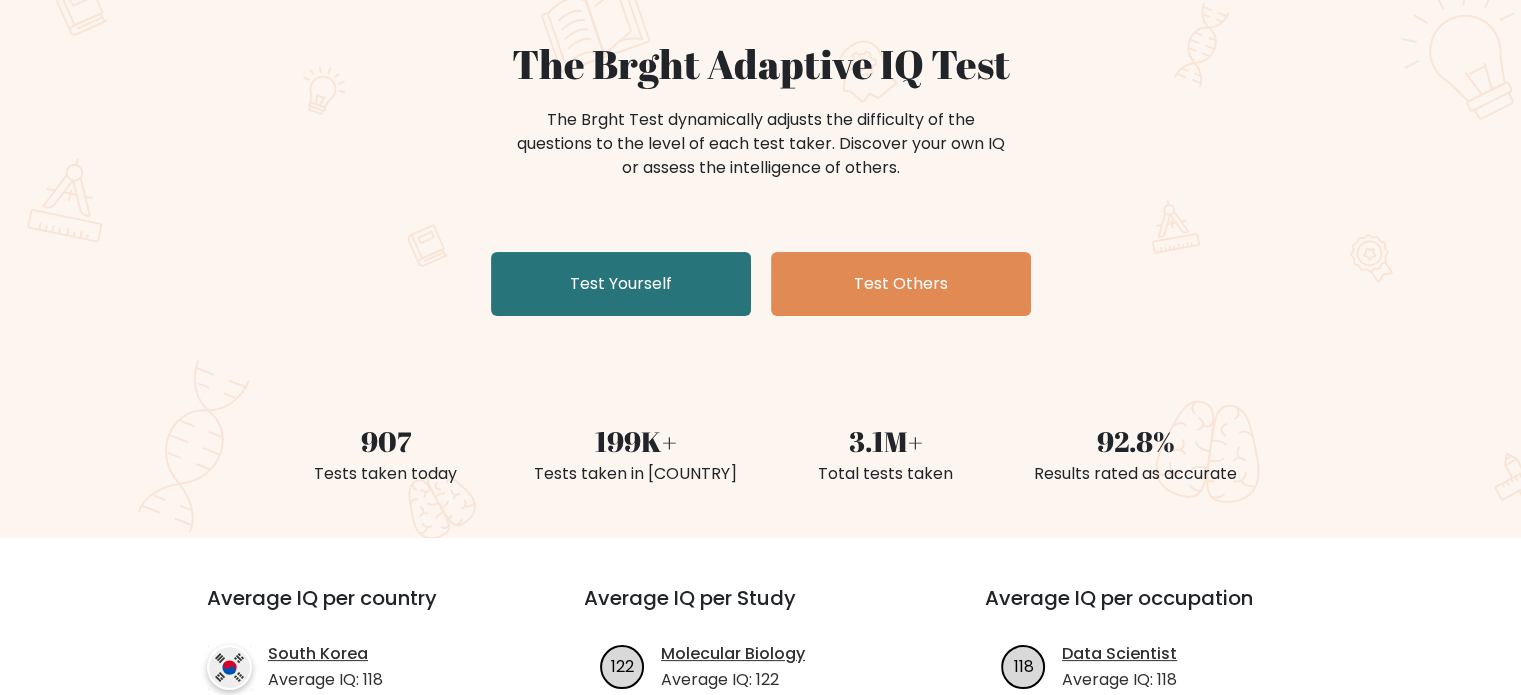 scroll, scrollTop: 200, scrollLeft: 0, axis: vertical 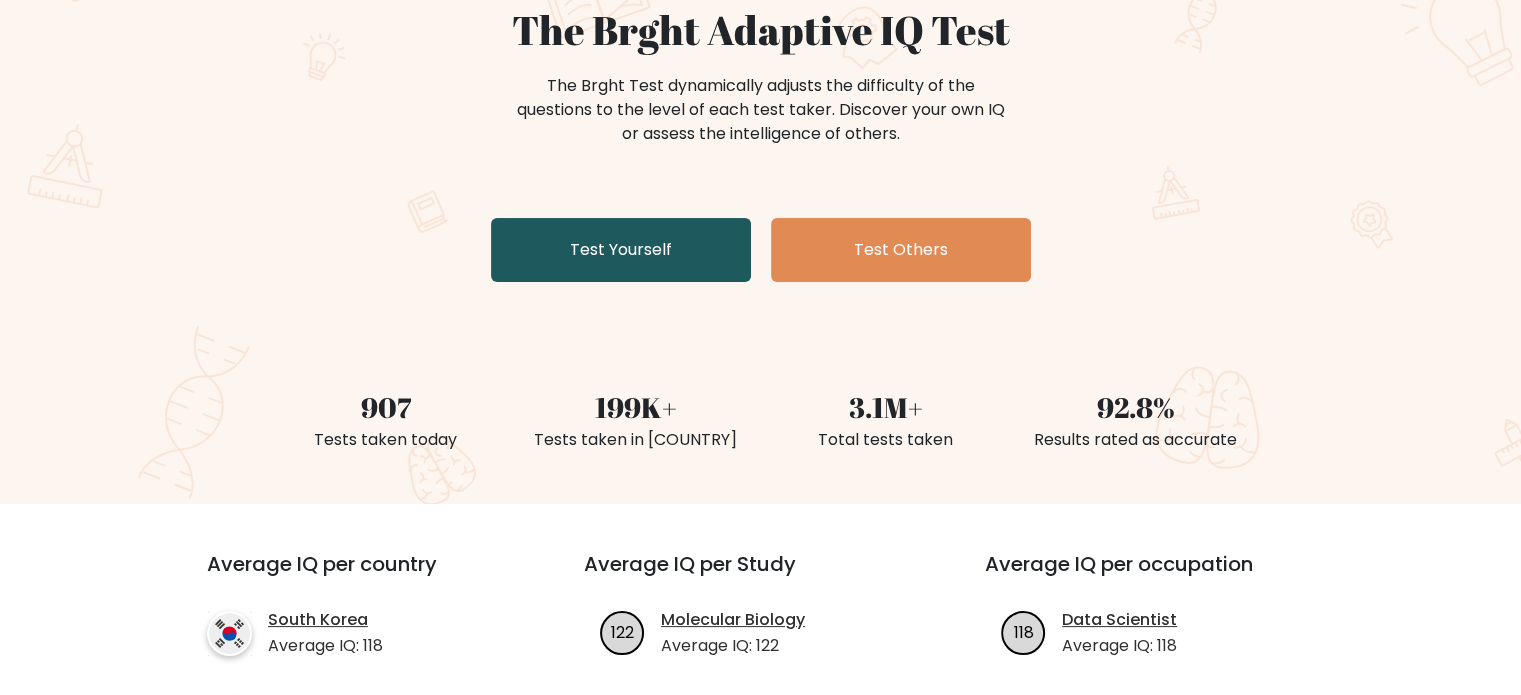 click on "Test Yourself" at bounding box center [621, 250] 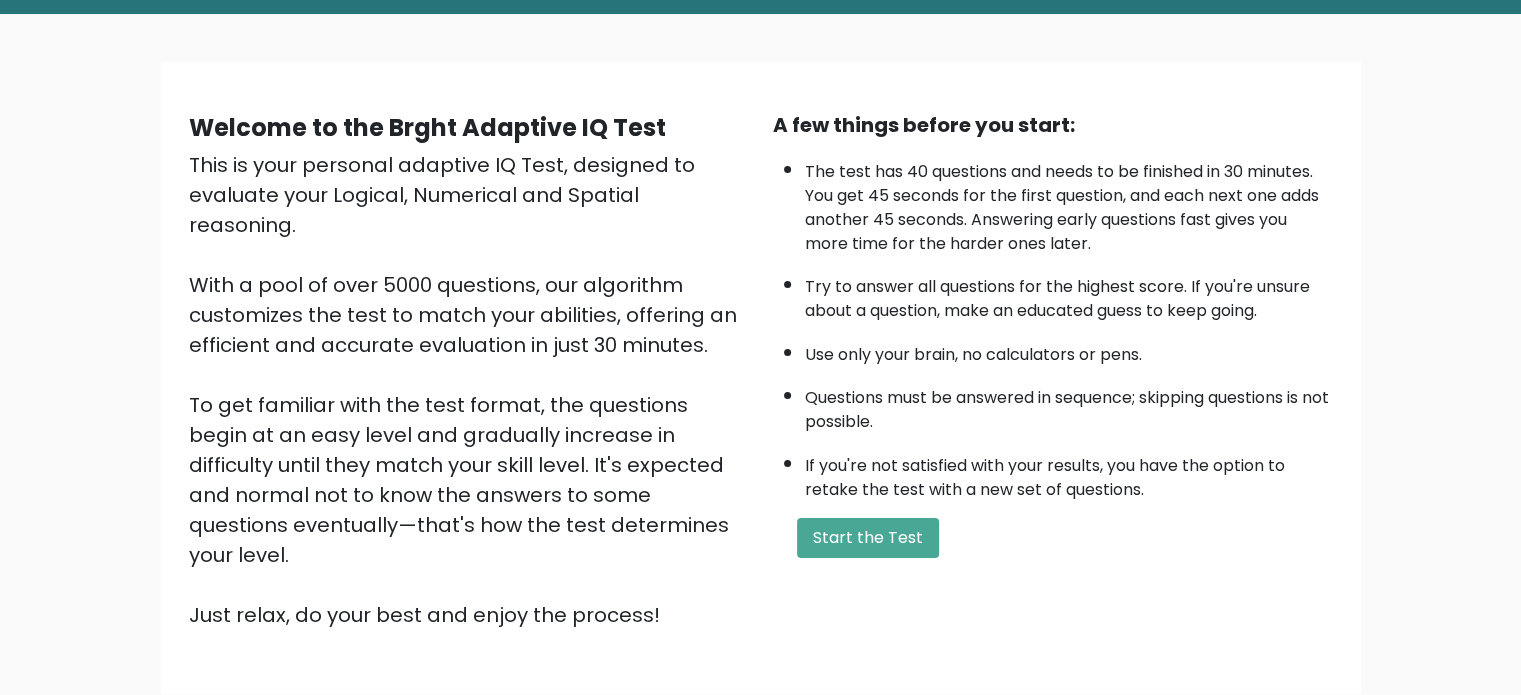 scroll, scrollTop: 0, scrollLeft: 0, axis: both 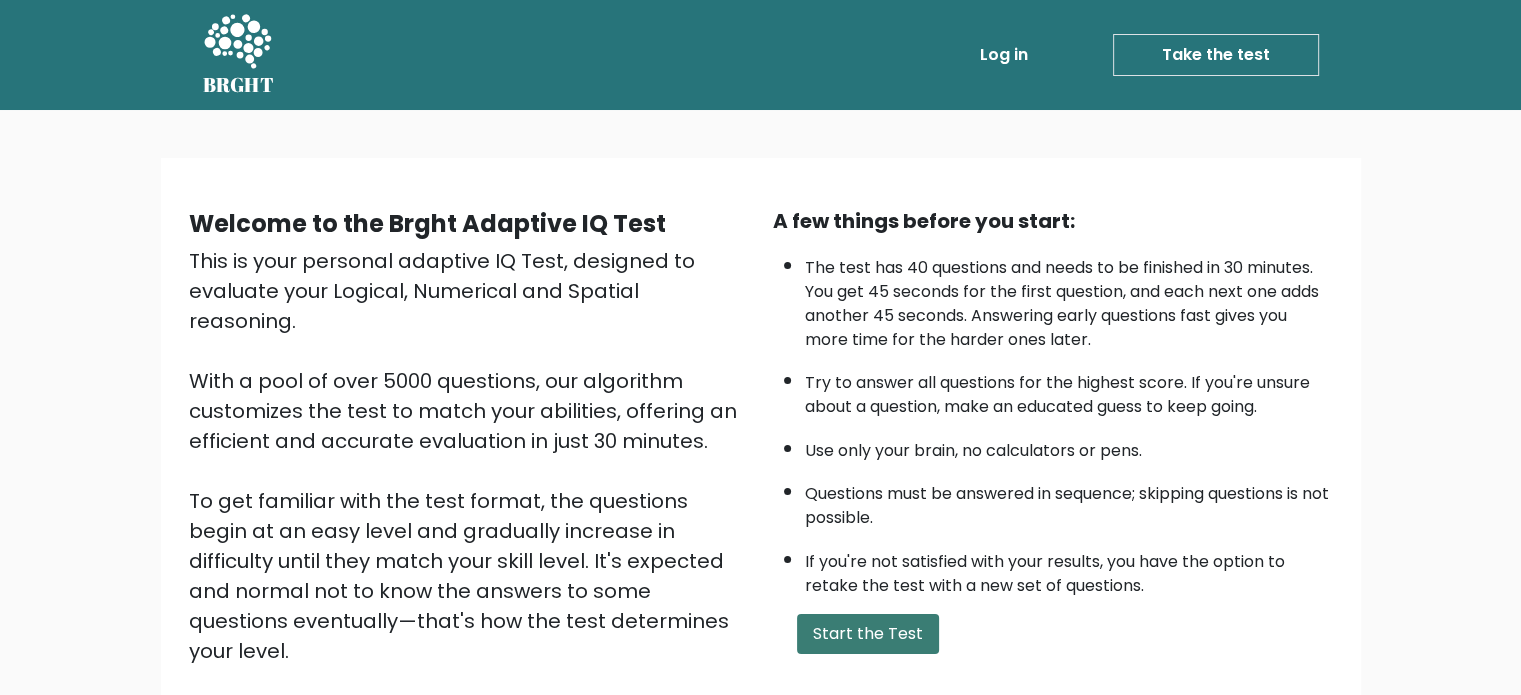 click on "Start the Test" at bounding box center (868, 634) 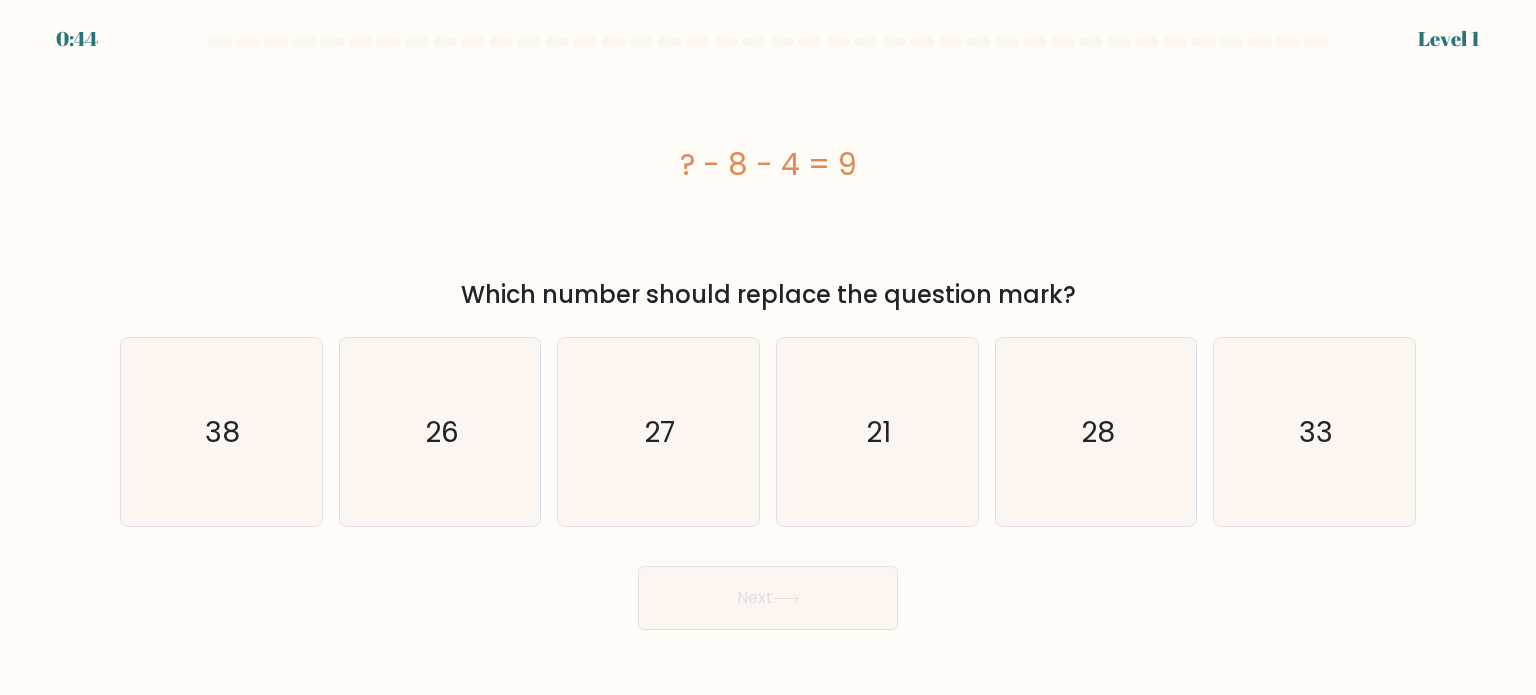 scroll, scrollTop: 0, scrollLeft: 0, axis: both 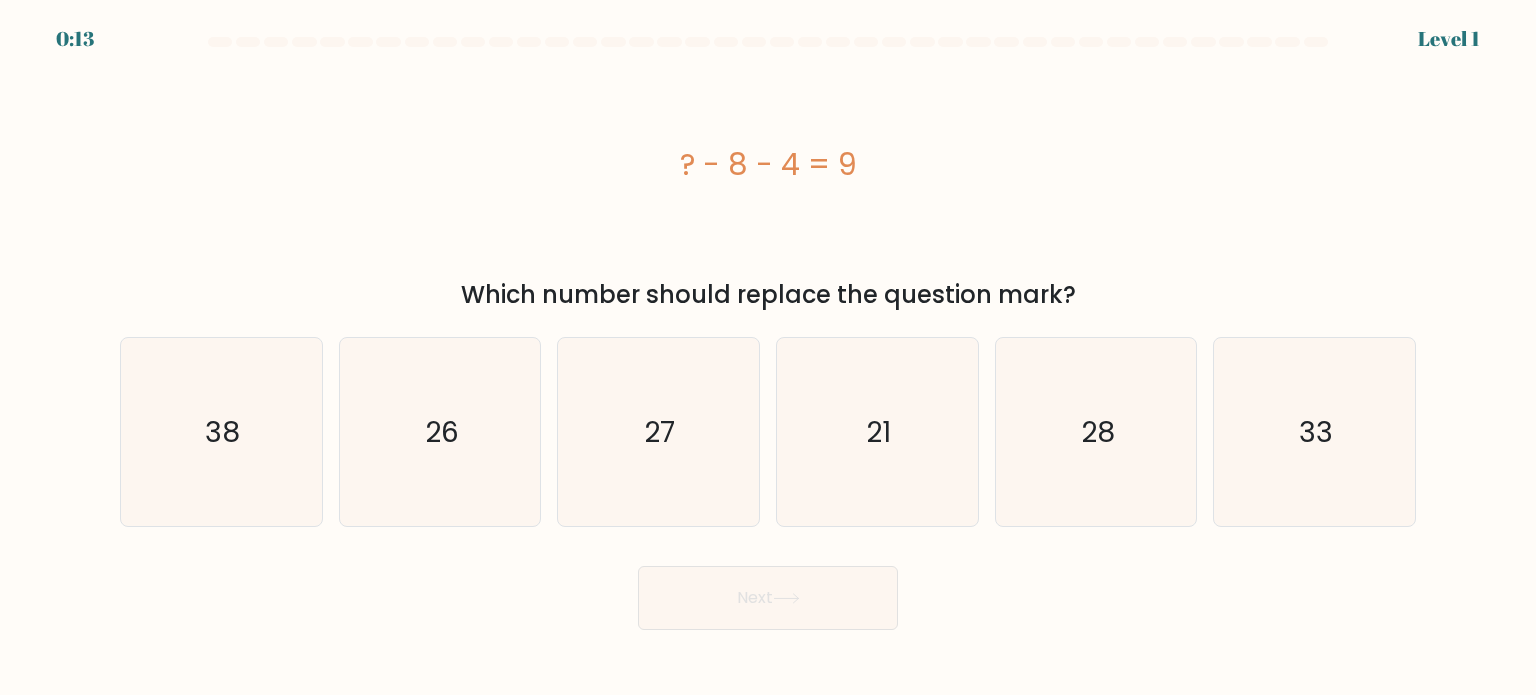 copy on "? - 8 - 4 = 9" 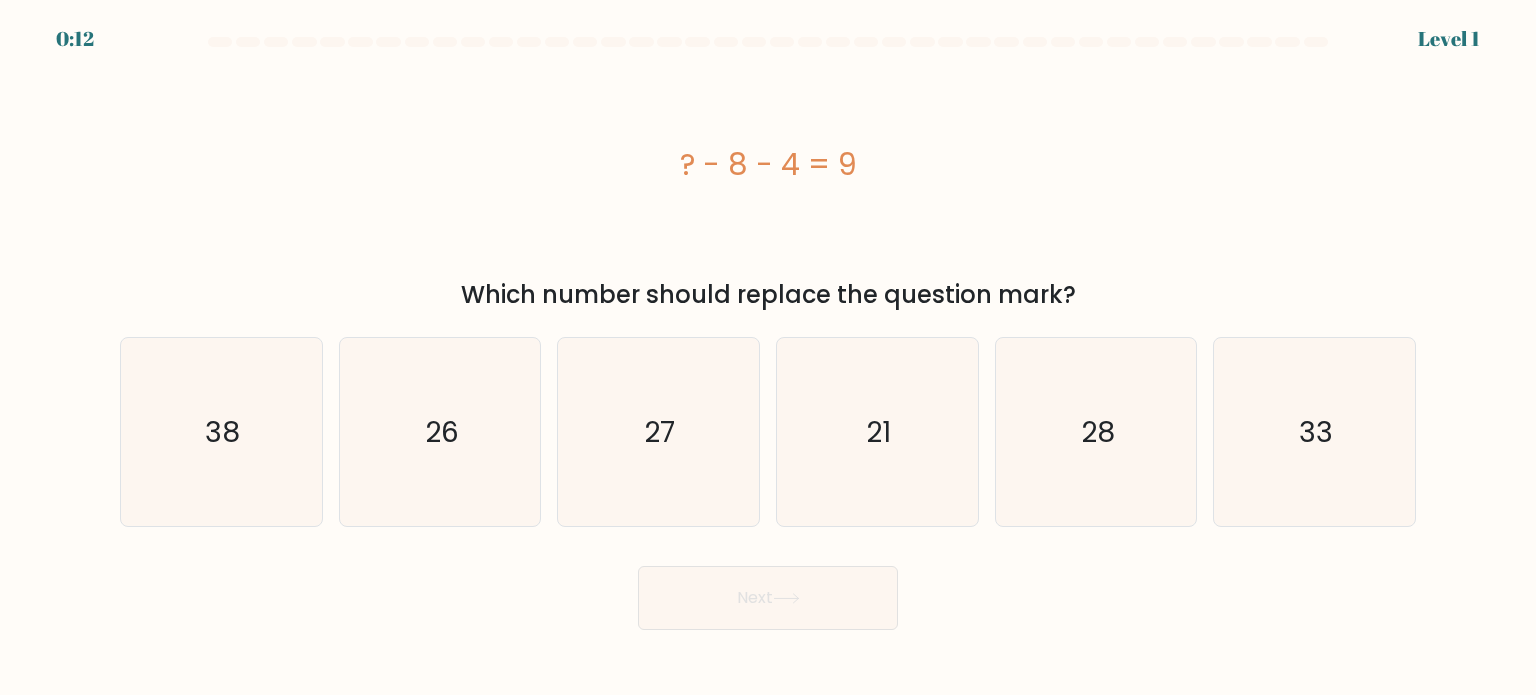 drag, startPoint x: 670, startPoint y: 155, endPoint x: 900, endPoint y: 153, distance: 230.0087 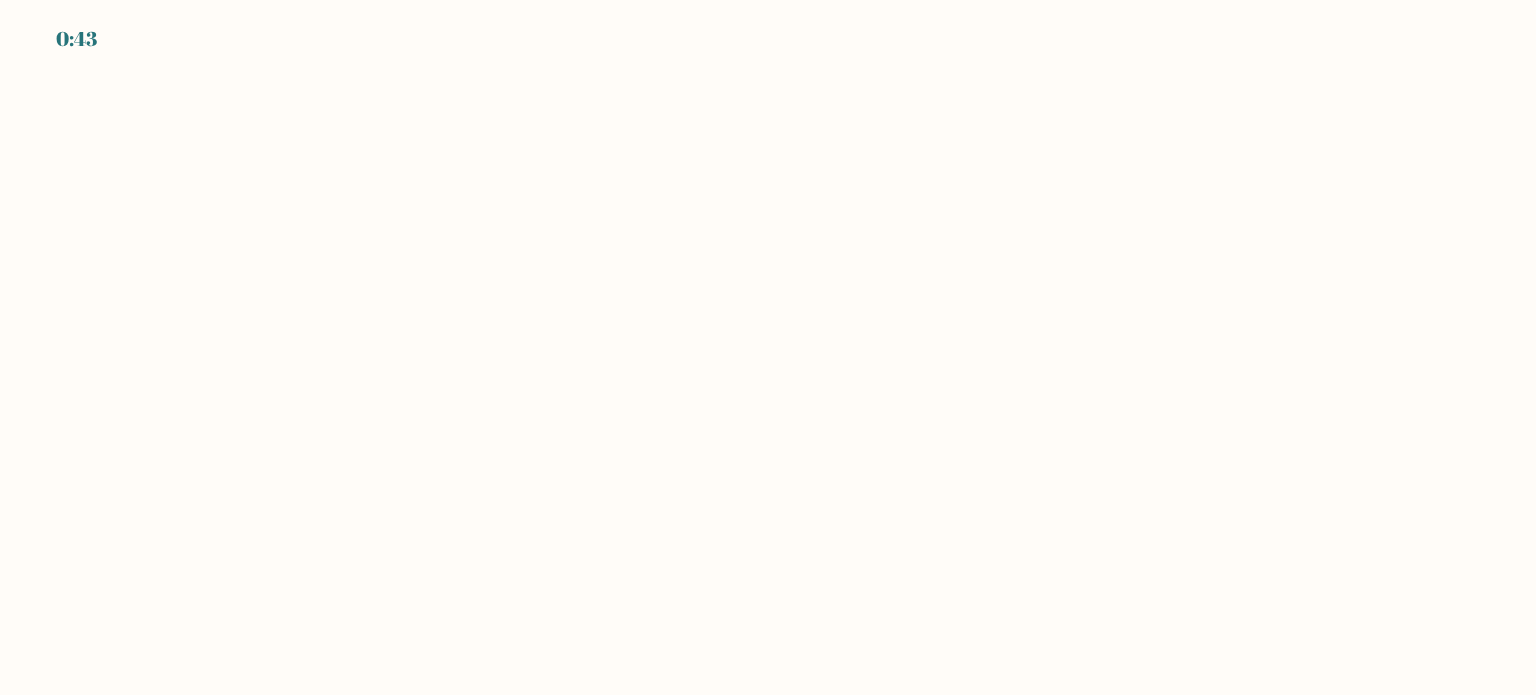 scroll, scrollTop: 0, scrollLeft: 0, axis: both 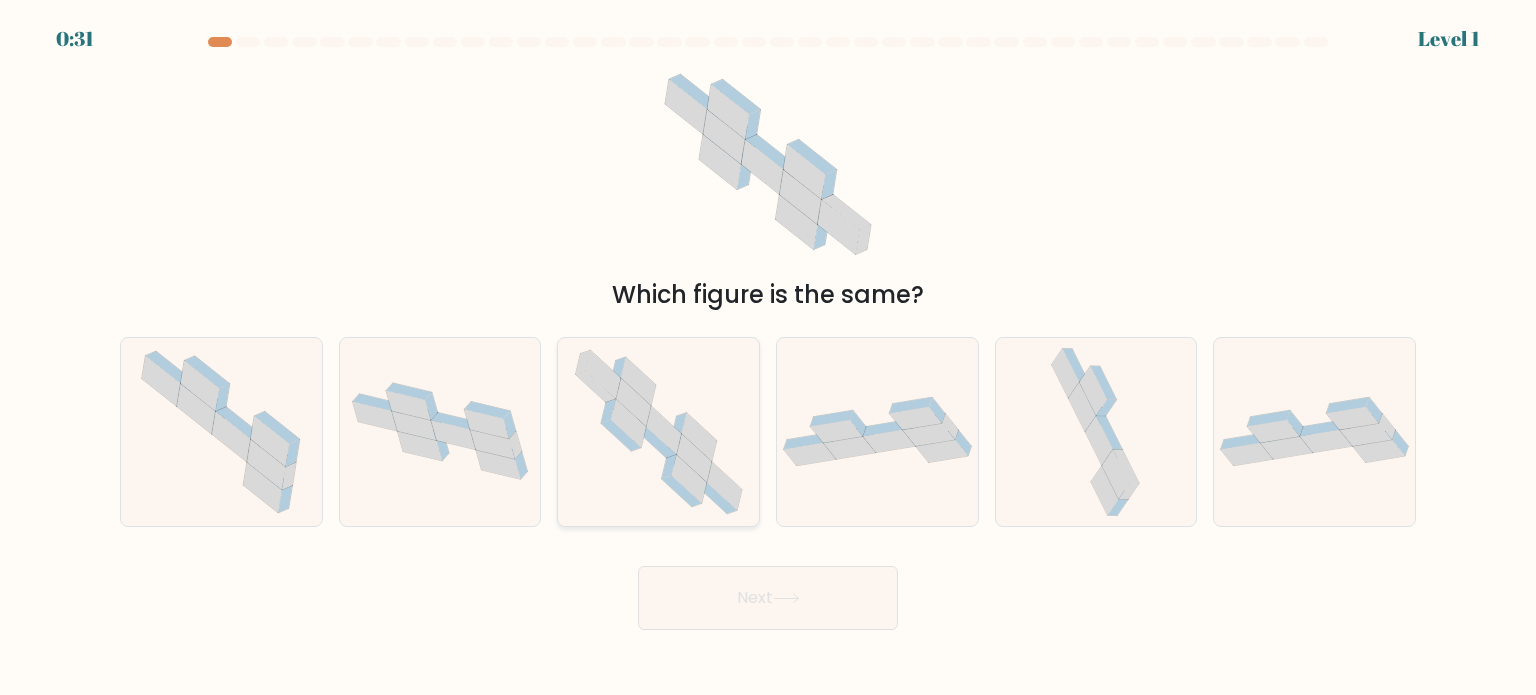 click 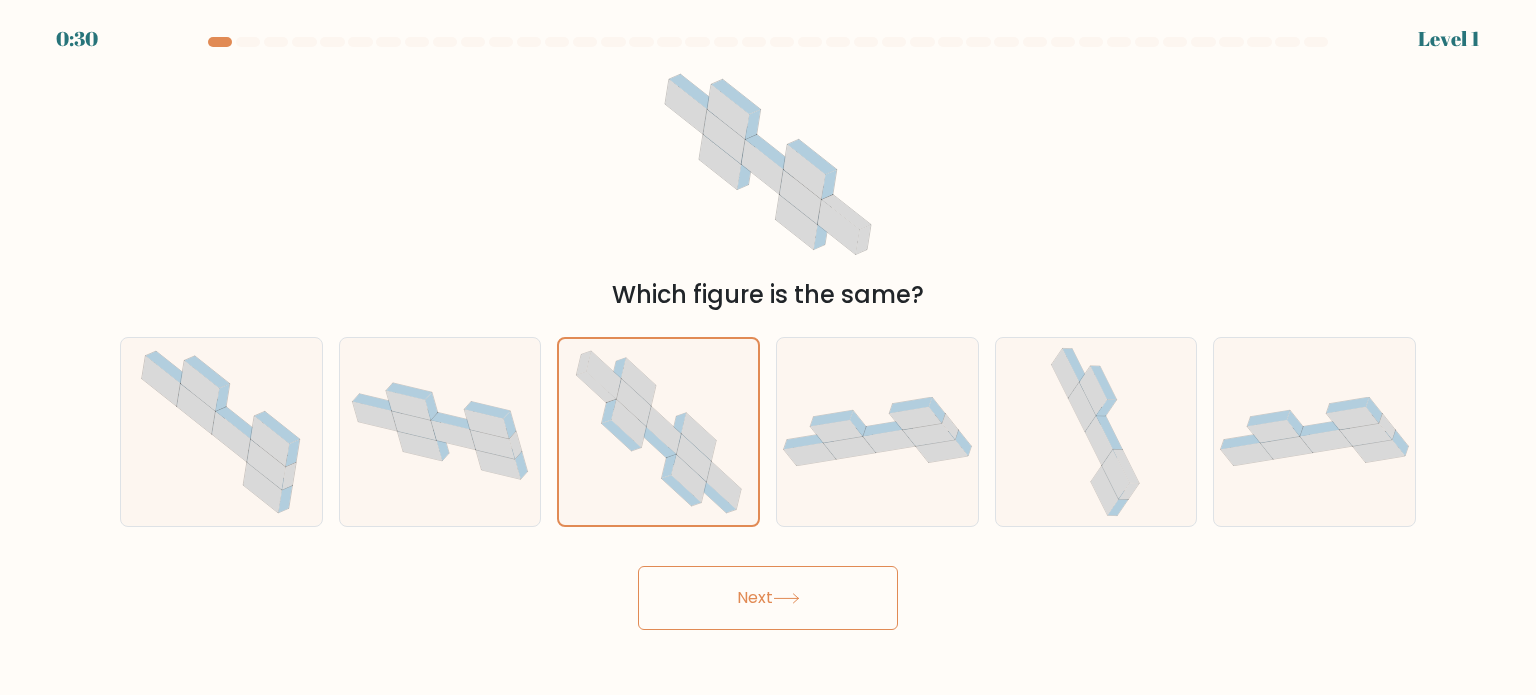 click 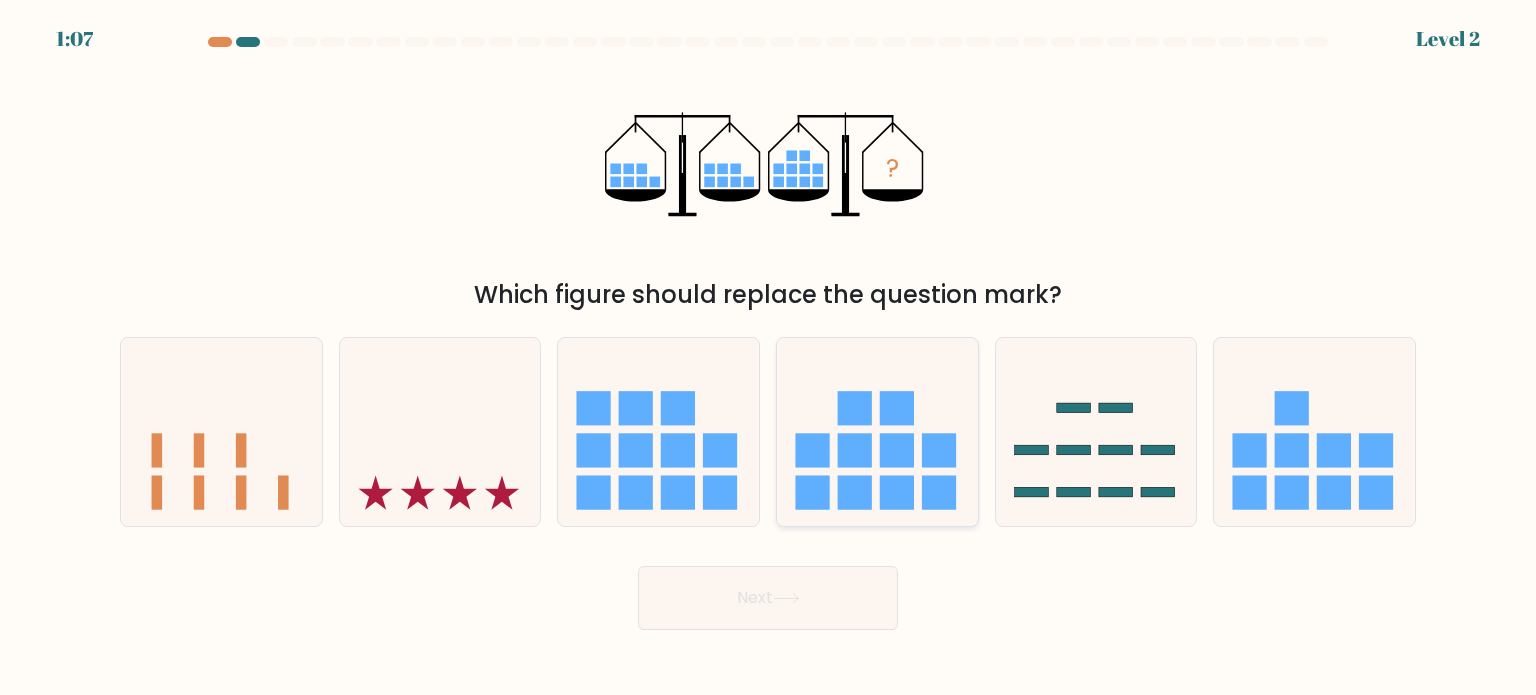 click 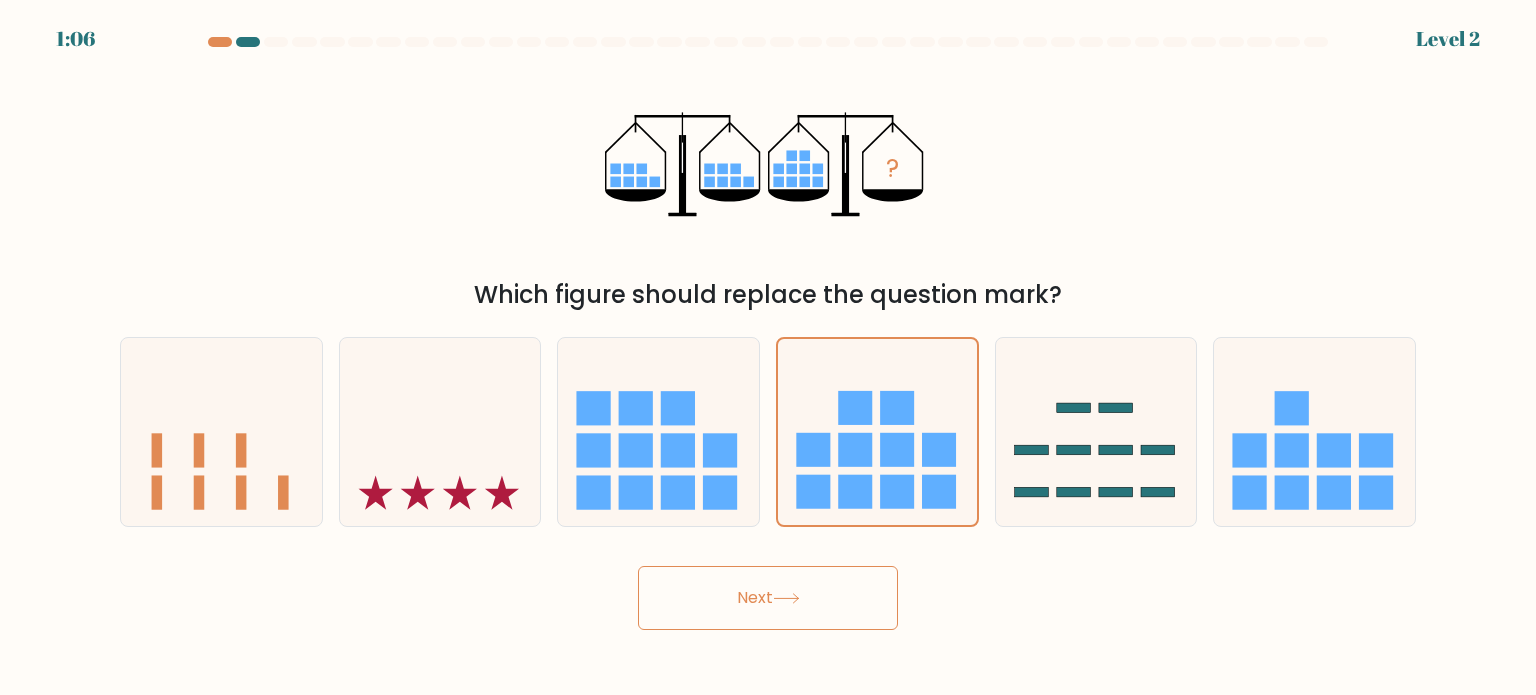 click on "Next" at bounding box center (768, 598) 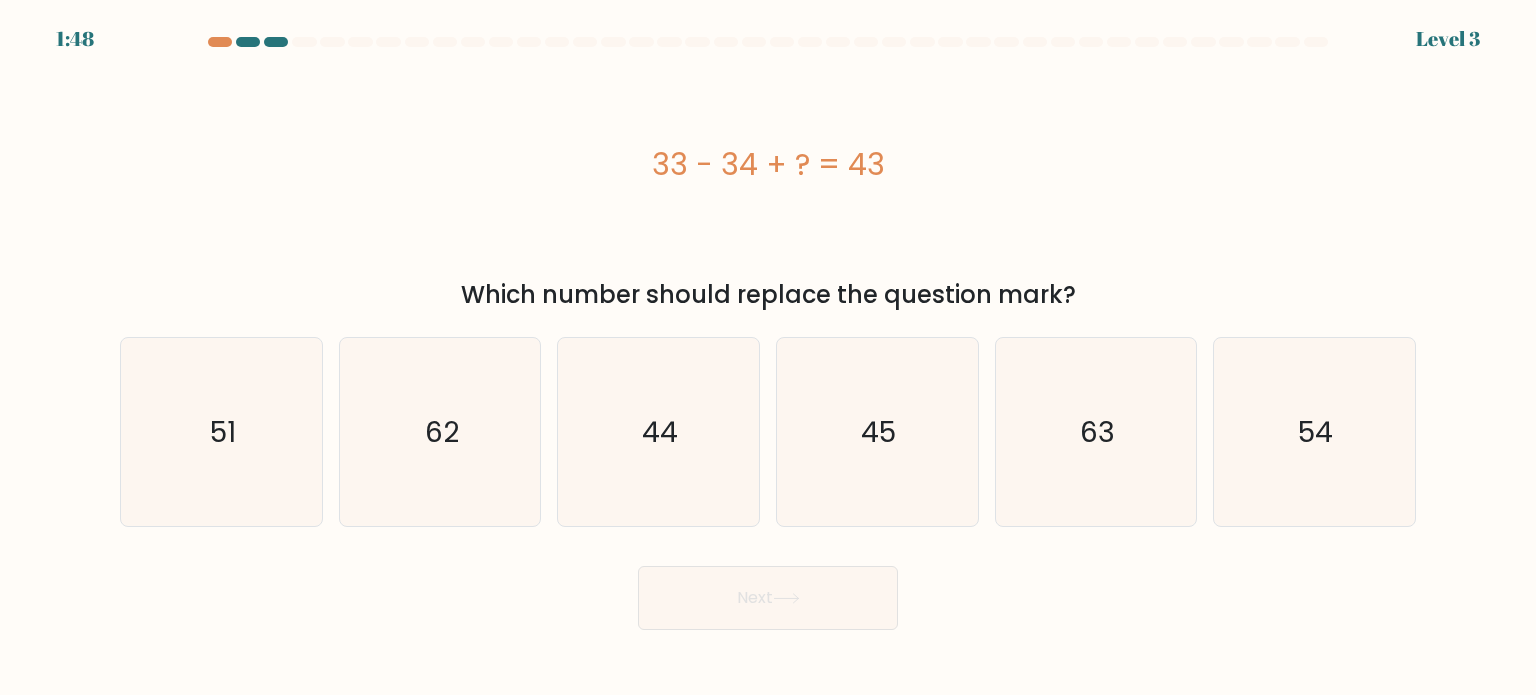 copy on "33 - 34 + ? = 43" 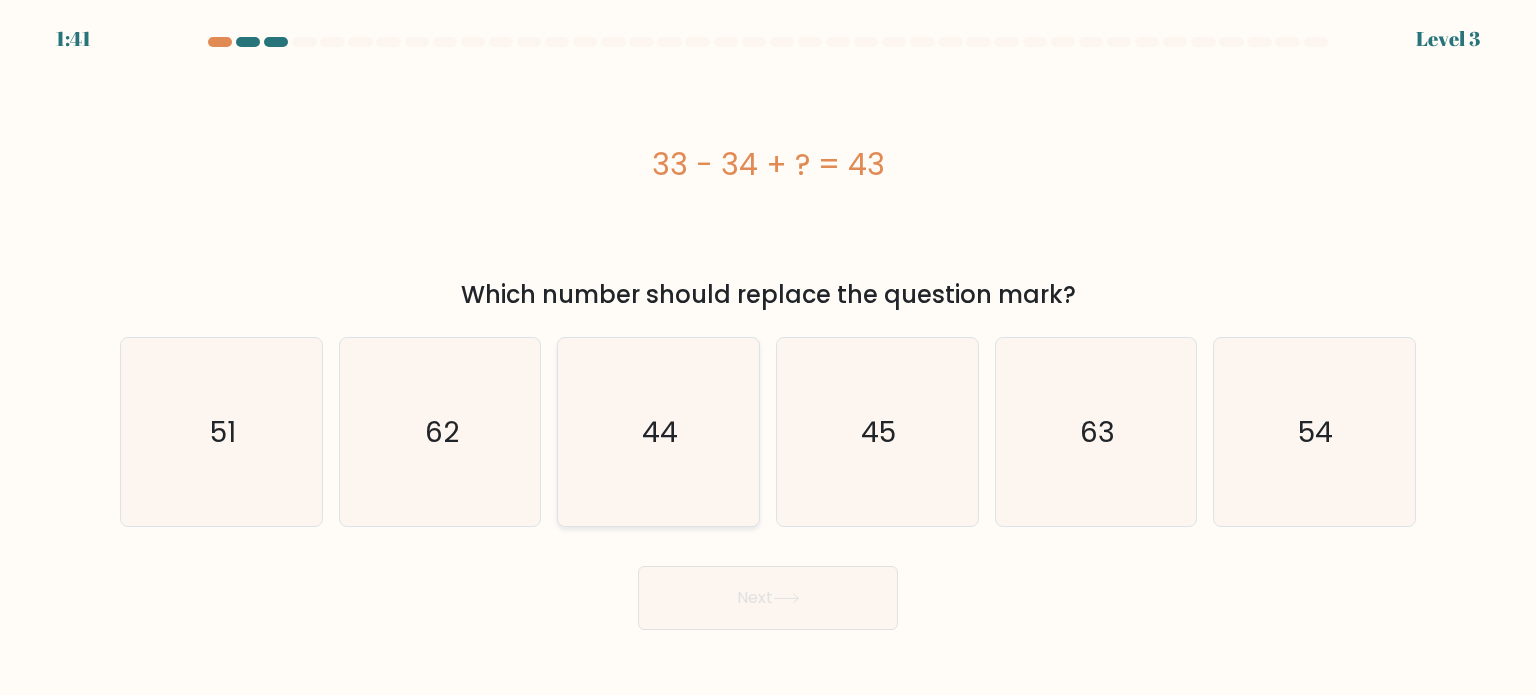 click on "44" 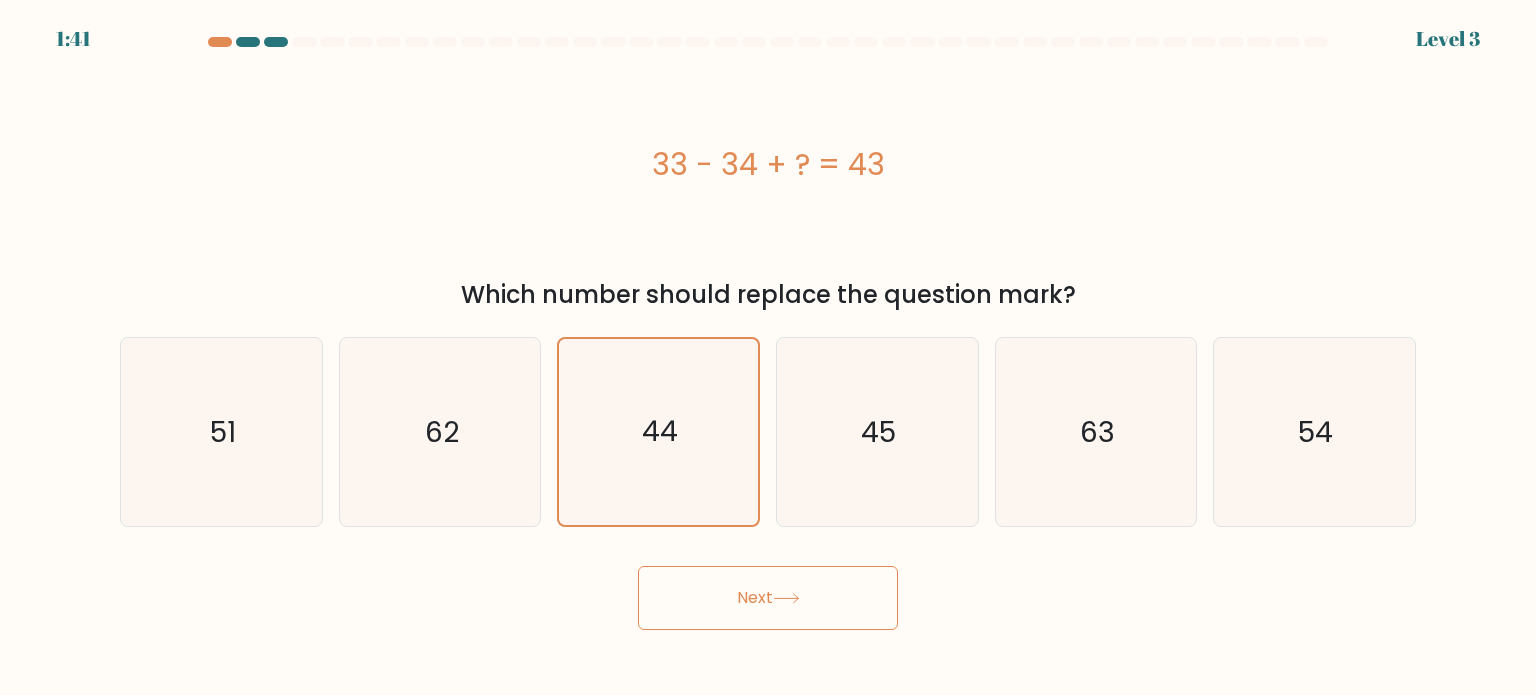 click 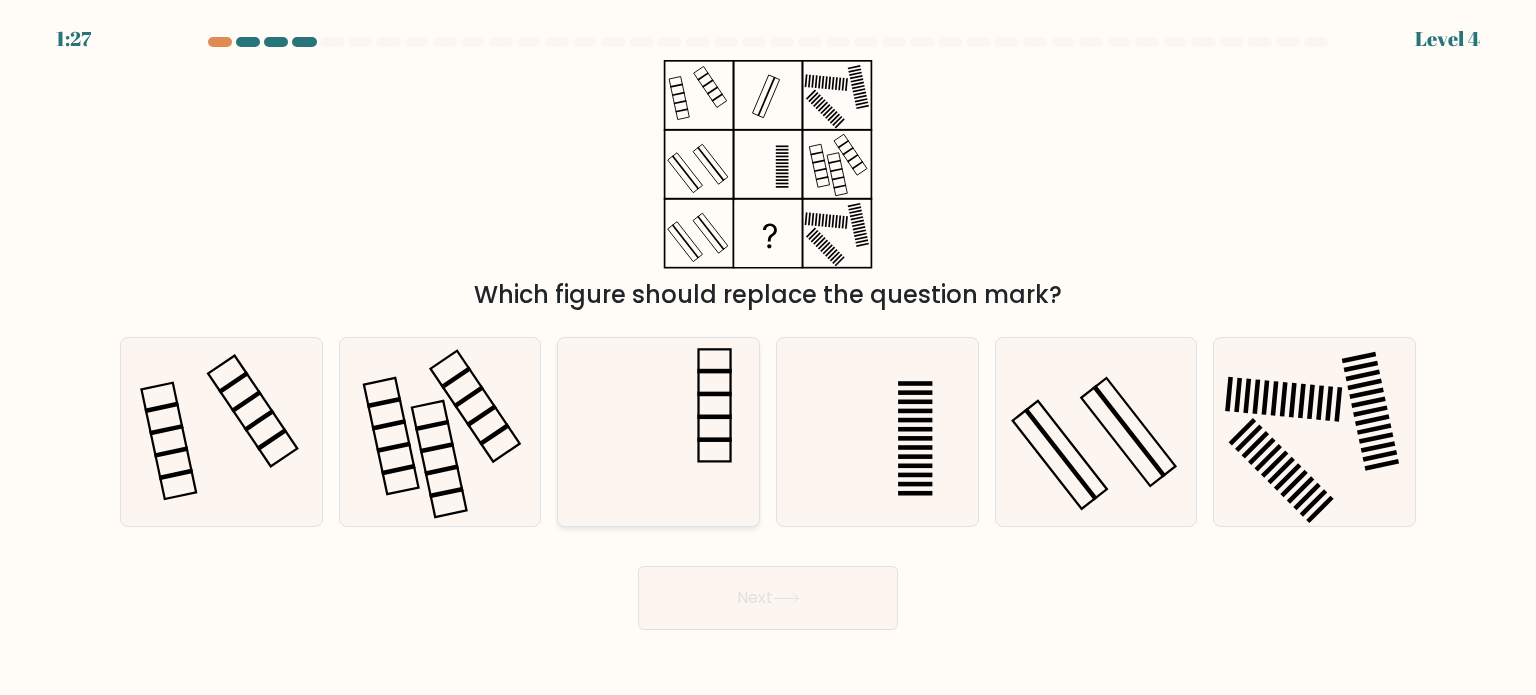 click 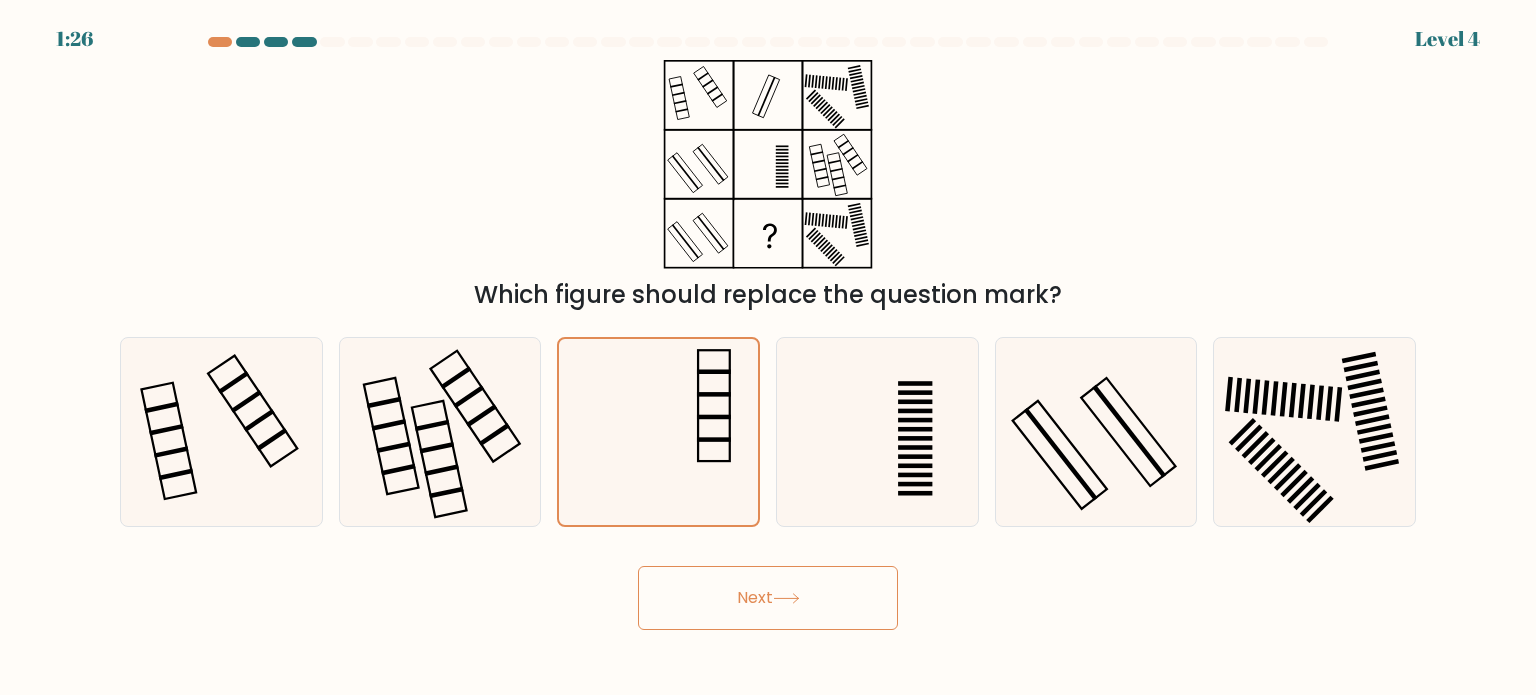 click on "Next" at bounding box center (768, 598) 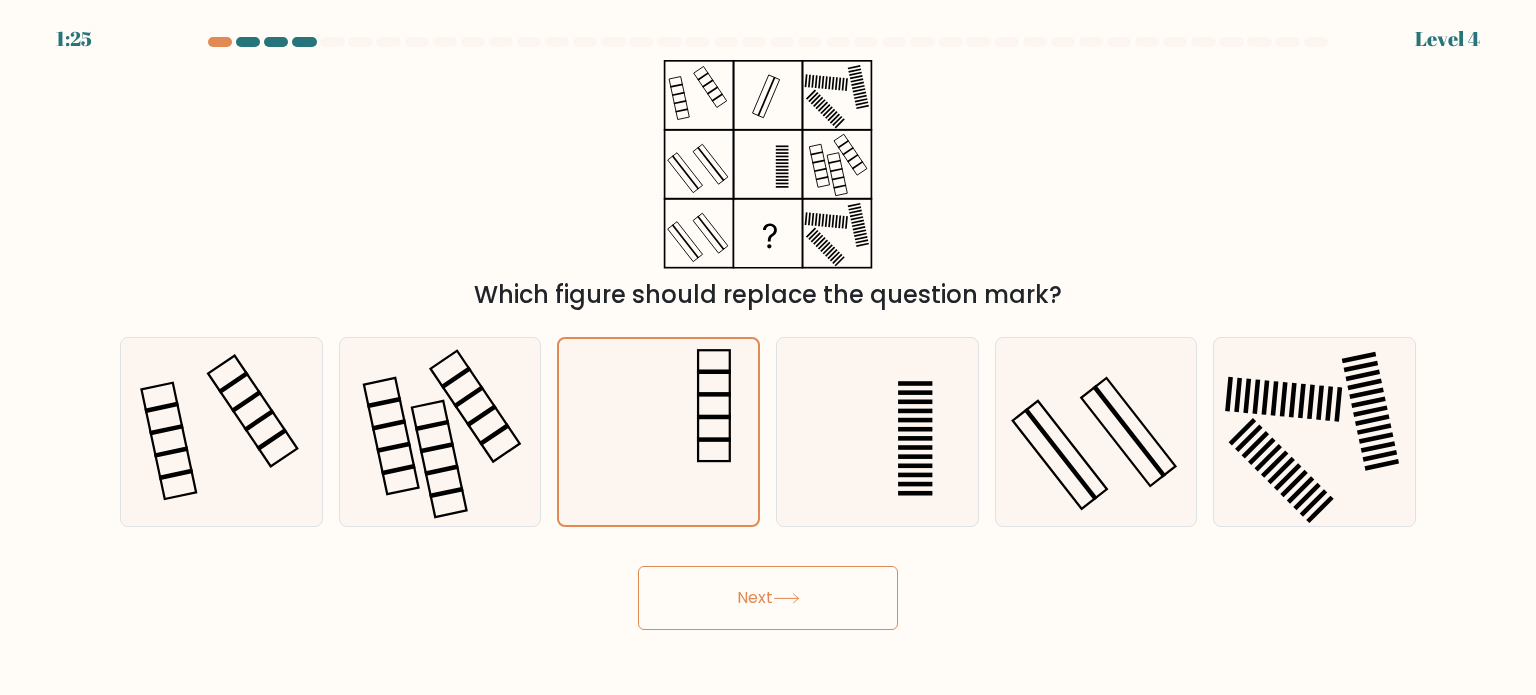 click 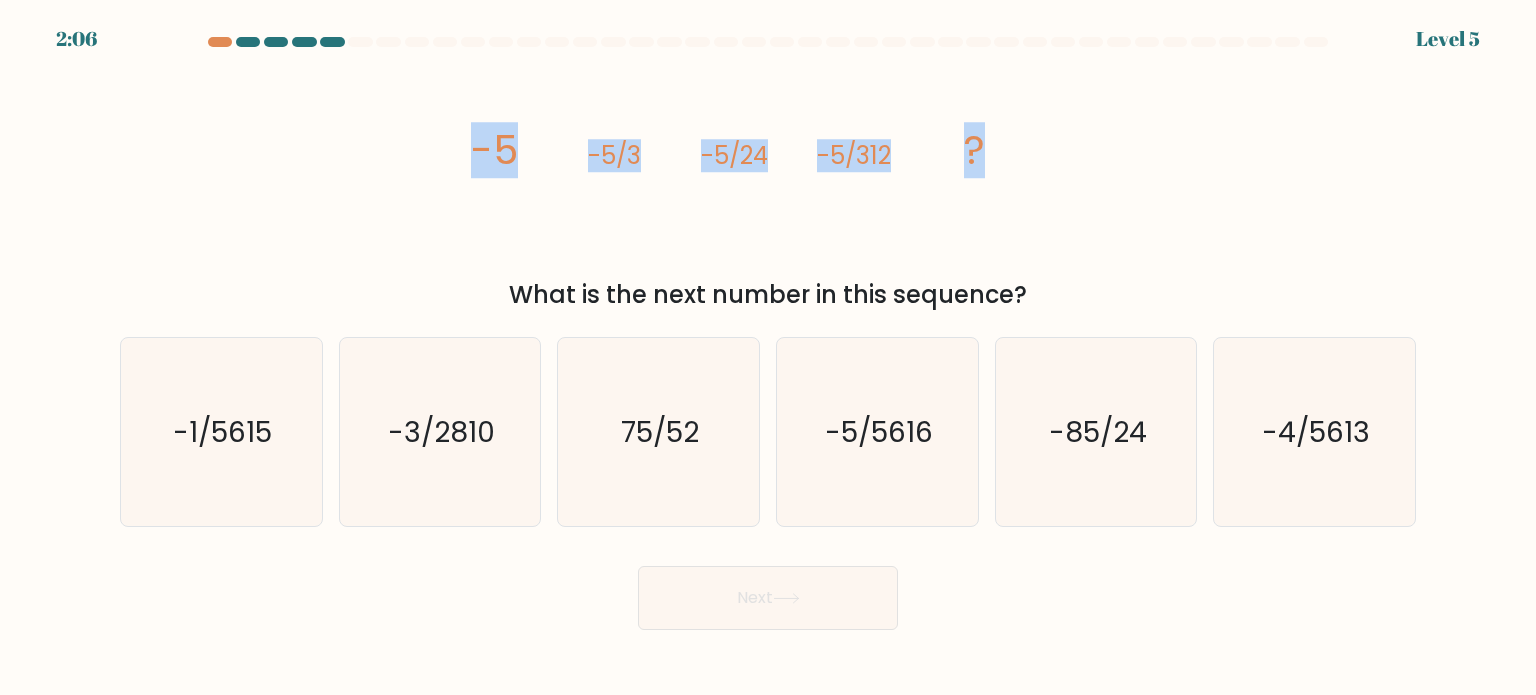 copy on "-5
-5/3
-5/24
-5/312
?" 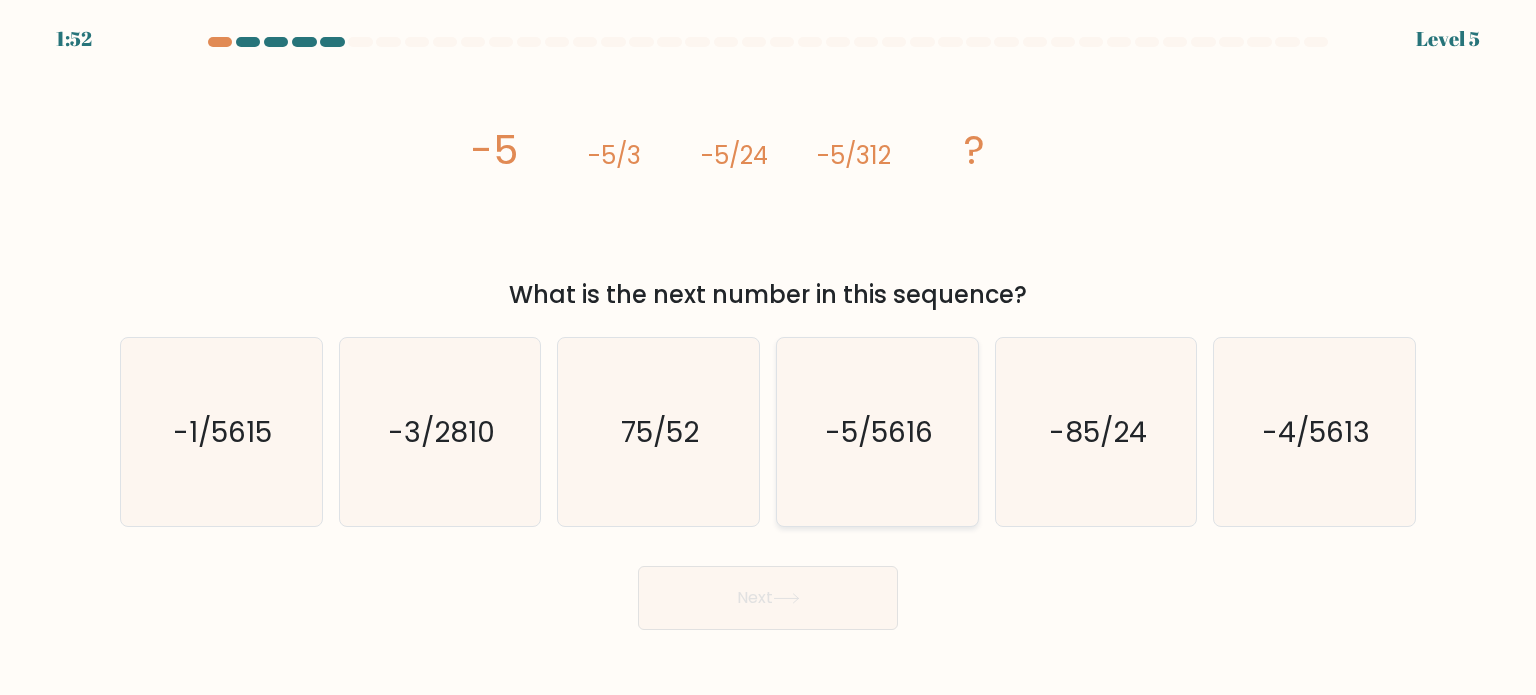 click on "-5/5616" 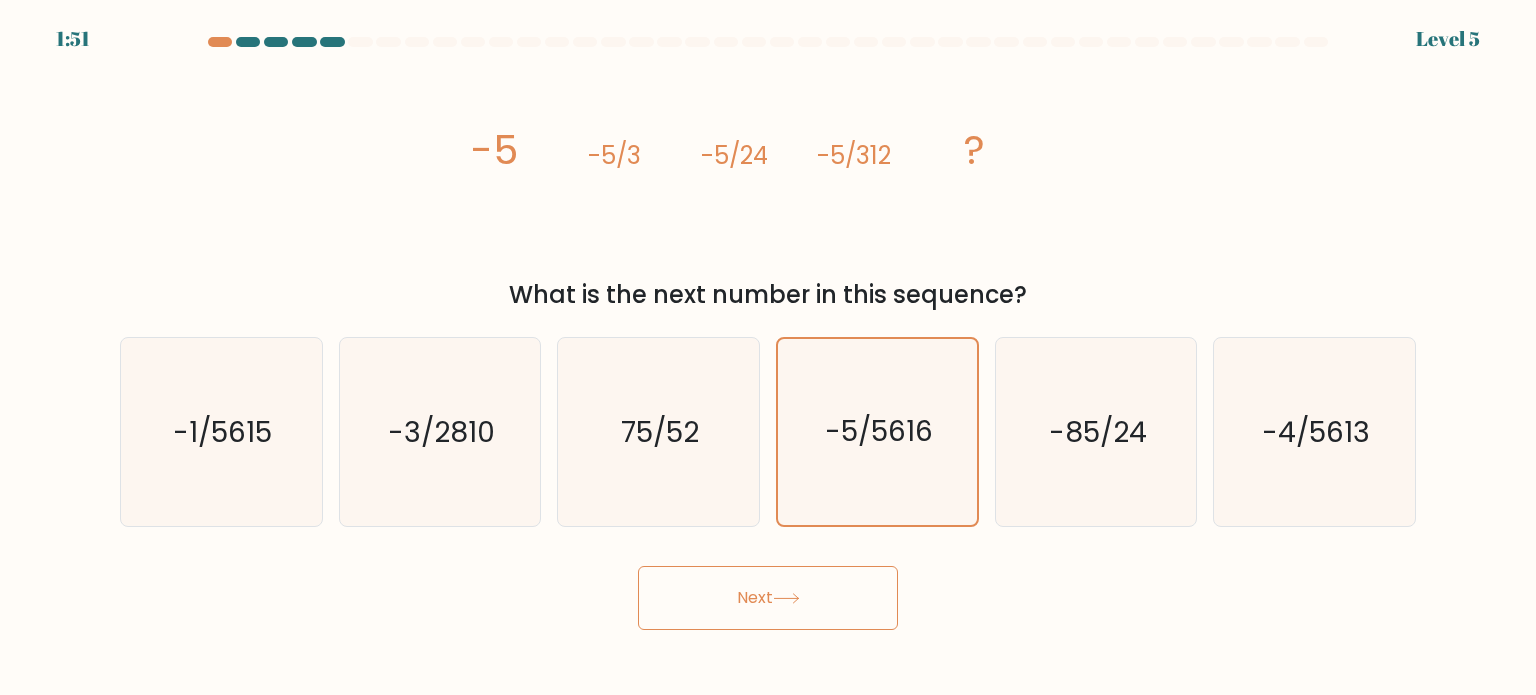 click on "Next" at bounding box center (768, 598) 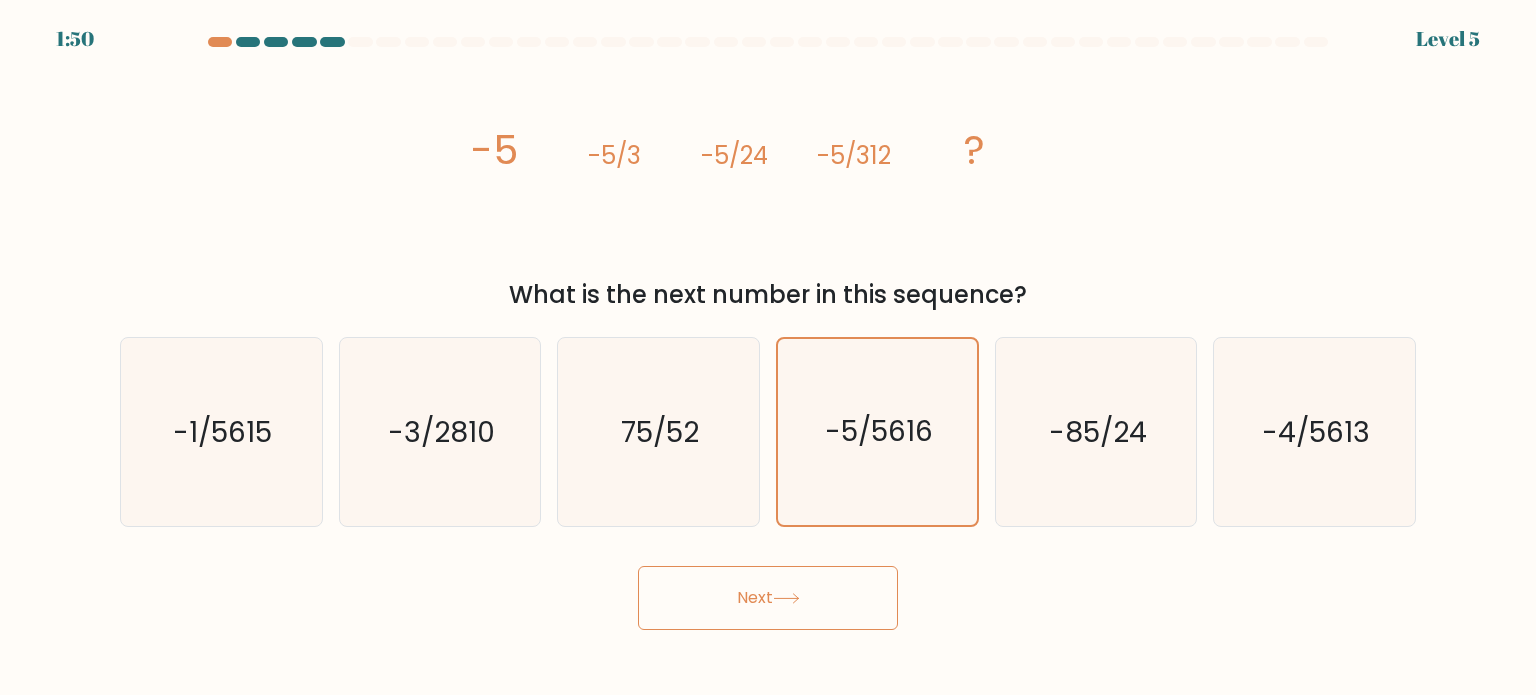 click on "Next" at bounding box center (768, 598) 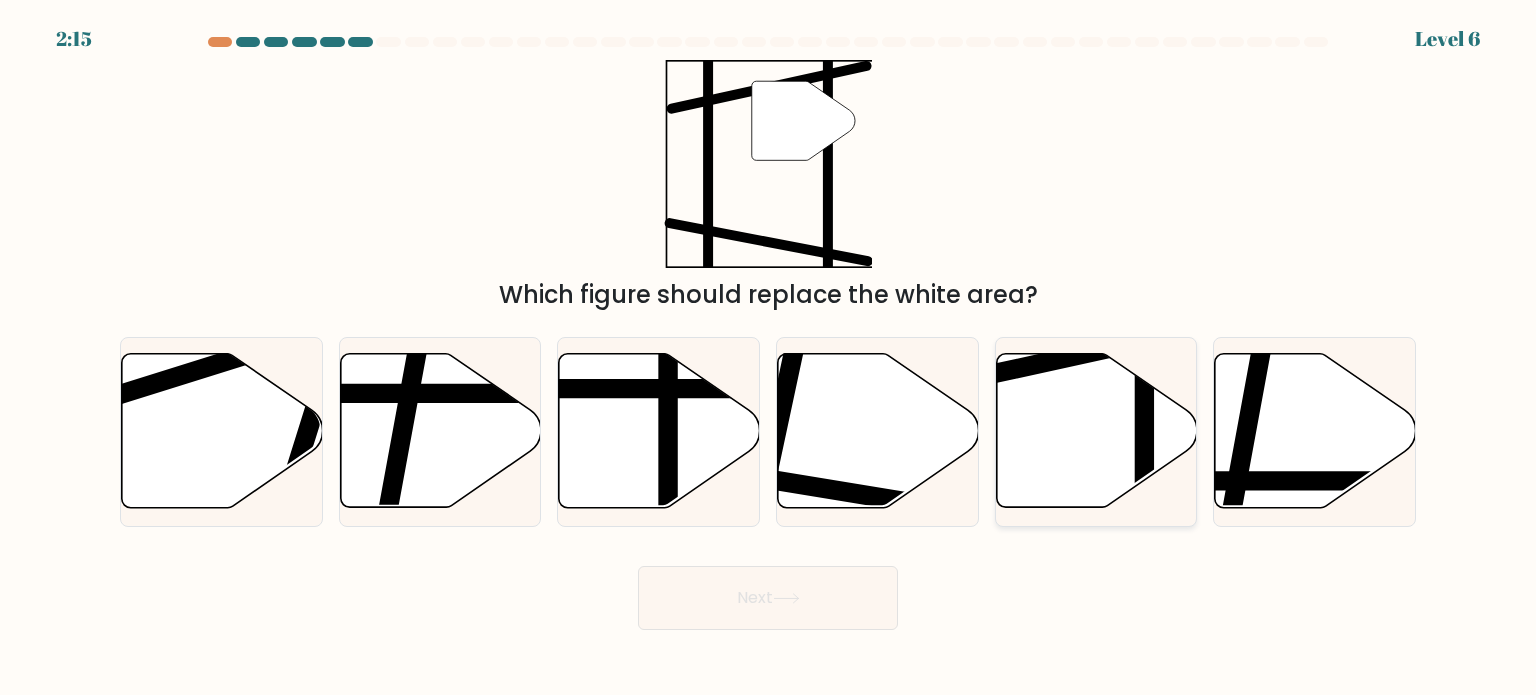 click 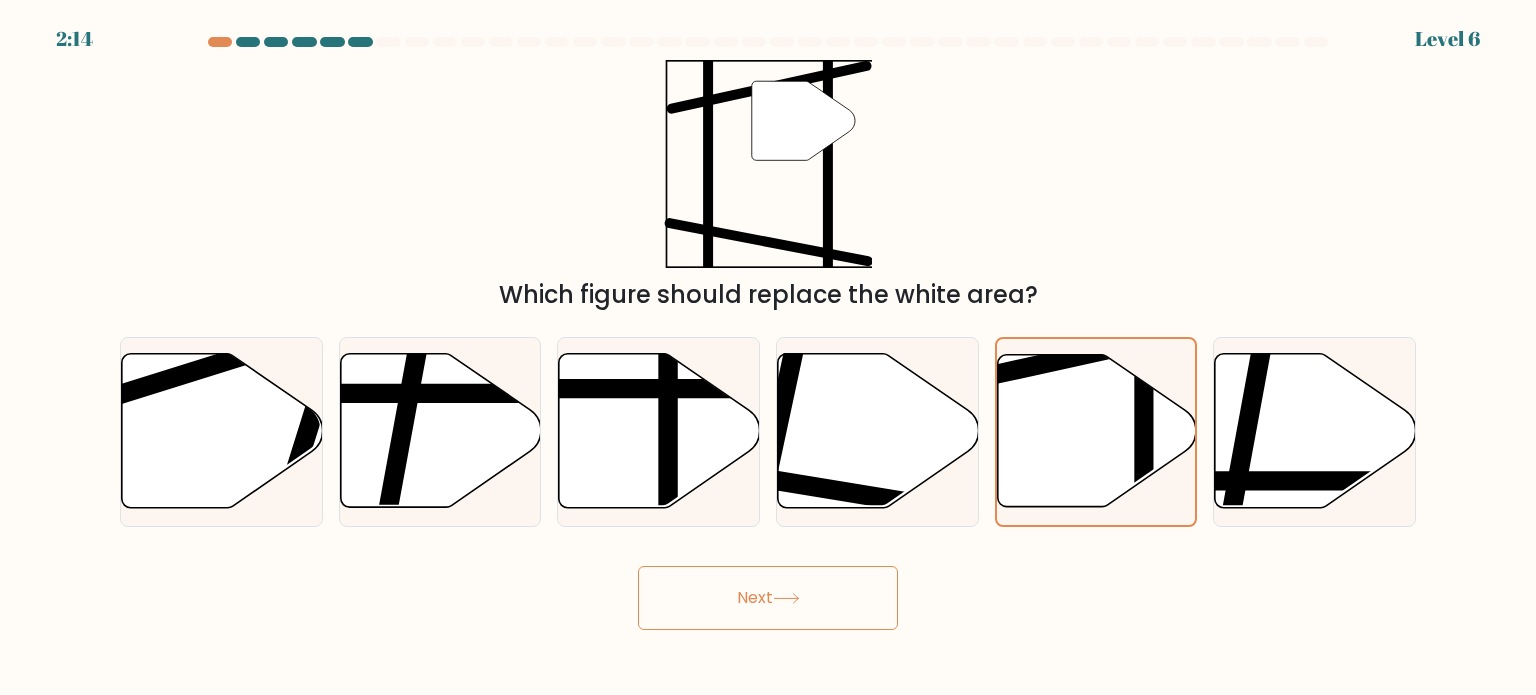 click on "Next" at bounding box center (768, 598) 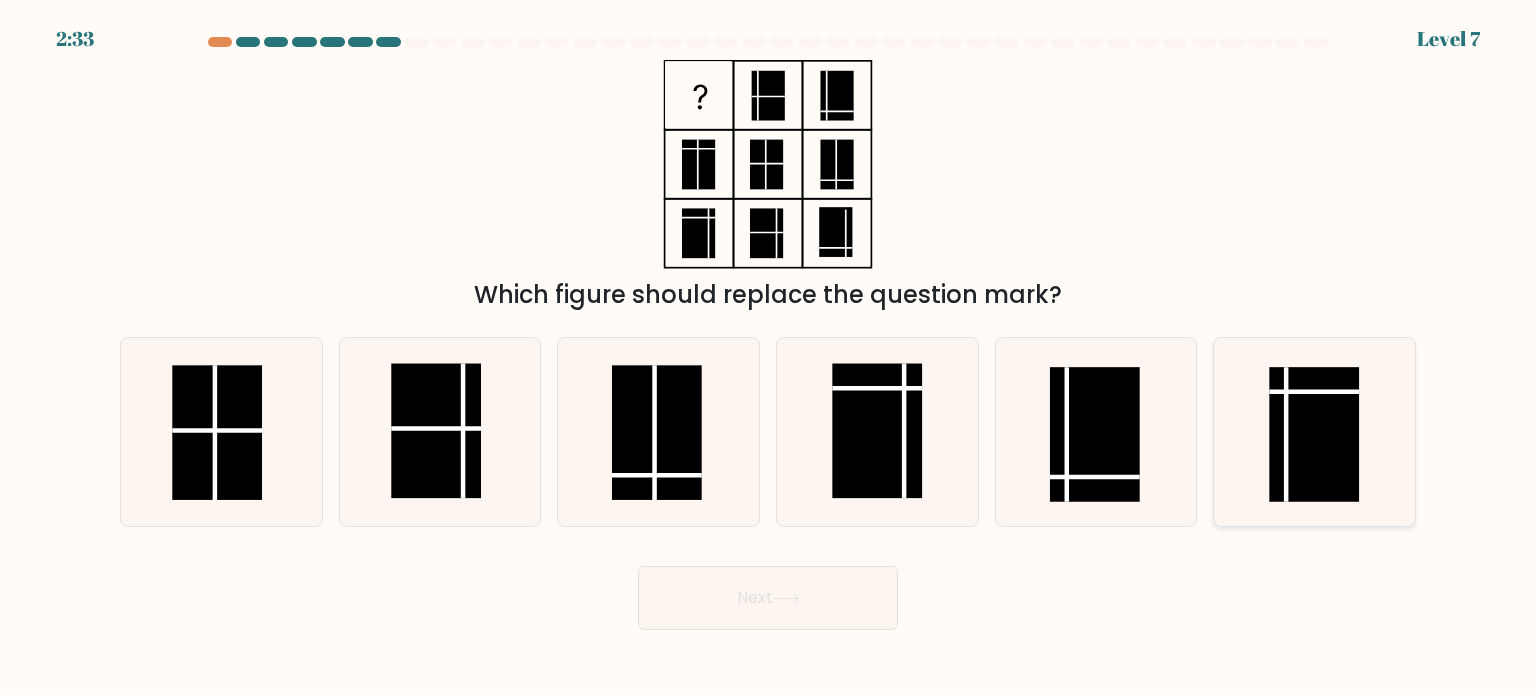 click 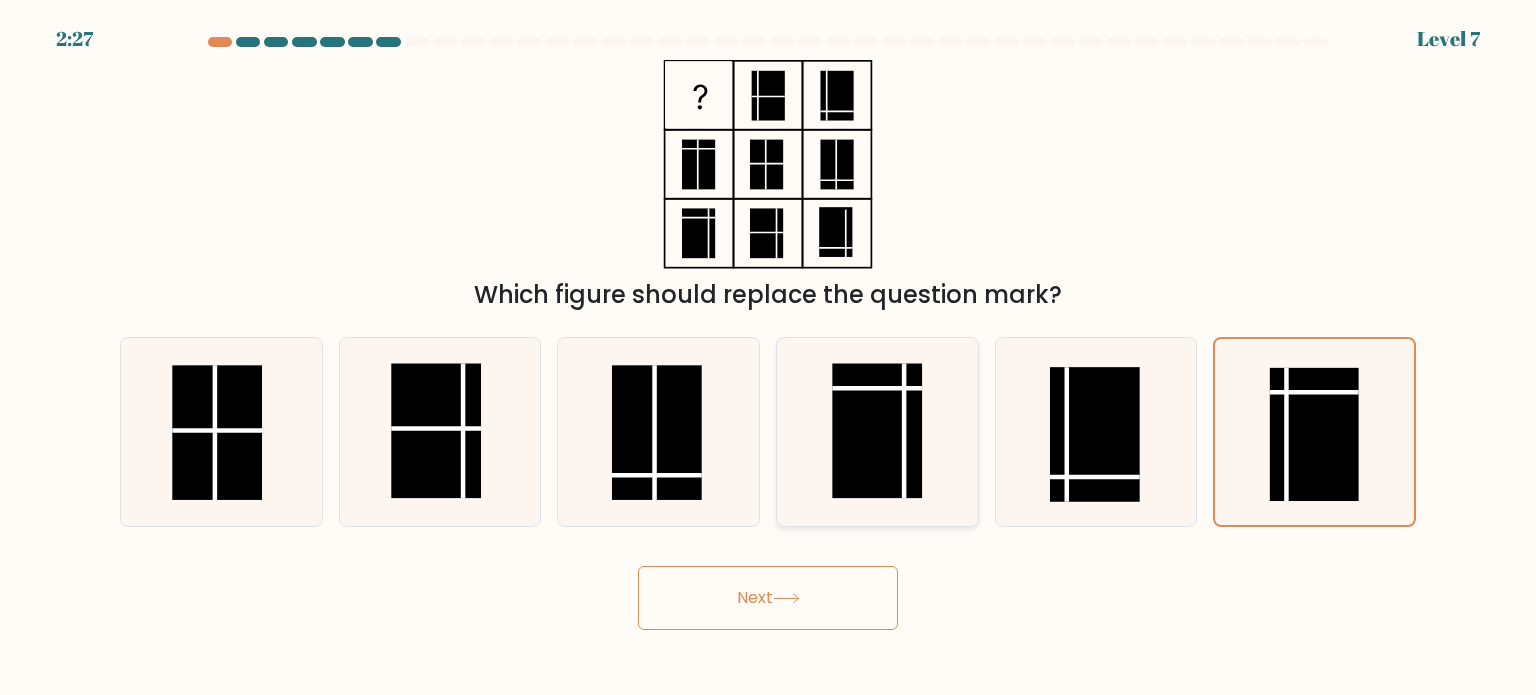 click 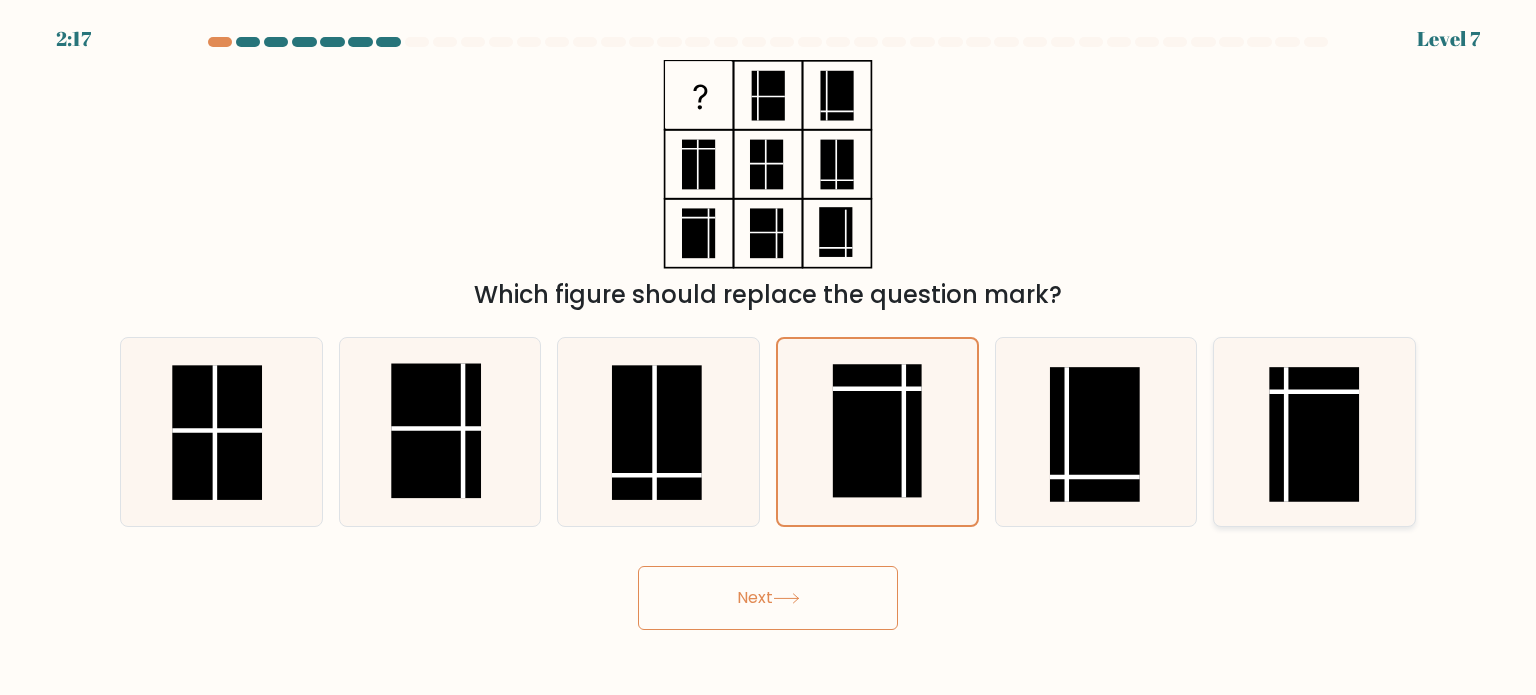 click 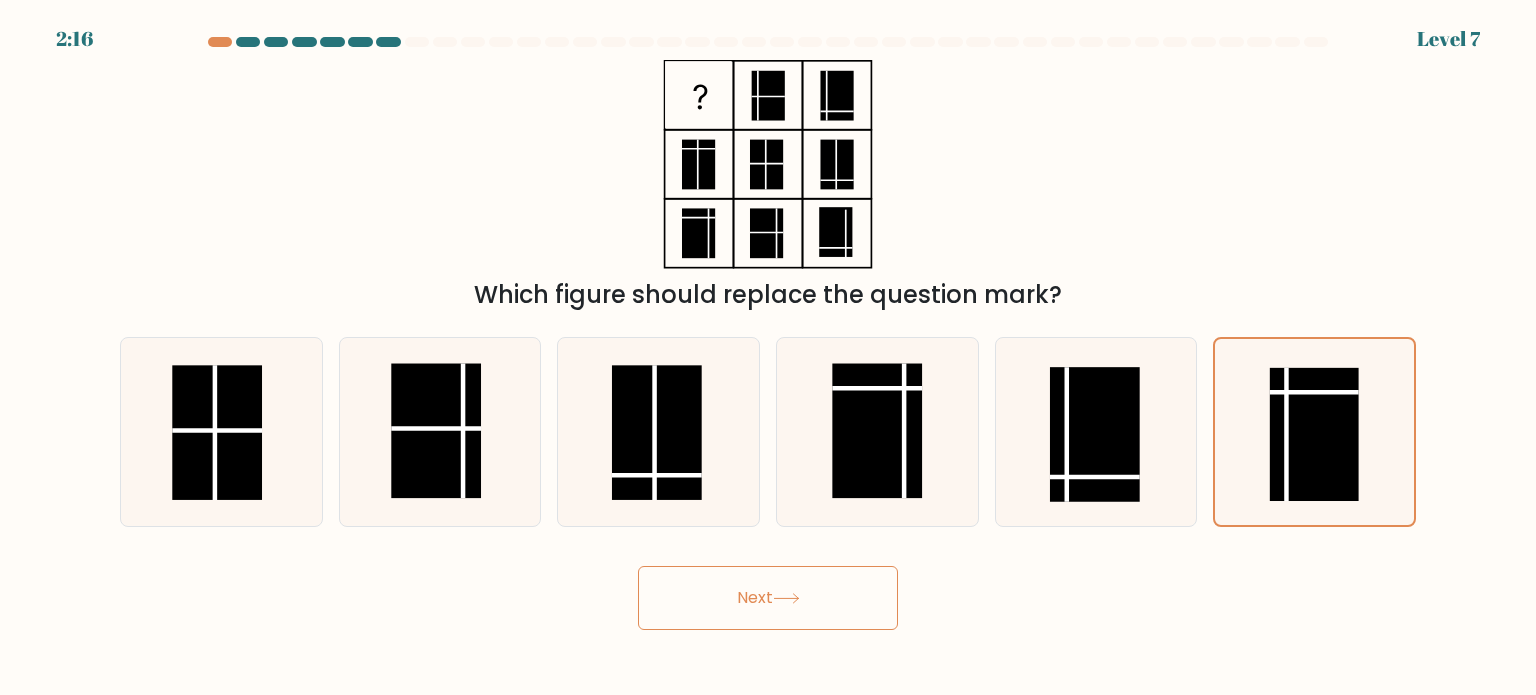 click on "Next" at bounding box center [768, 598] 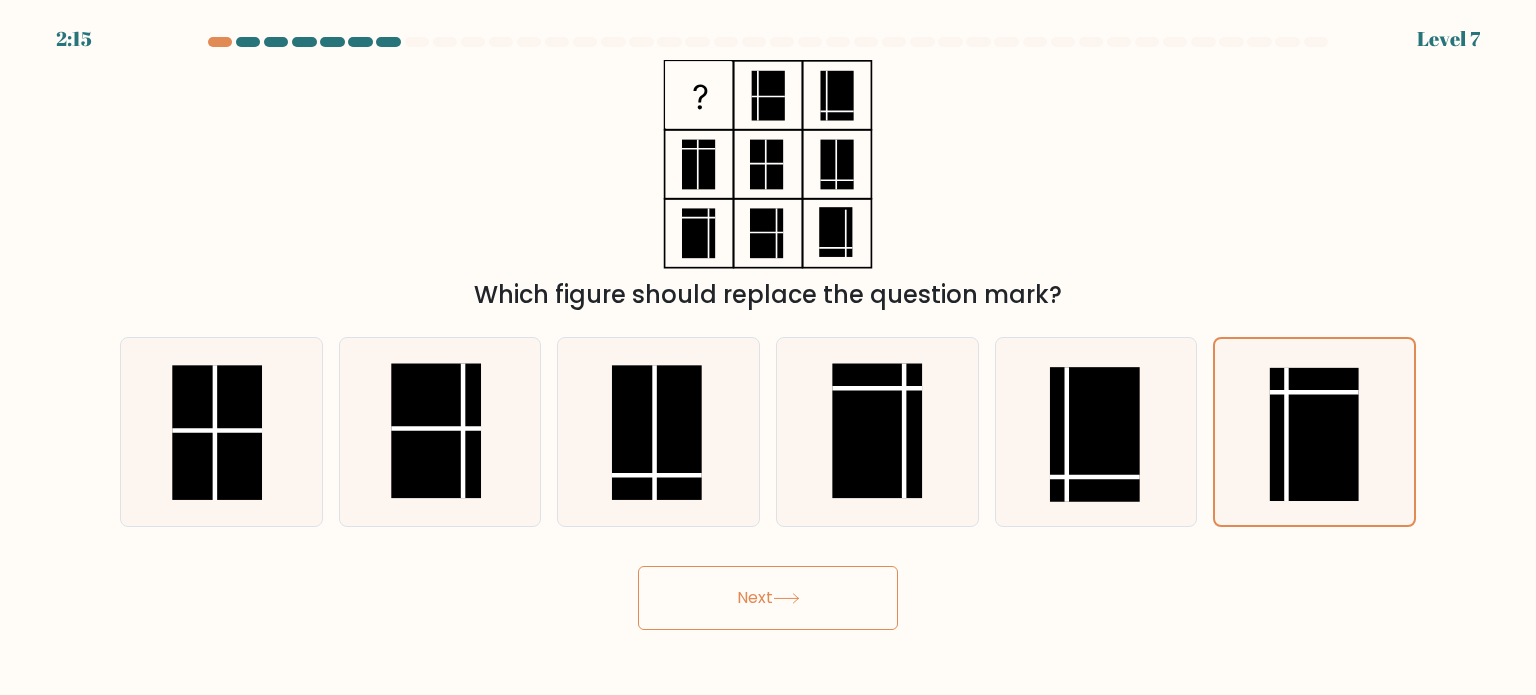 click on "Next" at bounding box center (768, 598) 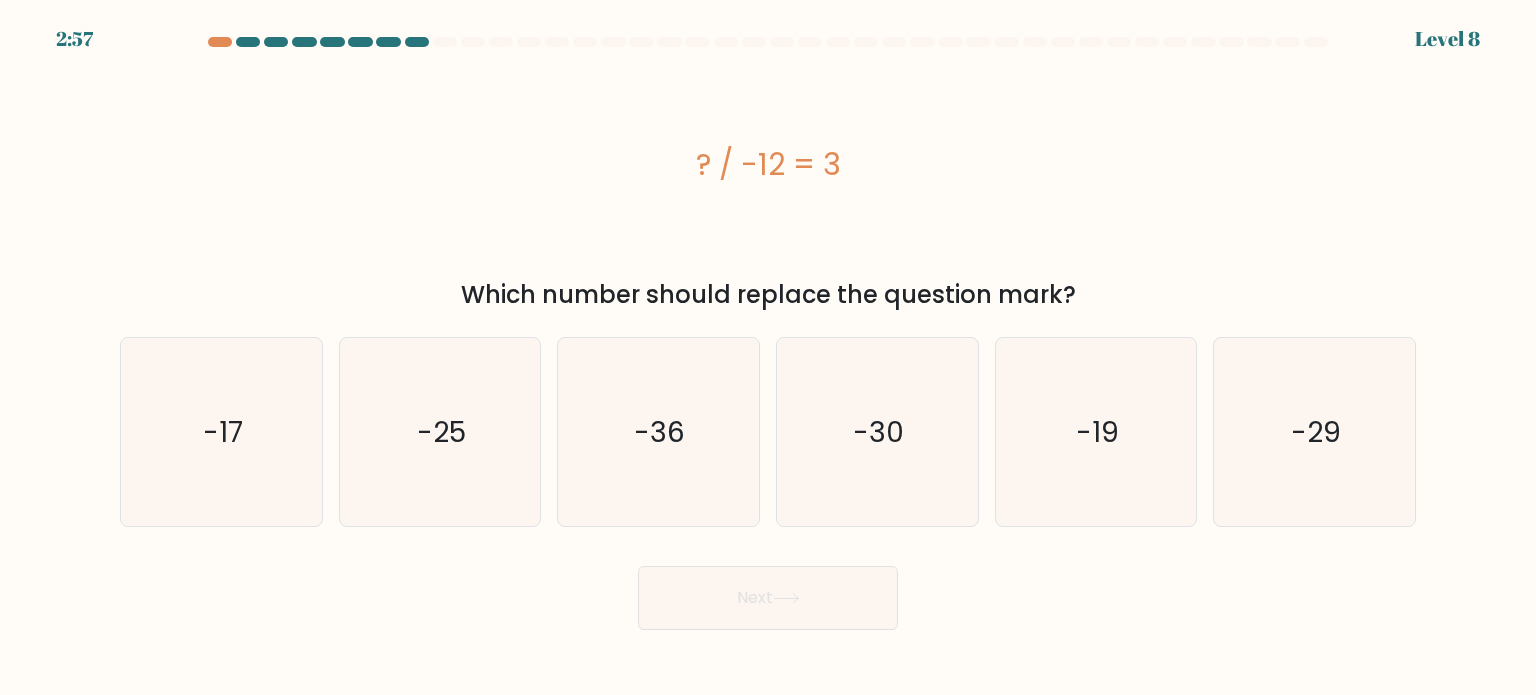 copy on "? / -12 = 3" 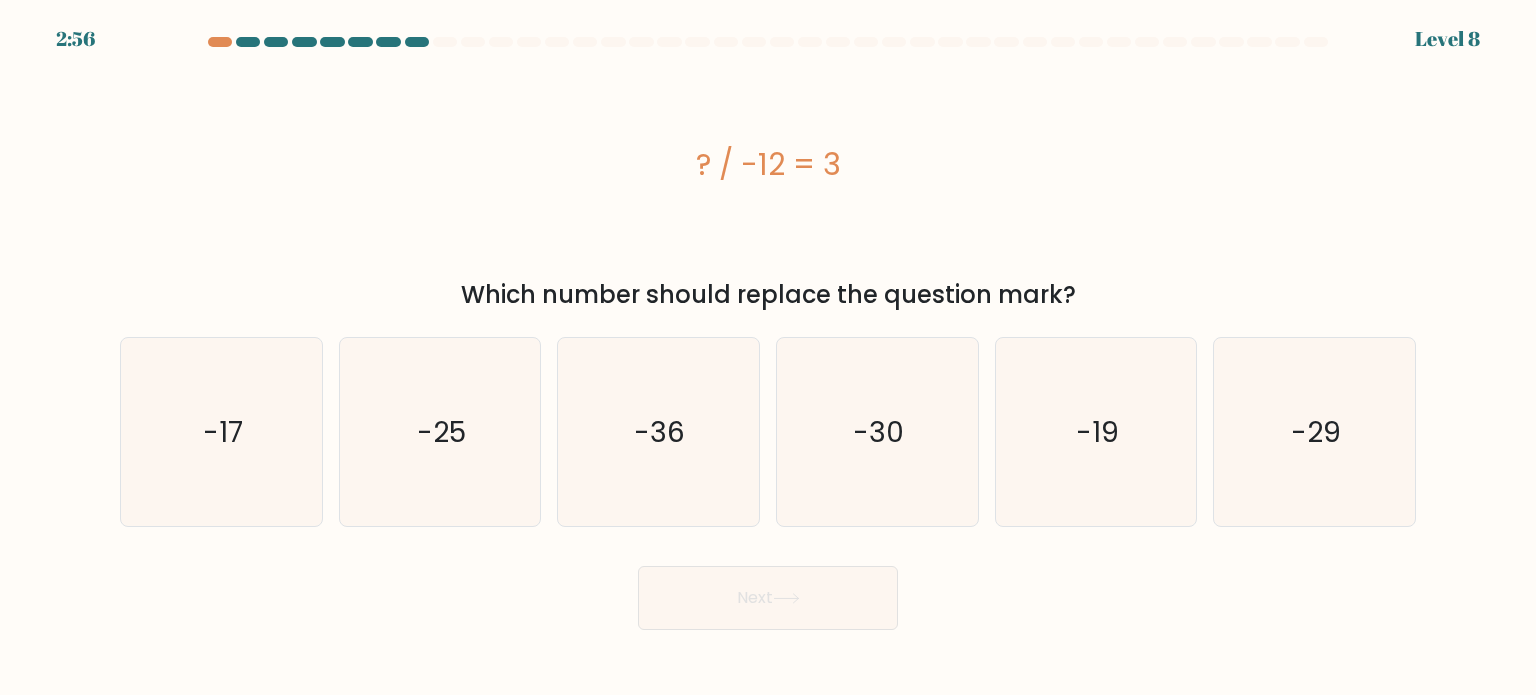 drag, startPoint x: 686, startPoint y: 159, endPoint x: 848, endPoint y: 166, distance: 162.15117 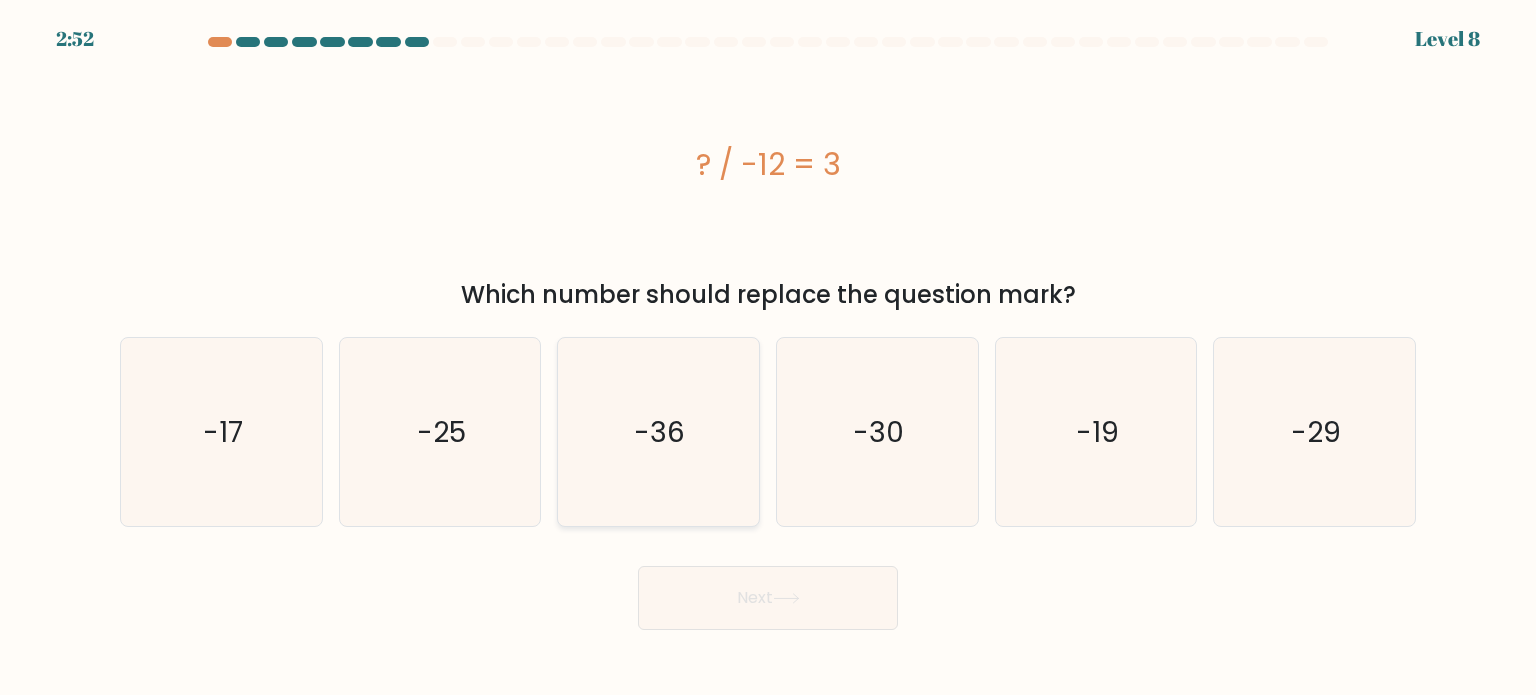 click on "-36" 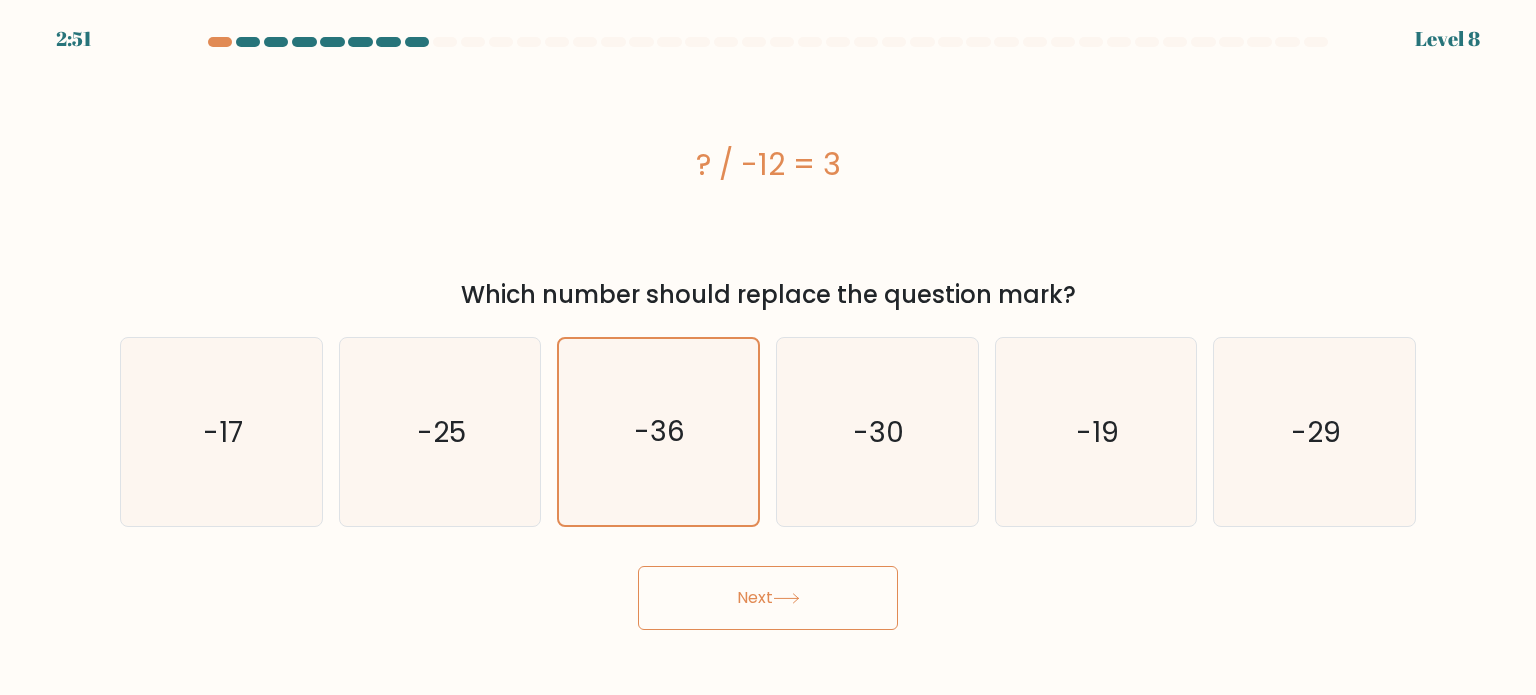 click on "Next" at bounding box center (768, 598) 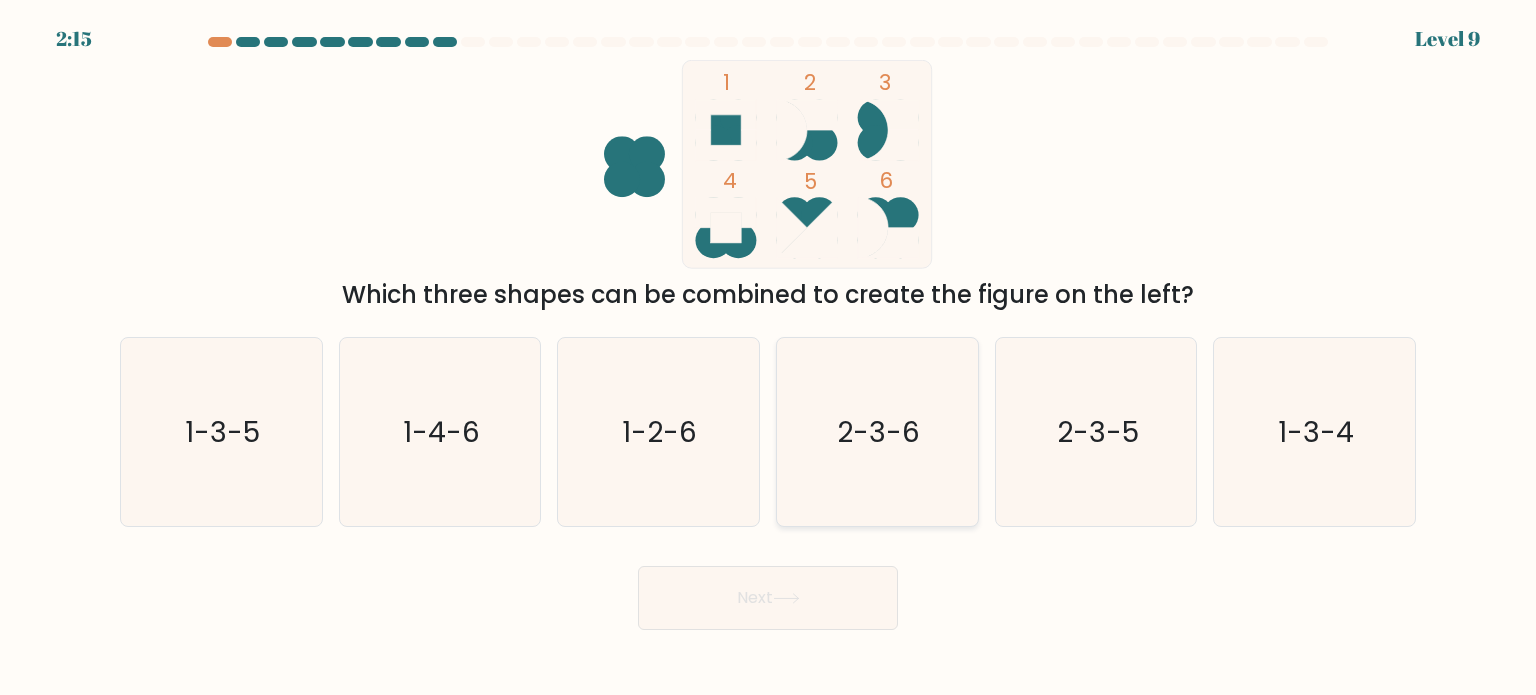 click on "2-3-6" 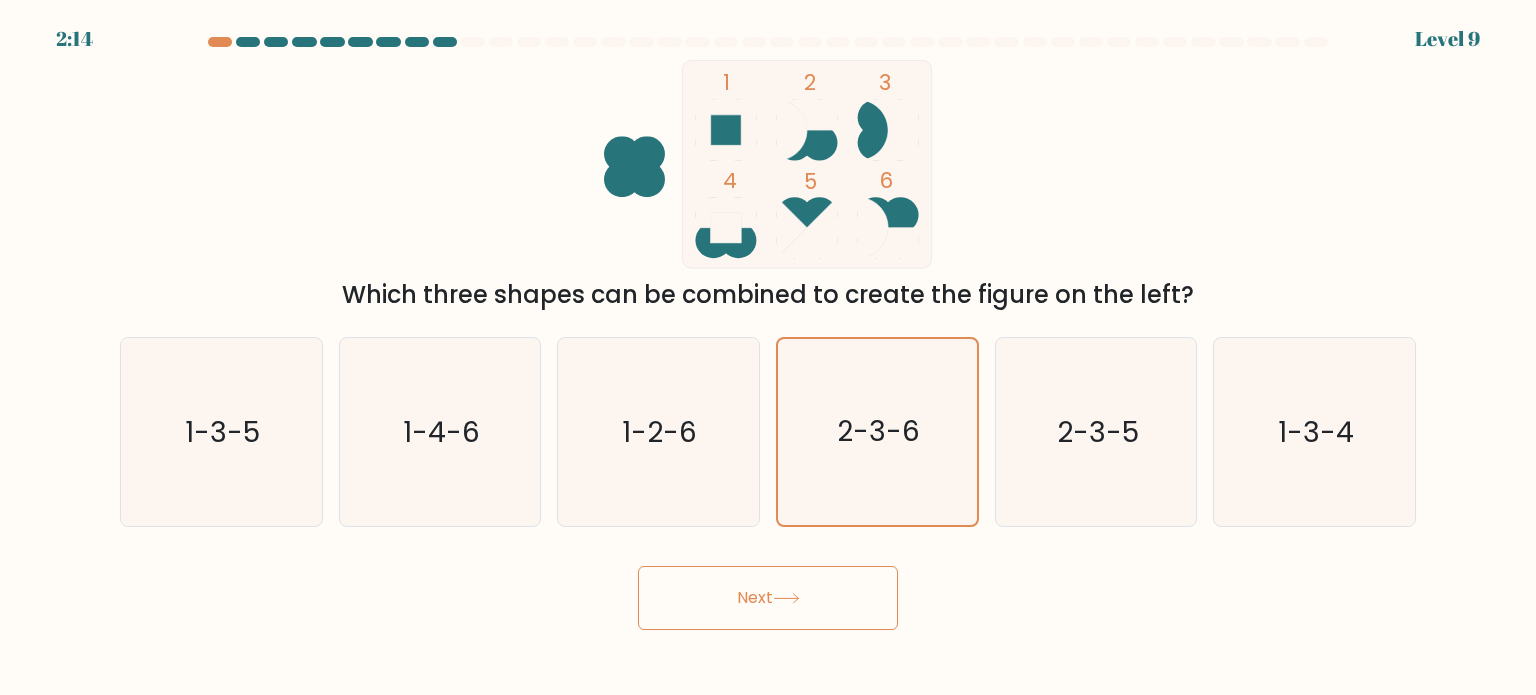 click on "Next" at bounding box center [768, 598] 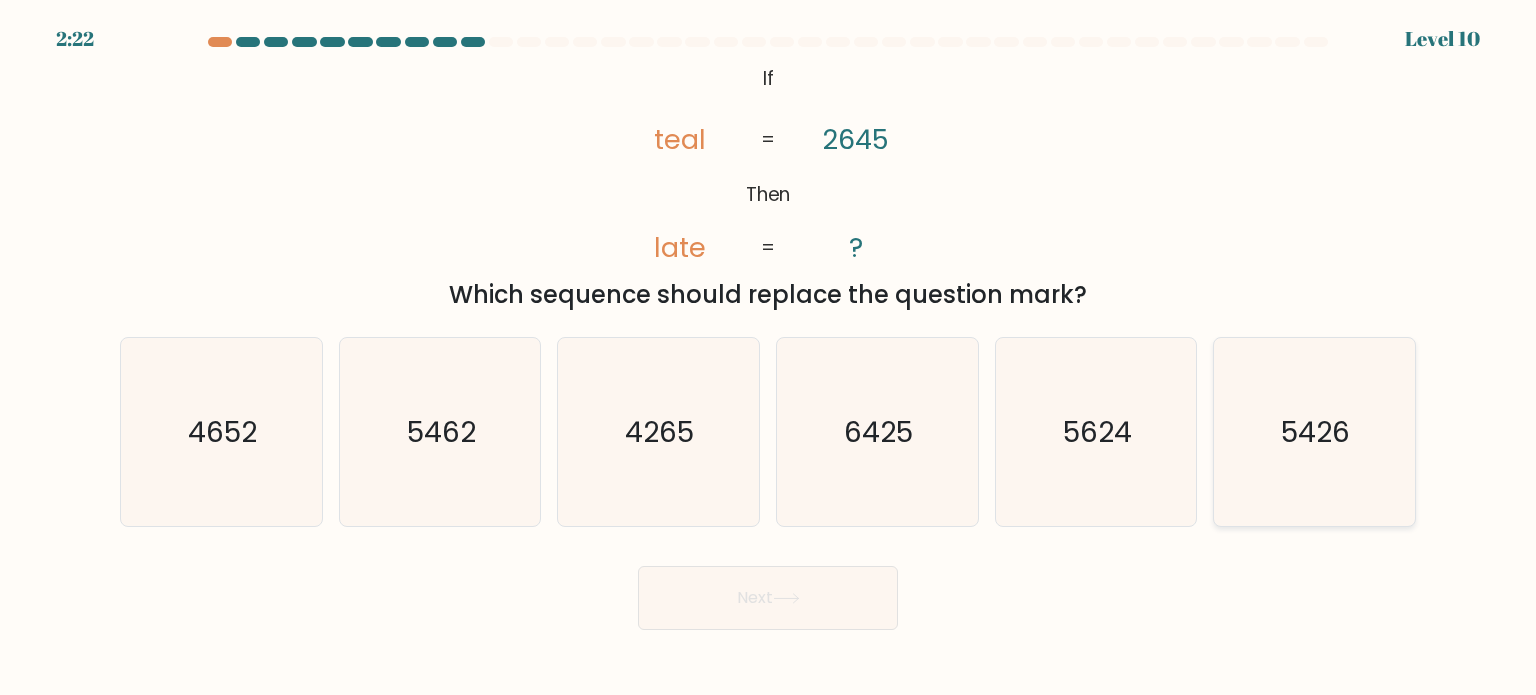 click on "5426" 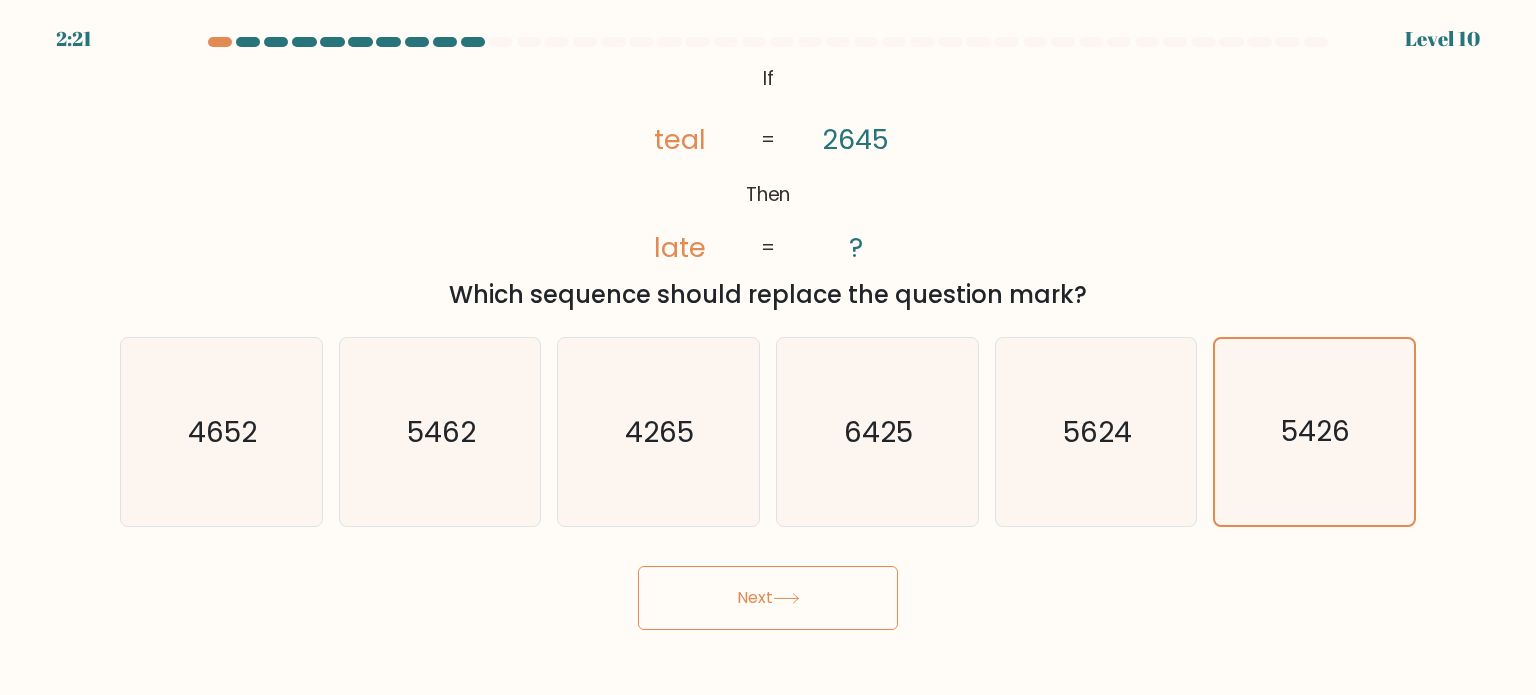 click on "Next" at bounding box center [768, 598] 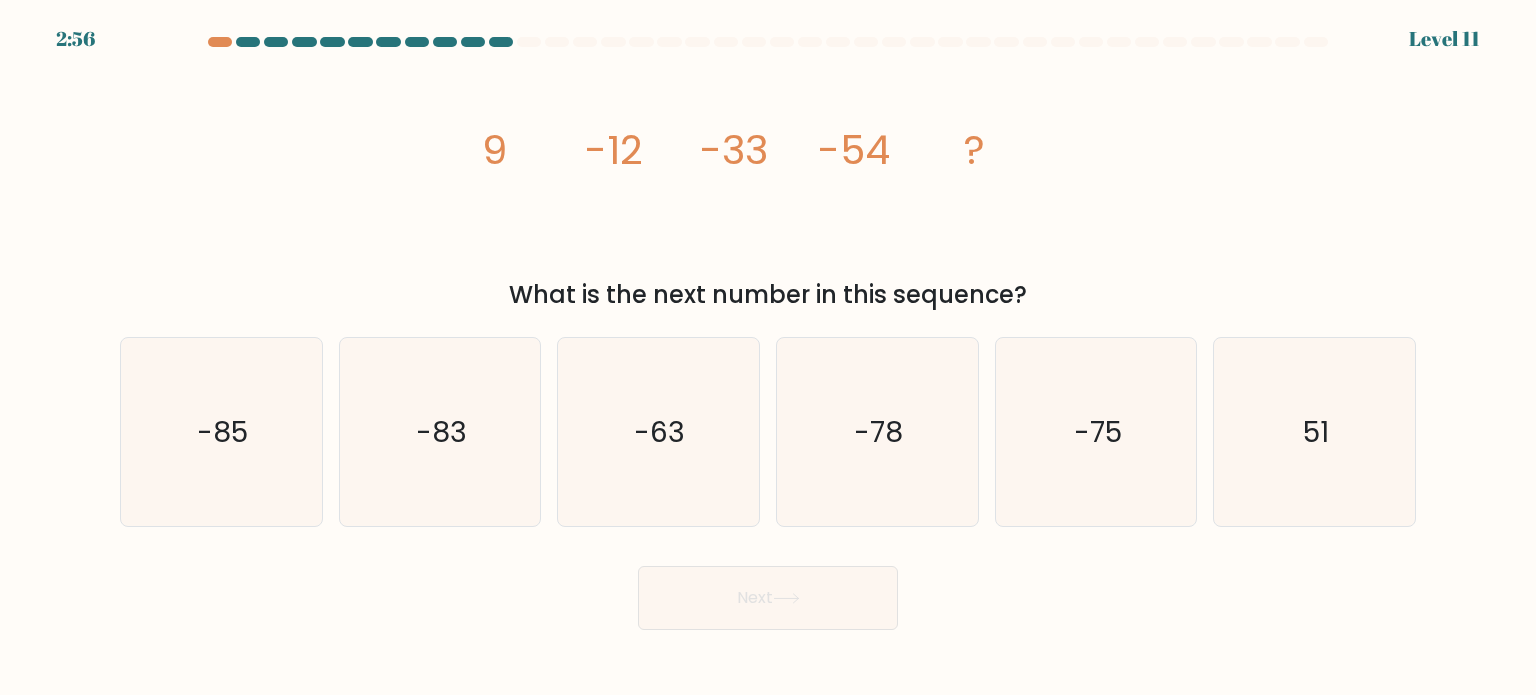 click 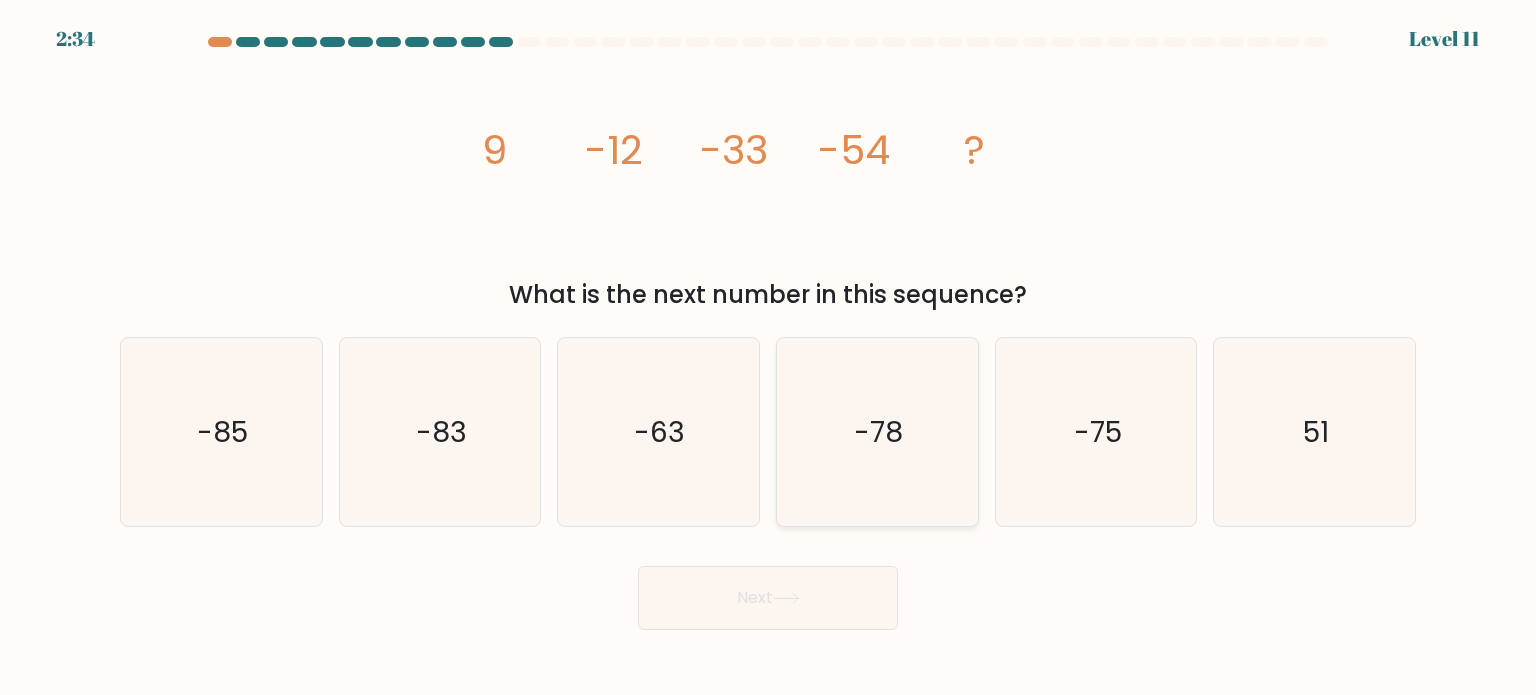 click on "-78" 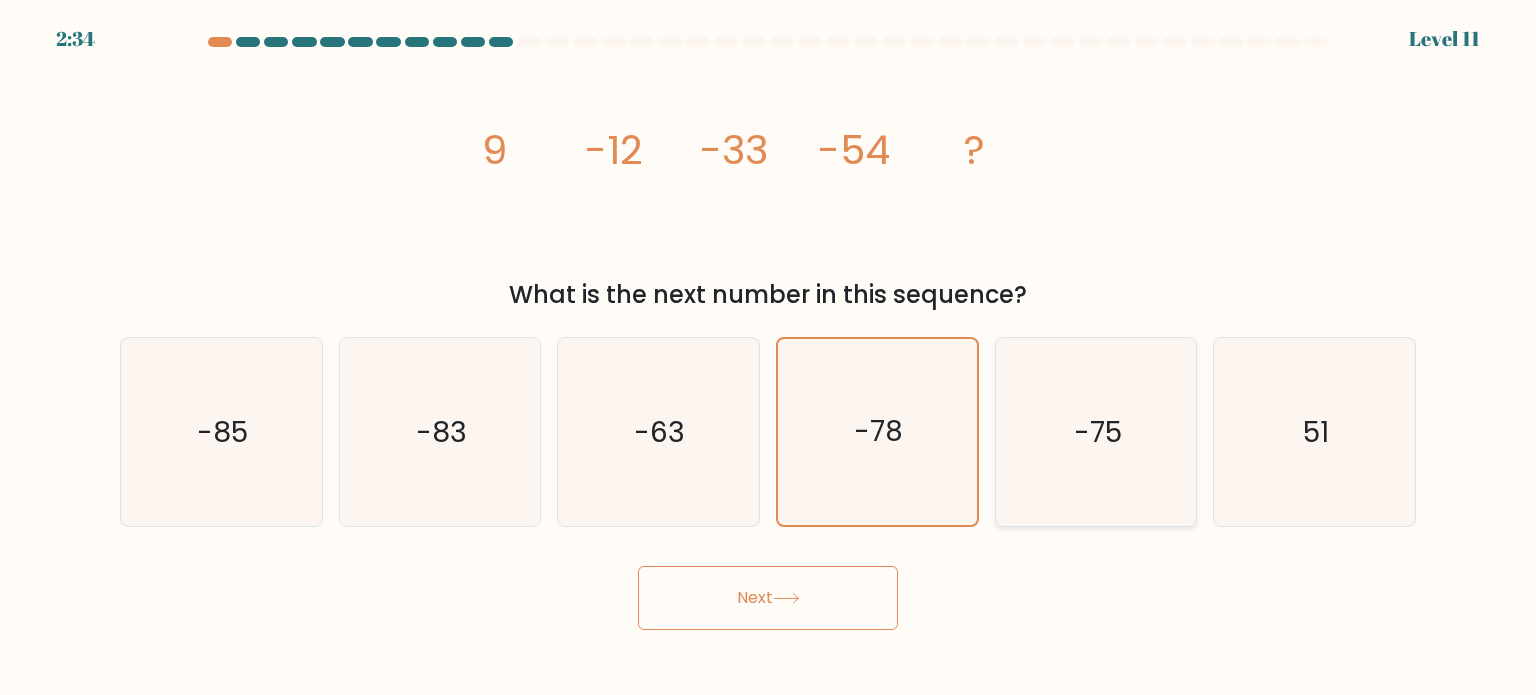 drag, startPoint x: 1072, startPoint y: 439, endPoint x: 1046, endPoint y: 452, distance: 29.068884 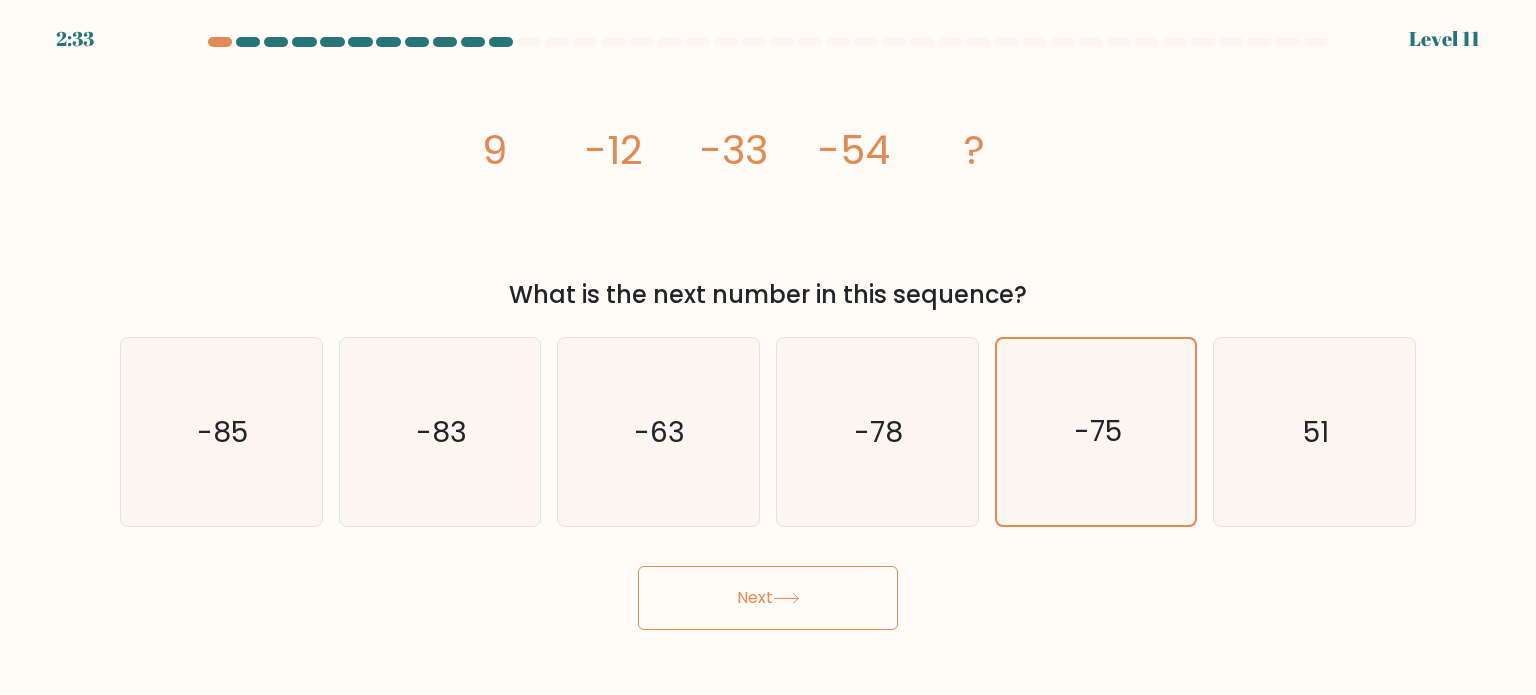 click on "Next" at bounding box center [768, 598] 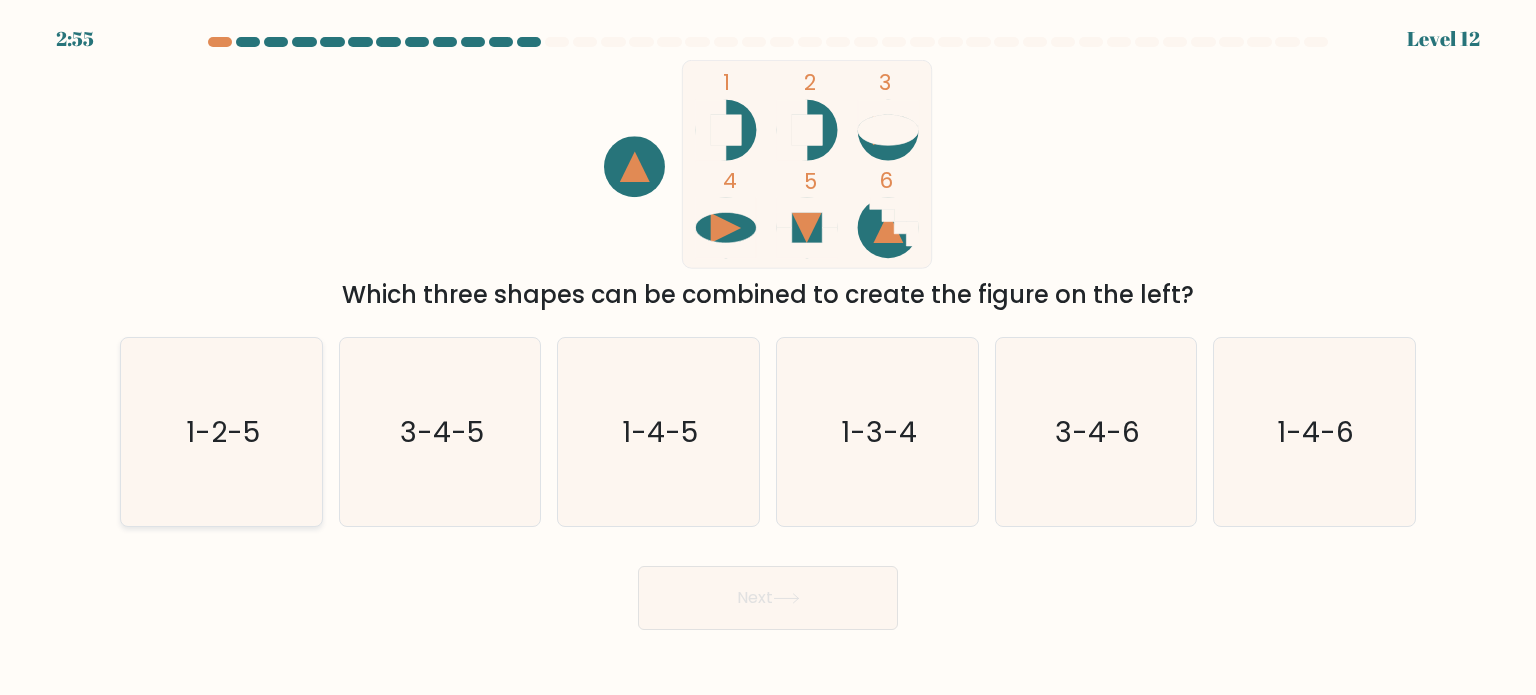 click on "1-2-5" 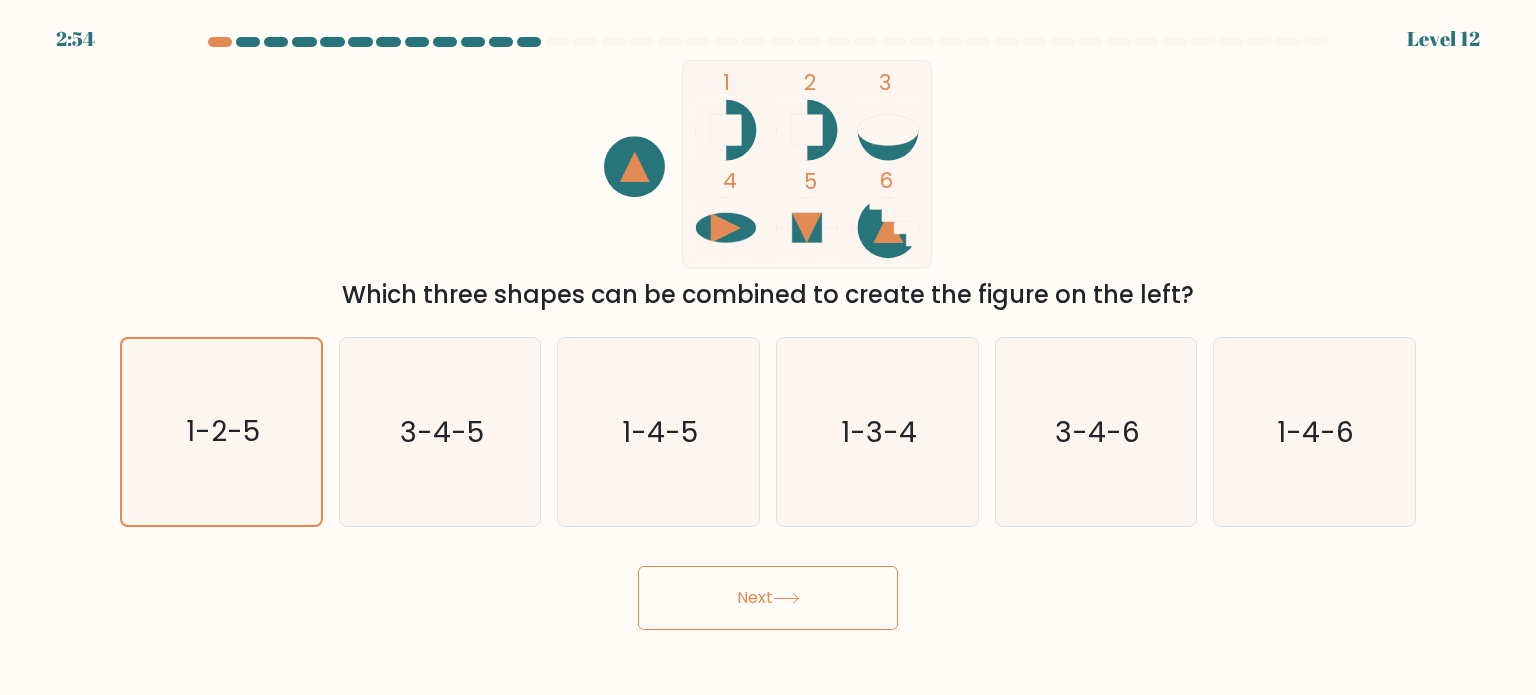 click on "Next" at bounding box center [768, 598] 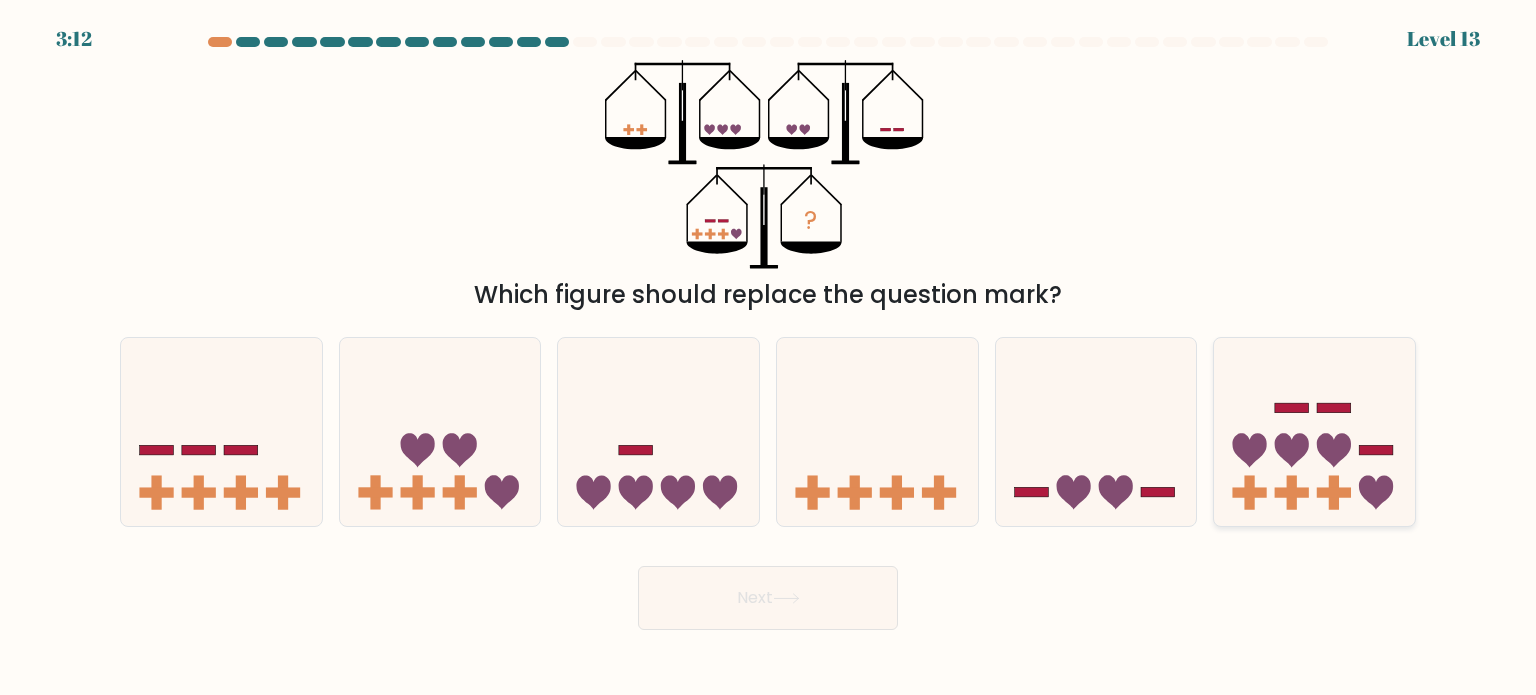 click 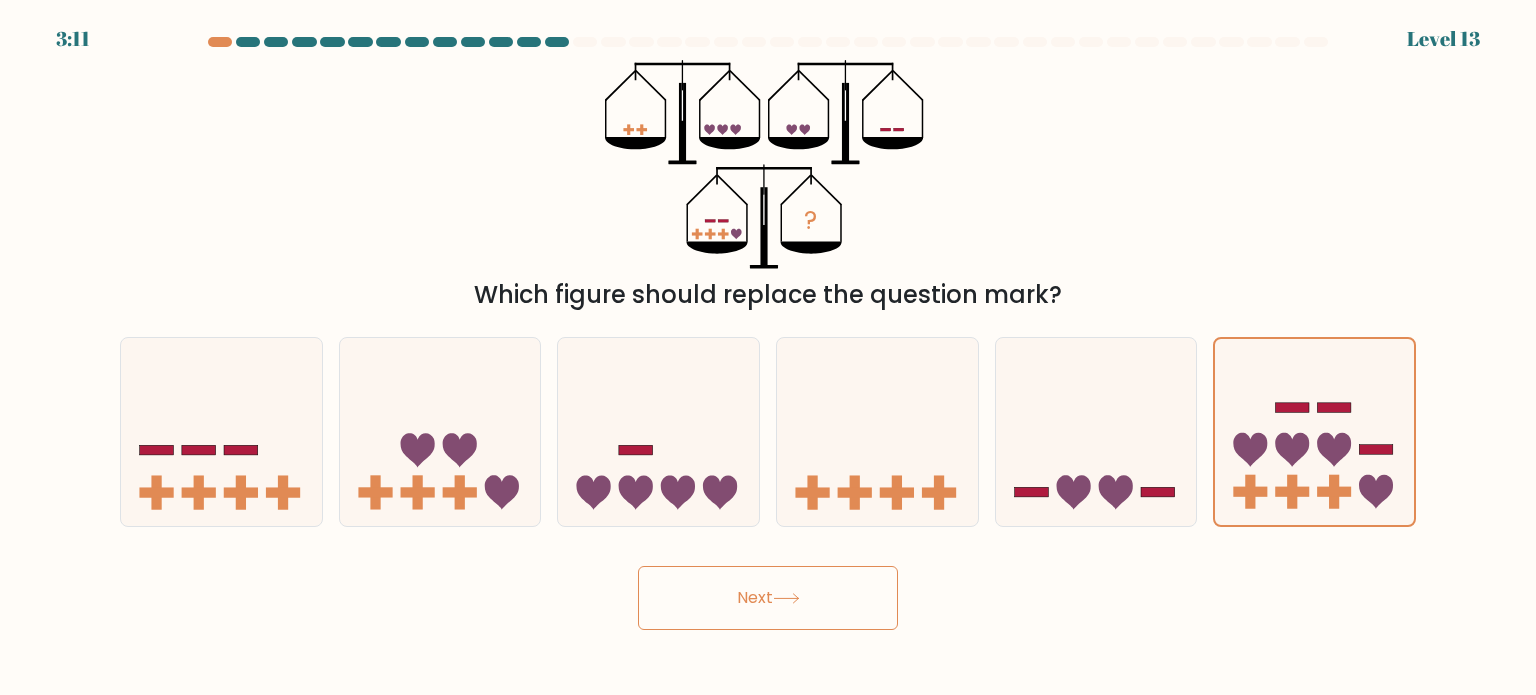 click 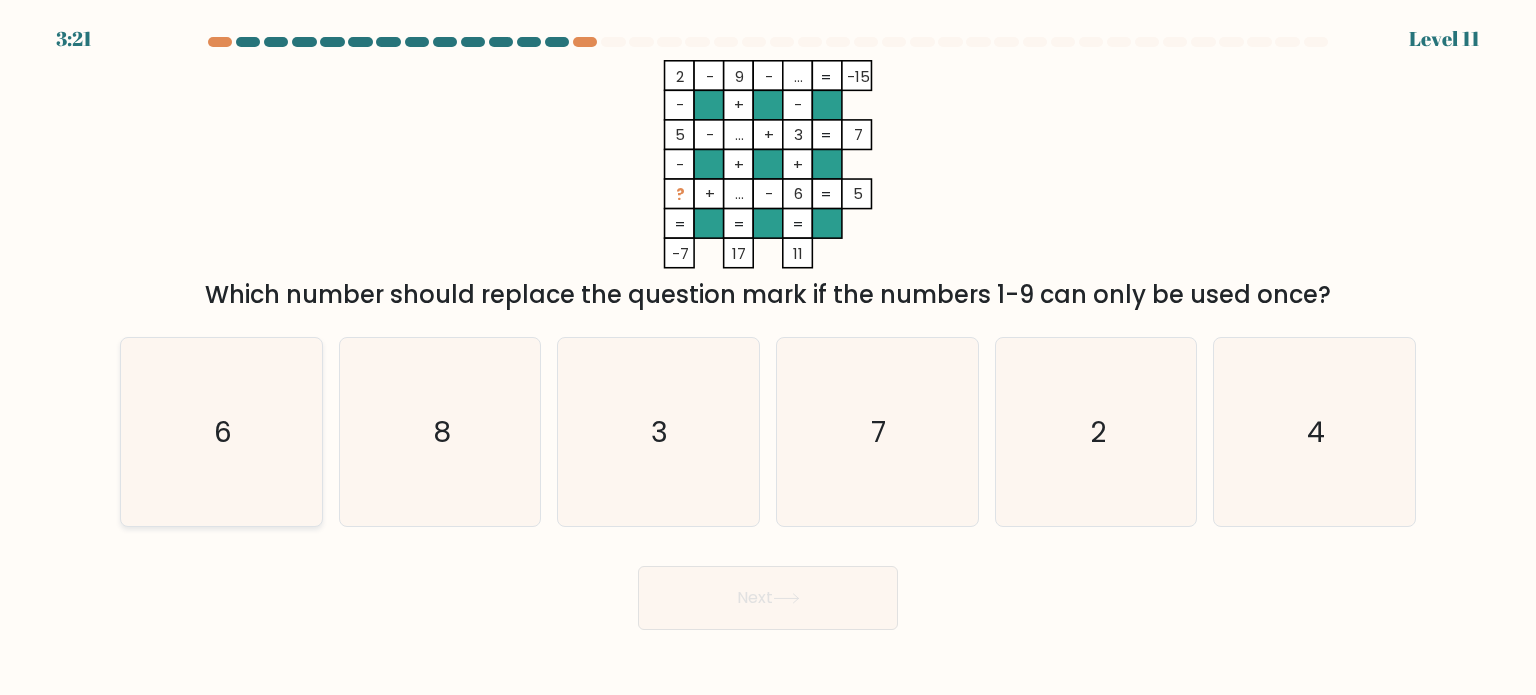 click on "6" 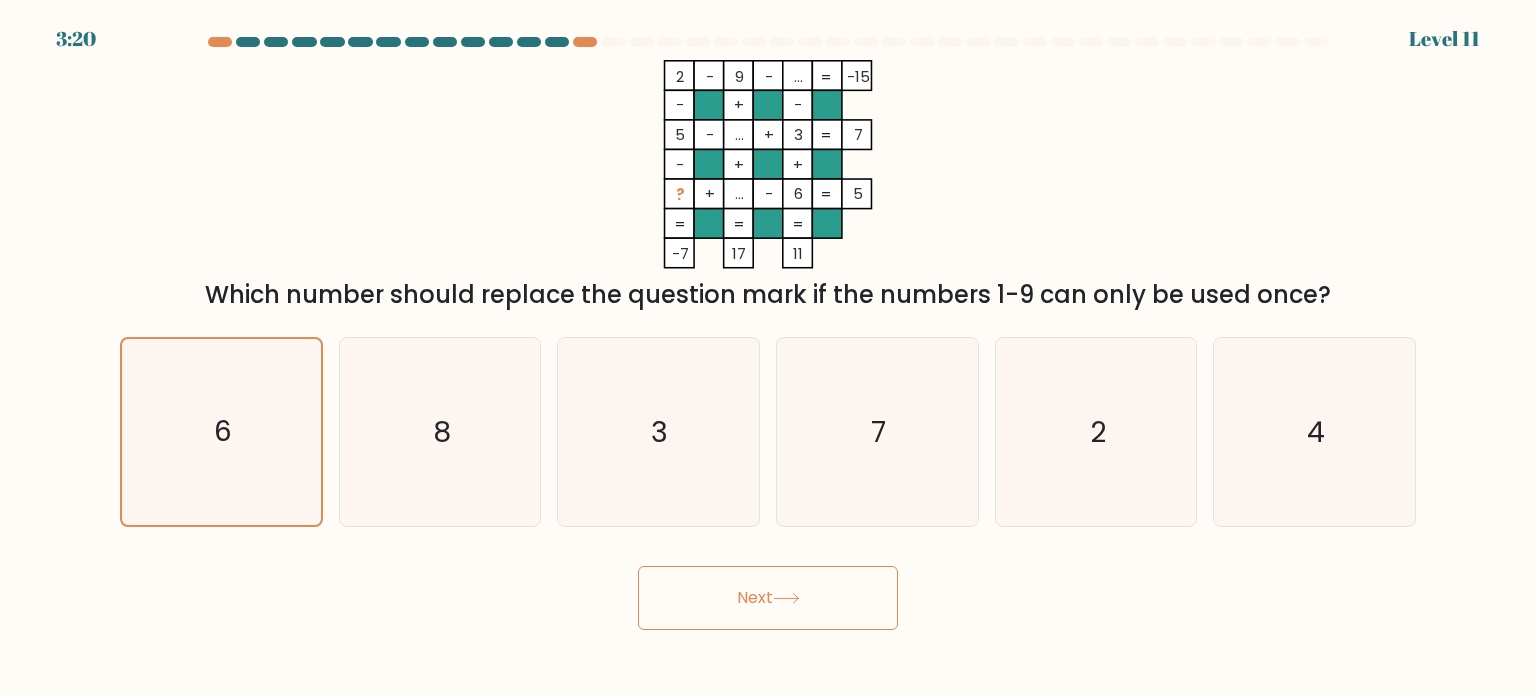 click on "Next" at bounding box center [768, 598] 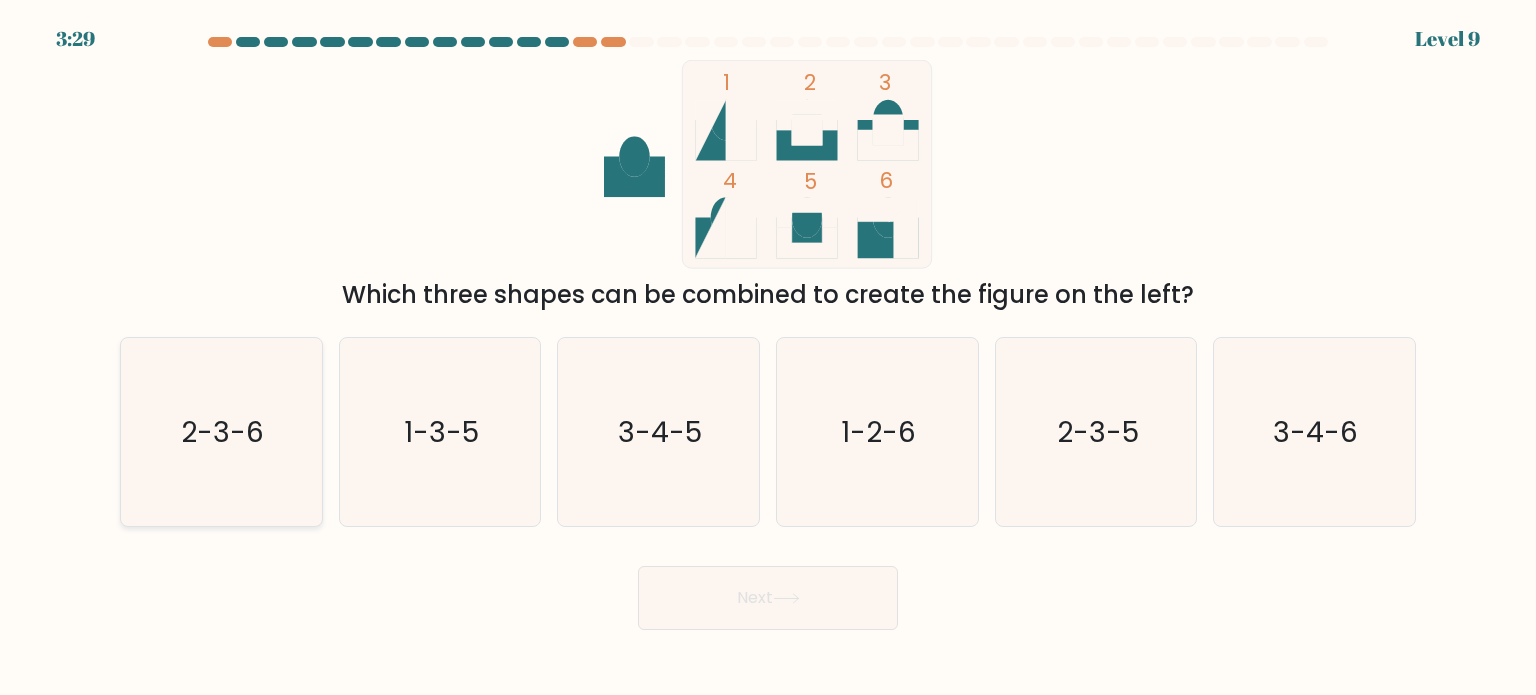 click on "2-3-6" 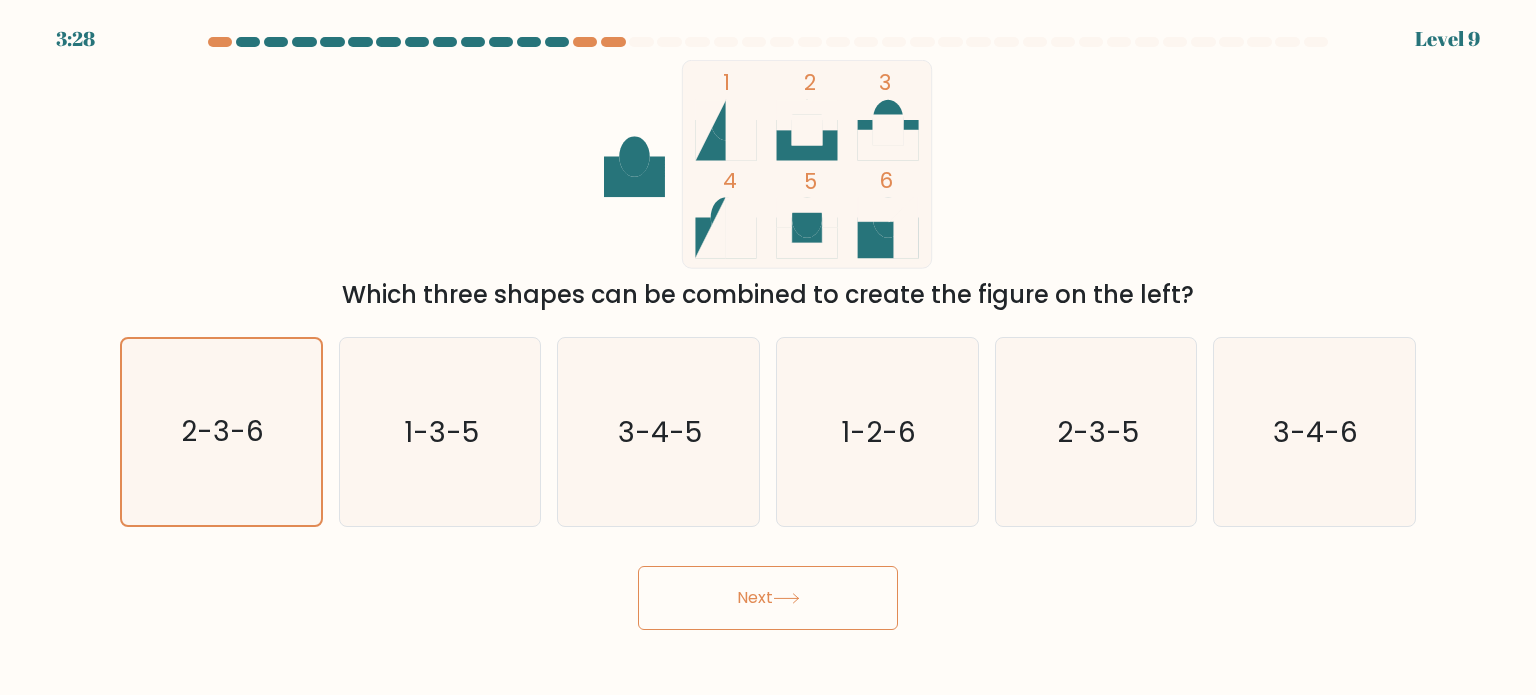 click on "Next" at bounding box center [768, 598] 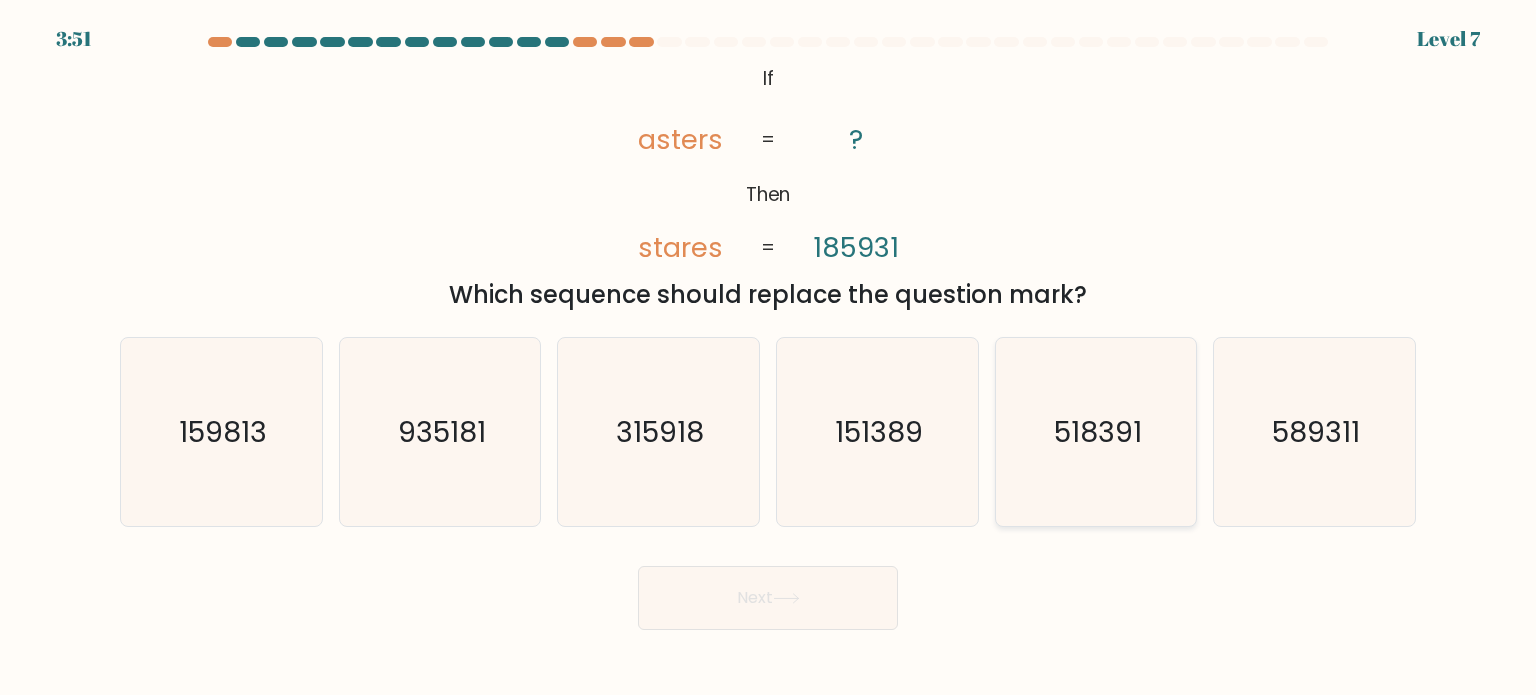 click on "518391" 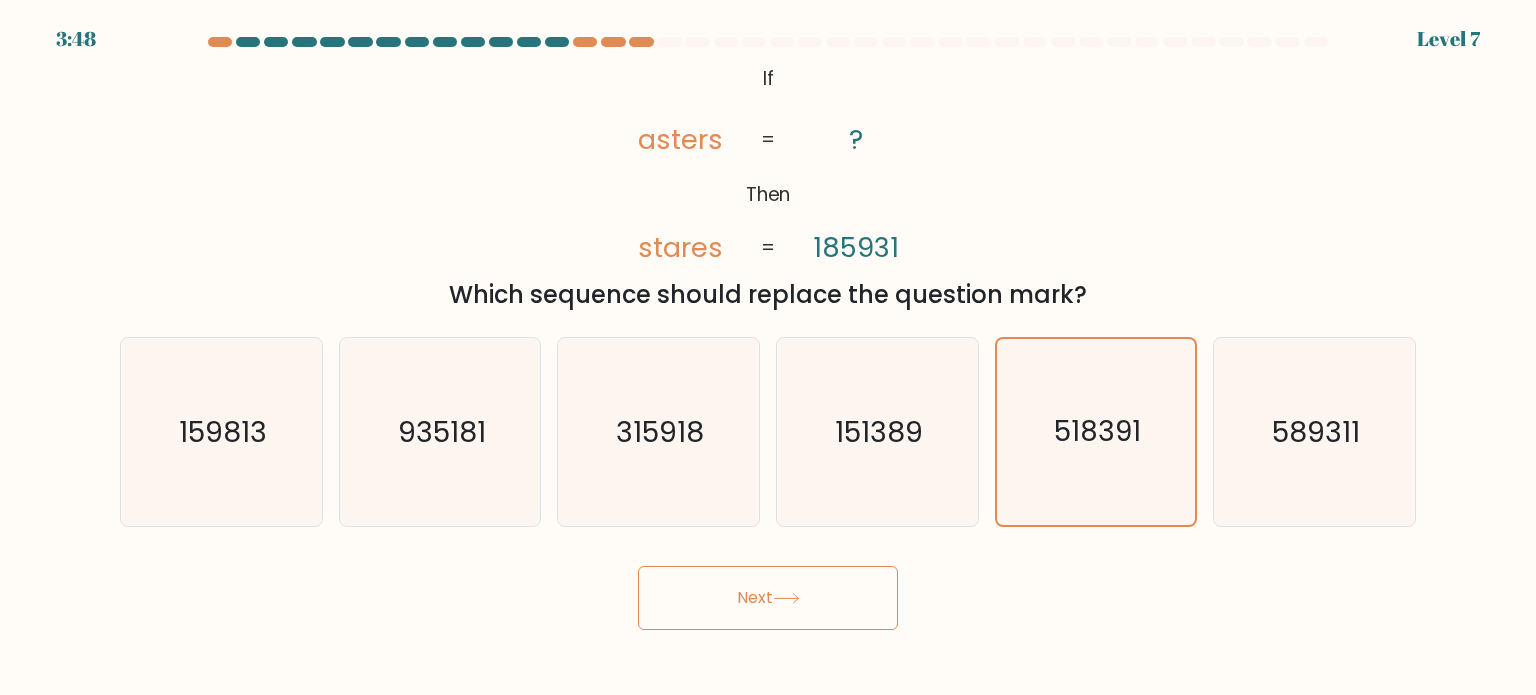 click on "Next" at bounding box center (768, 598) 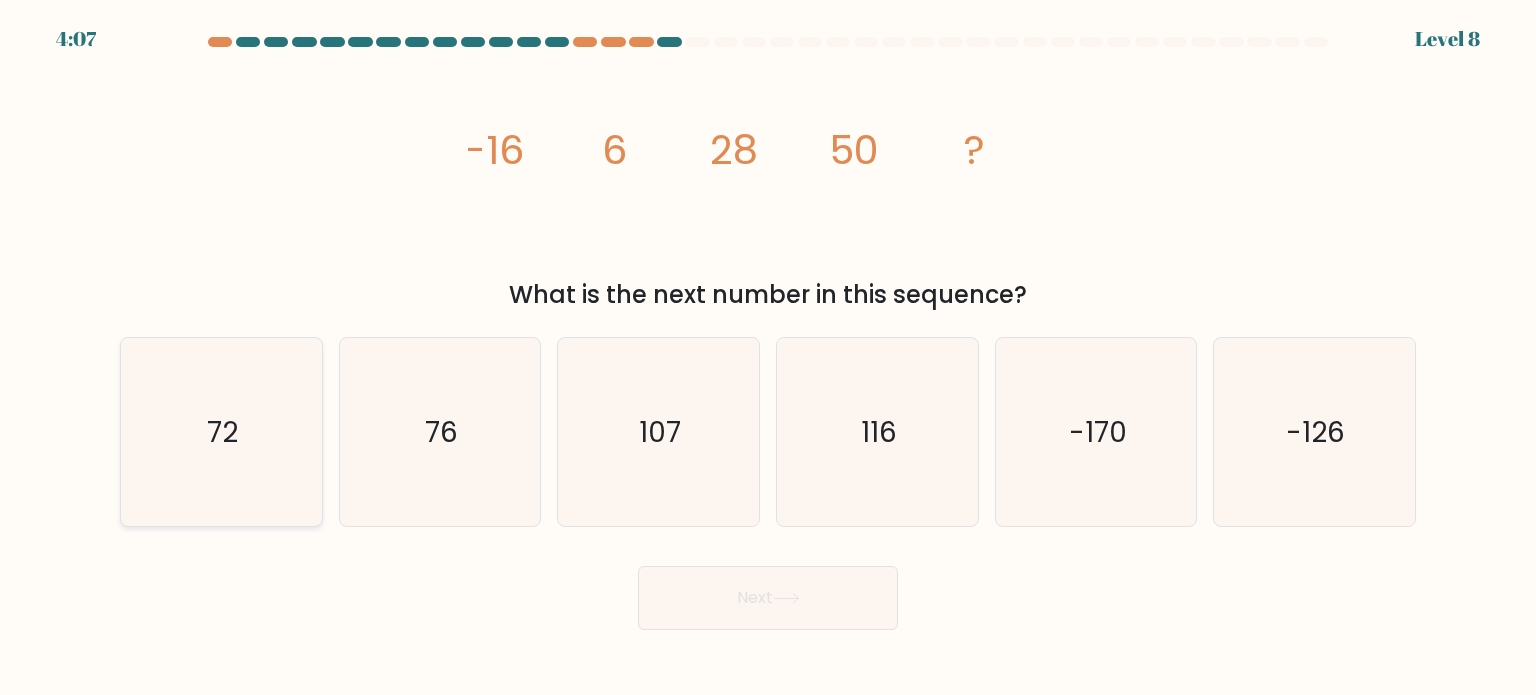 click on "72" 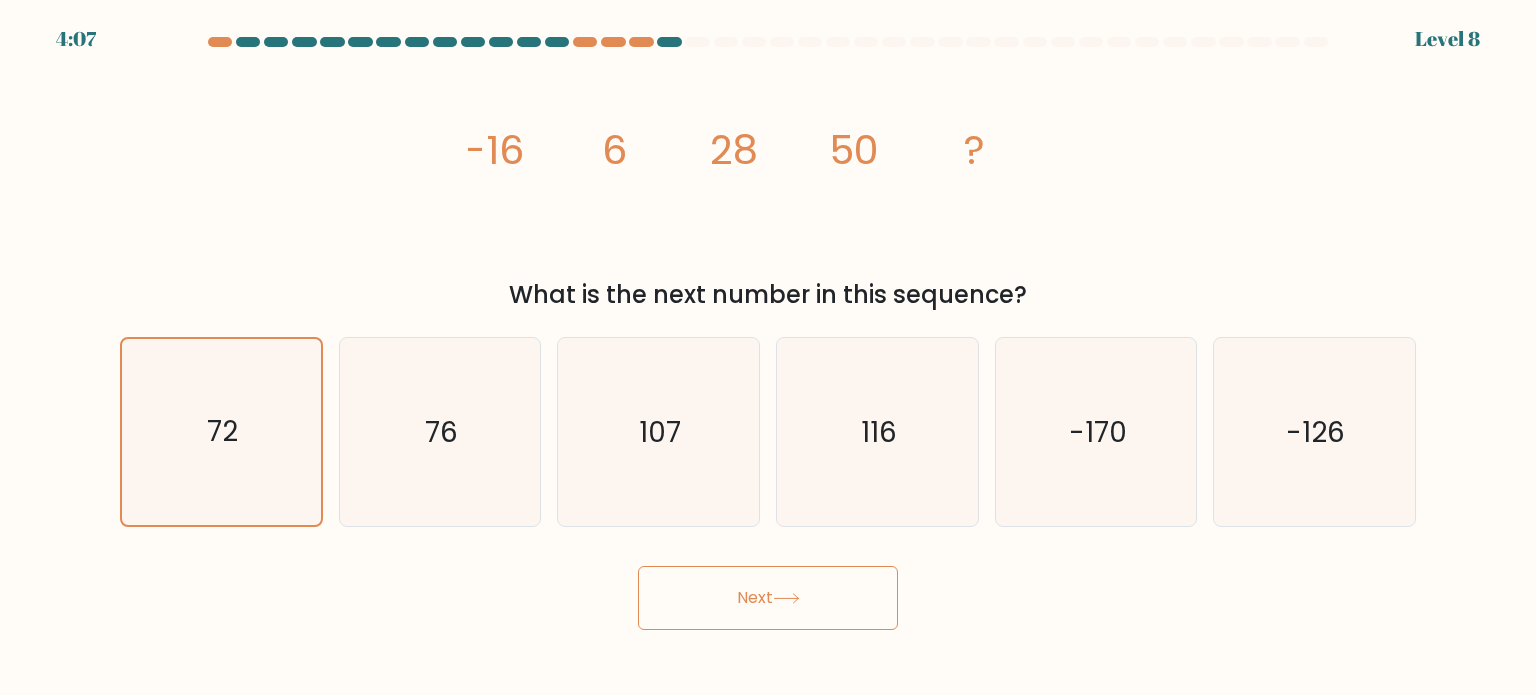 click on "Next" at bounding box center (768, 598) 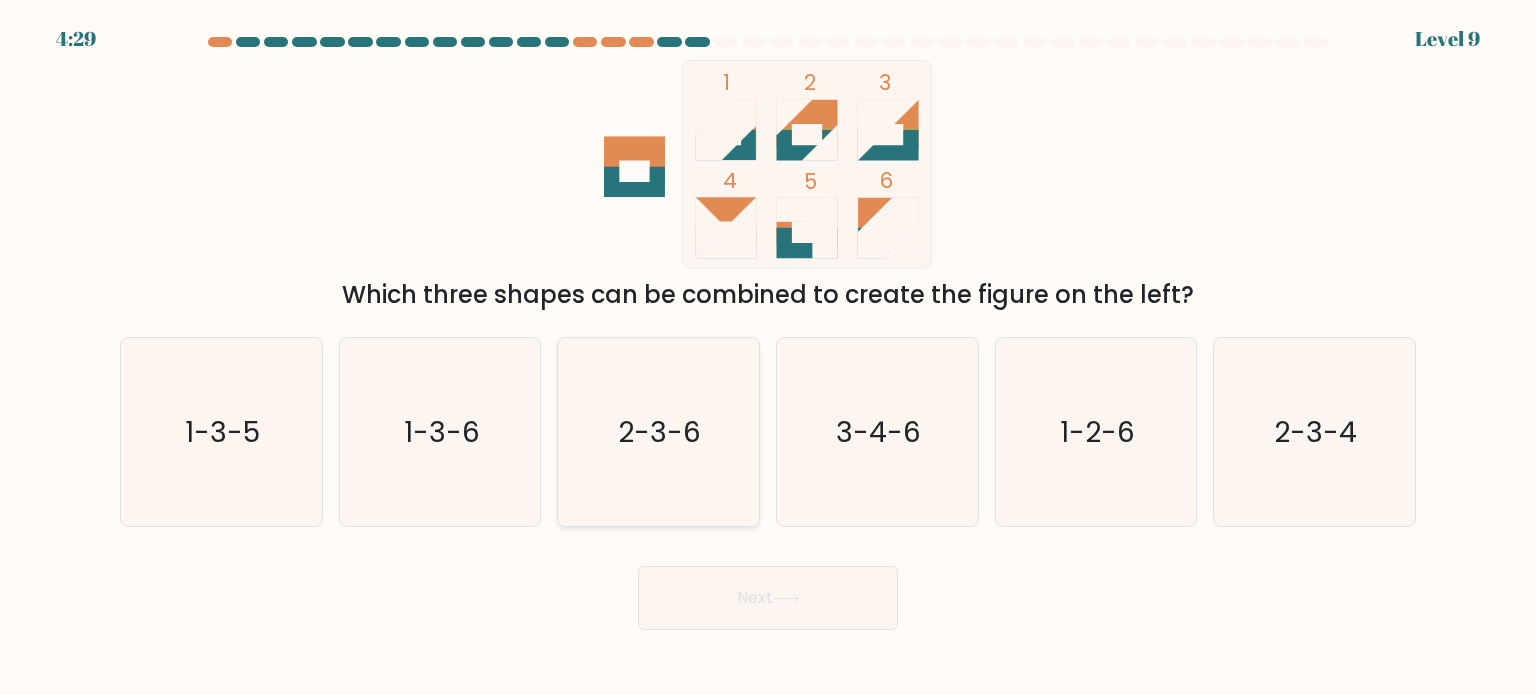 click on "2-3-6" 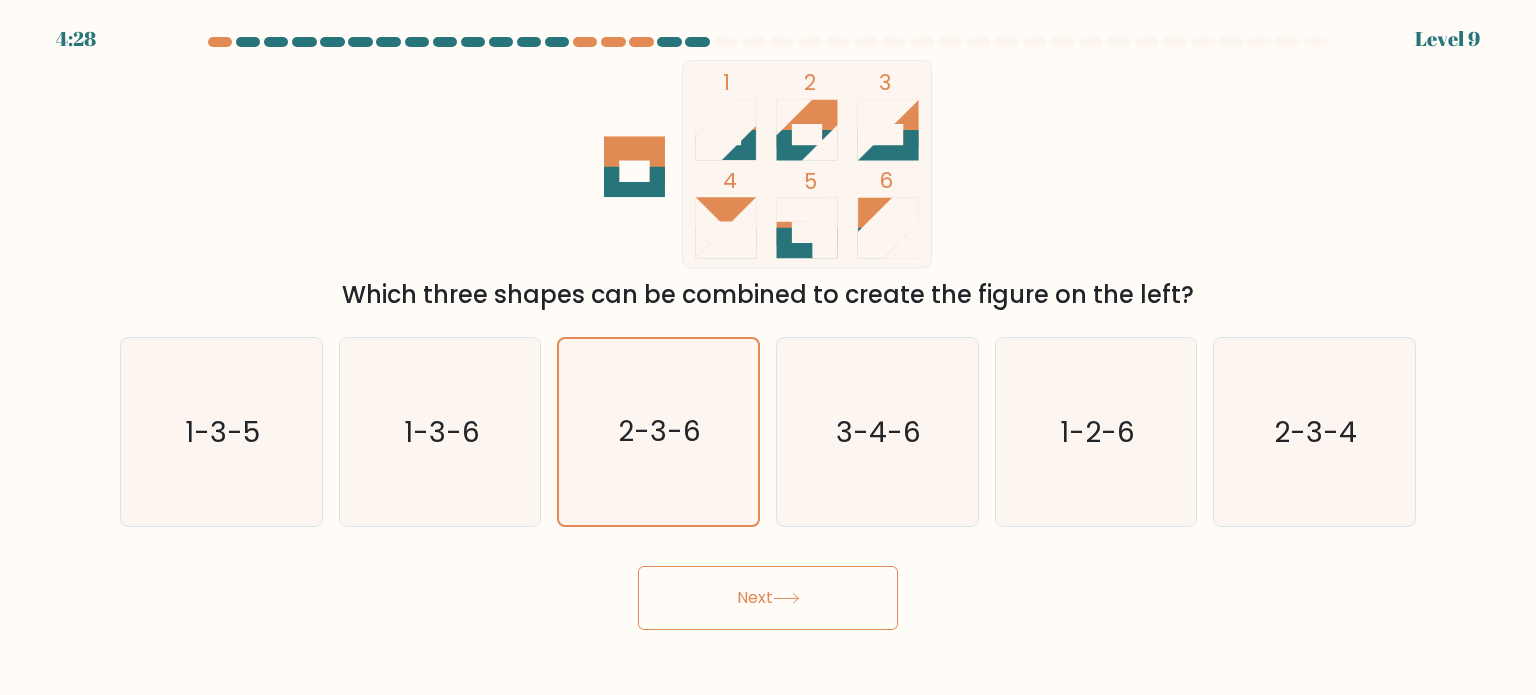 click on "Next" at bounding box center [768, 598] 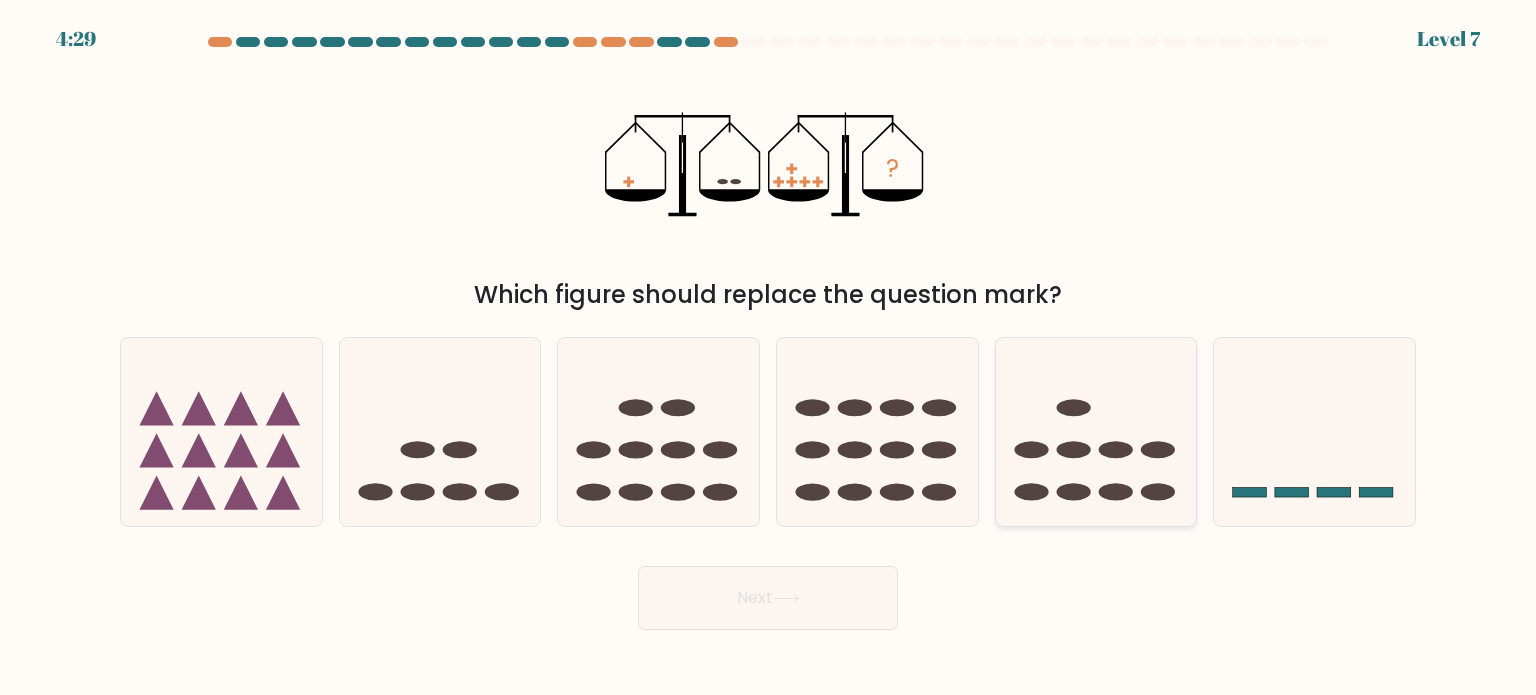 click 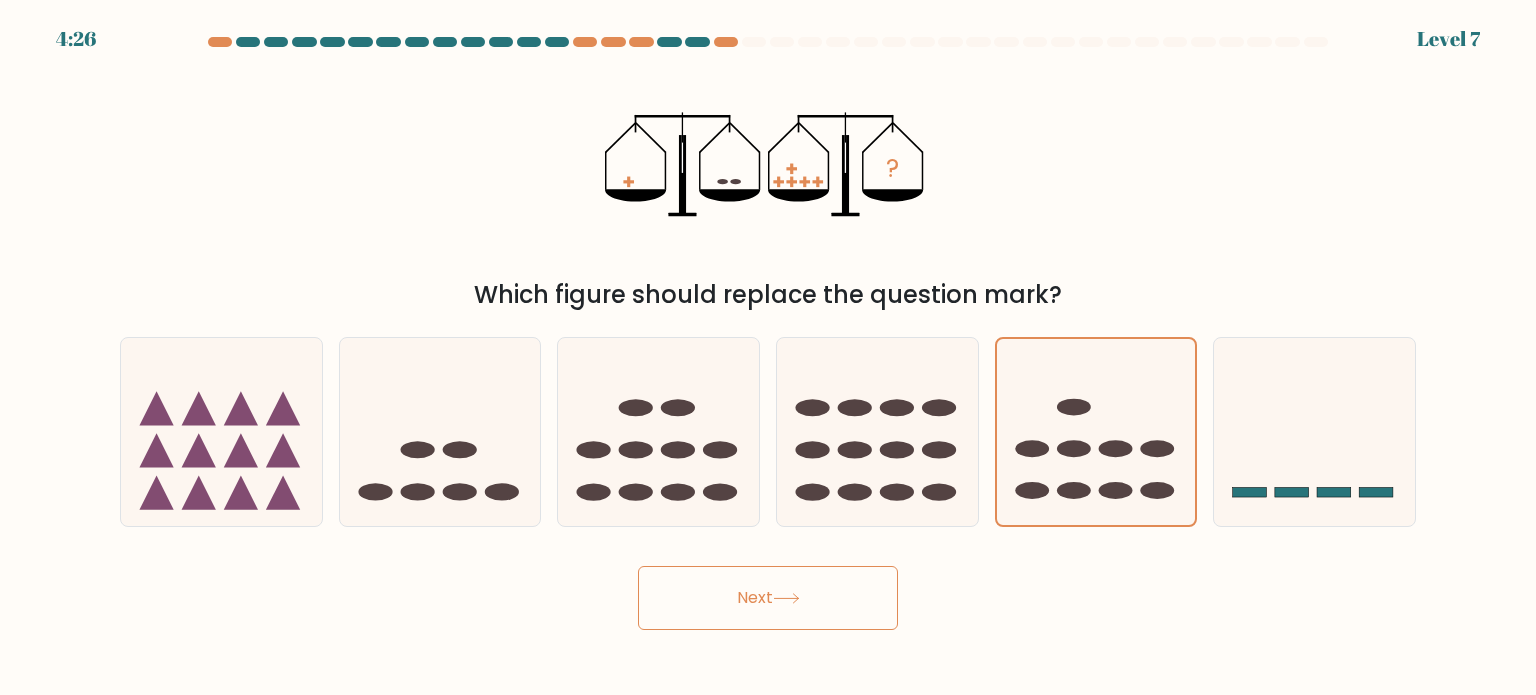 click on "Next" at bounding box center (768, 598) 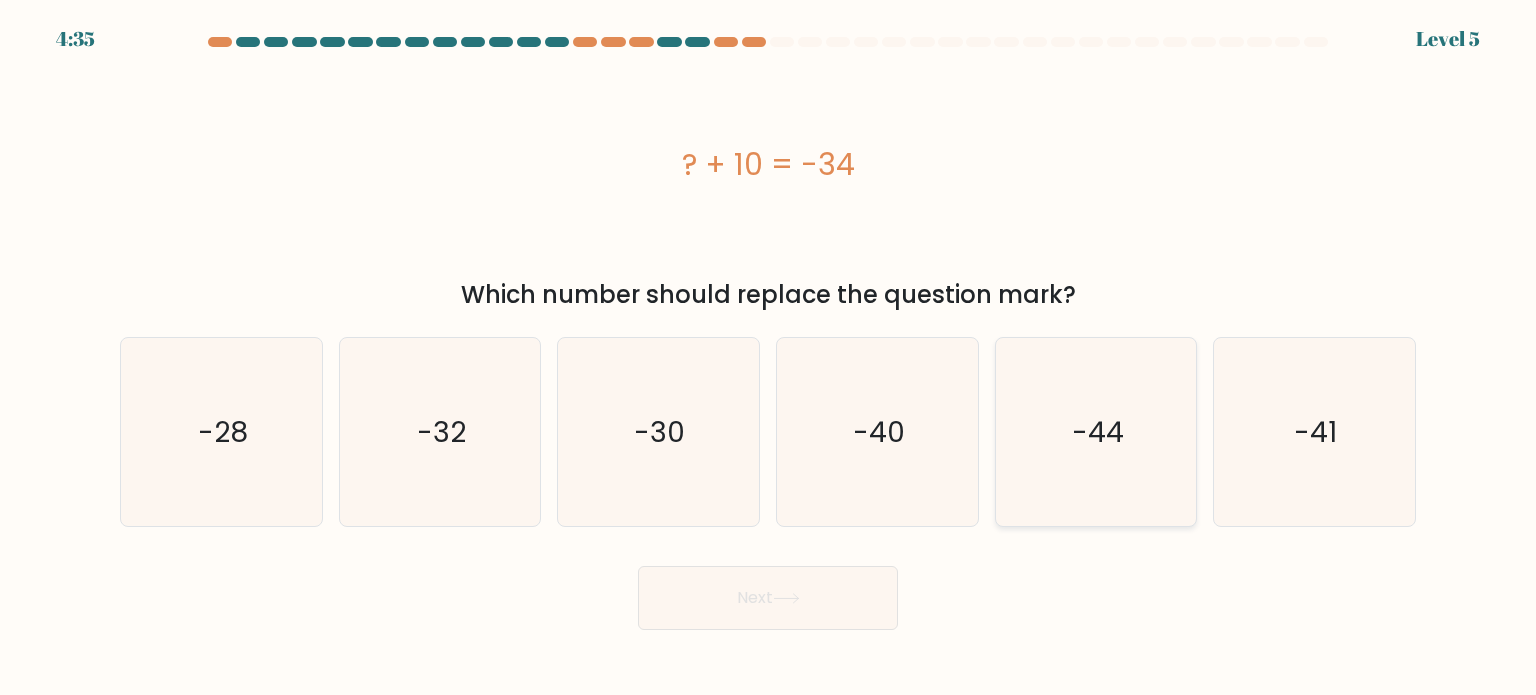 click on "-44" 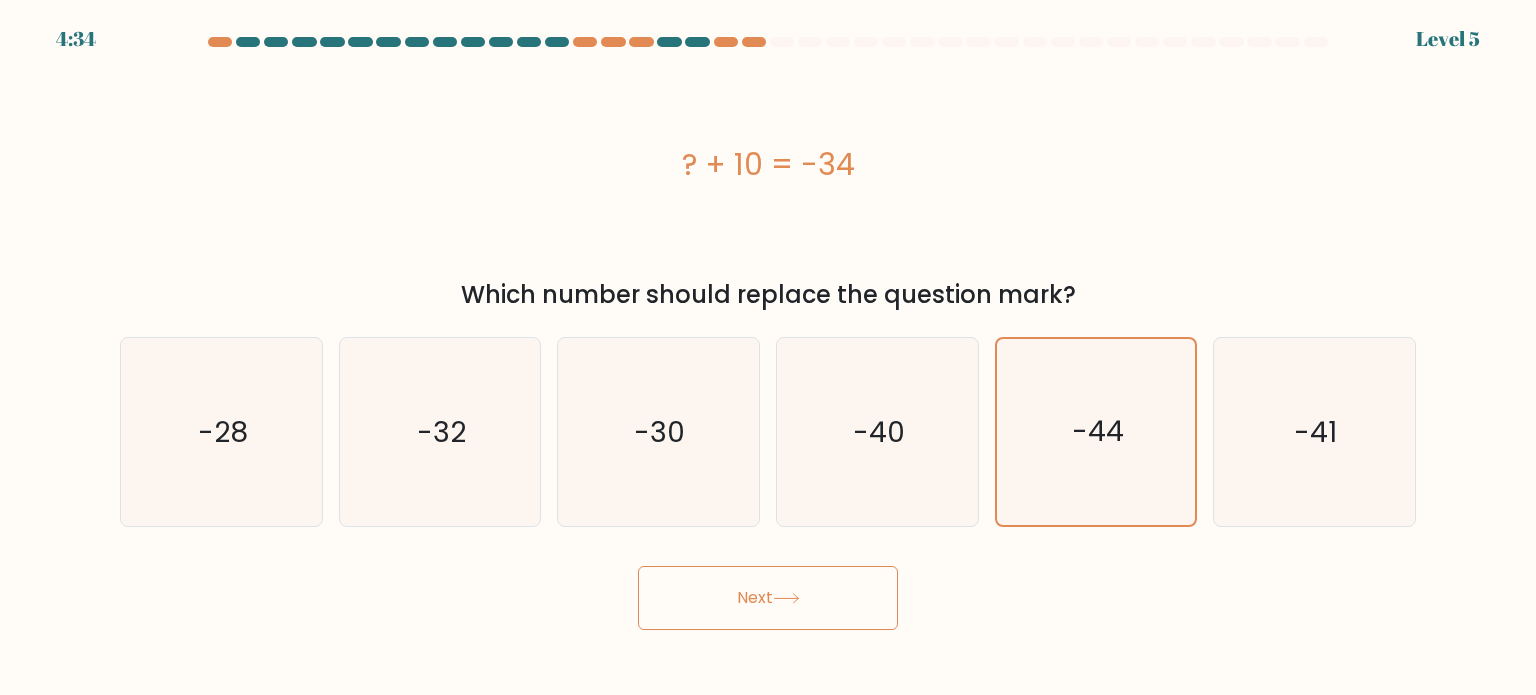 click 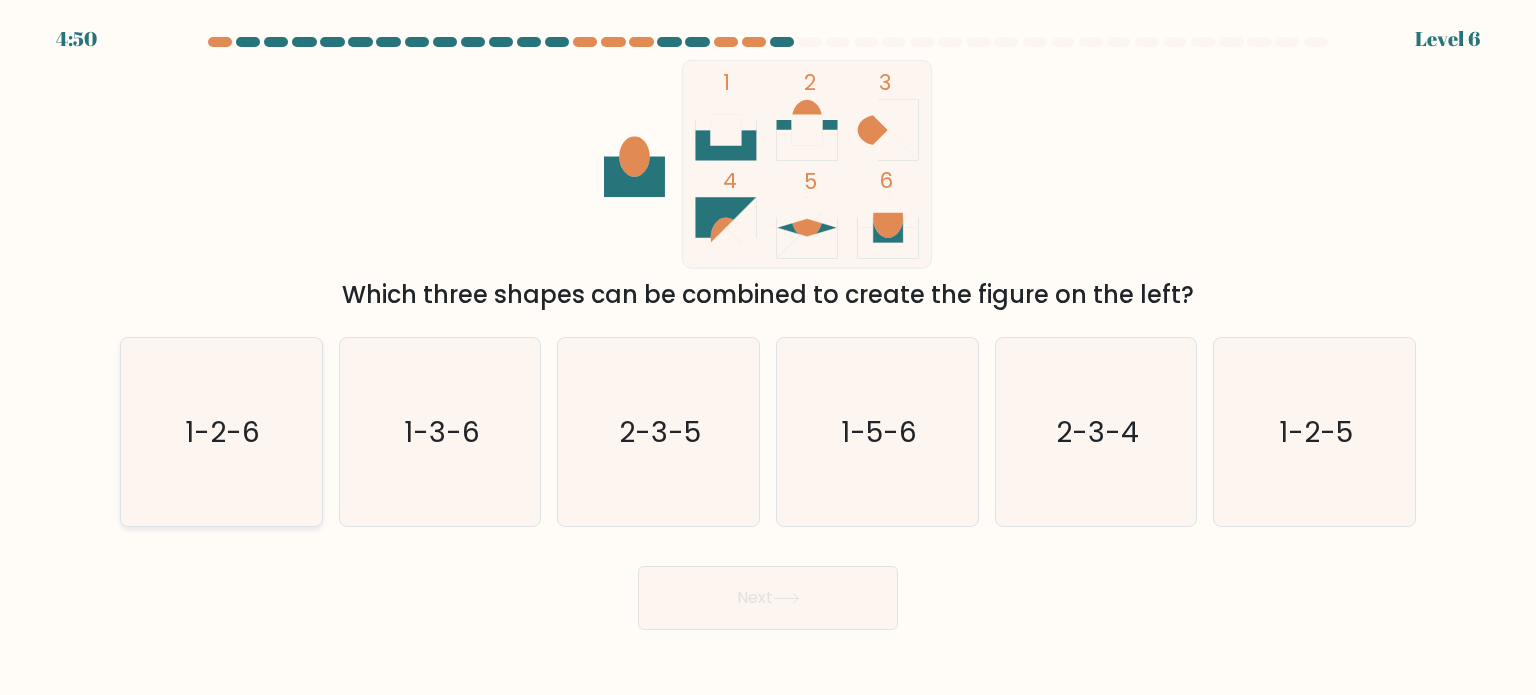 click on "1-2-6" 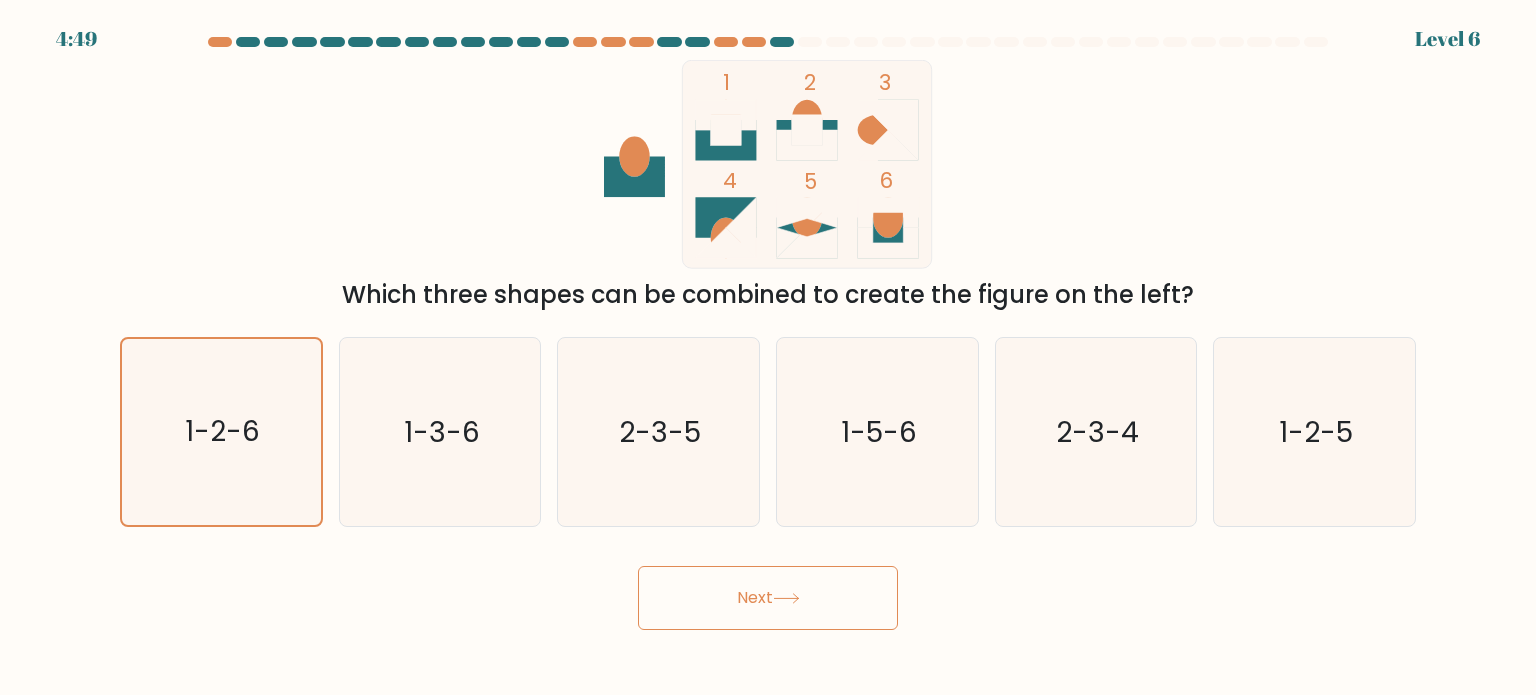 click on "Next" at bounding box center (768, 598) 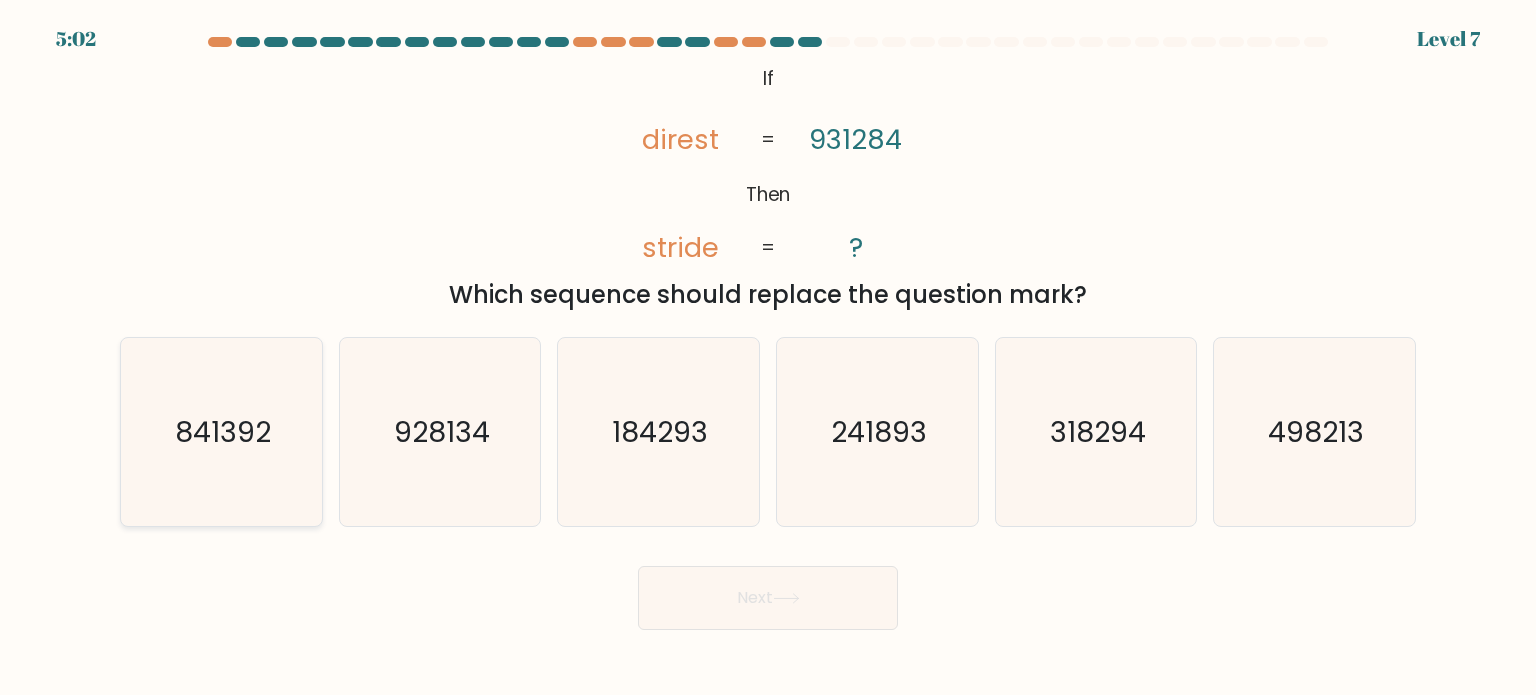 click on "841392" 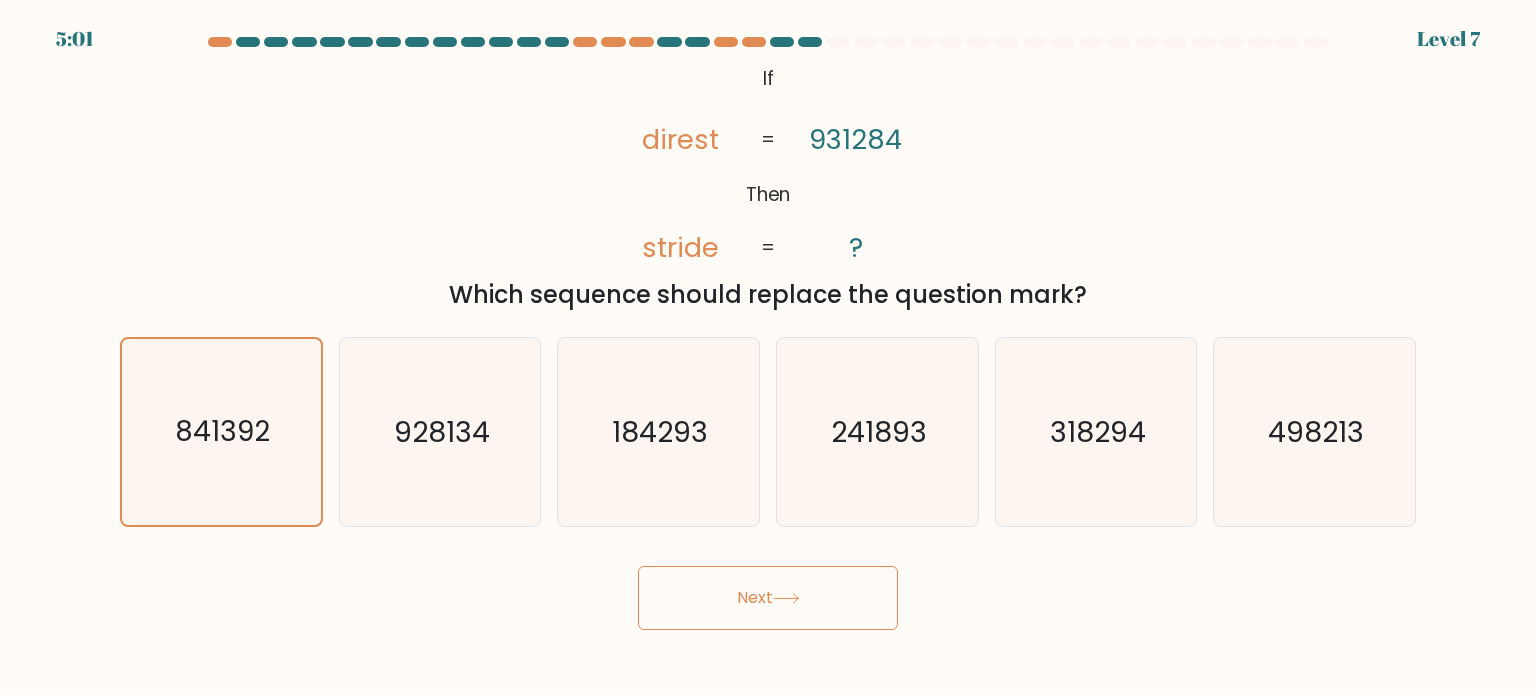 click on "Next" at bounding box center [768, 598] 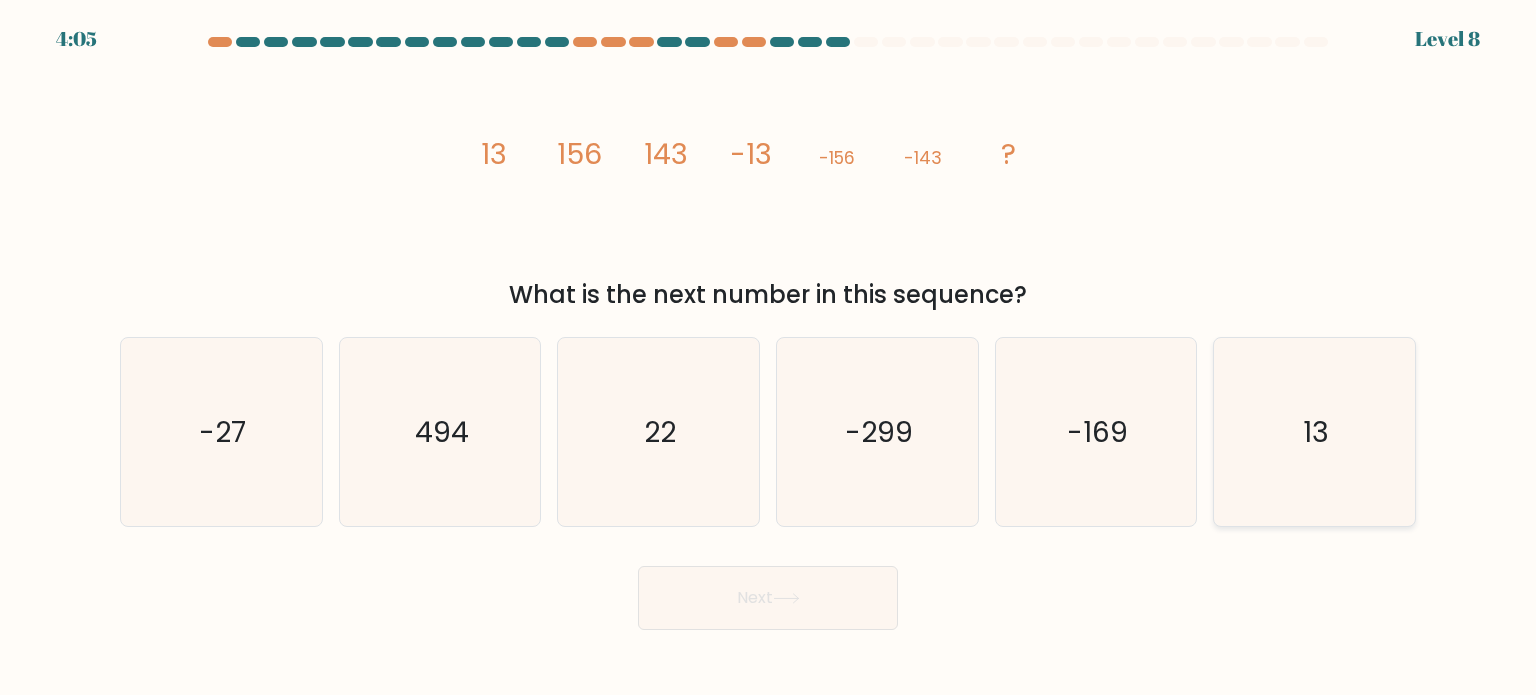 click on "13" 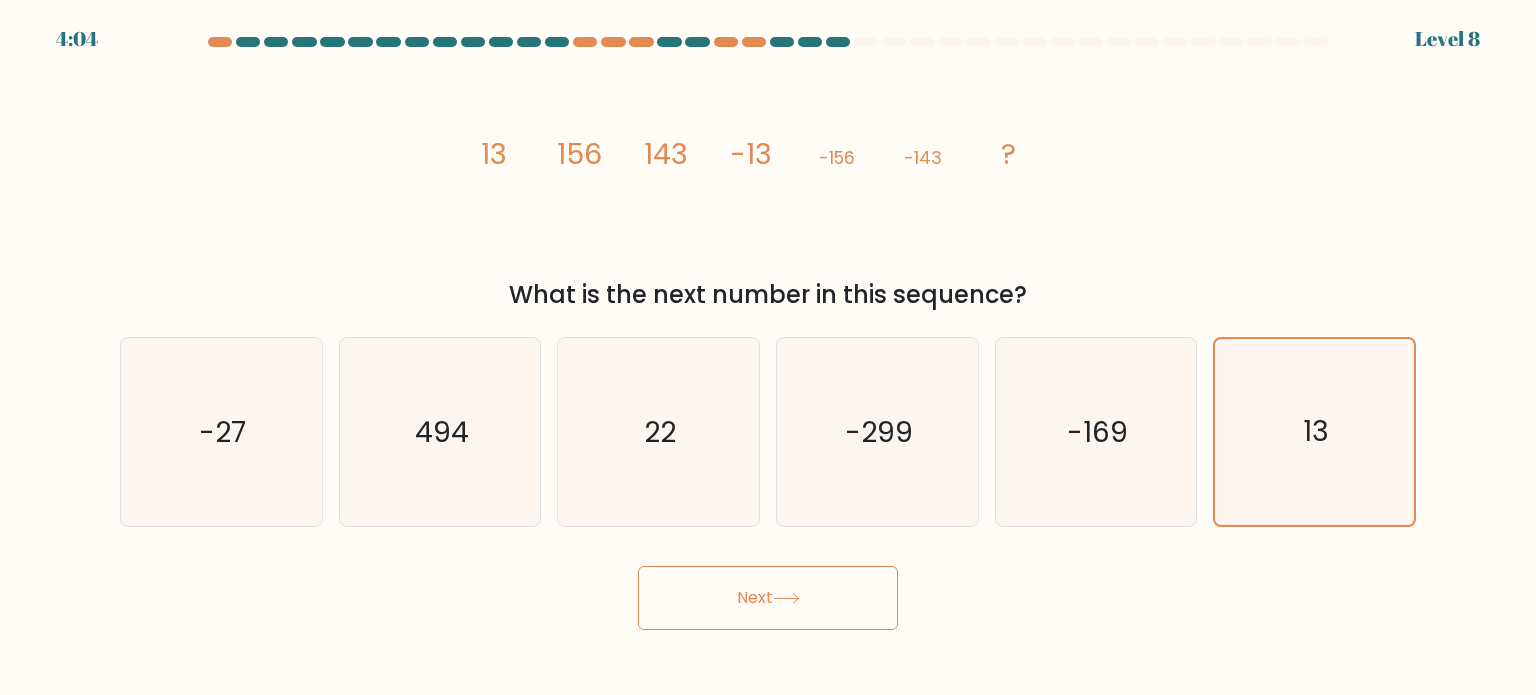 click on "Next" at bounding box center (768, 598) 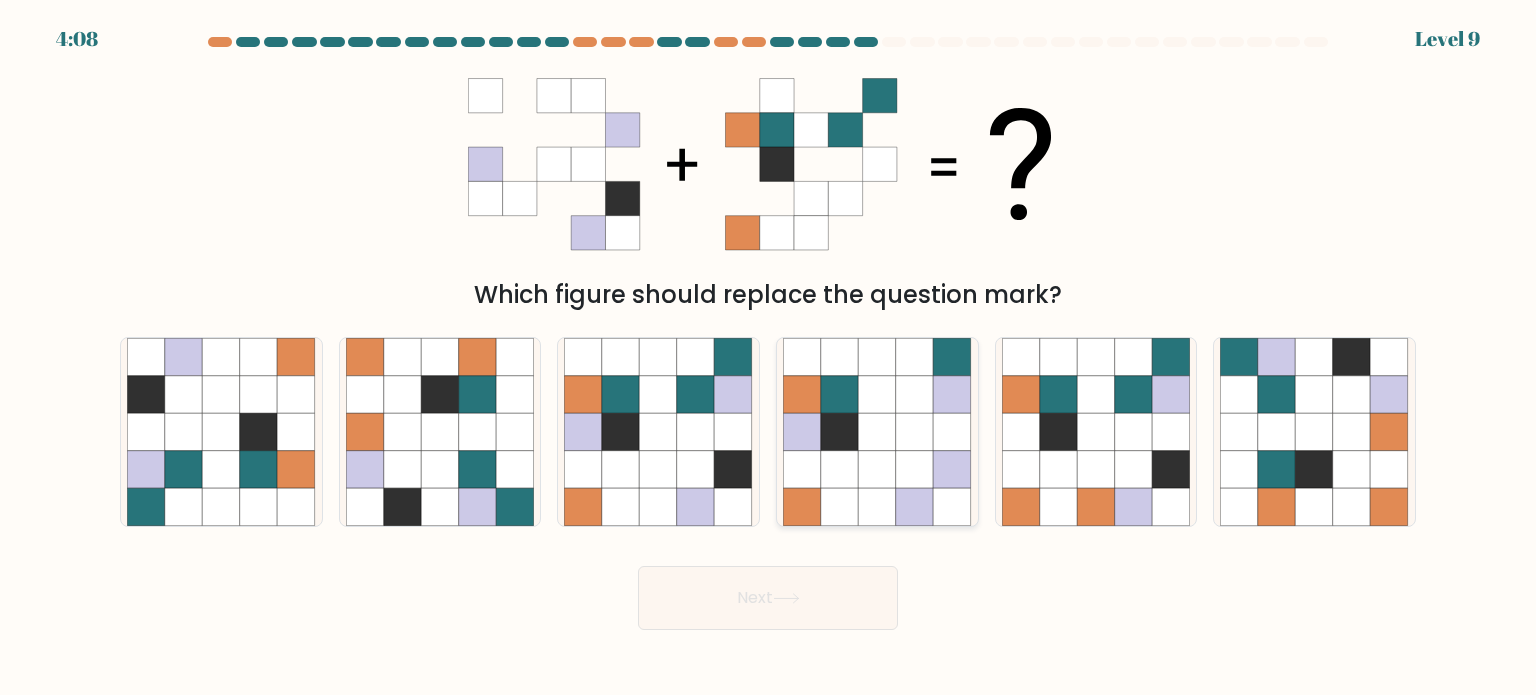 click 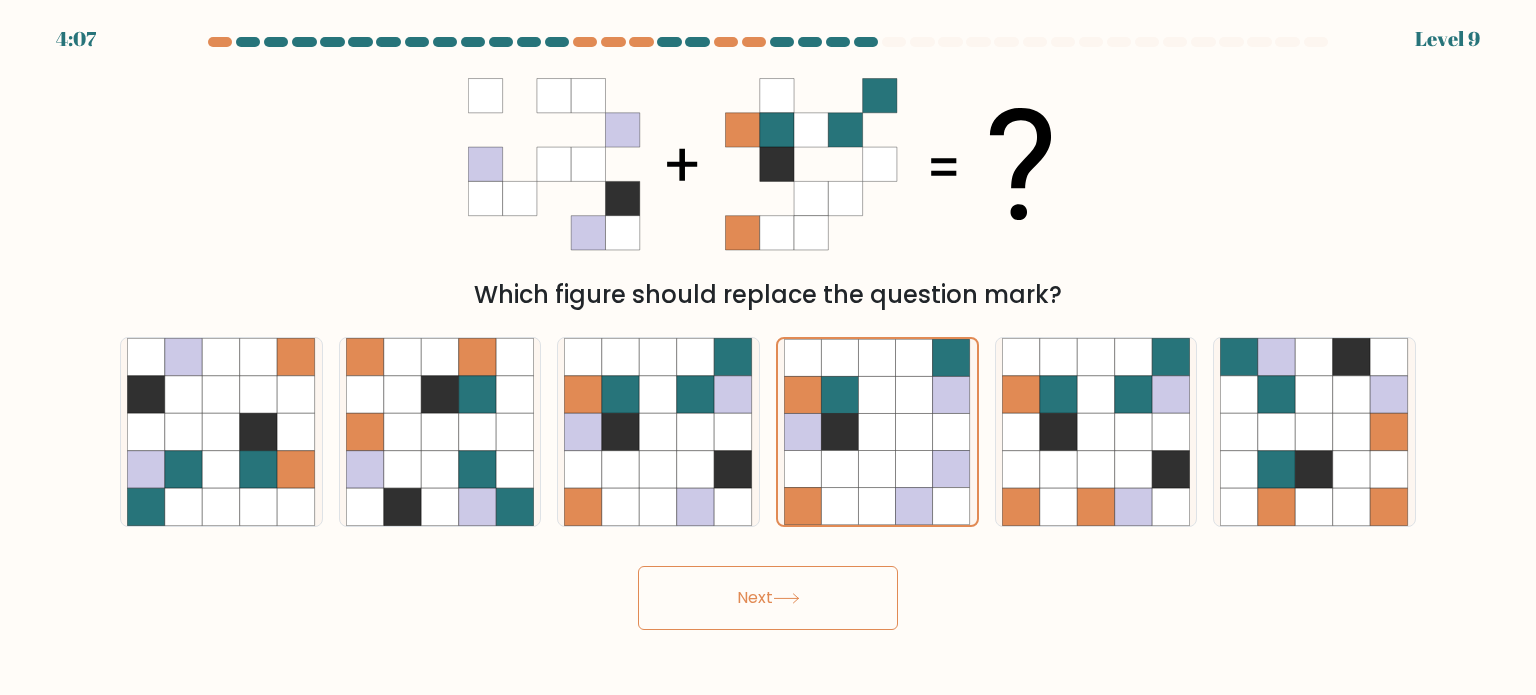 click on "Next" at bounding box center [768, 598] 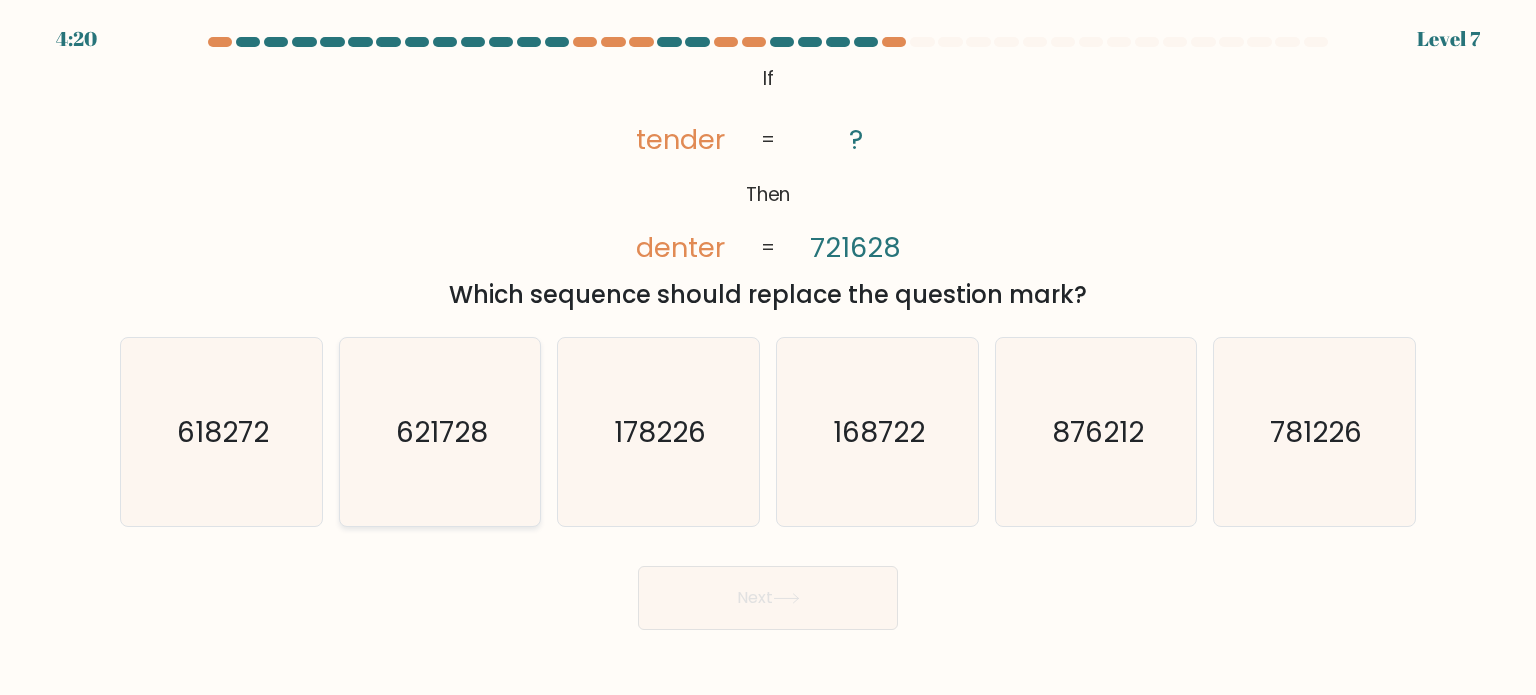 click on "621728" 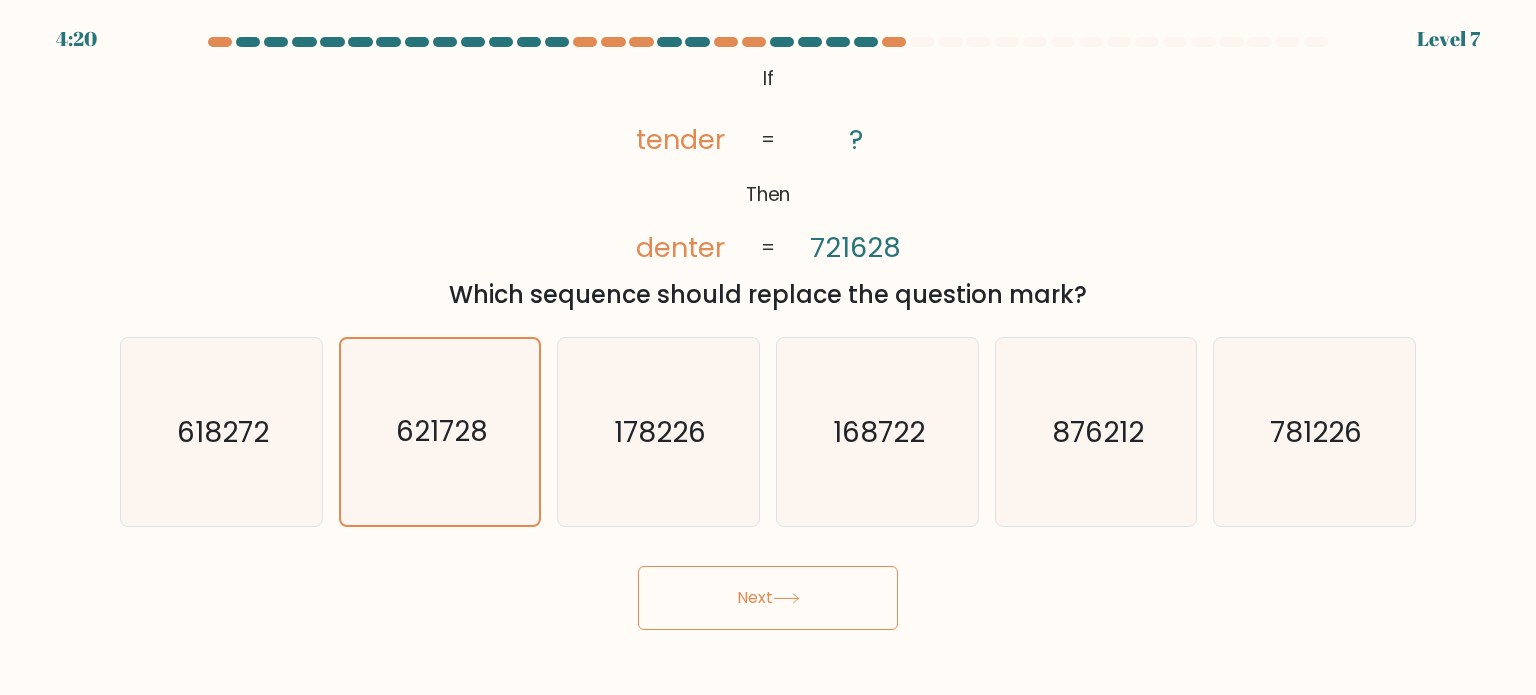 click on "Next" at bounding box center (768, 598) 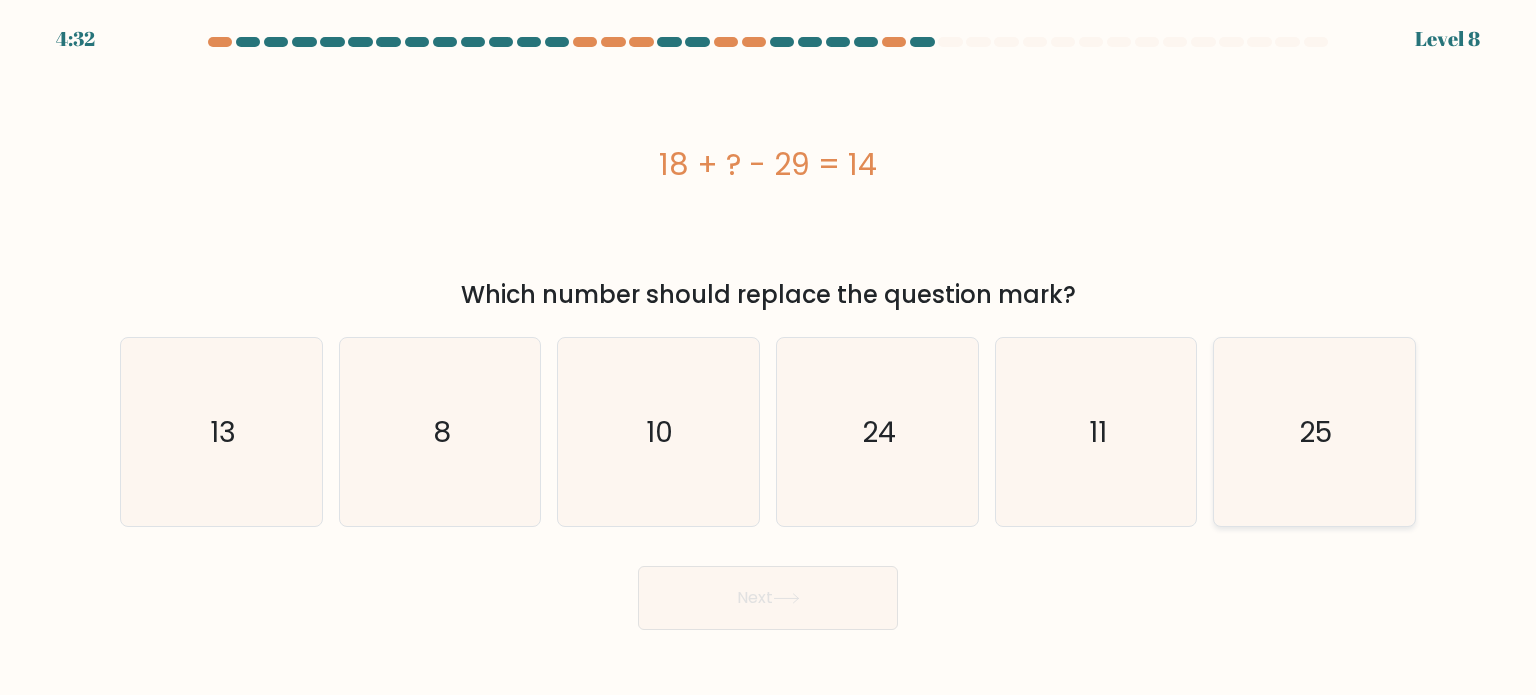 click on "25" 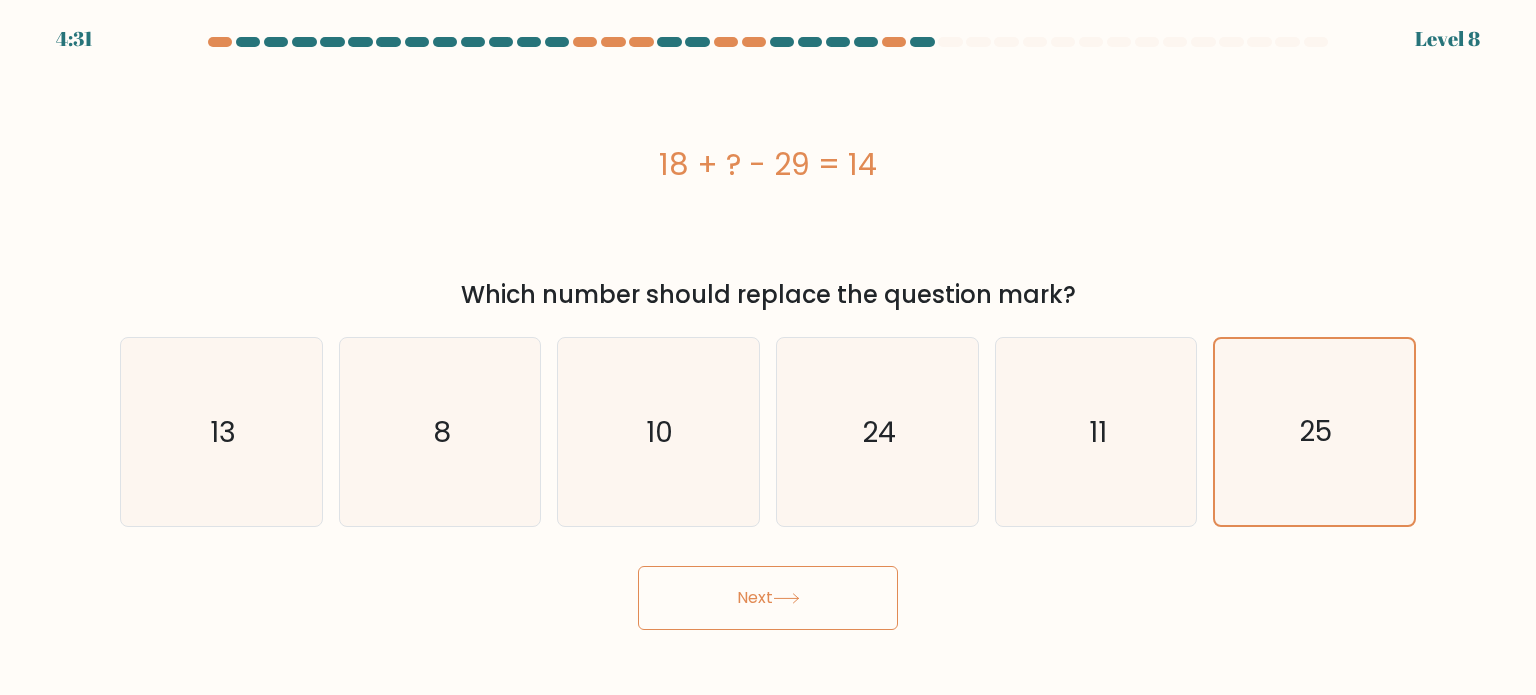 click on "Next" at bounding box center (768, 598) 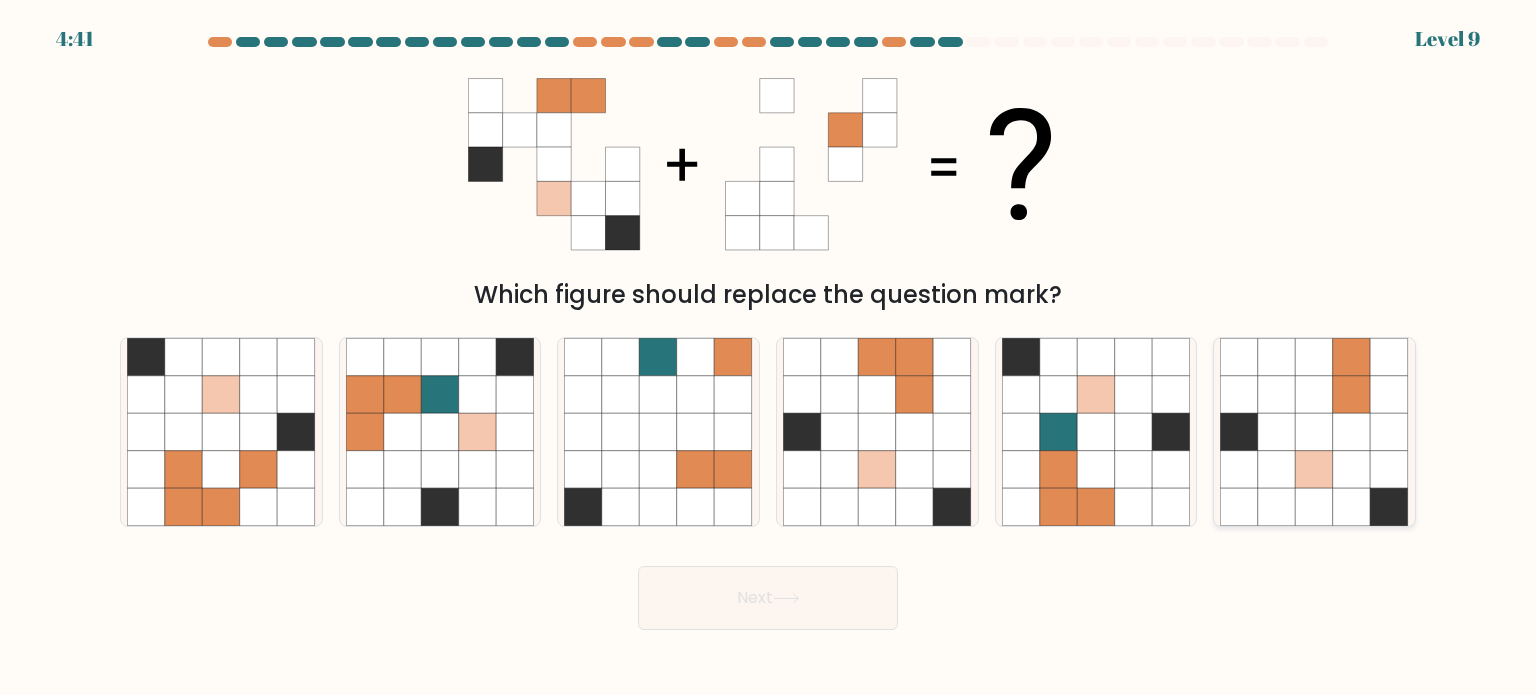 click 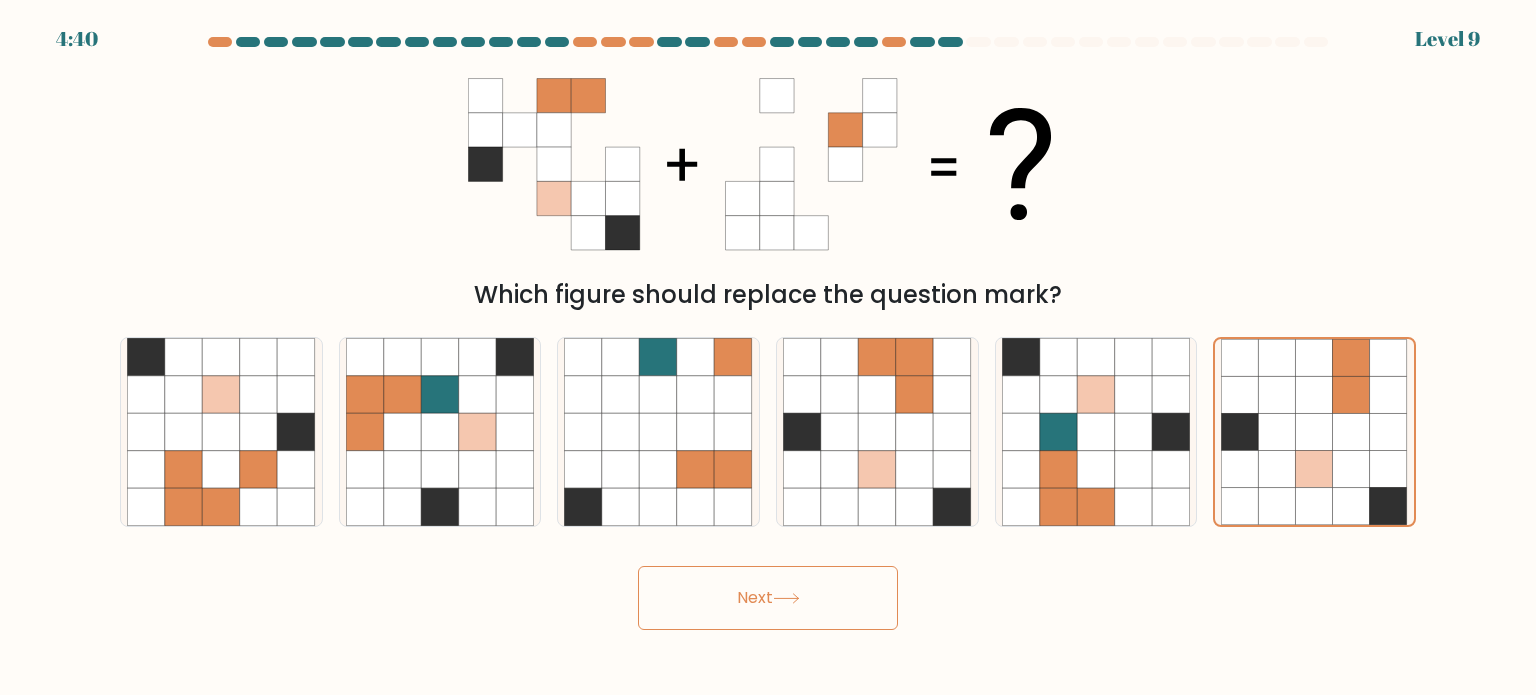 click on "Next" at bounding box center [768, 598] 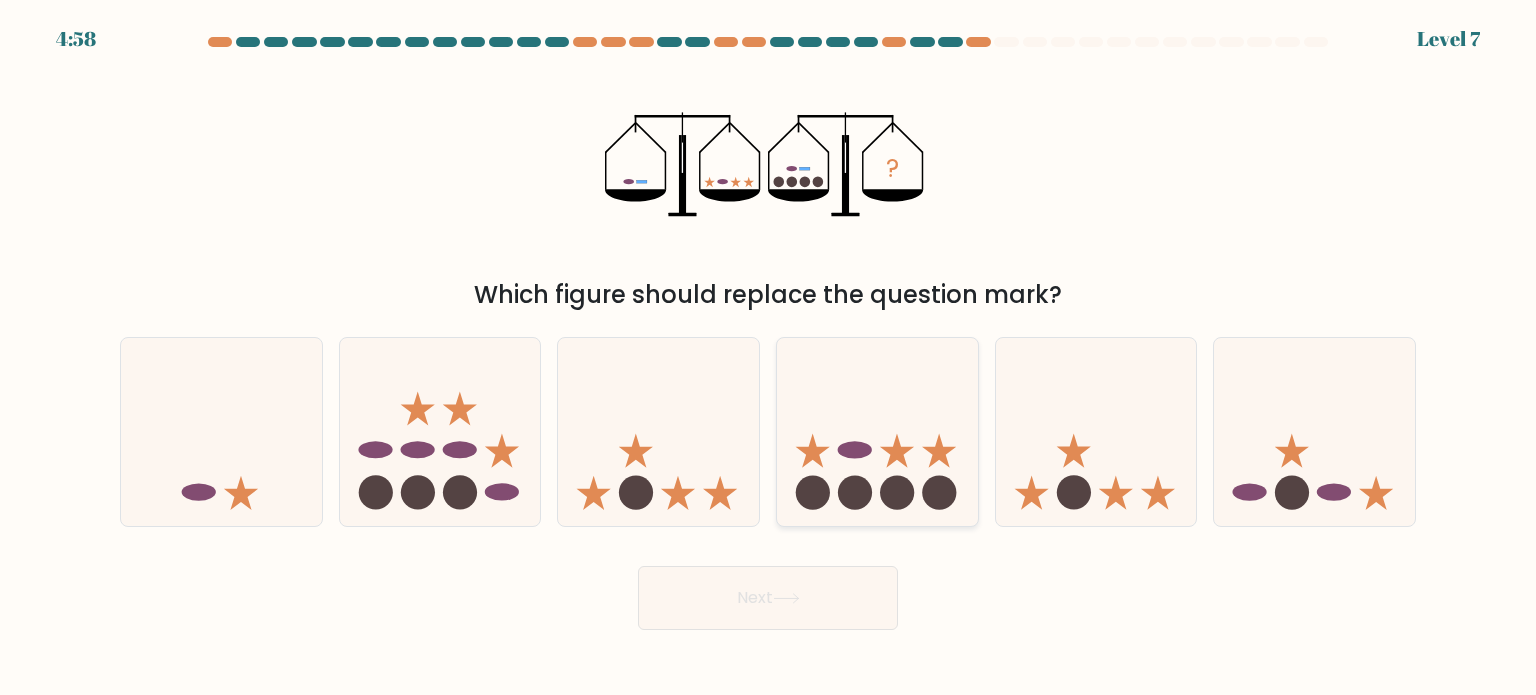 click 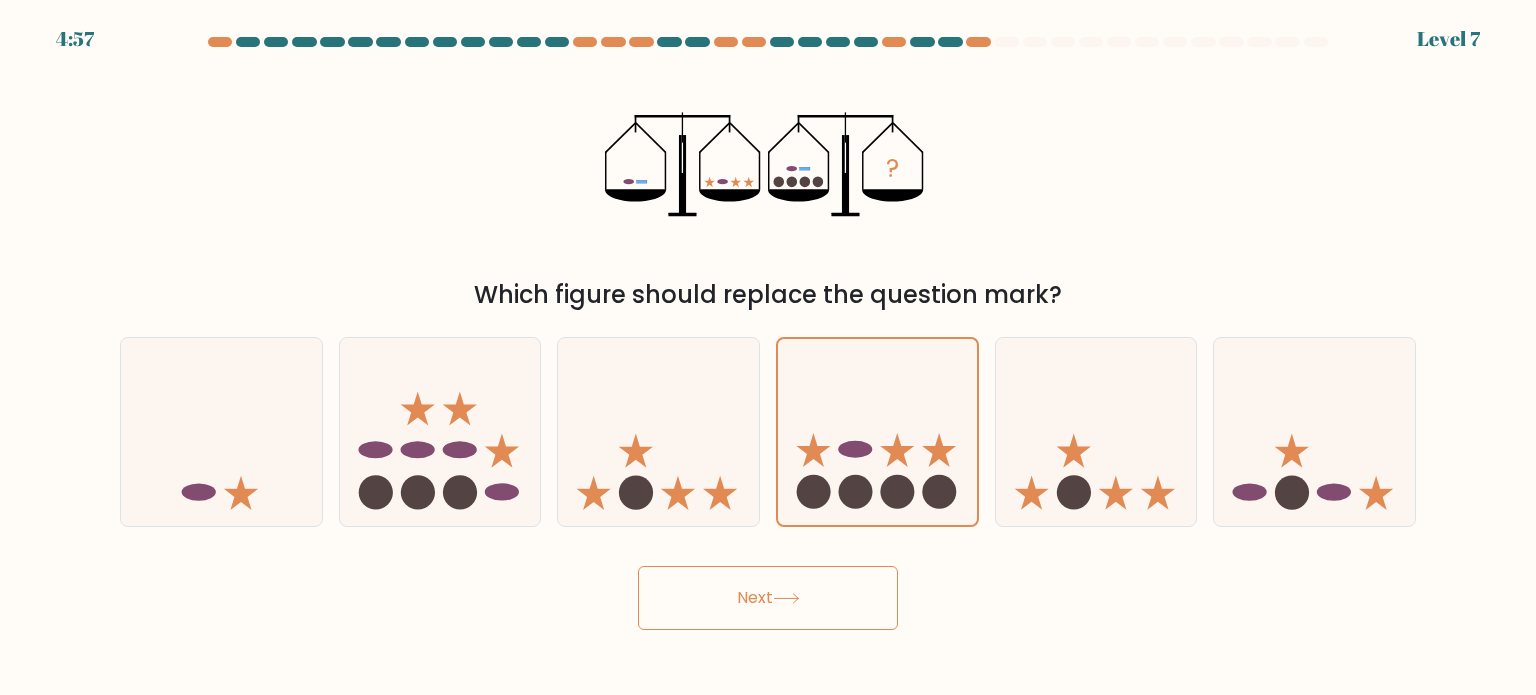 click on "Next" at bounding box center [768, 598] 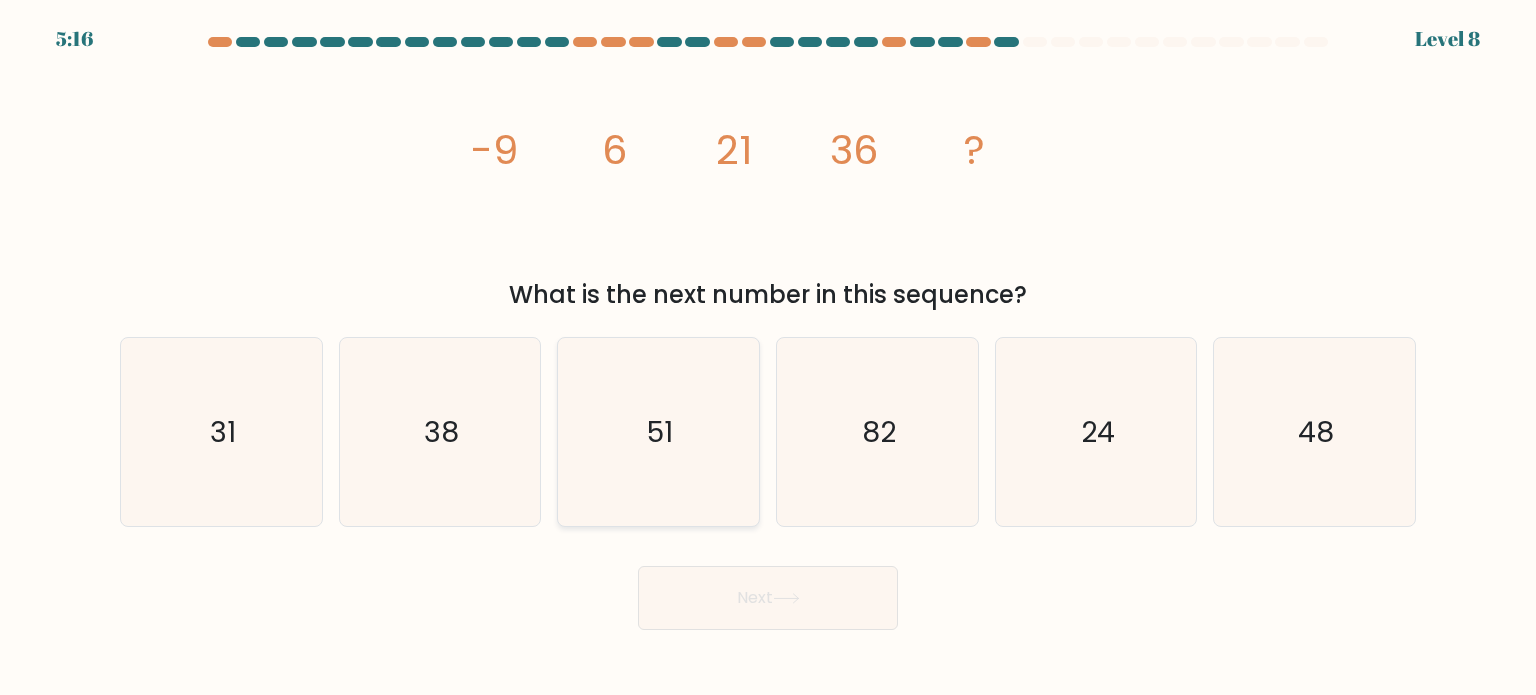 click on "51" 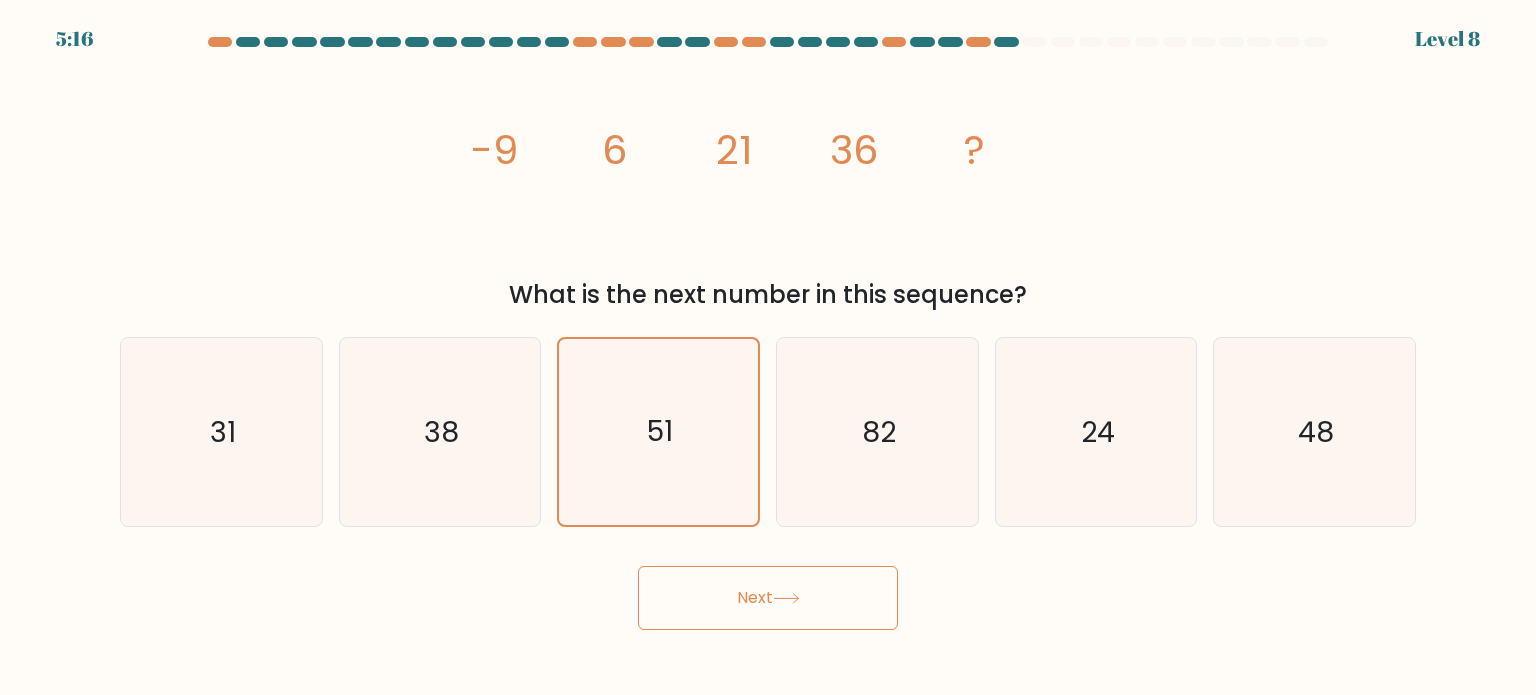 click on "Next" at bounding box center (768, 598) 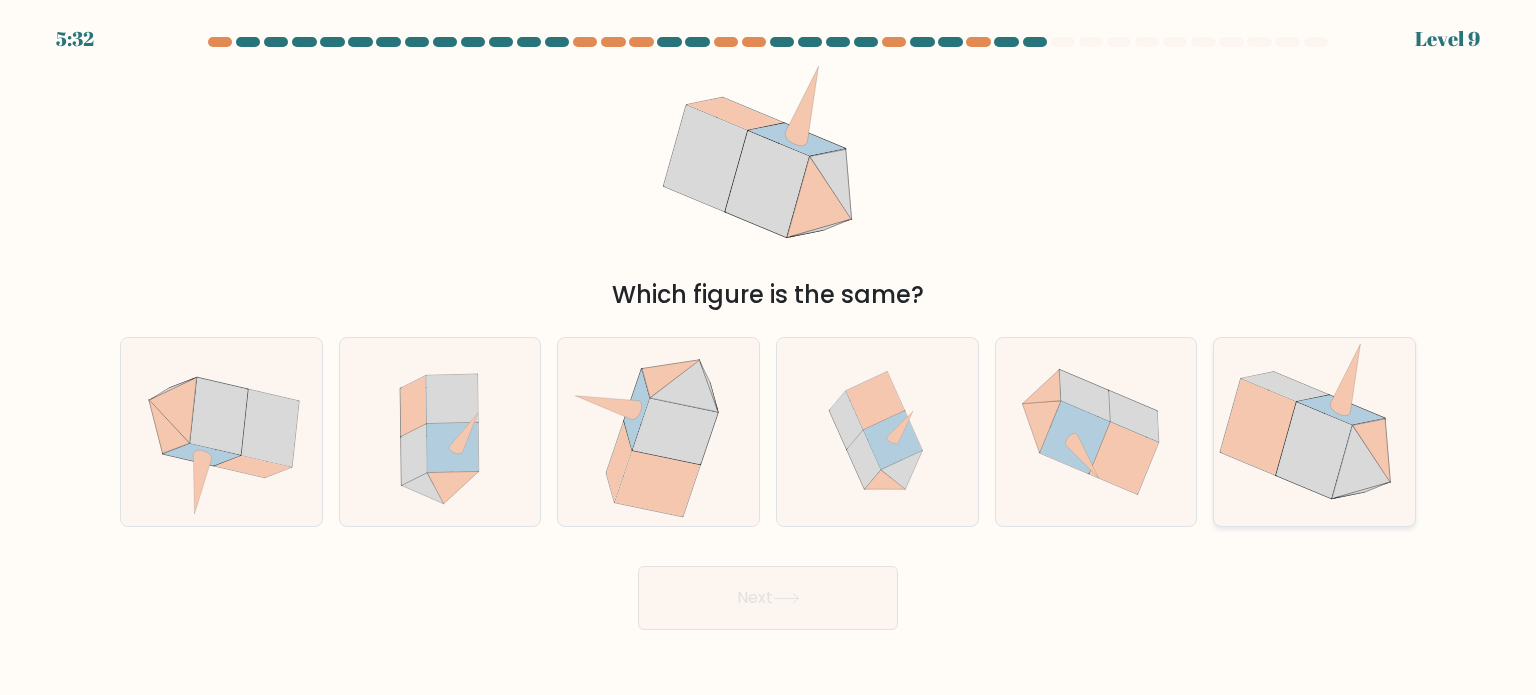 click 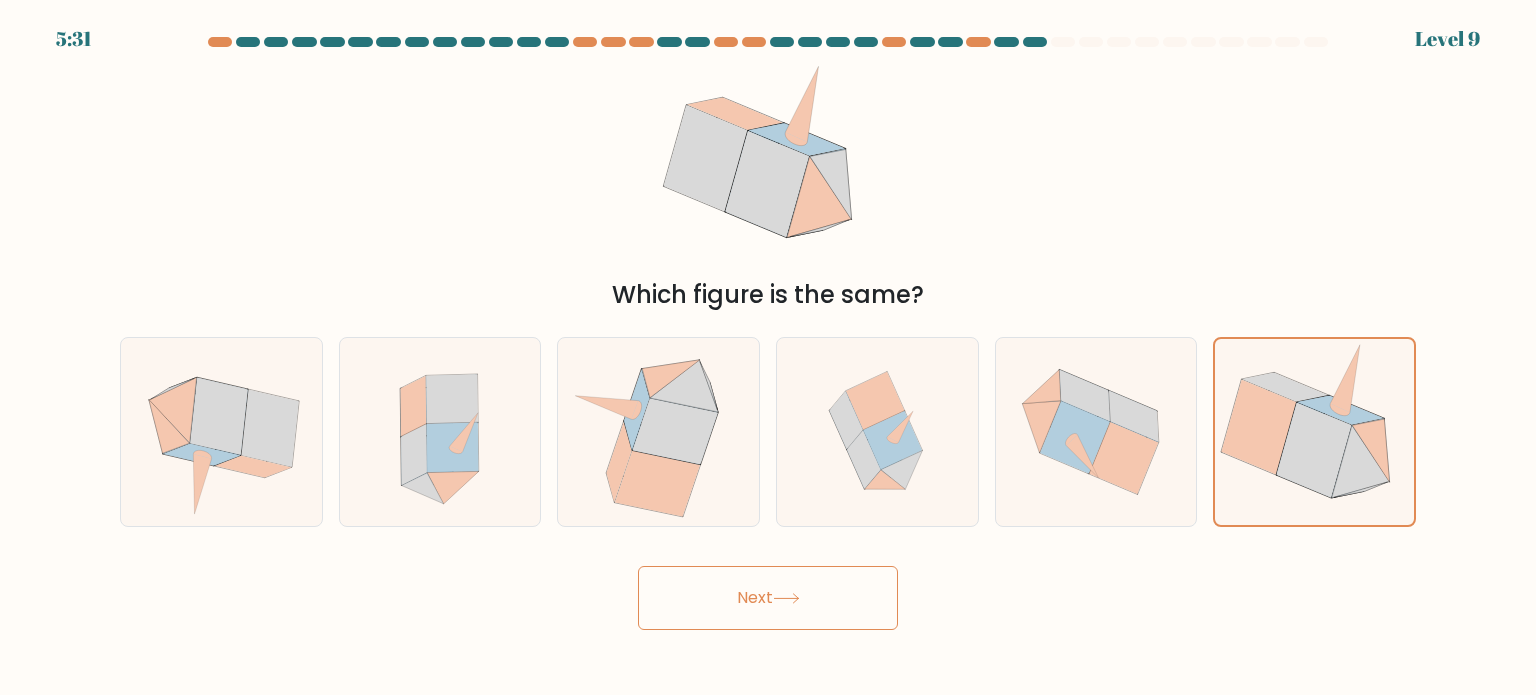 click on "Next" at bounding box center (768, 598) 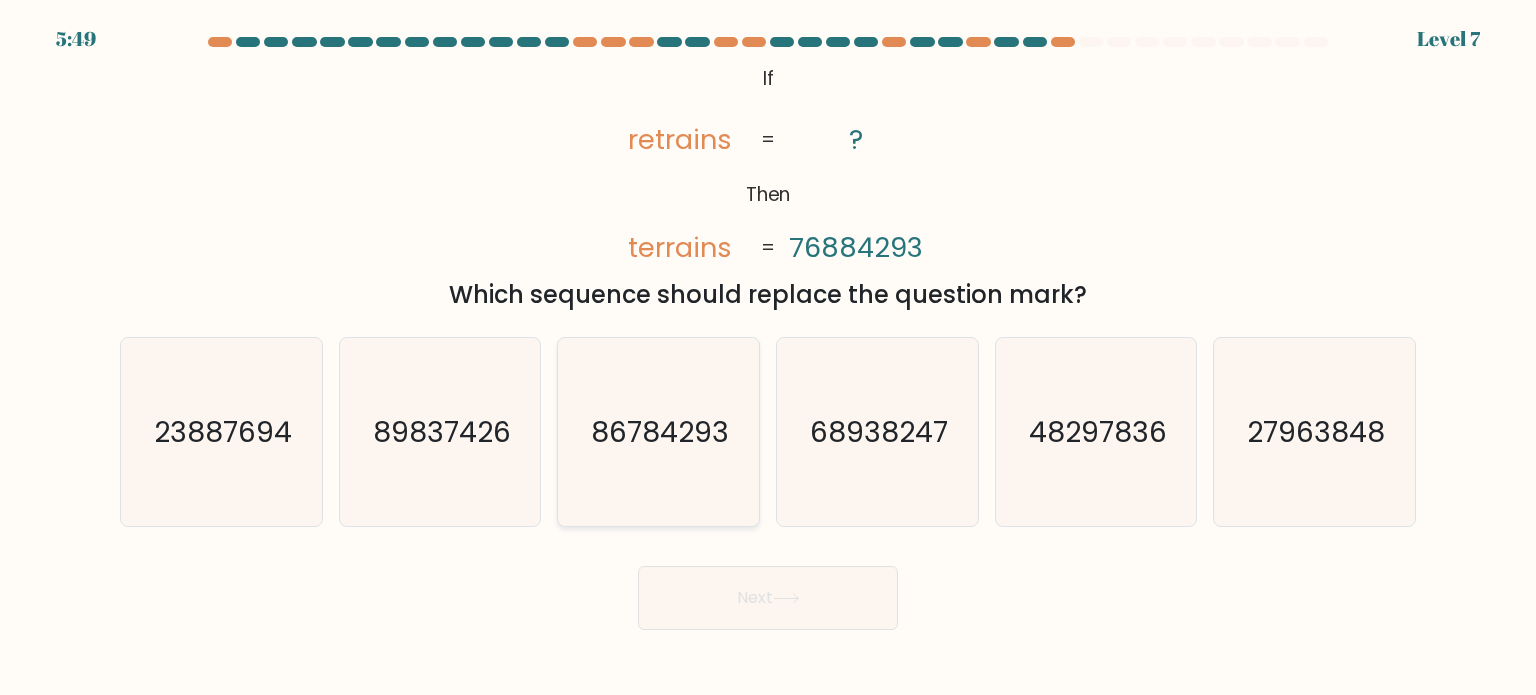click on "86784293" 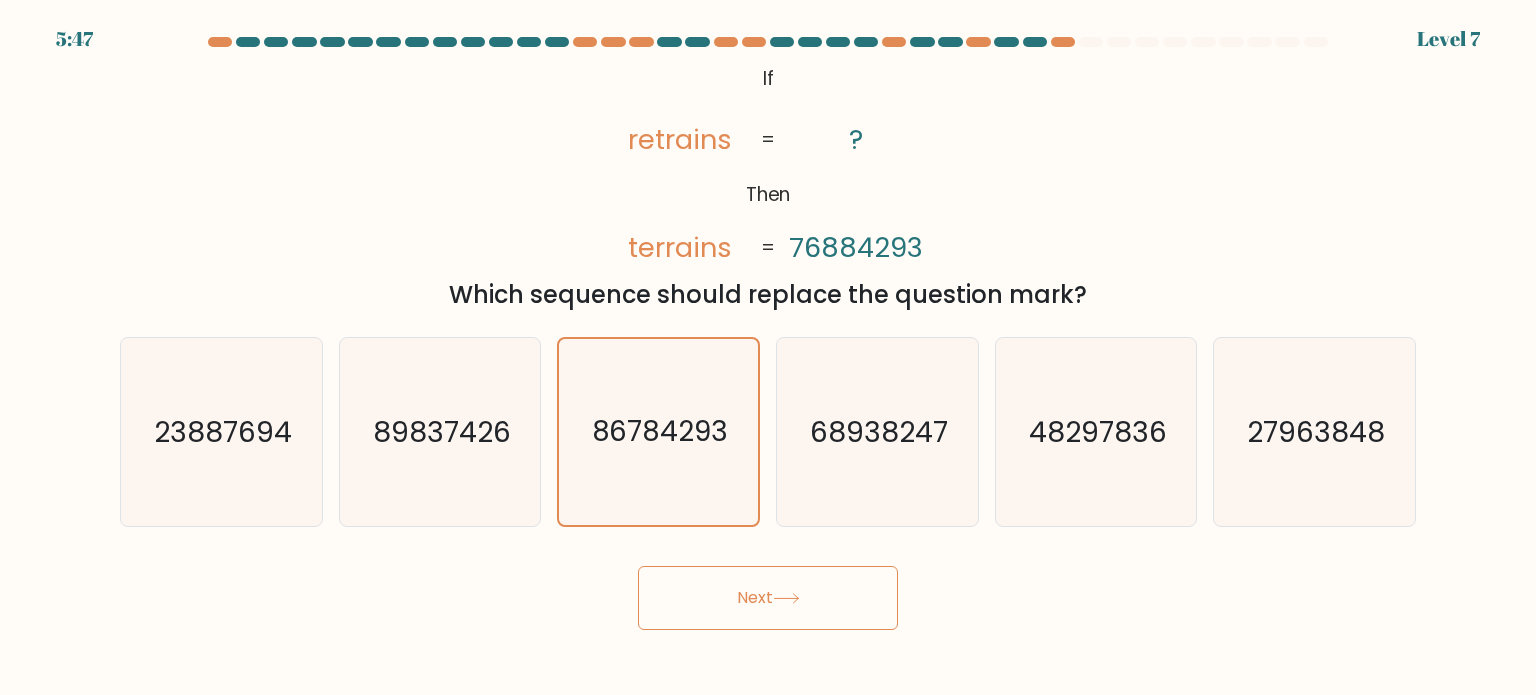 click on "Next" at bounding box center (768, 598) 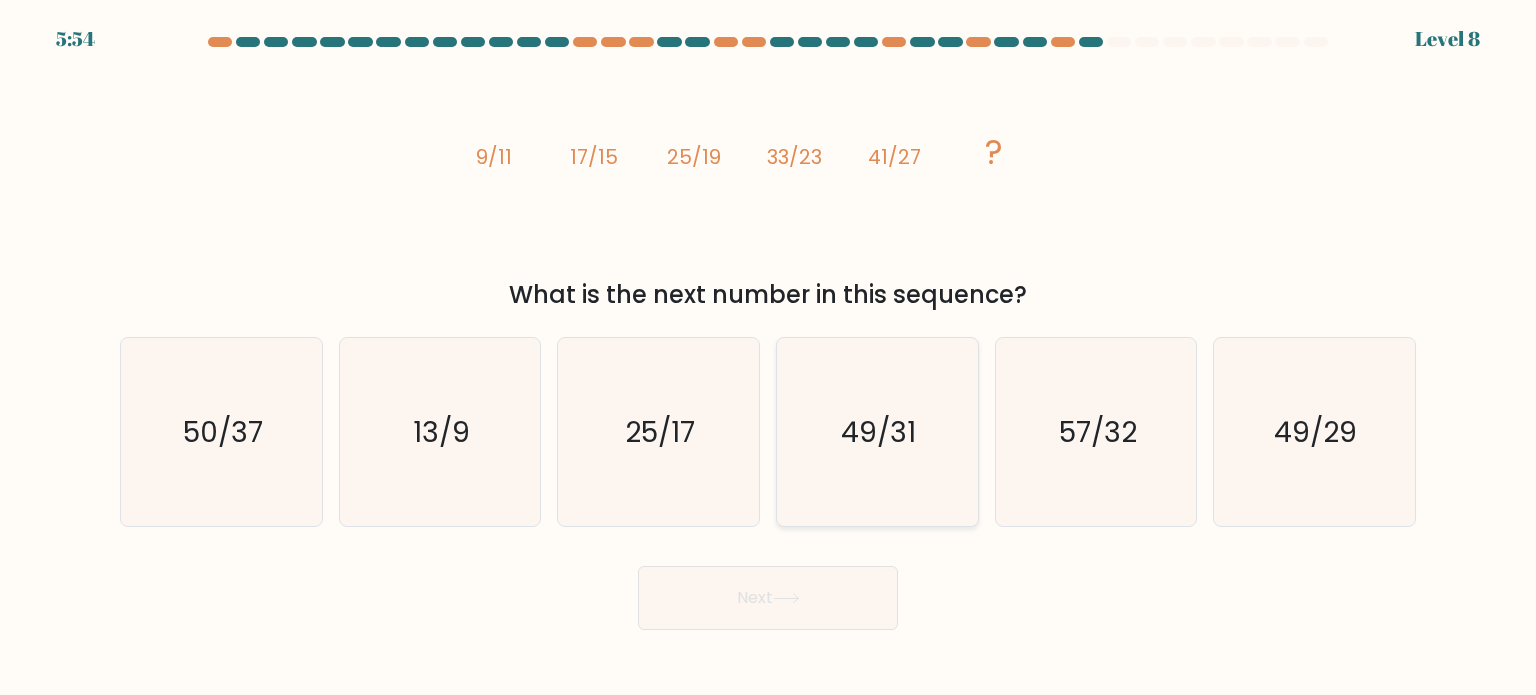 click on "49/31" 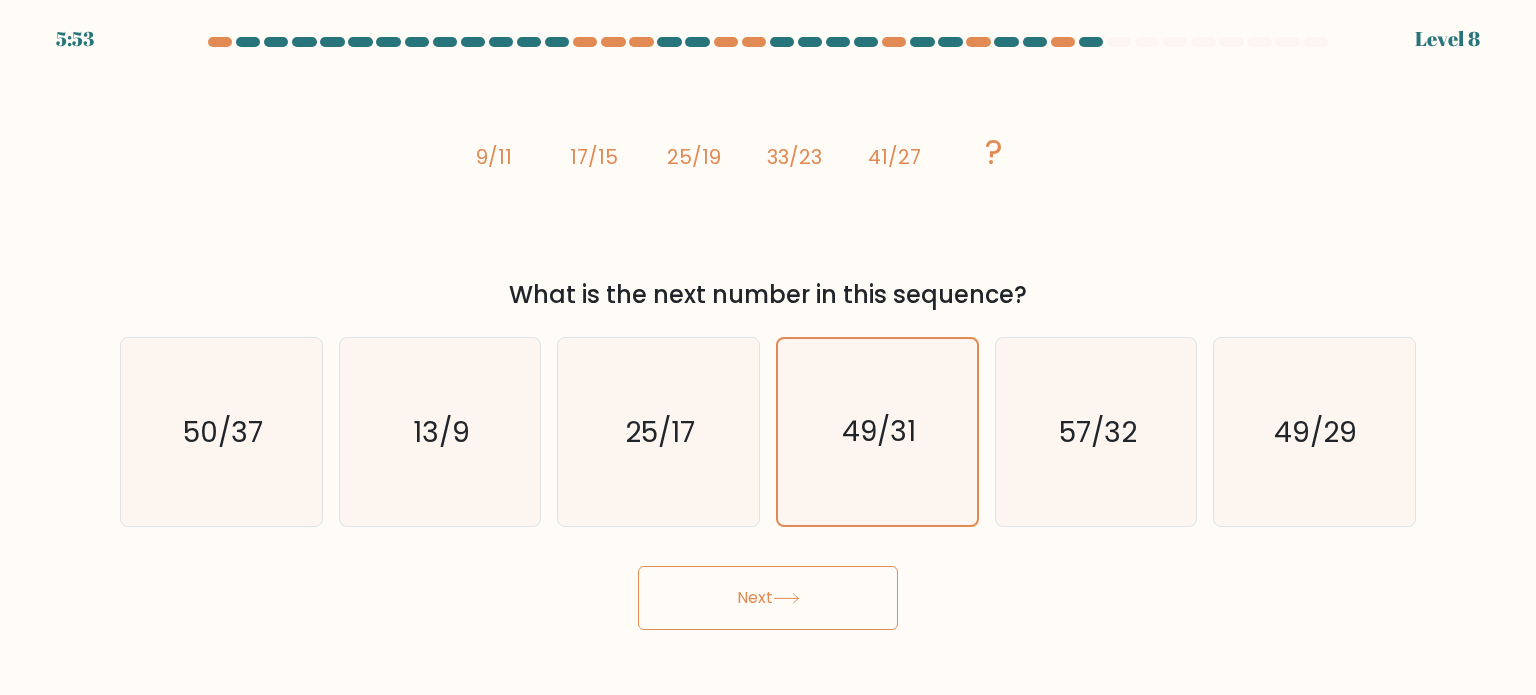 click on "Next" at bounding box center [768, 598] 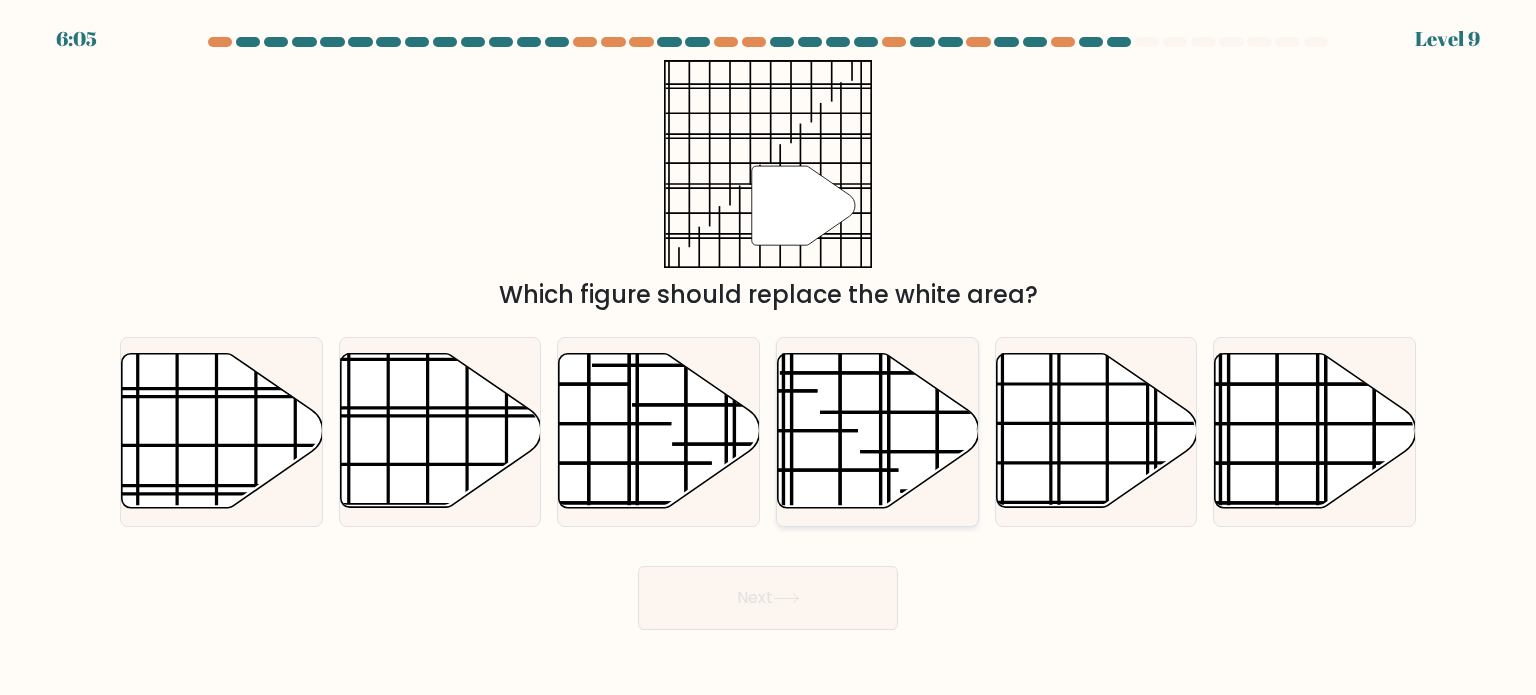 click 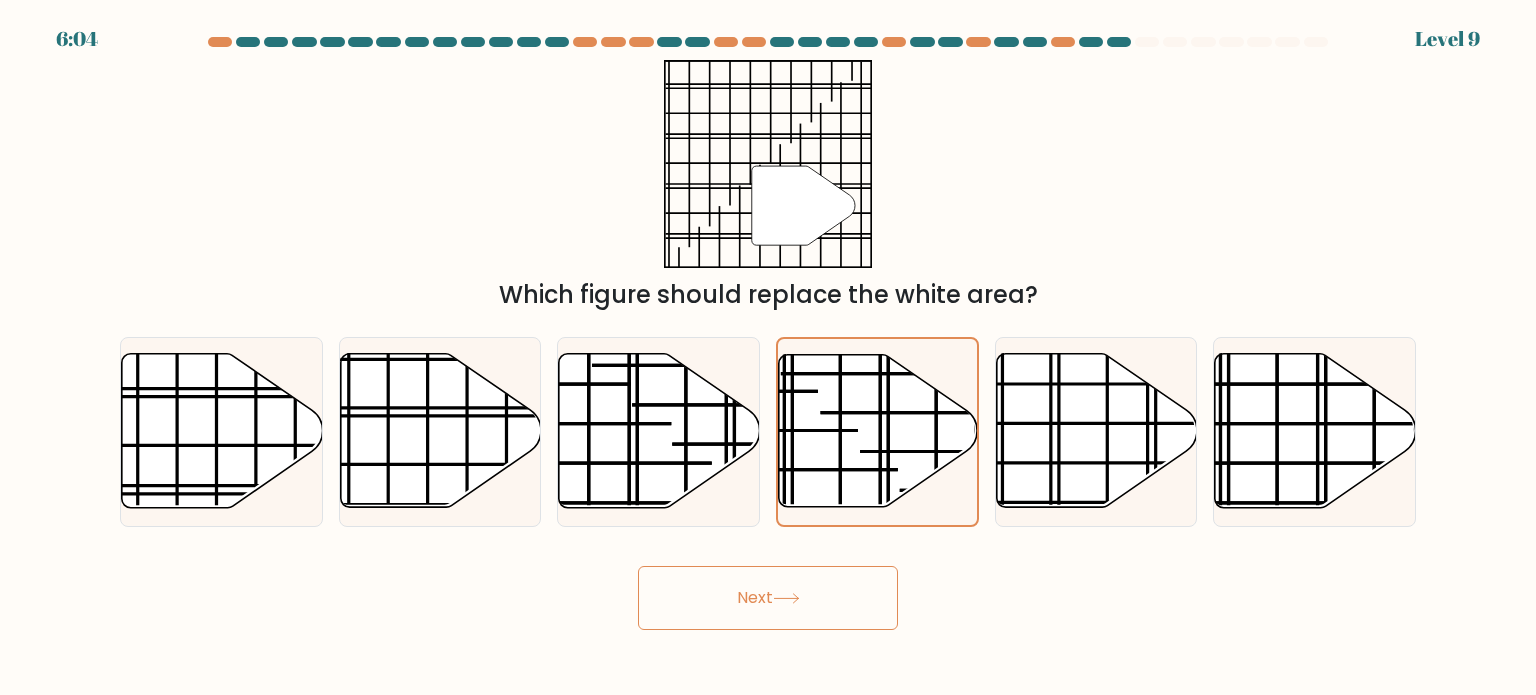 click 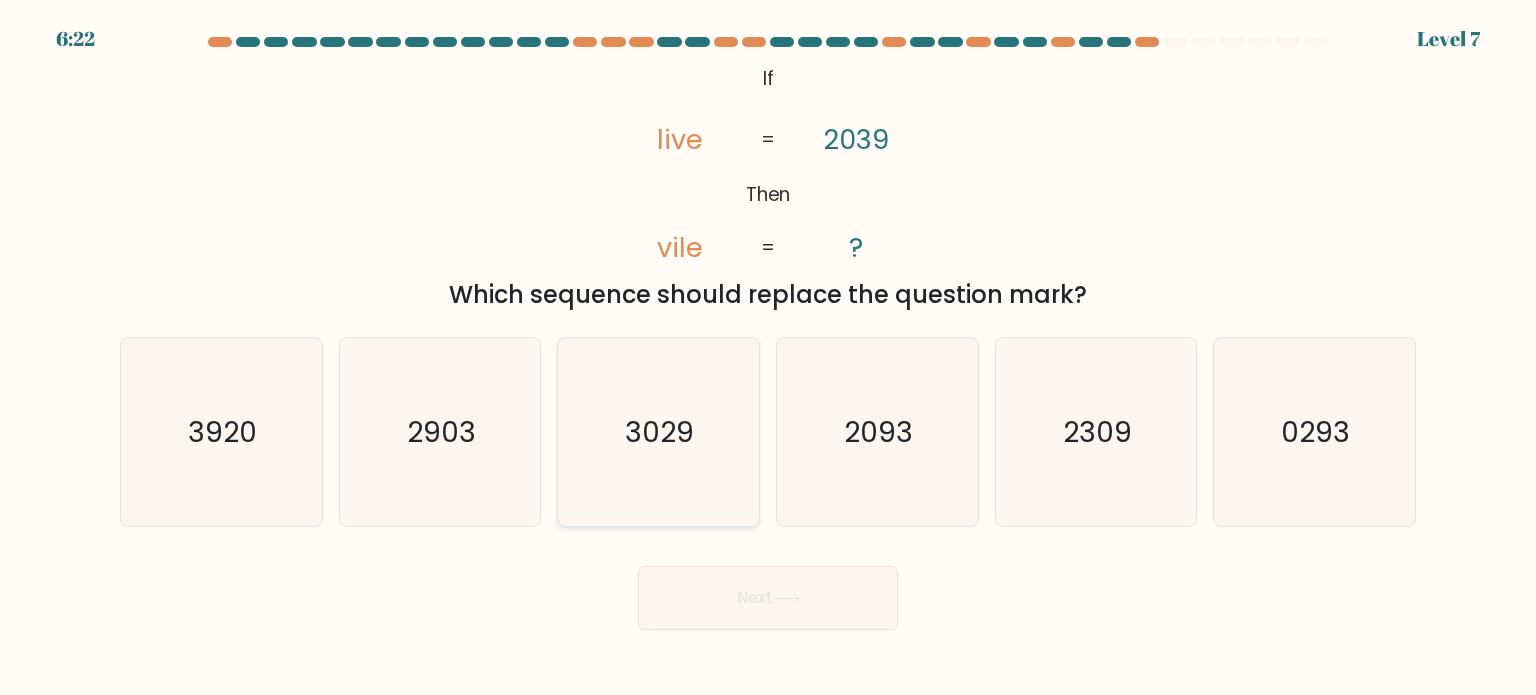 click on "3029" 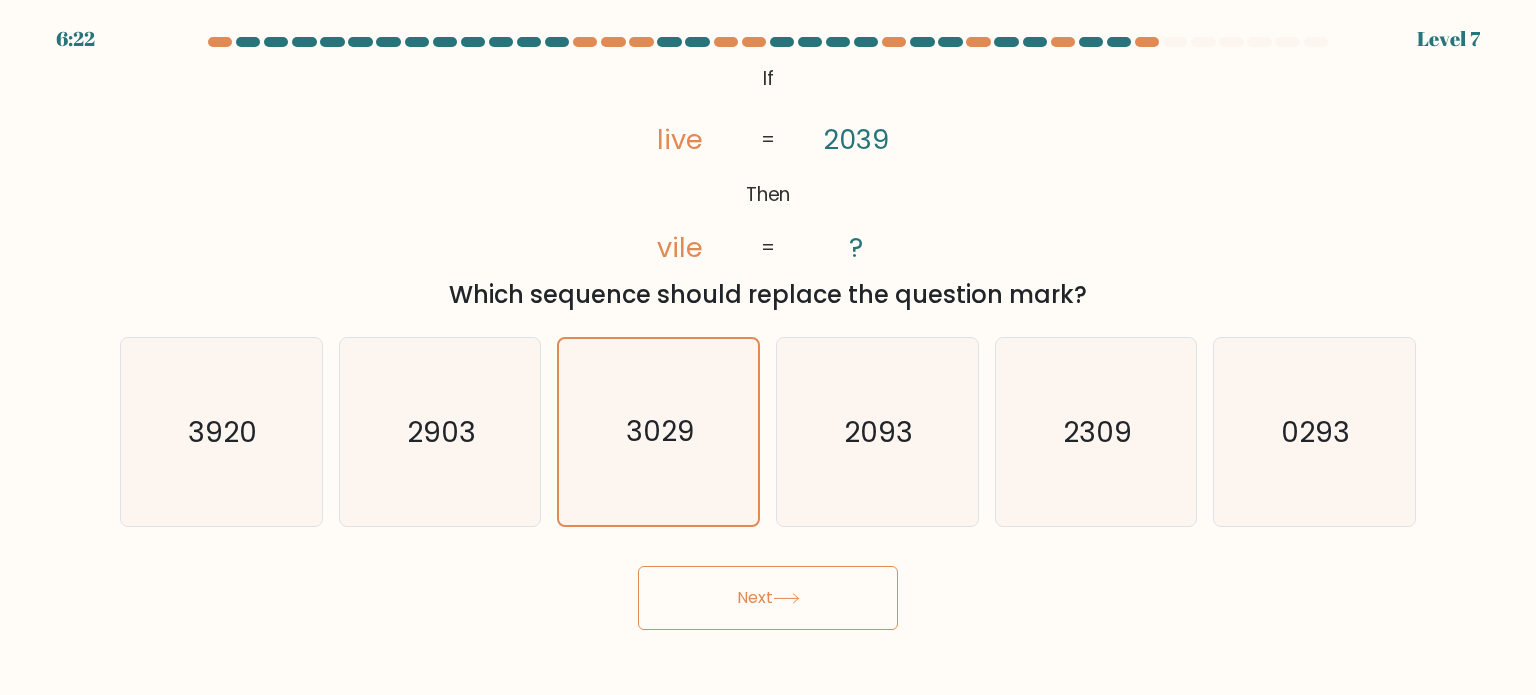 click on "Next" at bounding box center [768, 598] 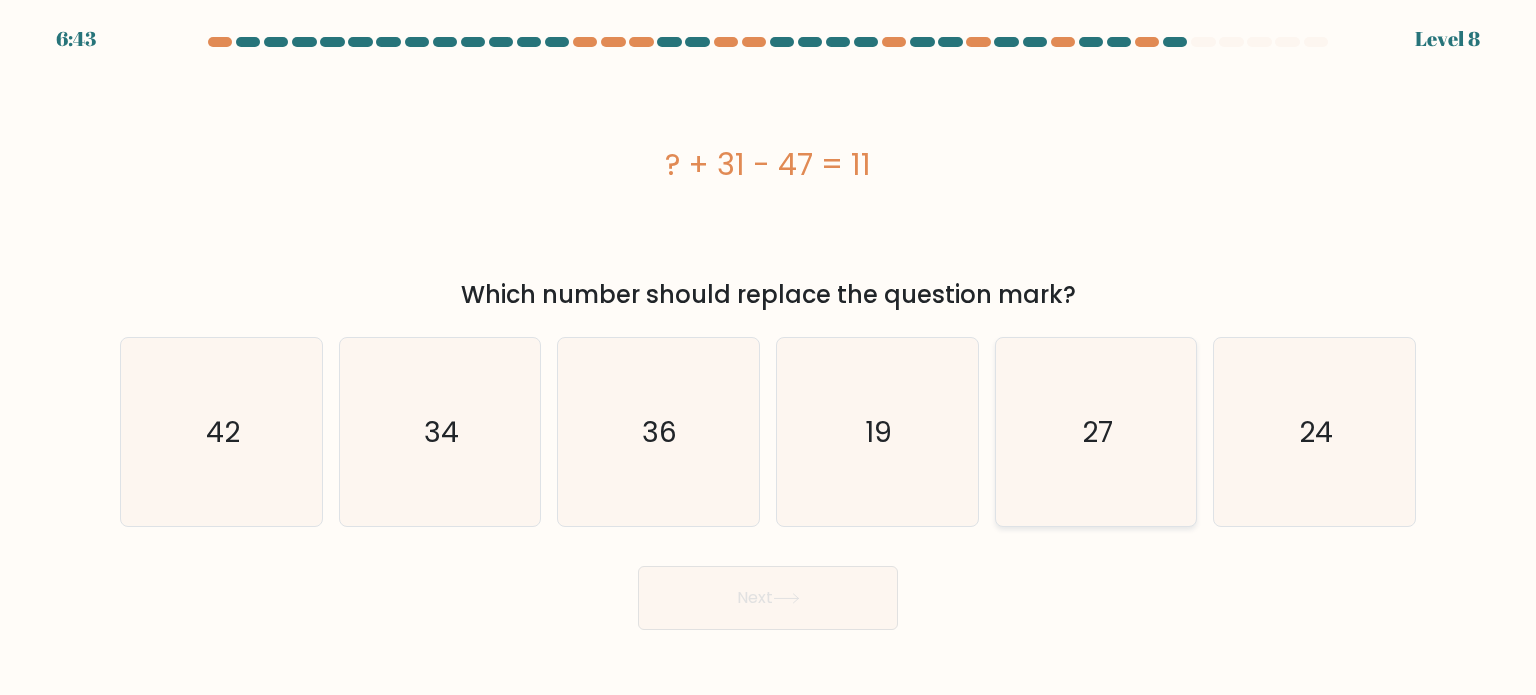 click on "27" 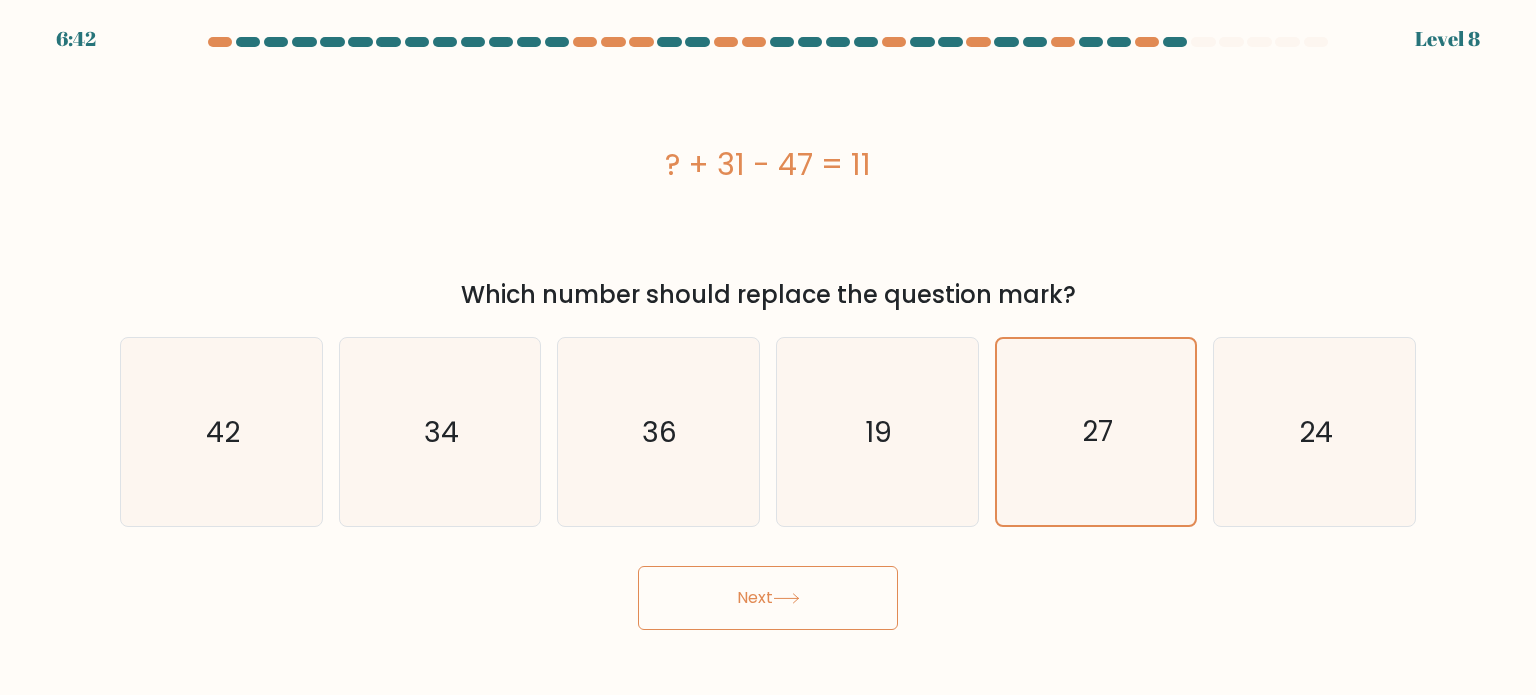 click 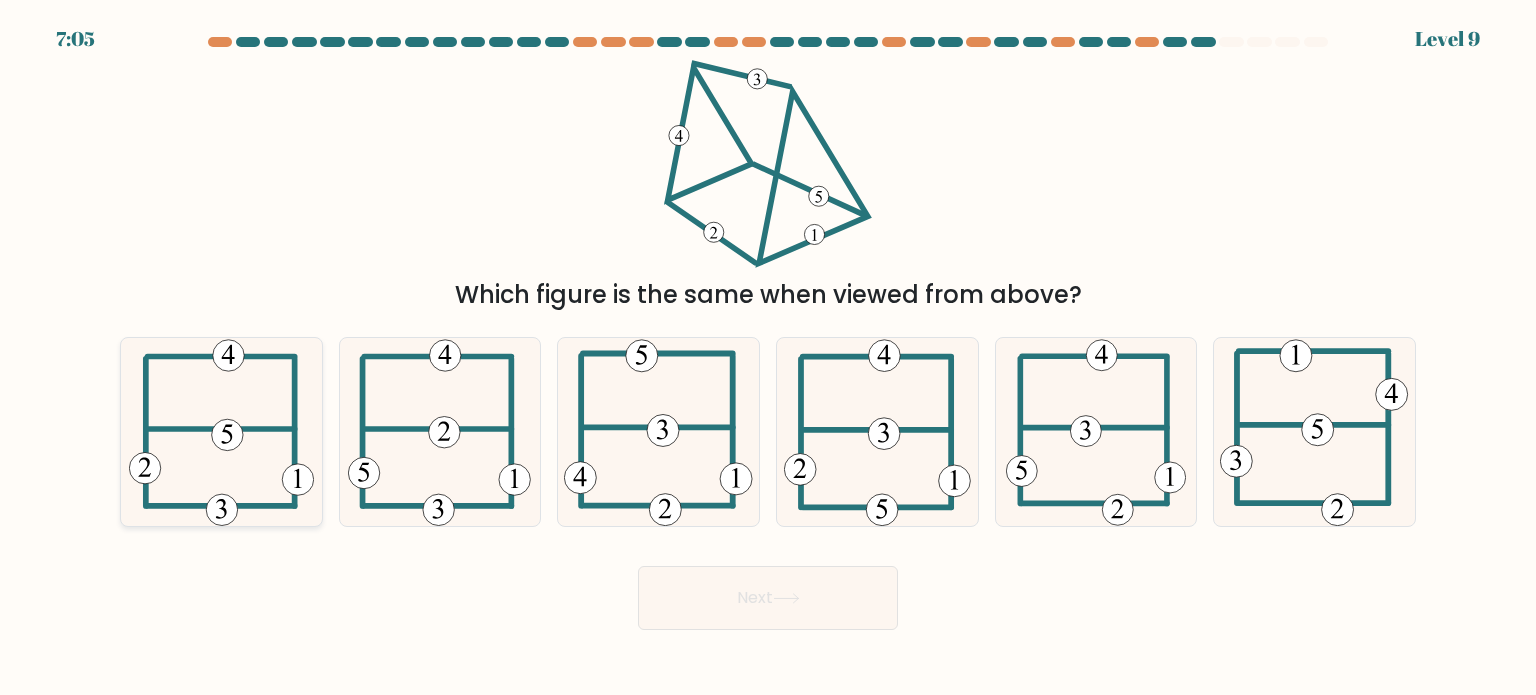 click 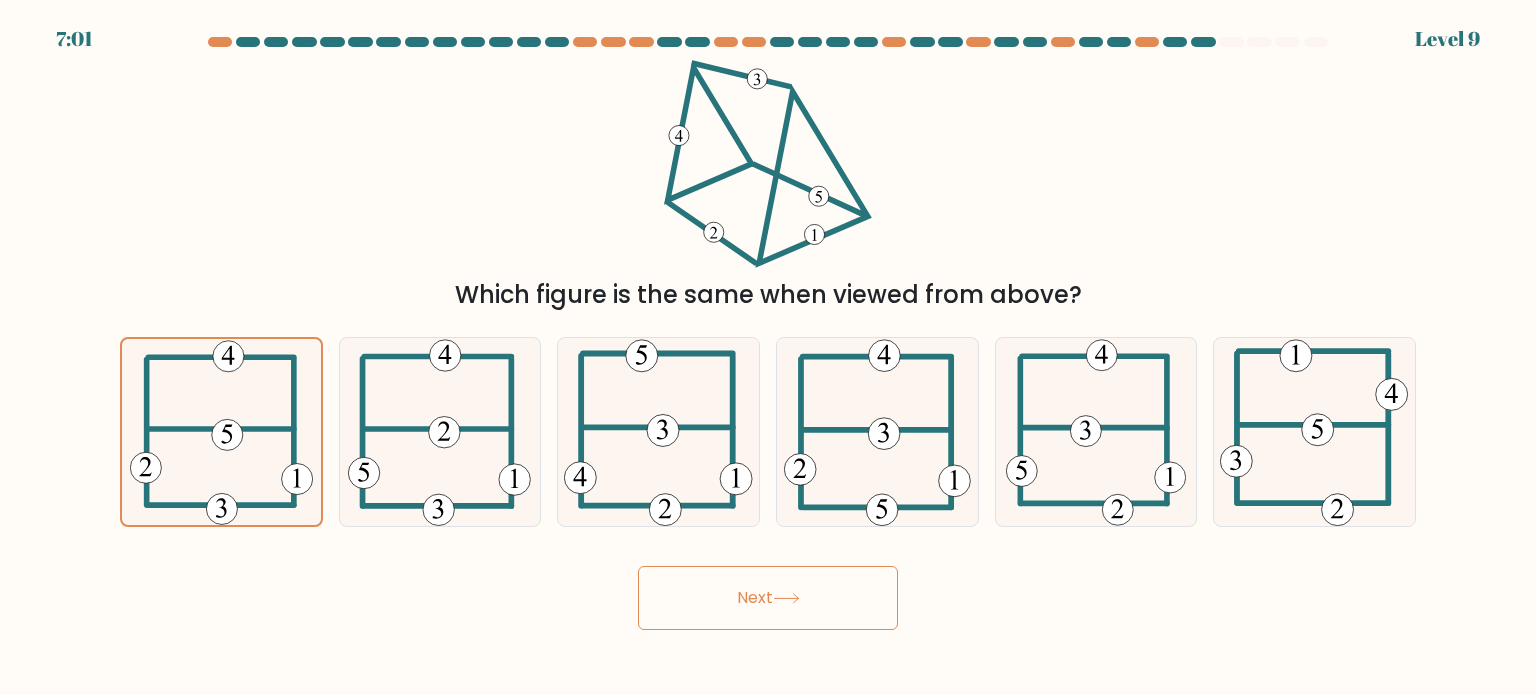 click on "Next" at bounding box center [768, 598] 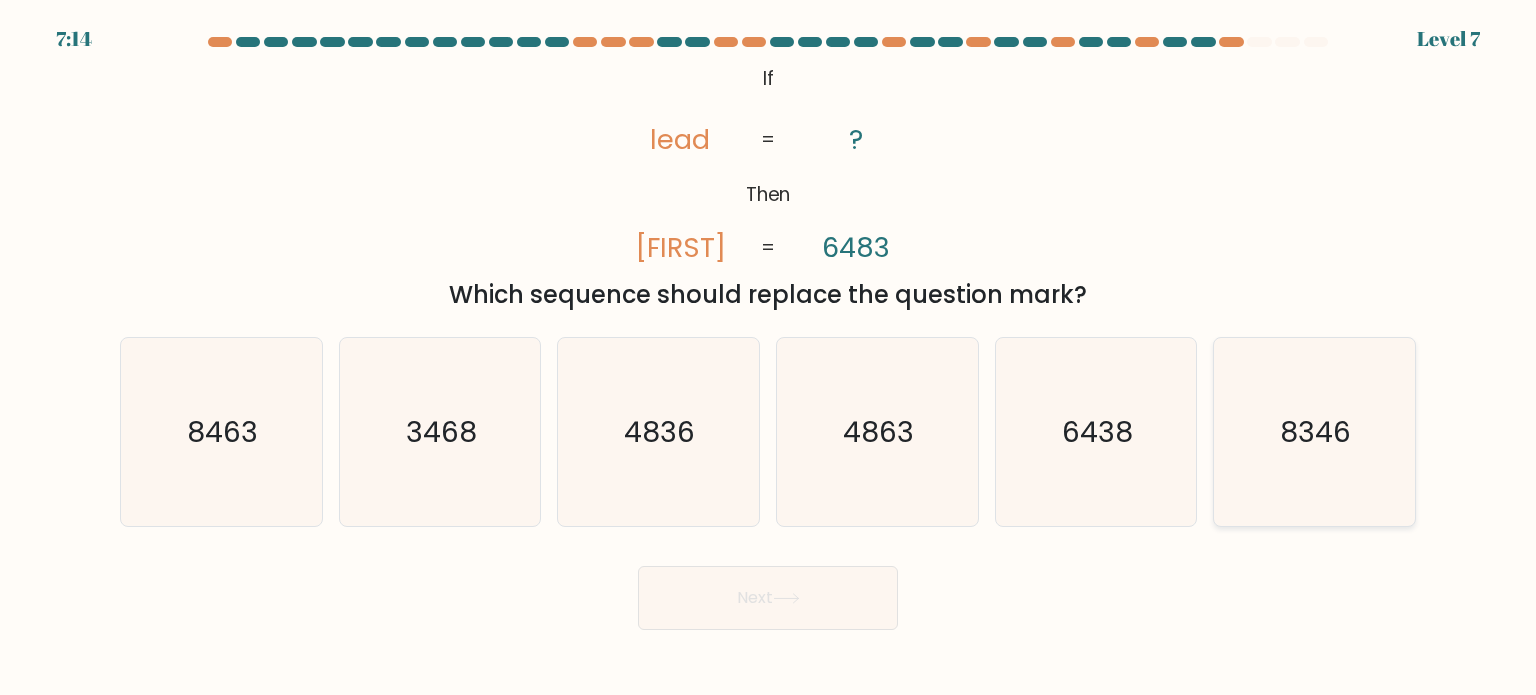 click on "8346" 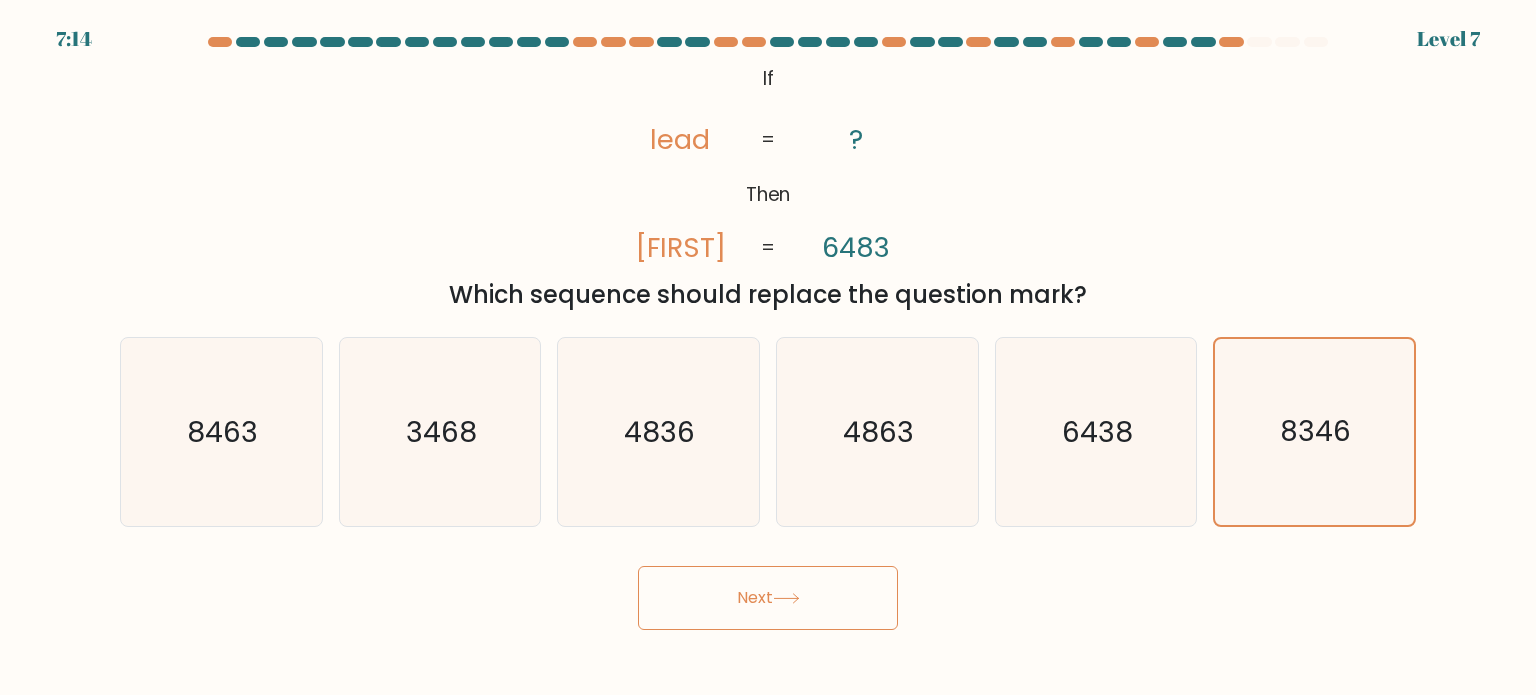 click on "Next" at bounding box center [768, 598] 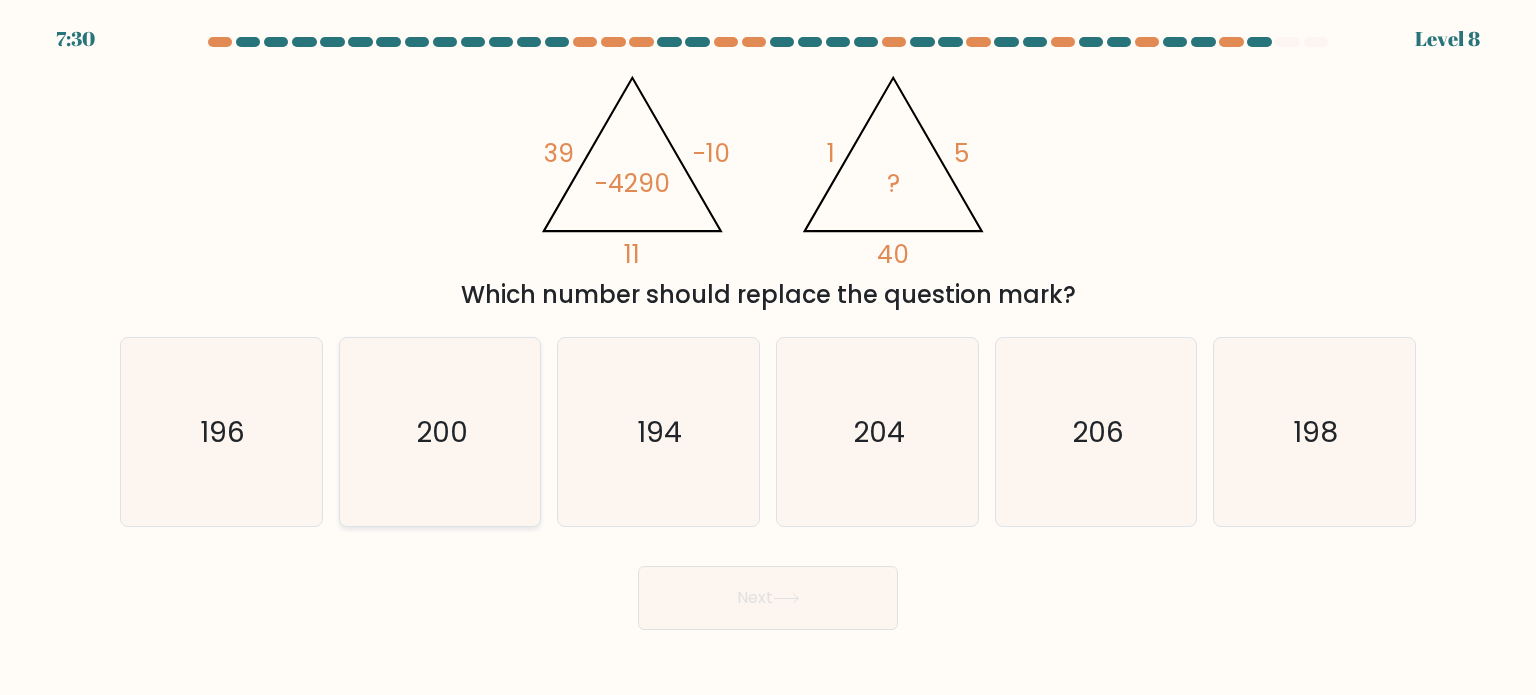click on "200" 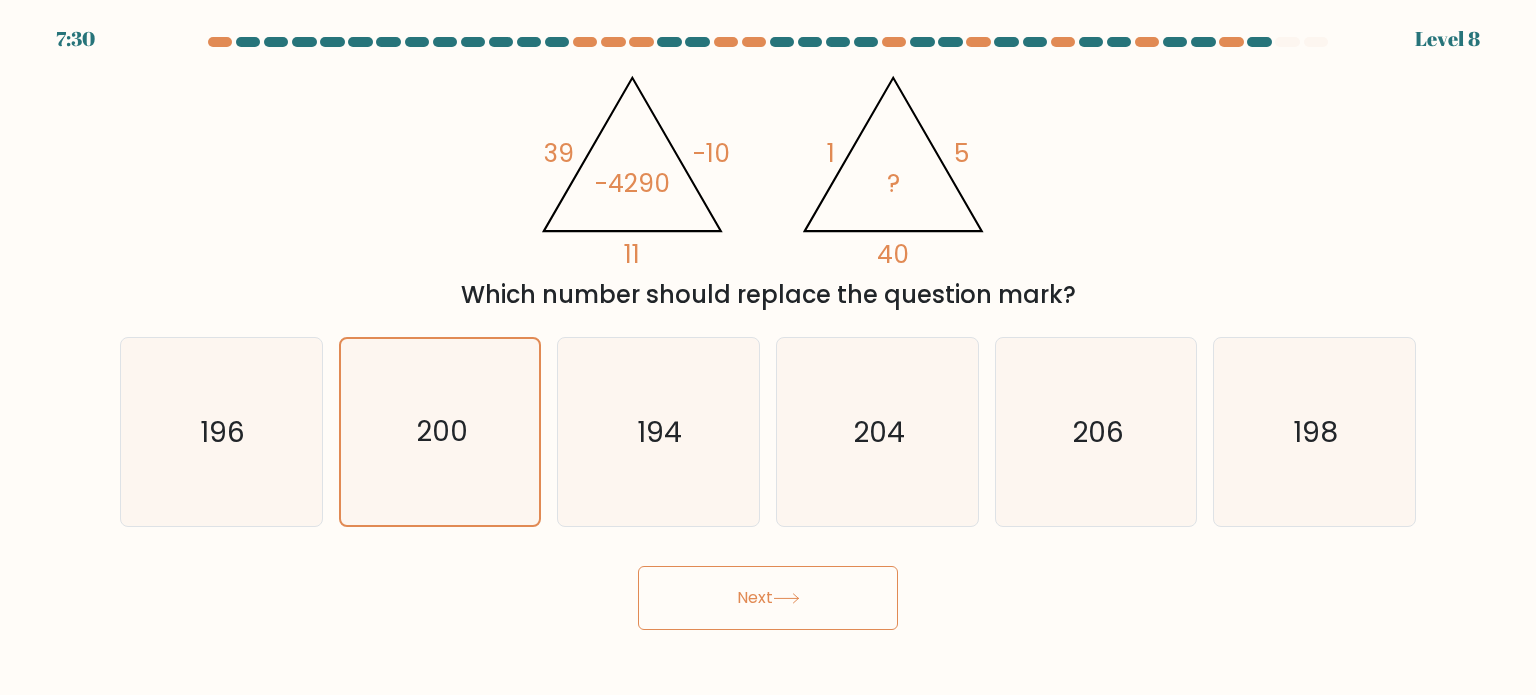 click on "Next" at bounding box center (768, 598) 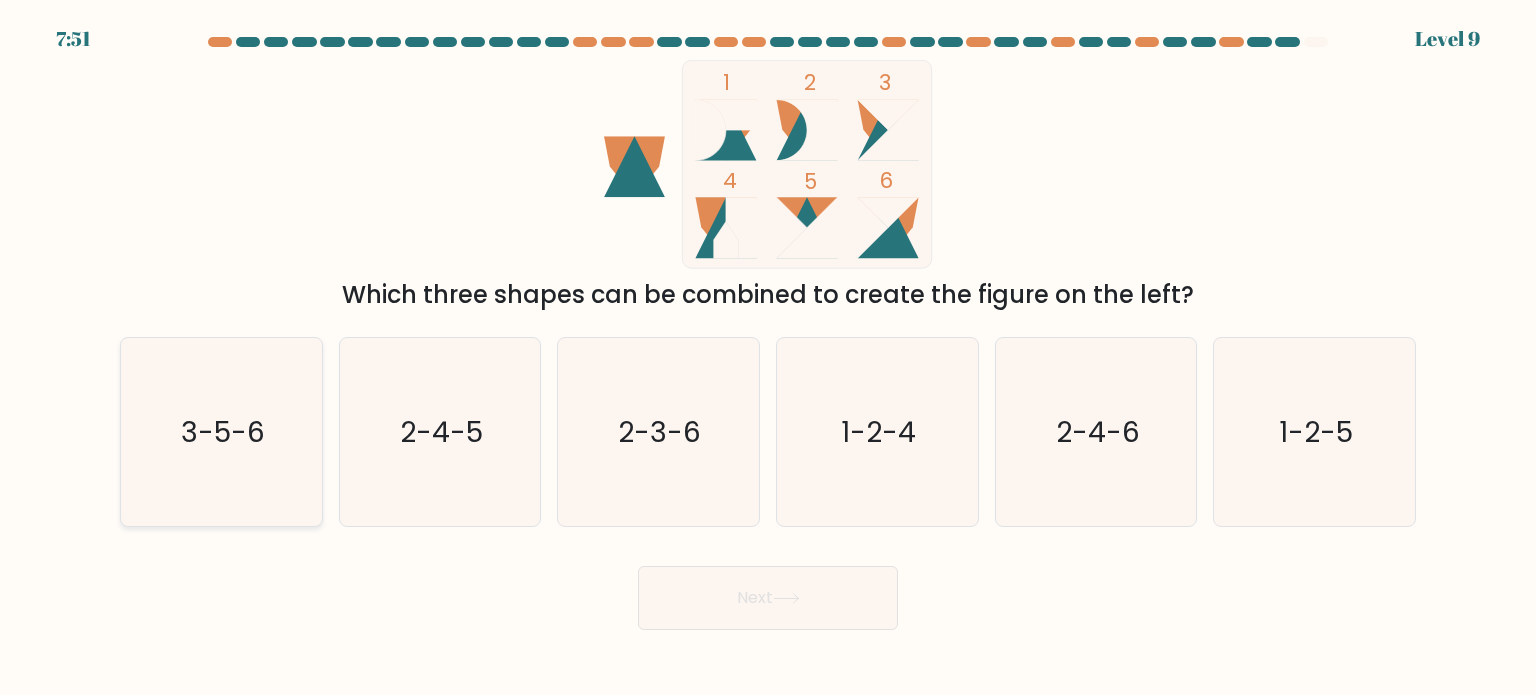 click on "3-5-6" 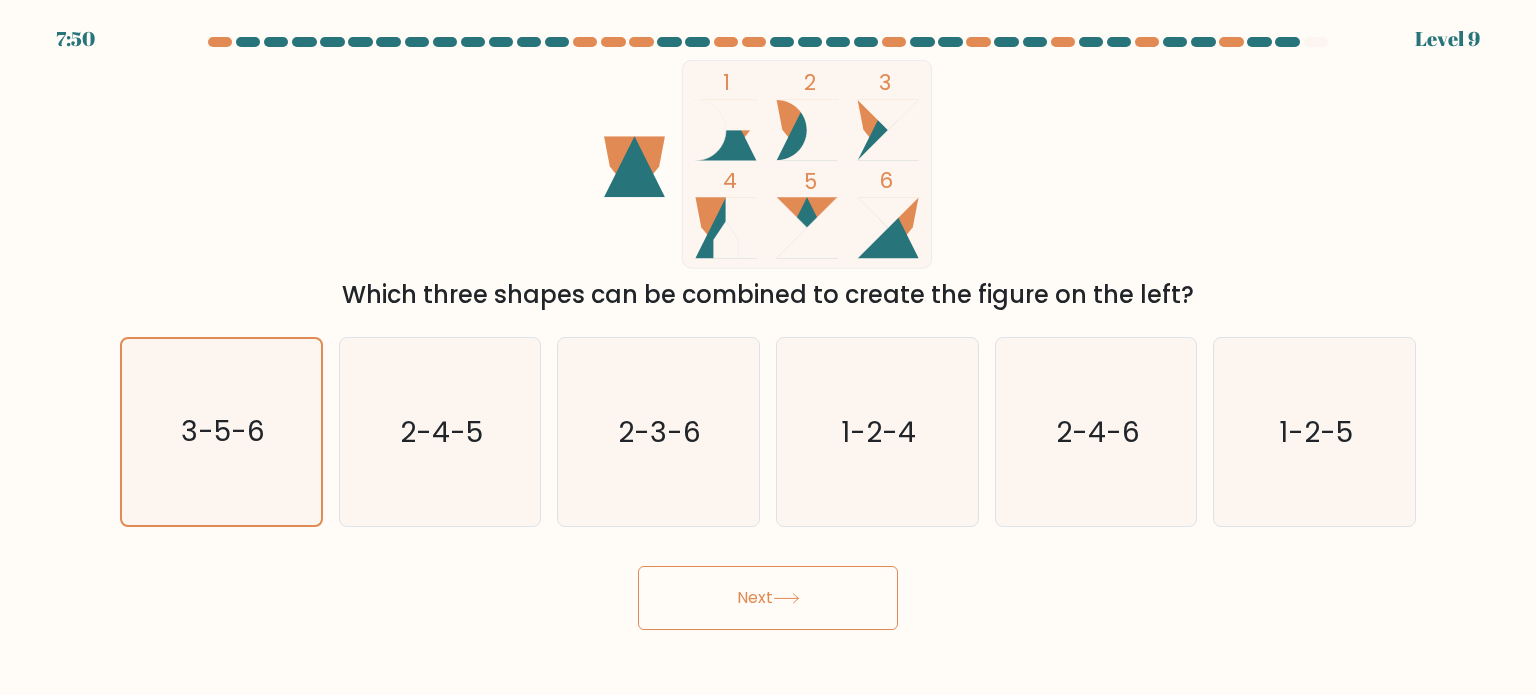 click on "Next" at bounding box center (768, 598) 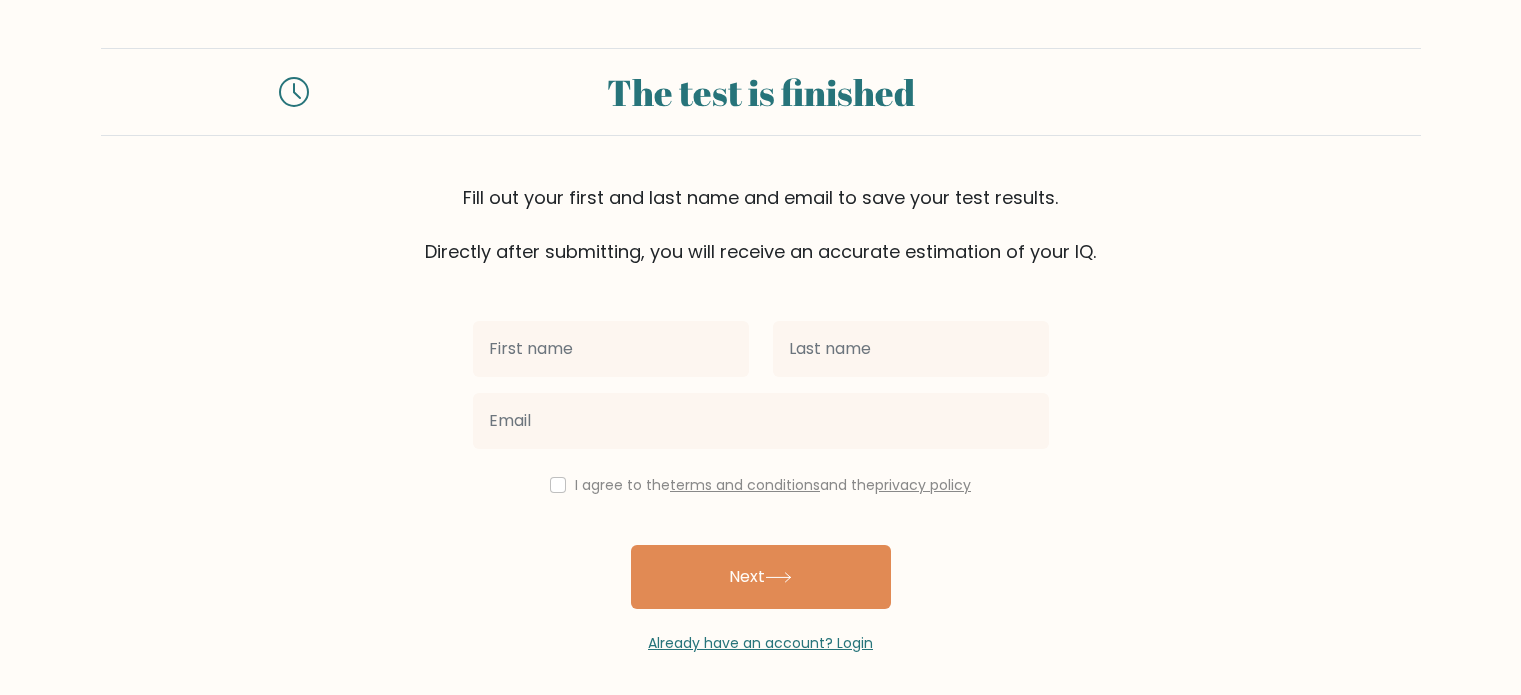 scroll, scrollTop: 0, scrollLeft: 0, axis: both 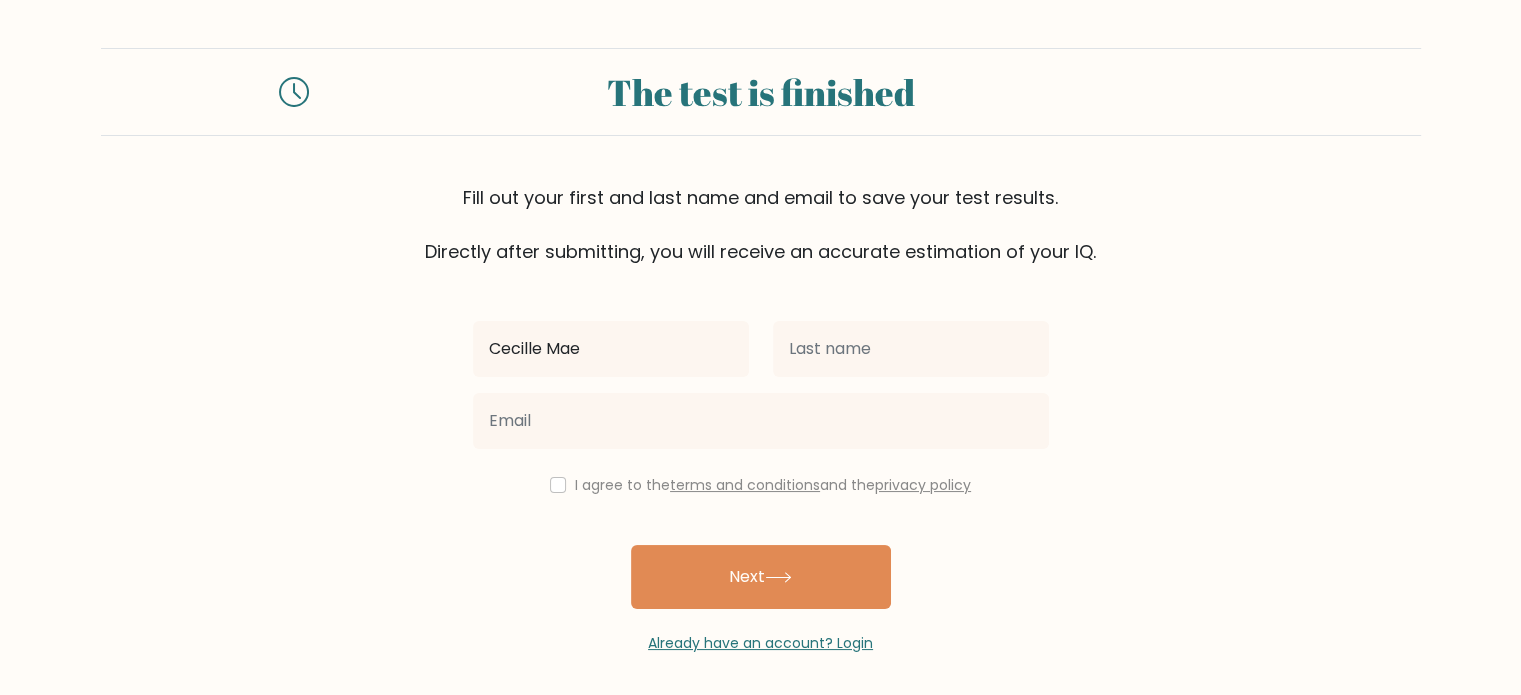 type on "Cecille Mae" 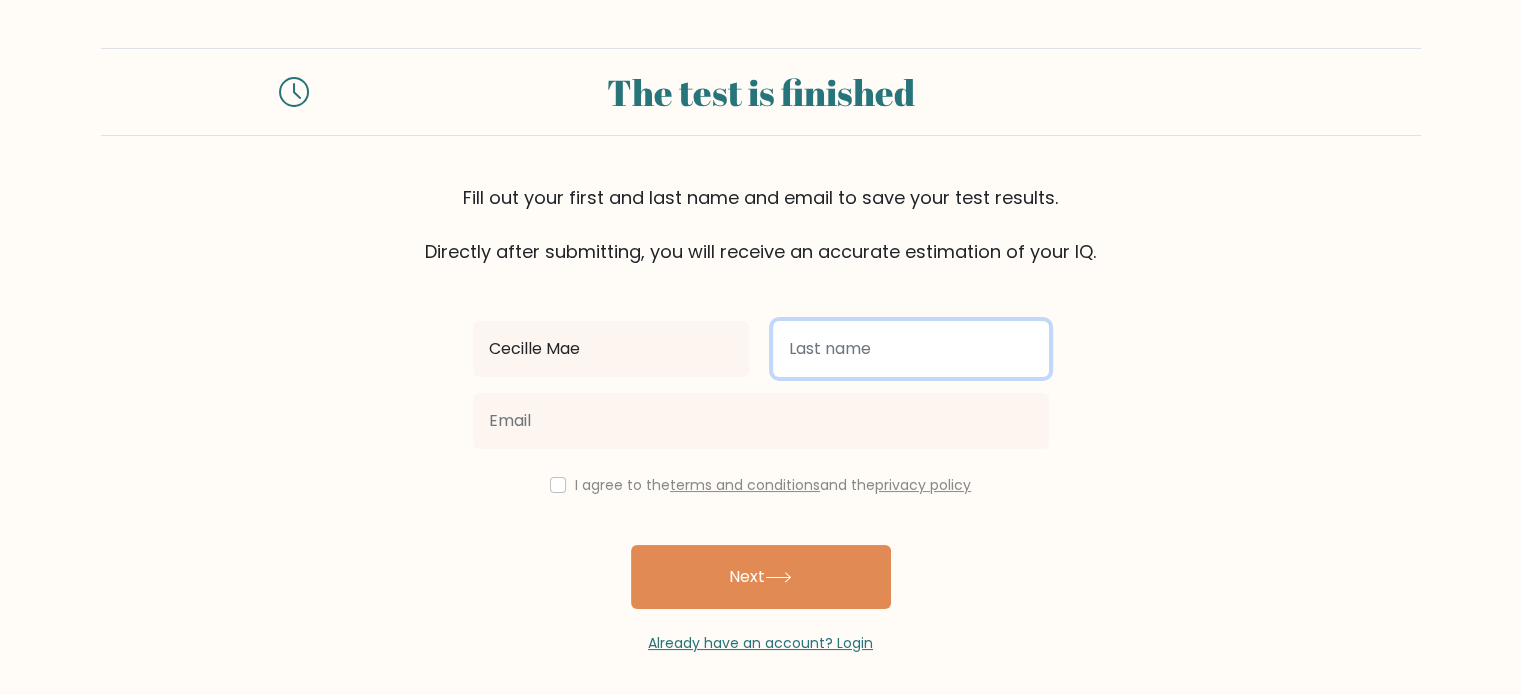 click at bounding box center [911, 349] 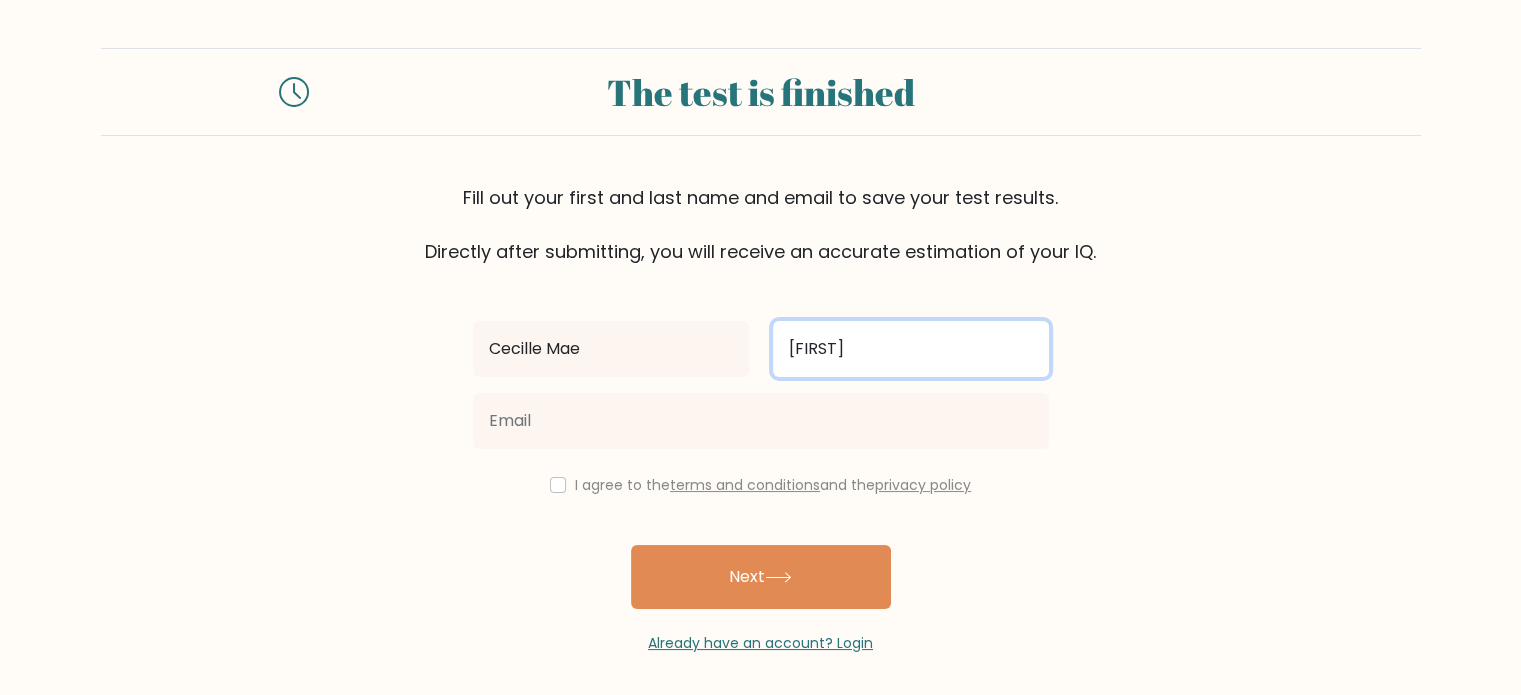 type on "[FIRST]" 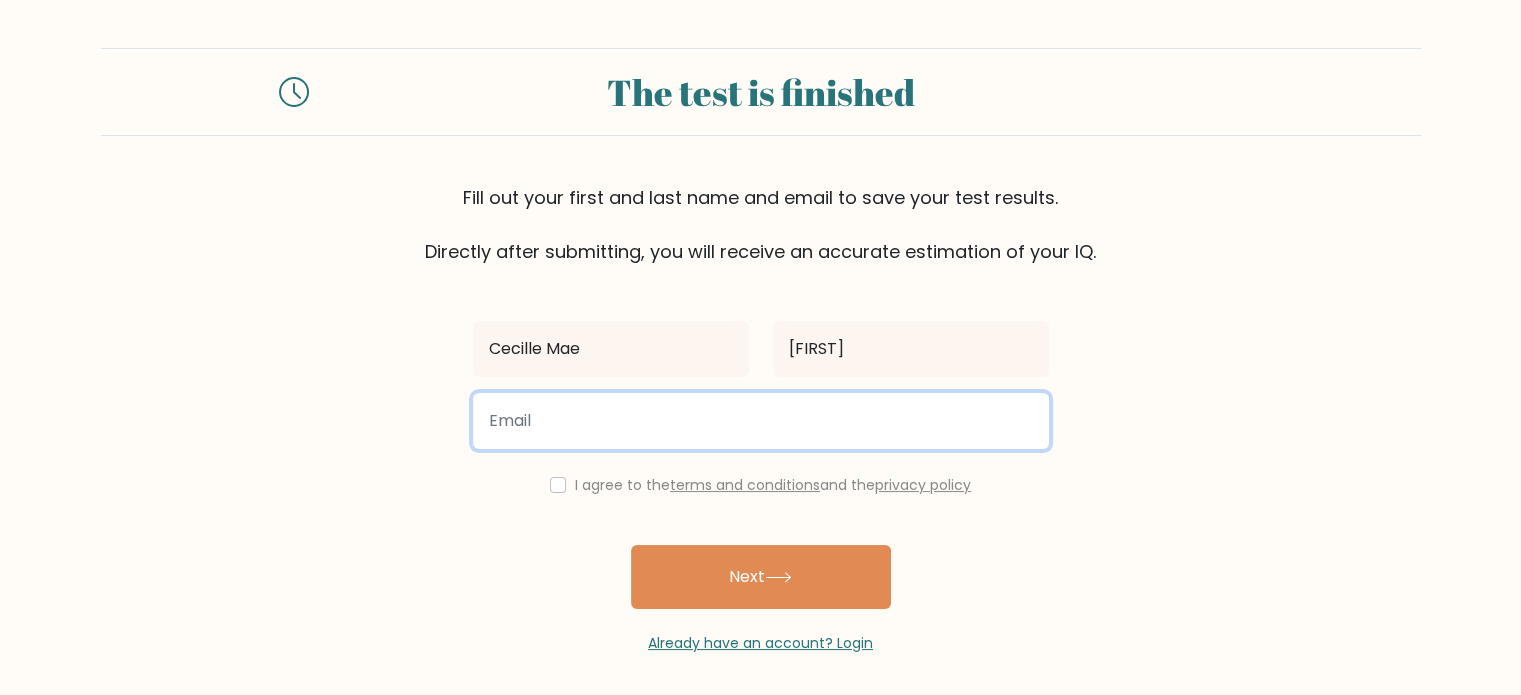 click at bounding box center [761, 421] 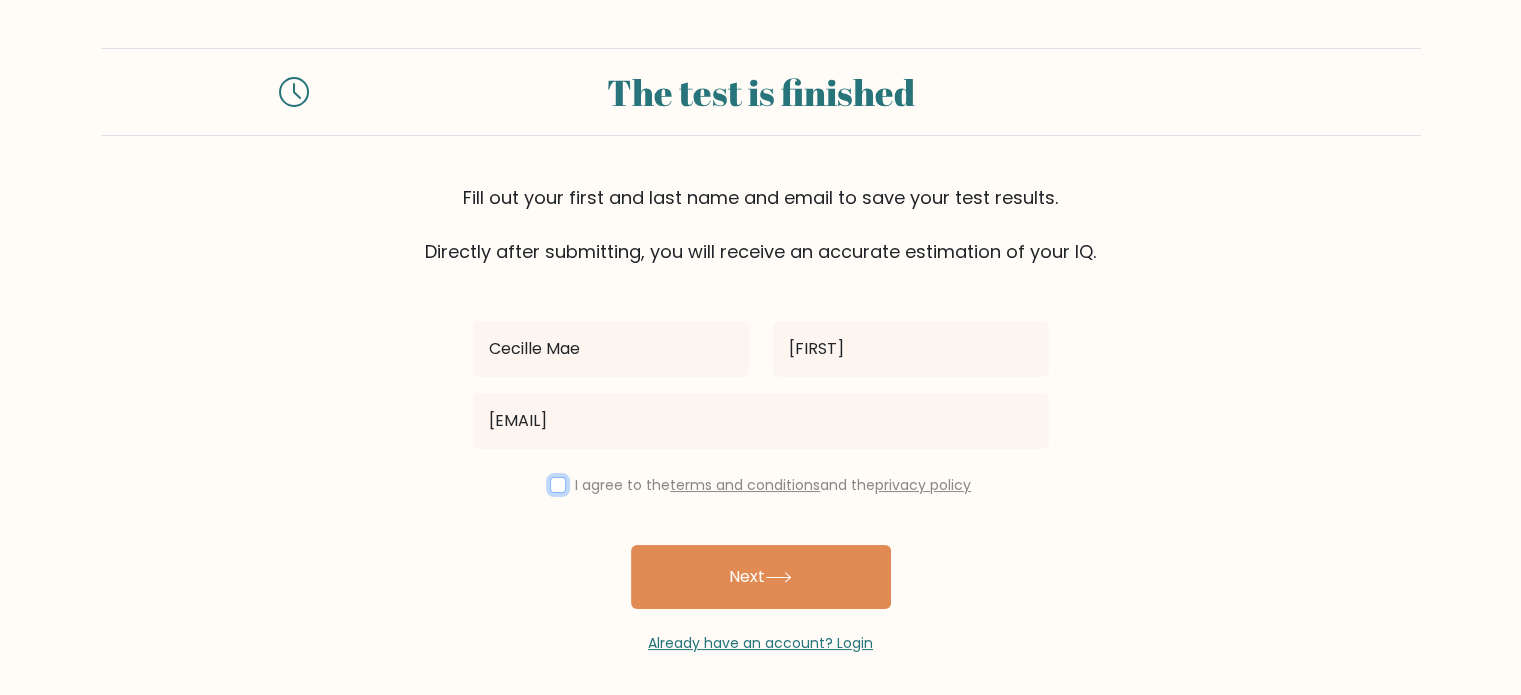 click at bounding box center (558, 485) 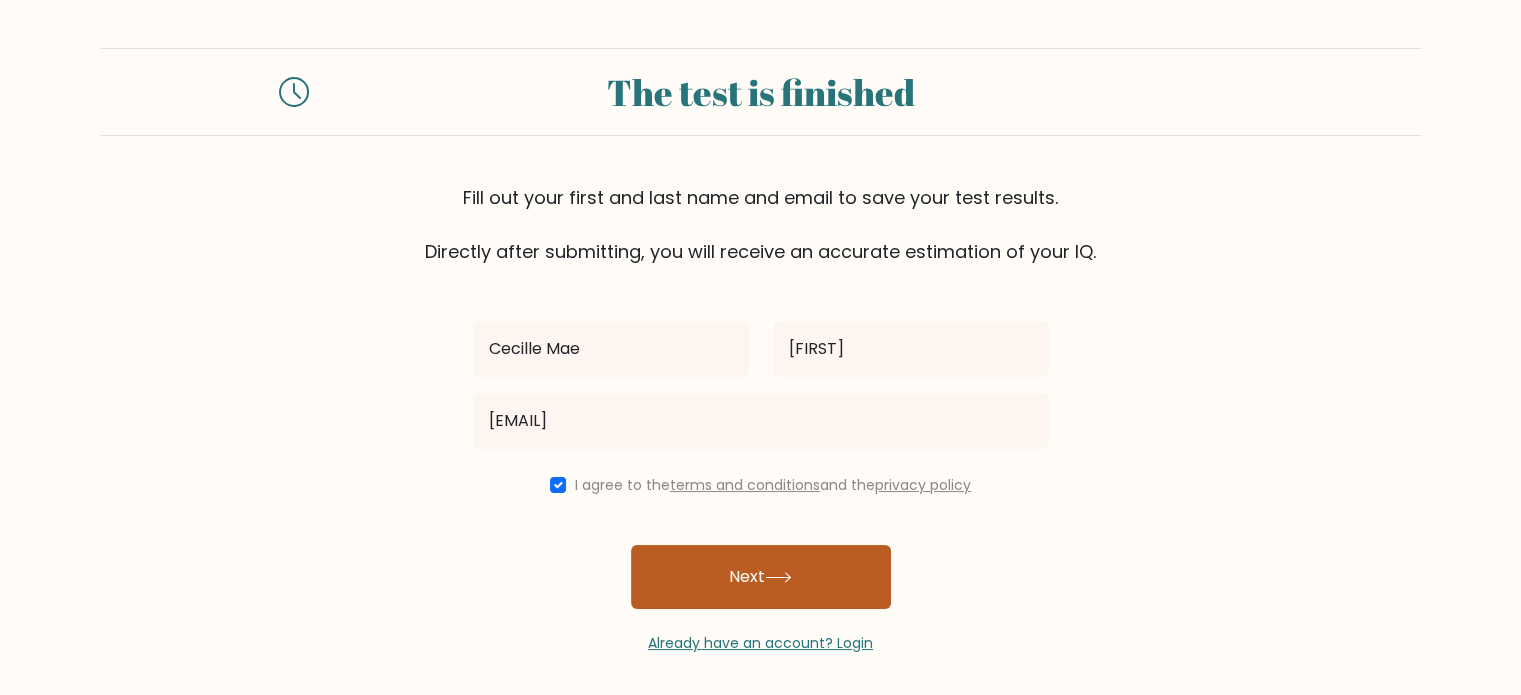 click 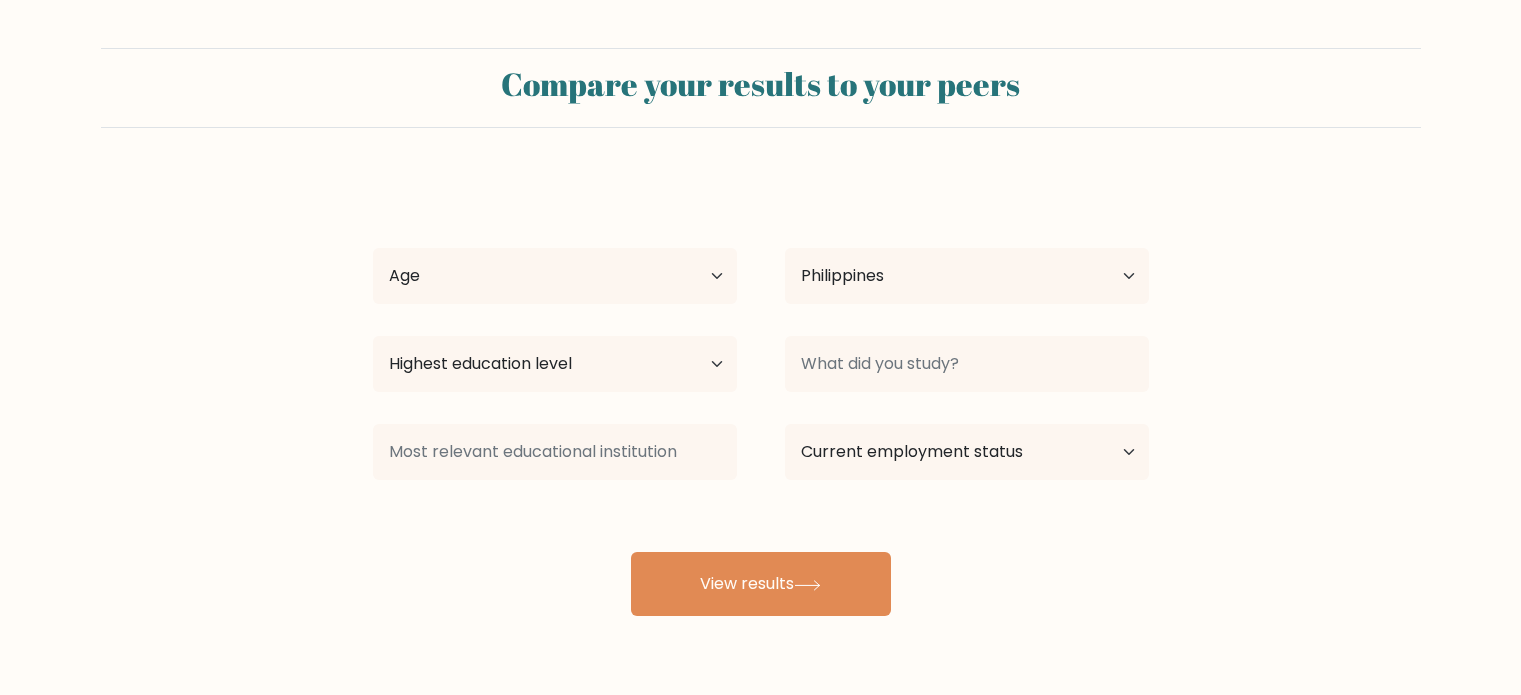 select on "PH" 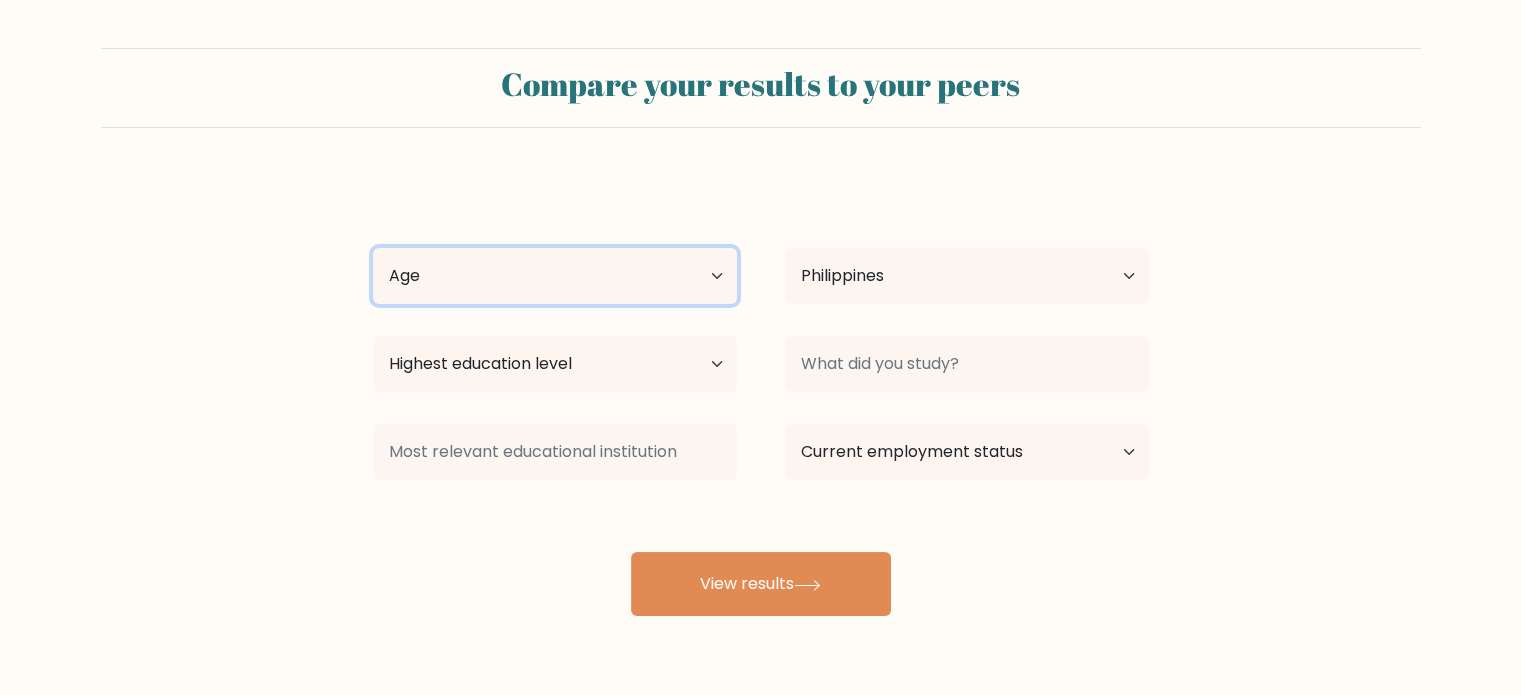 click on "Age
Under 18 years old
18-24 years old
25-34 years old
35-44 years old
45-54 years old
55-64 years old
65 years old and above" at bounding box center (555, 276) 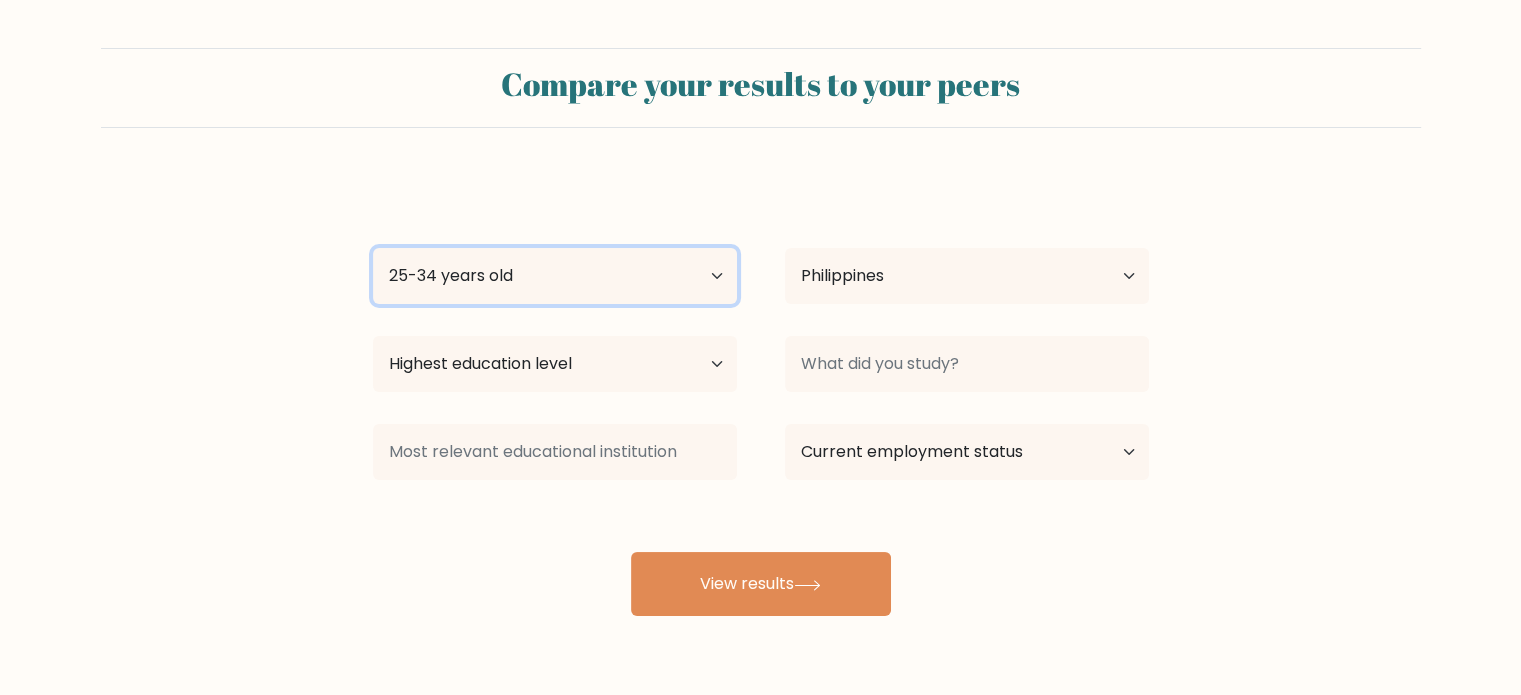 click on "Age
Under 18 years old
18-24 years old
25-34 years old
35-44 years old
45-54 years old
55-64 years old
65 years old and above" at bounding box center (555, 276) 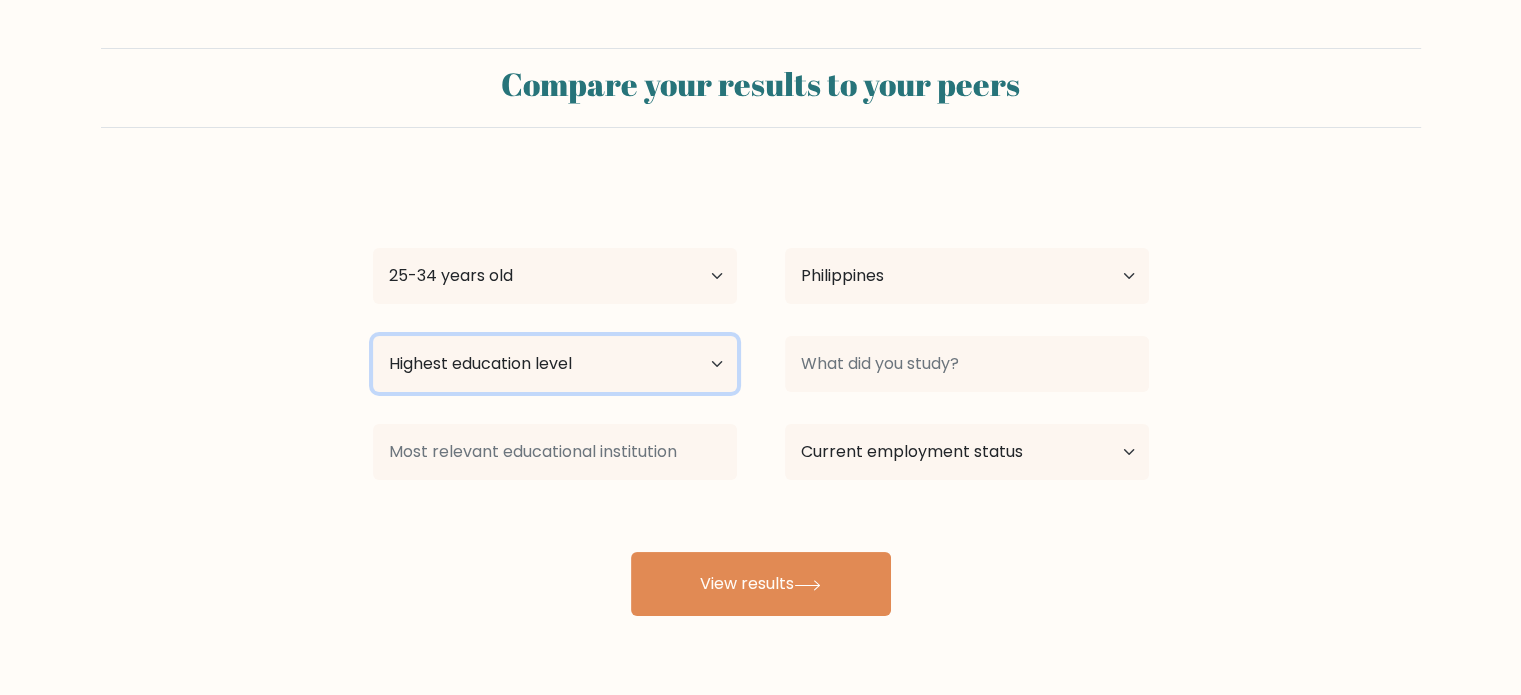 click on "Highest education level
No schooling
Primary
Lower Secondary
Upper Secondary
Occupation Specific
Bachelor's degree
Master's degree
Doctoral degree" at bounding box center [555, 364] 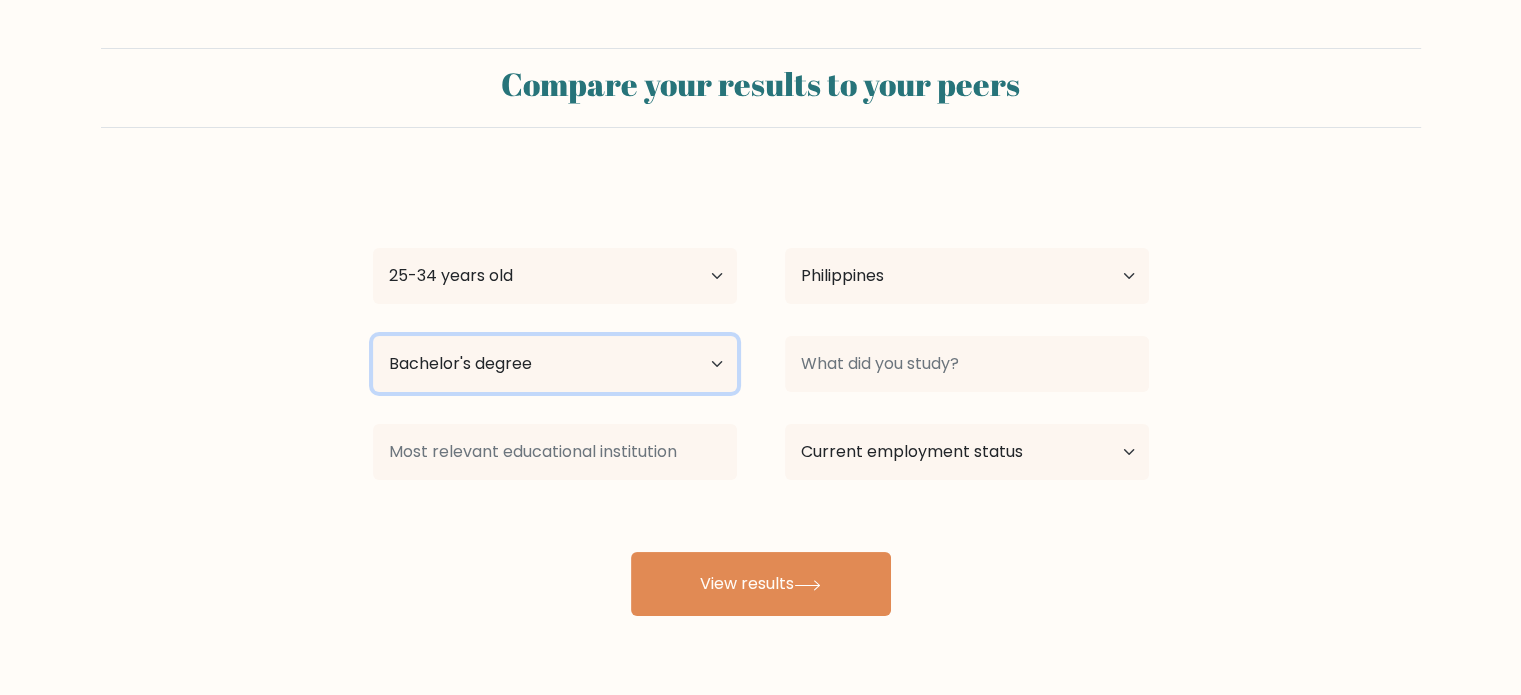 click on "Highest education level
No schooling
Primary
Lower Secondary
Upper Secondary
Occupation Specific
Bachelor's degree
Master's degree
Doctoral degree" at bounding box center (555, 364) 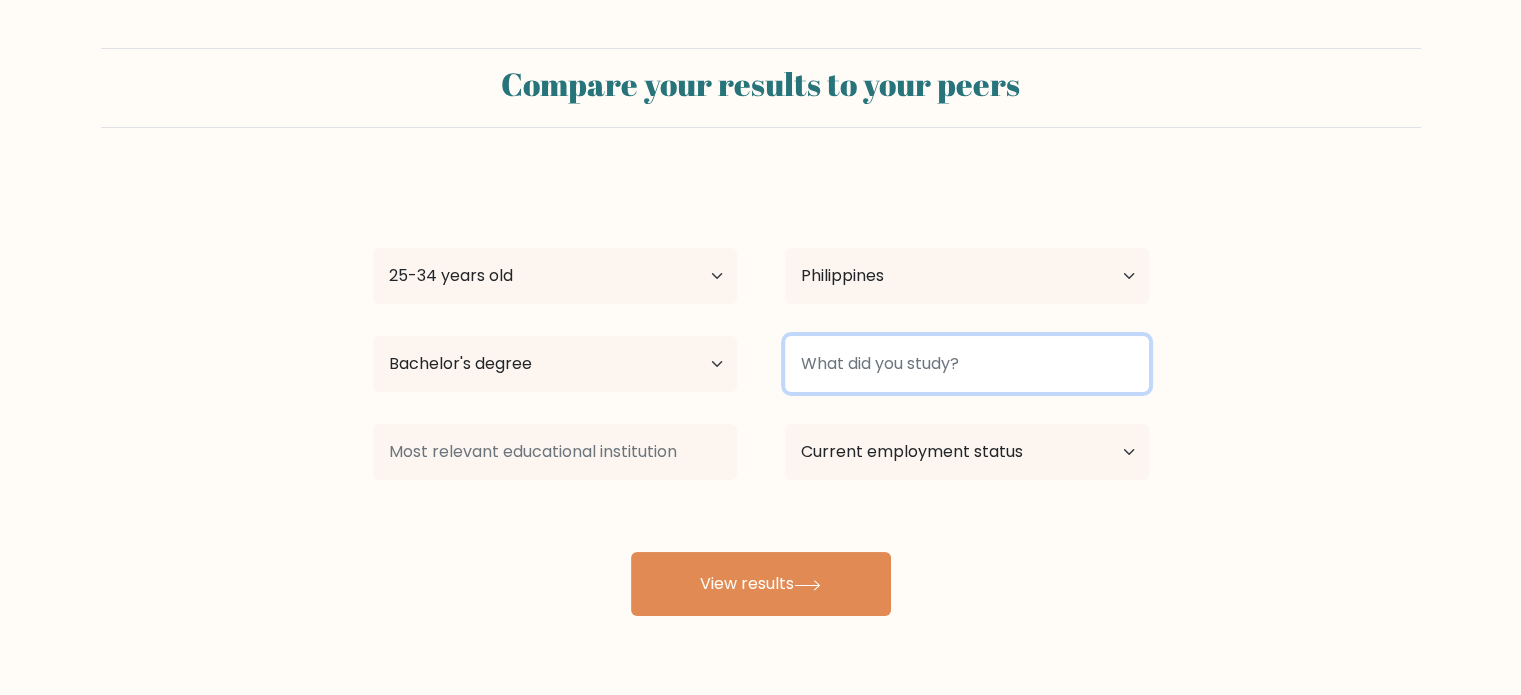 click at bounding box center [967, 364] 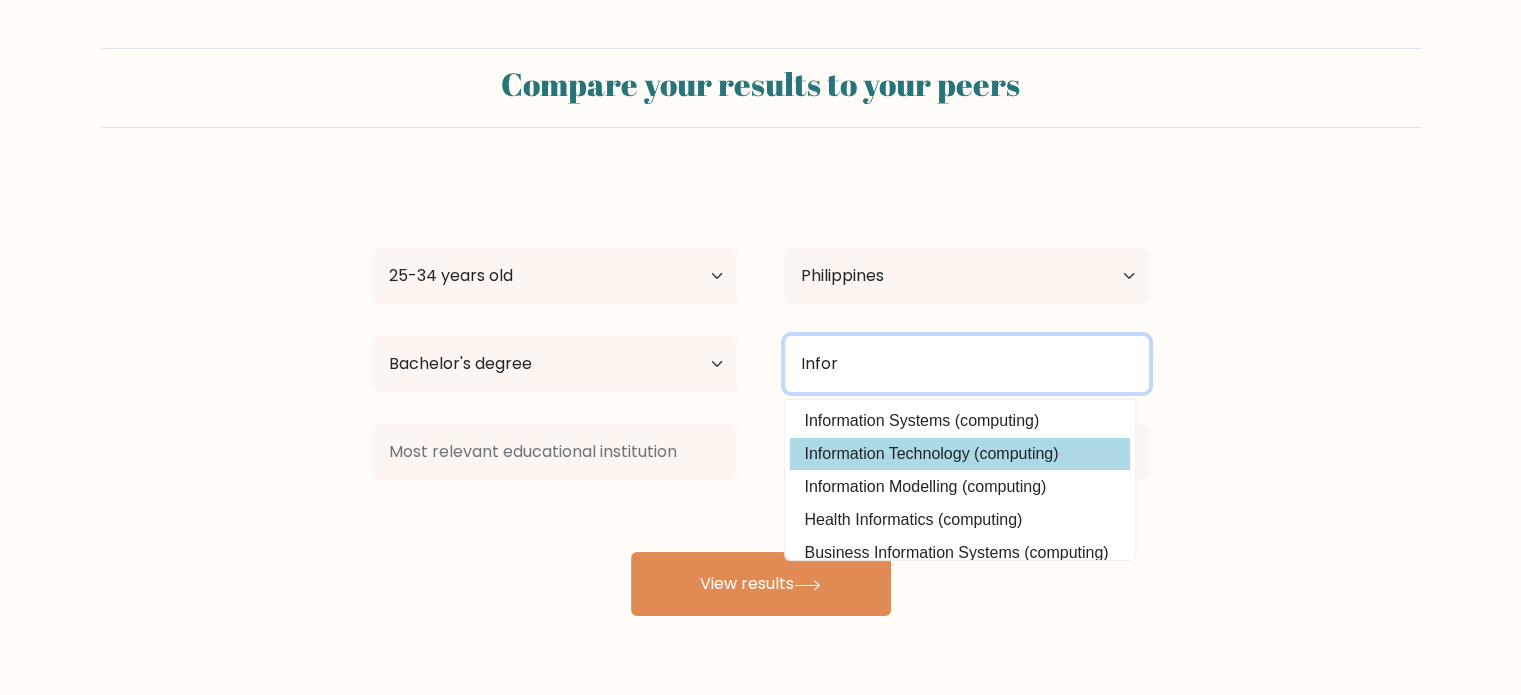 type on "Infor" 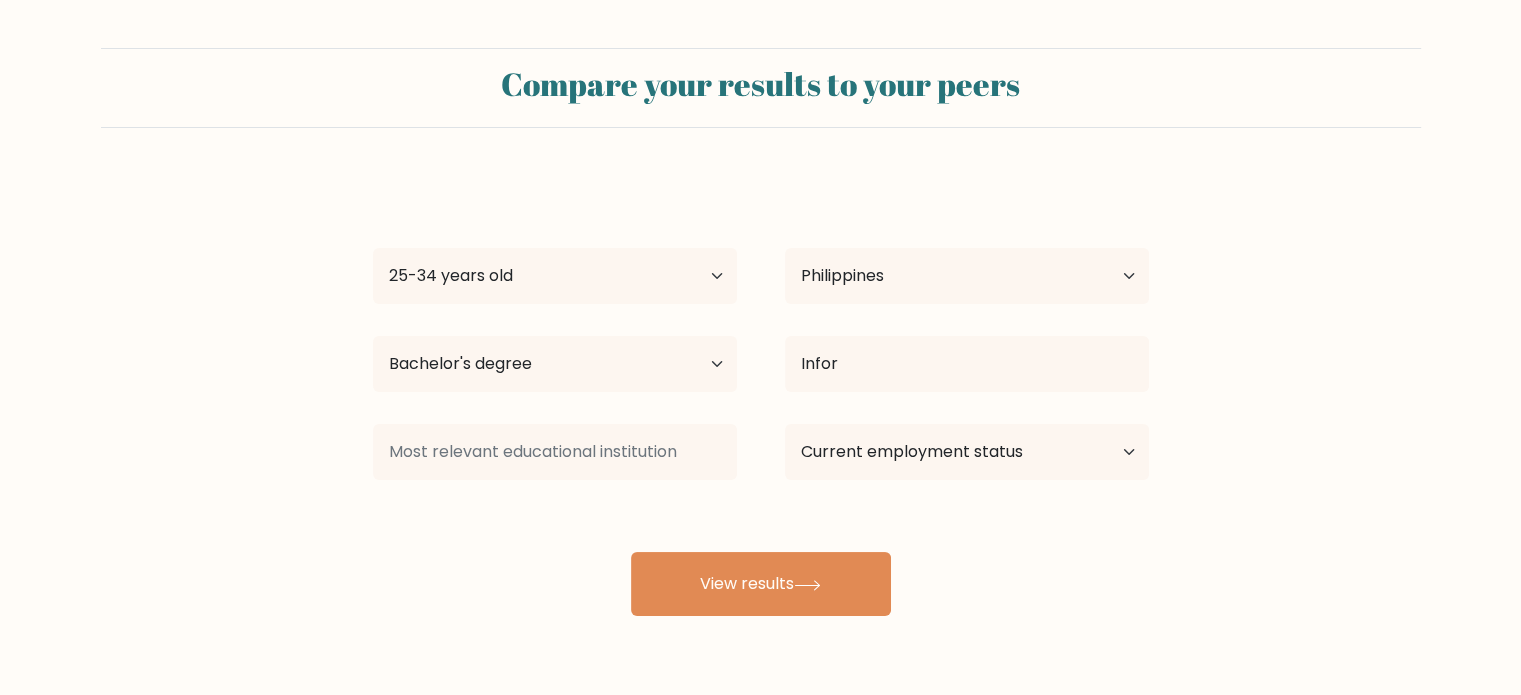 click on "[FIRST] [LAST]
Age
Under 18 years old
18-24 years old
25-34 years old
35-44 years old
45-54 years old
55-64 years old
65 years old and above
Country
Afghanistan
Albania
Algeria
American Samoa
Andorra
Angola
Anguilla
Antarctica
Antigua and Barbuda
Argentina
Armenia
Aruba
[COUNTRY]
Austria
Azerbaijan
Bahamas
Bahrain
Bangladesh
Barbados
Belarus
Belgium
Belize
Benin
Bermuda
Bhutan
Bolivia
Bonaire, Sint Eustatius and Saba
Bosnia and Herzegovina
Botswana
Bouvet Island
Brazil
Brunei" at bounding box center [761, 396] 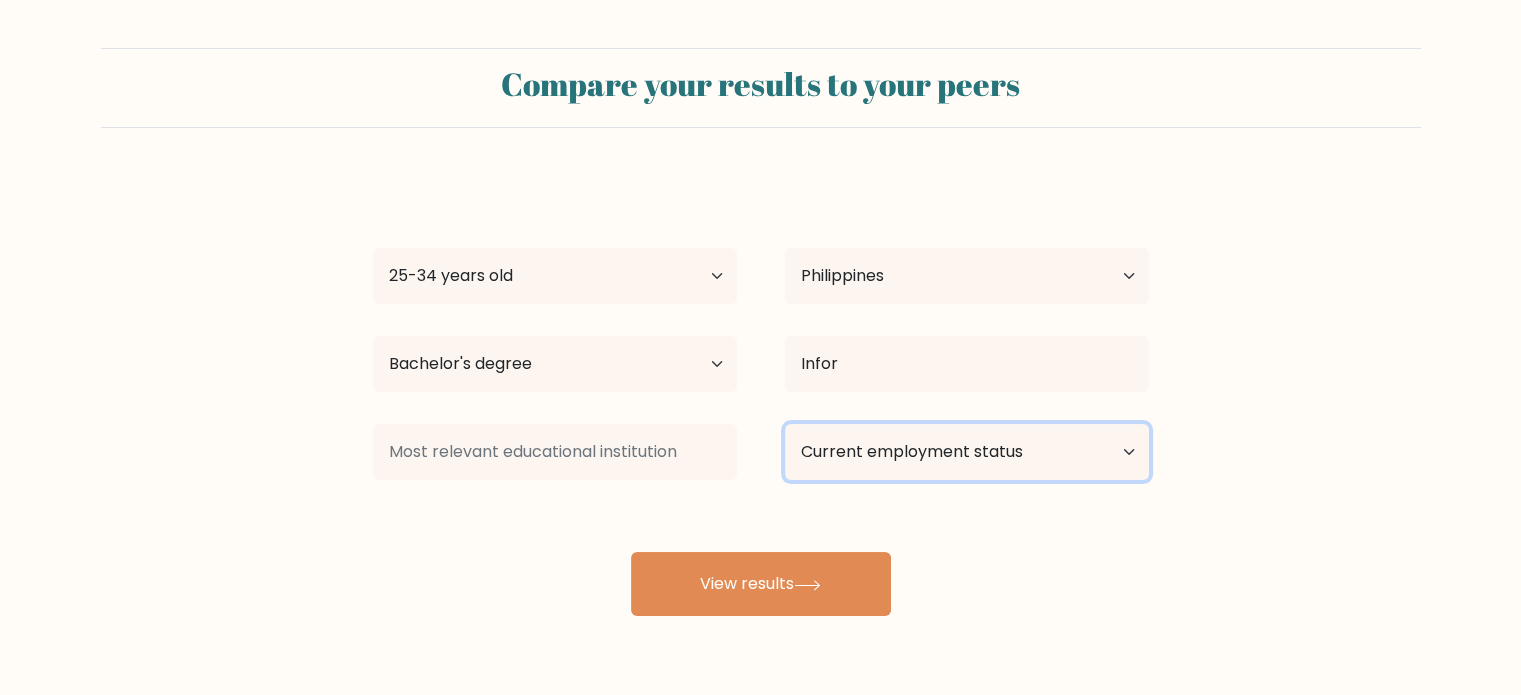 click on "Current employment status
Employed
Student
Retired
Other / prefer not to answer" at bounding box center [967, 452] 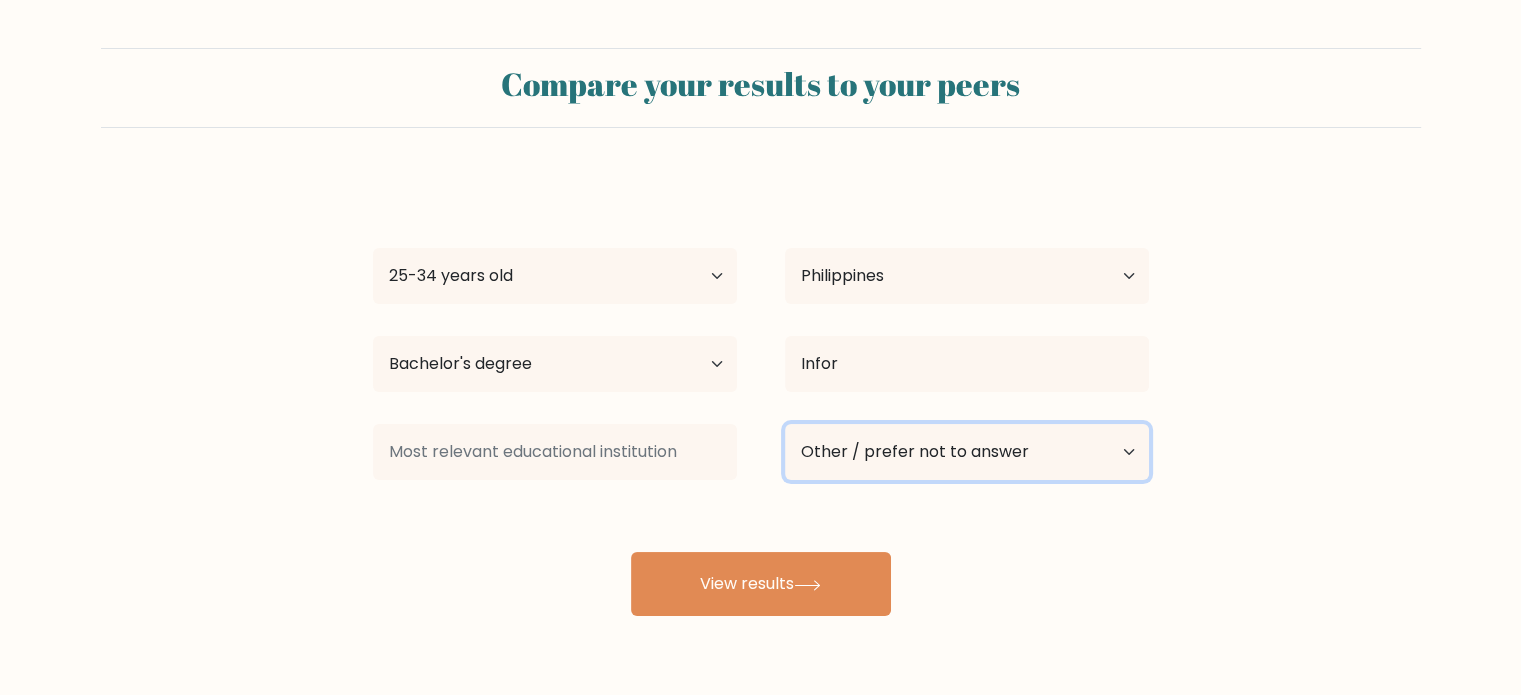 click on "Current employment status
Employed
Student
Retired
Other / prefer not to answer" at bounding box center (967, 452) 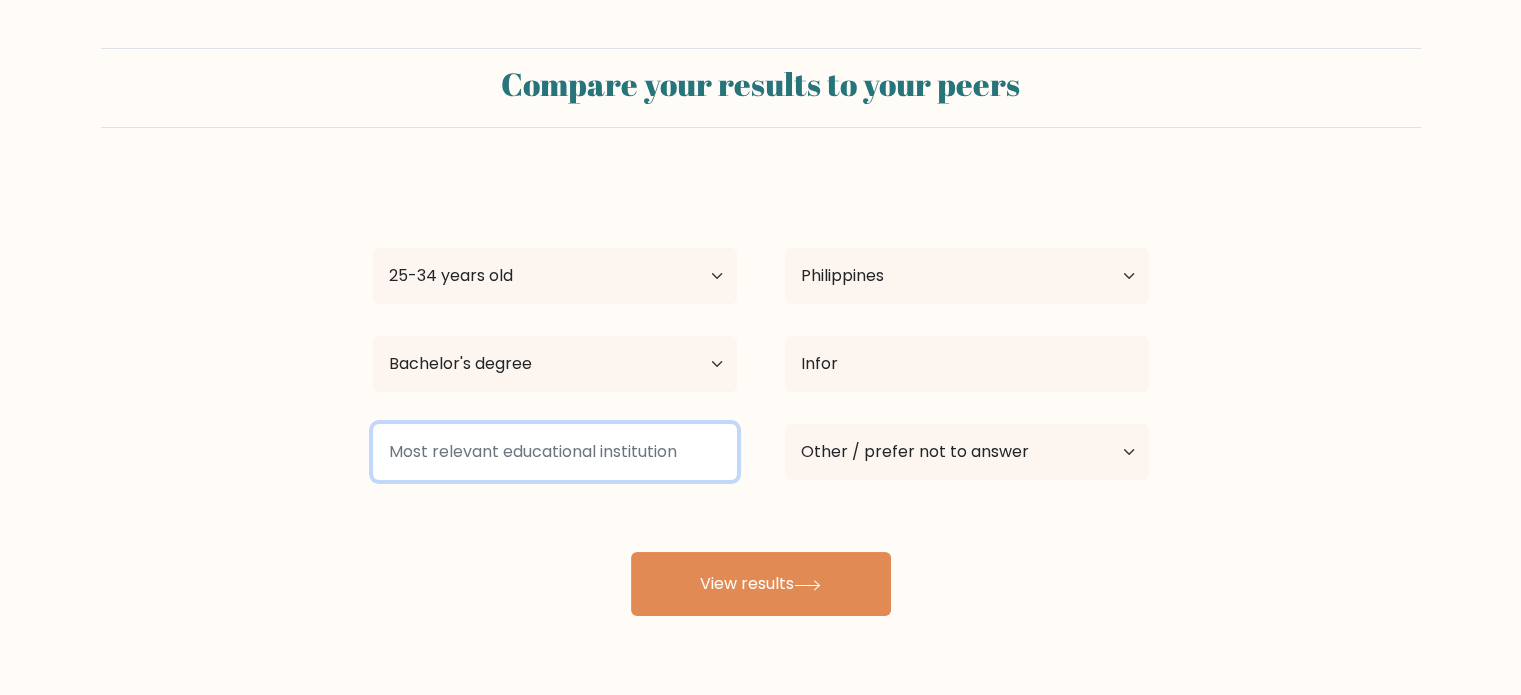 click at bounding box center (555, 452) 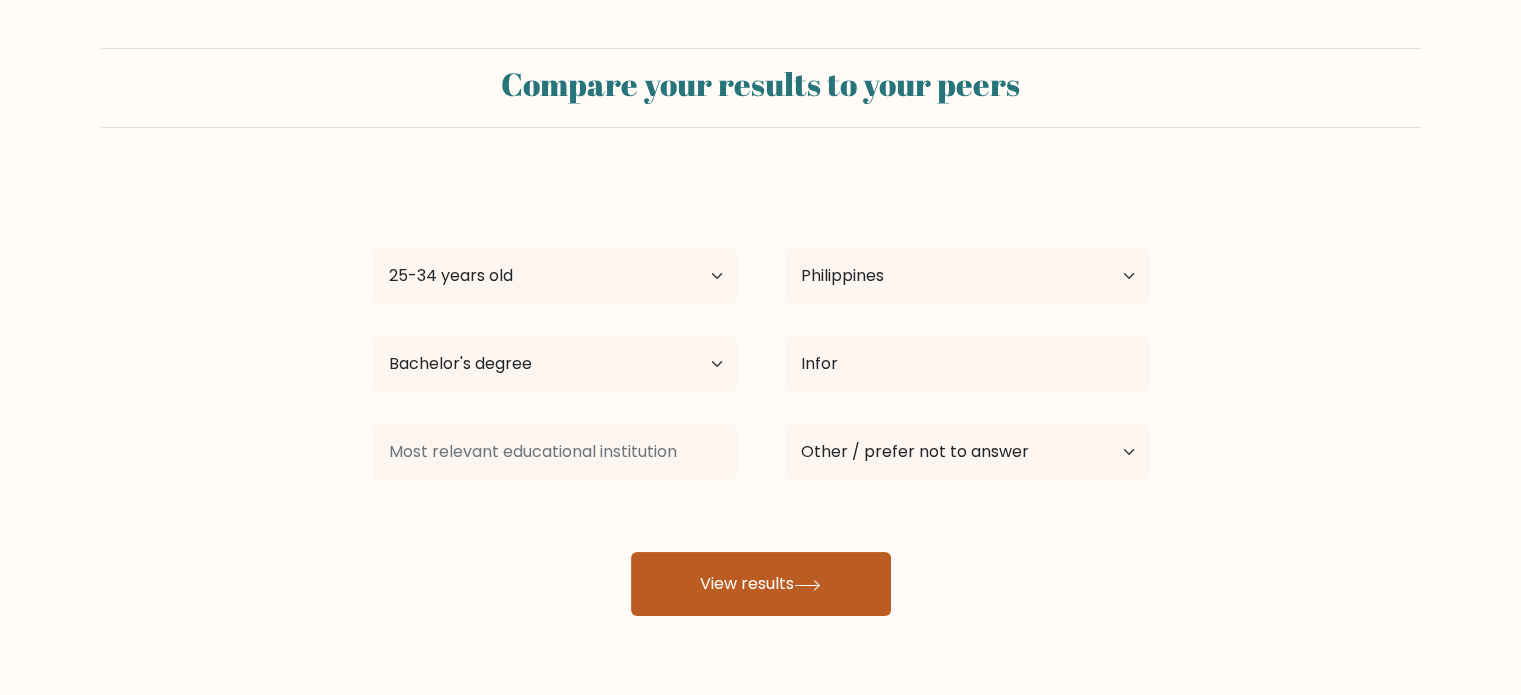 click on "View results" at bounding box center [761, 584] 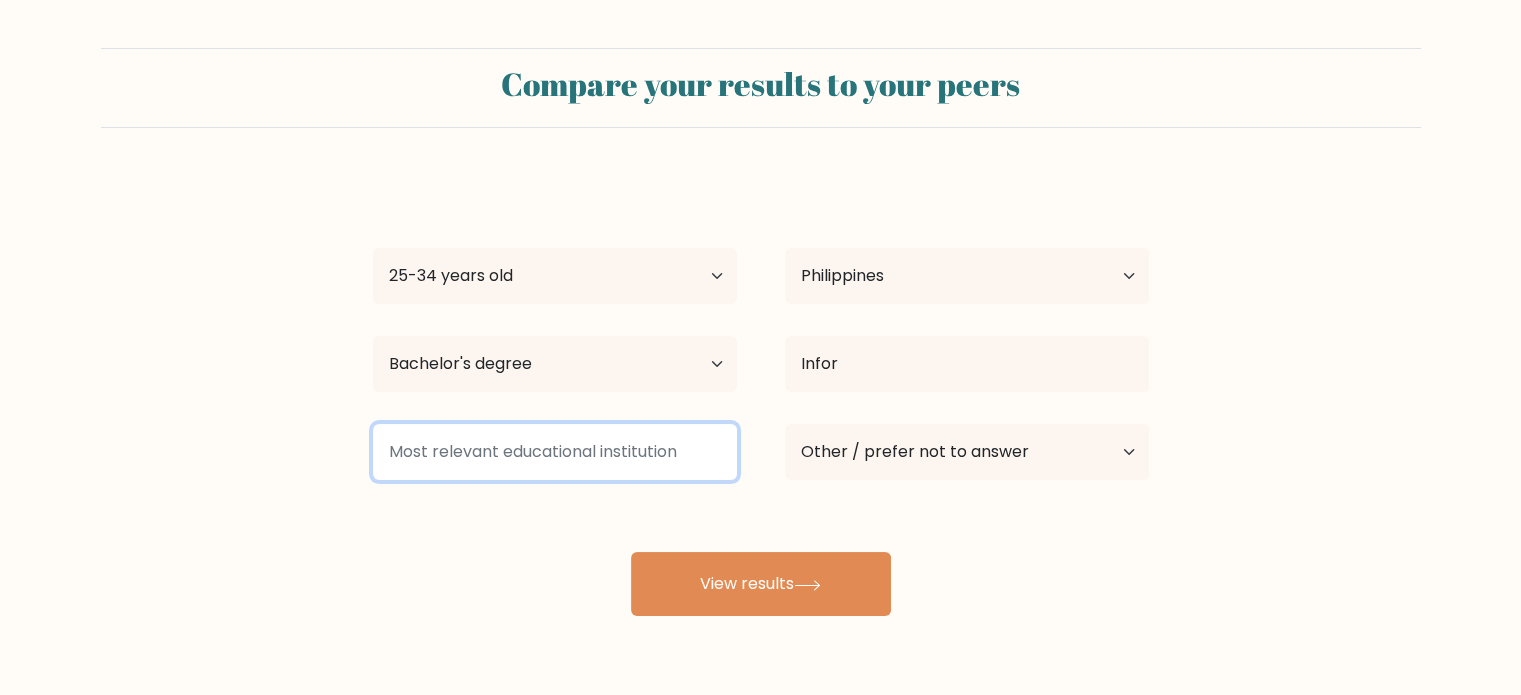 click at bounding box center [555, 452] 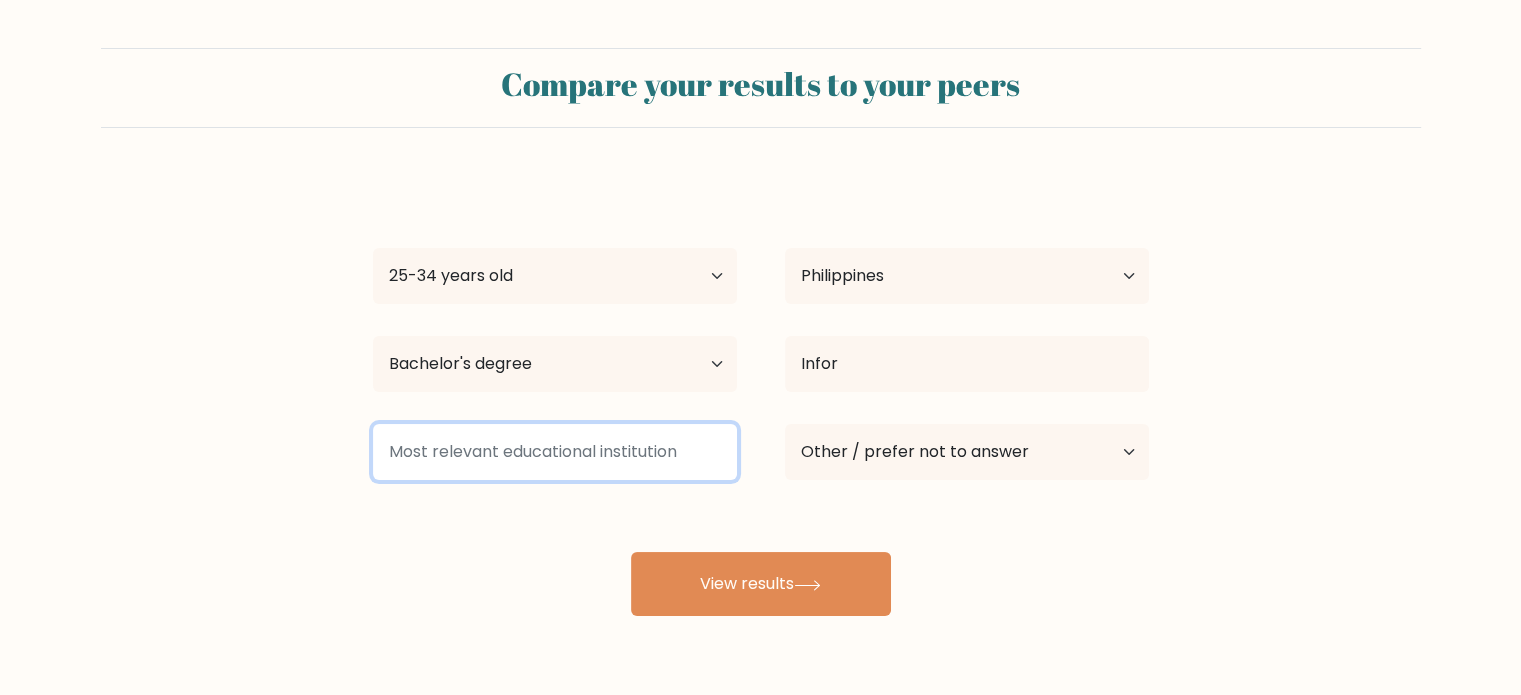 drag, startPoint x: 683, startPoint y: 455, endPoint x: 329, endPoint y: 457, distance: 354.00565 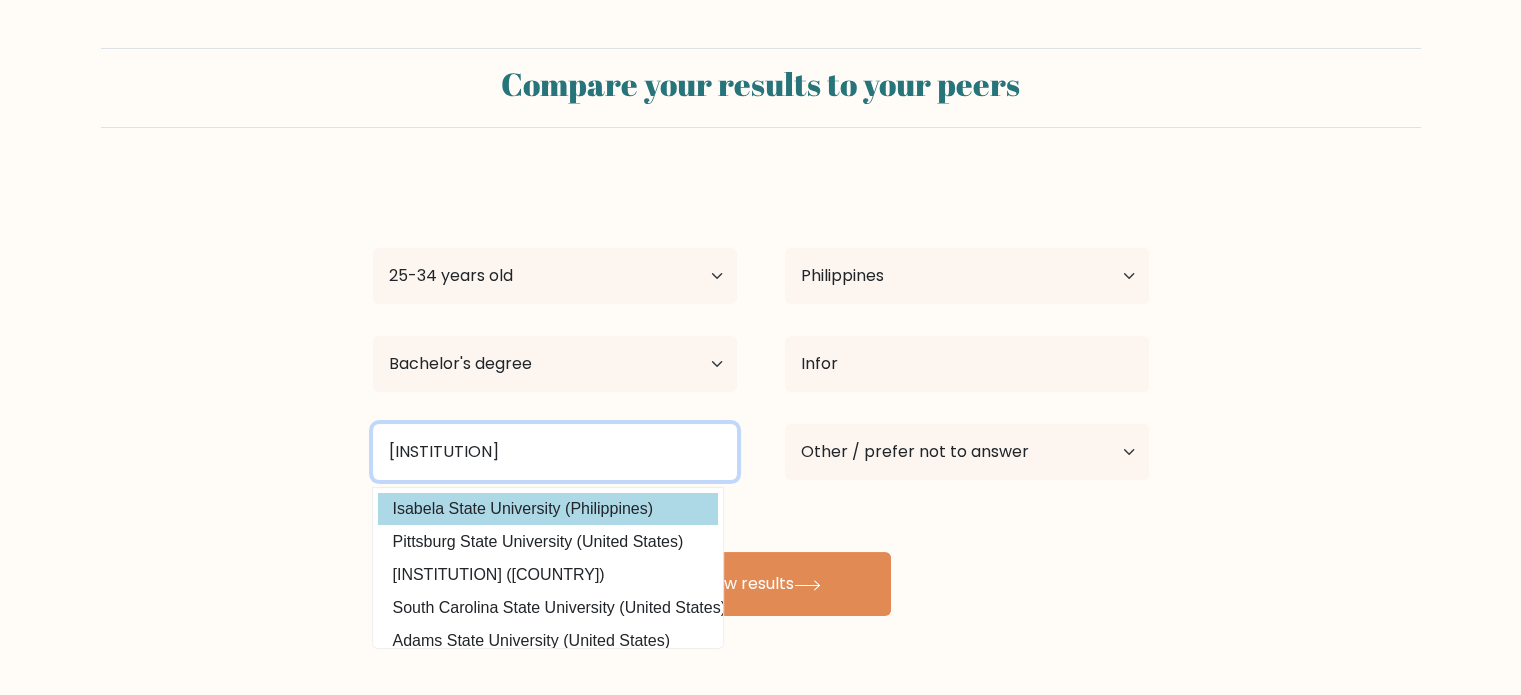 type on "Isabela State" 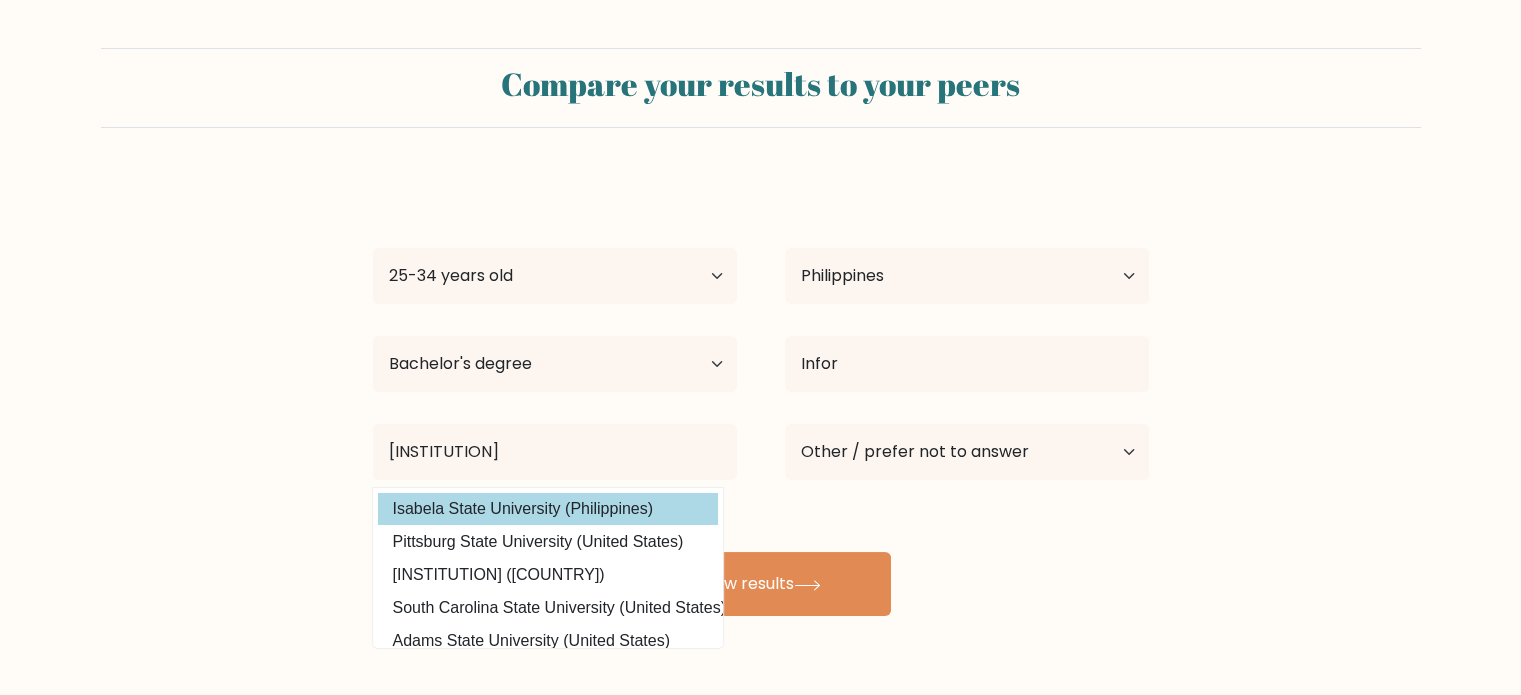 click on "Cecille Mae
Abad
Age
Under 18 years old
18-24 years old
25-34 years old
35-44 years old
45-54 years old
55-64 years old
65 years old and above
Country
Afghanistan
Albania
Algeria
American Samoa
Andorra
Angola
Anguilla
Antarctica
Antigua and Barbuda
Argentina
Armenia
Aruba
Australia
Austria
Azerbaijan
Bahamas
Bahrain
Bangladesh
Barbados
Belarus
Belgium
Belize
Benin
Bermuda
Bhutan
Bolivia
Bonaire, Sint Eustatius and Saba
Bosnia and Herzegovina
Botswana
Bouvet Island
Brazil
Brunei" at bounding box center (761, 396) 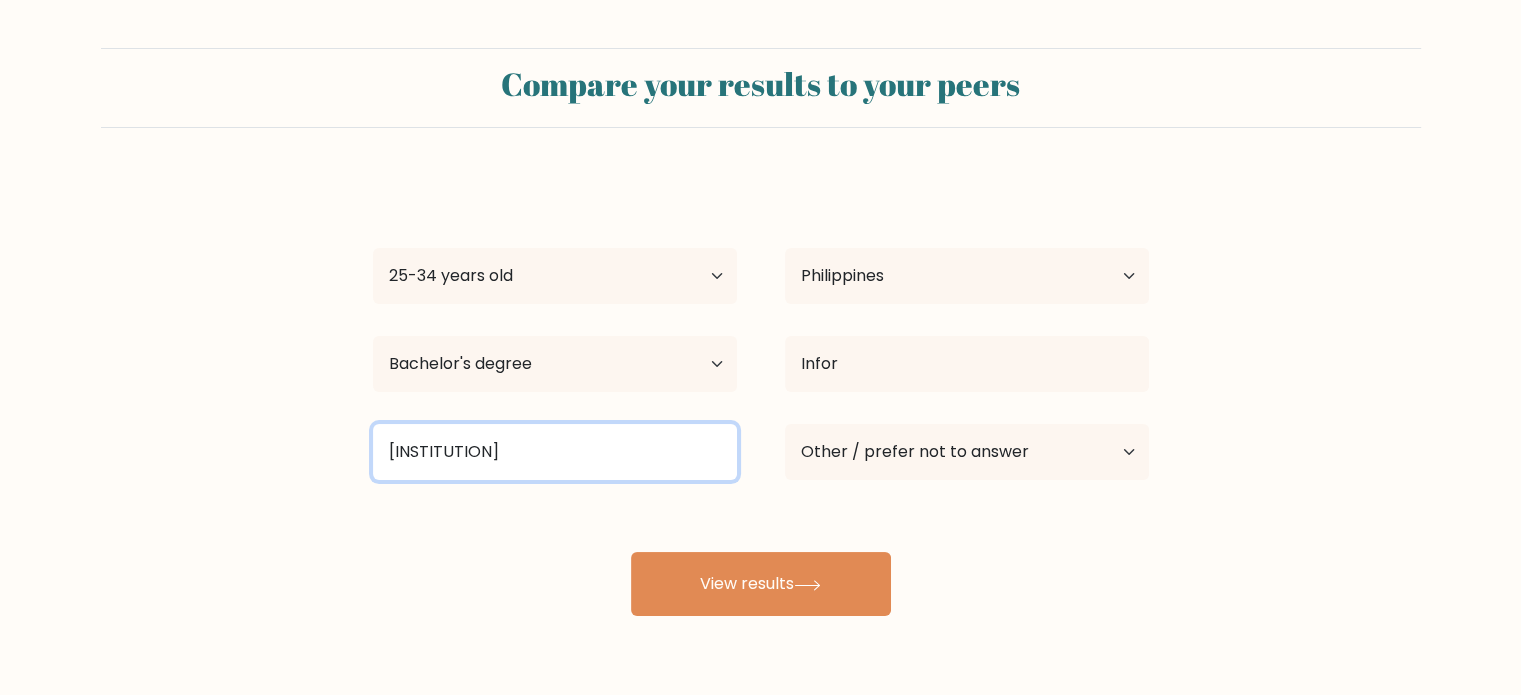 click on "Isabela State" at bounding box center (555, 452) 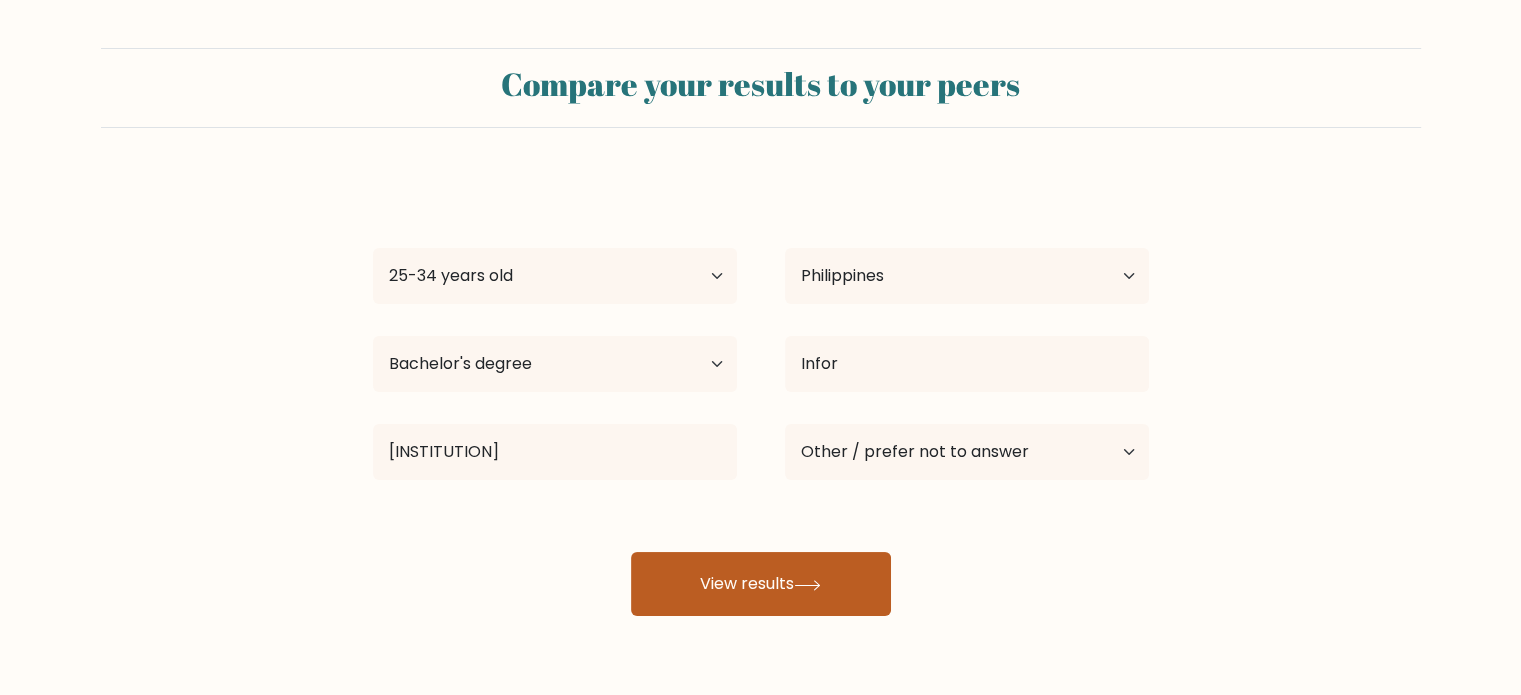click on "View results" at bounding box center [761, 584] 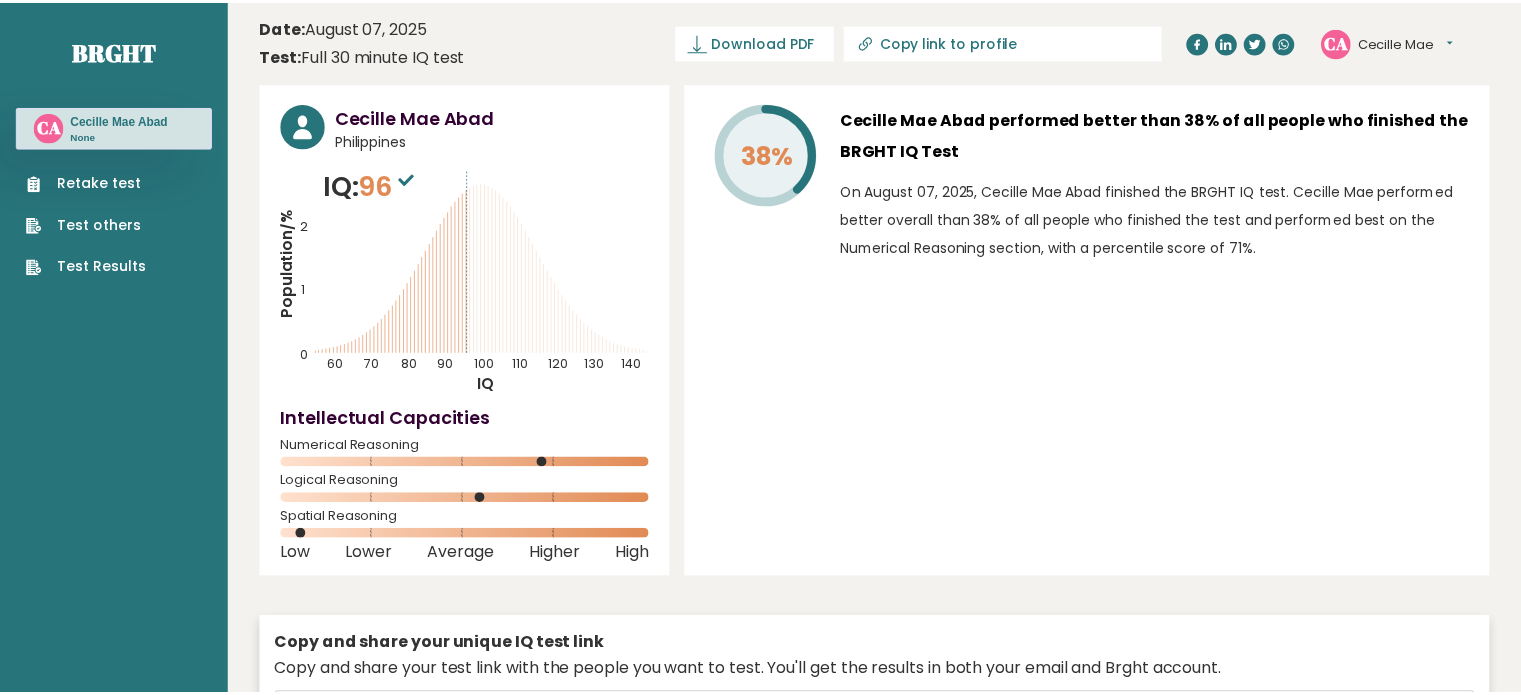 scroll, scrollTop: 0, scrollLeft: 0, axis: both 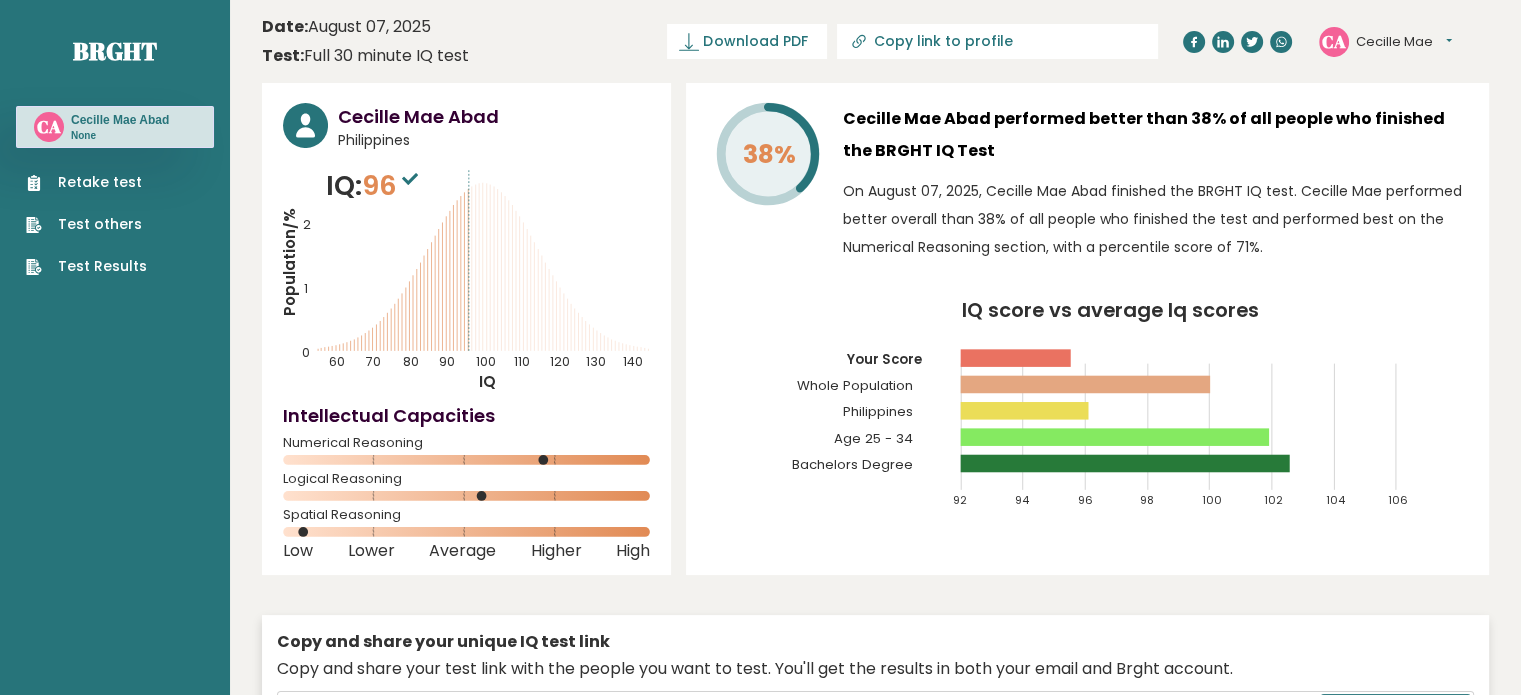 click on "Cecille Mae" at bounding box center [1404, 42] 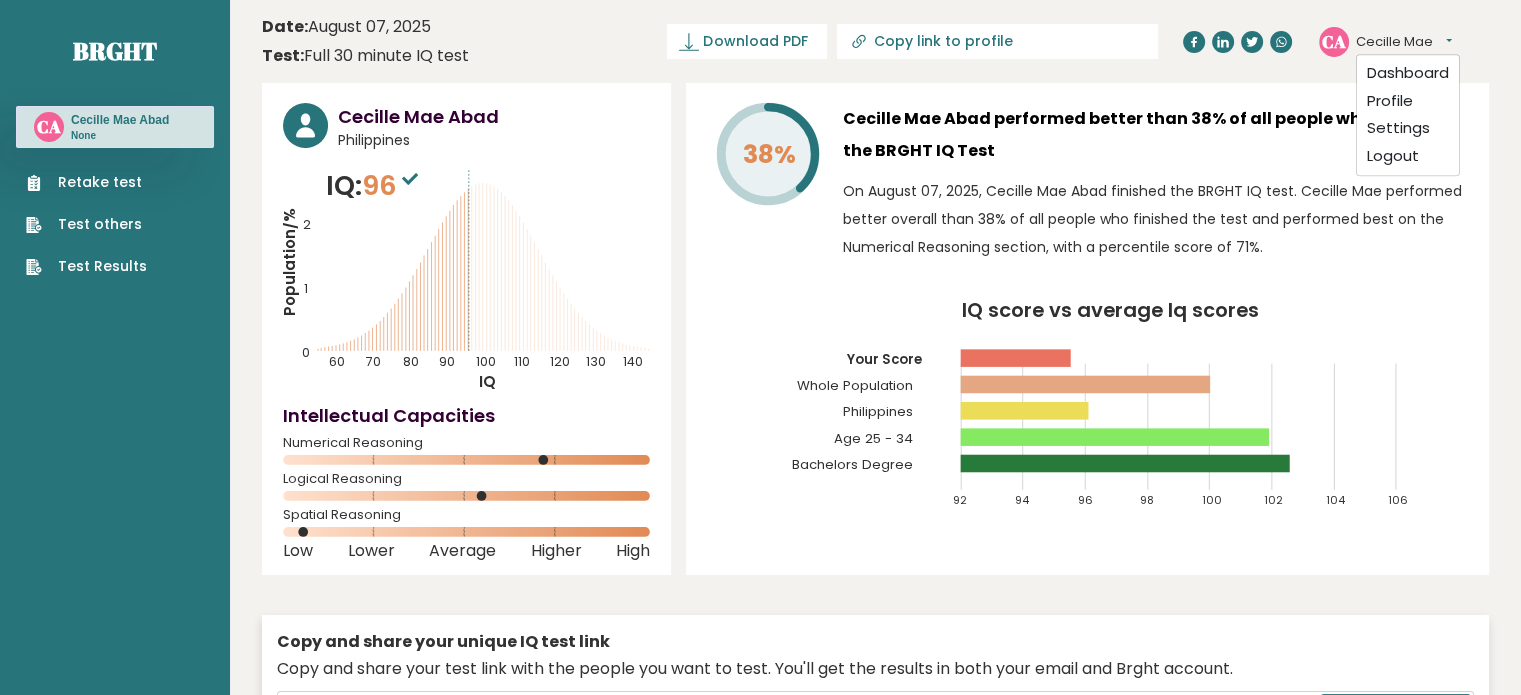 click on "Cecille Mae Abad
Philippines
IQ:  96
Population/%
IQ
0
1
2
60
70
80
90
100
110
120
130
140" at bounding box center (875, 452) 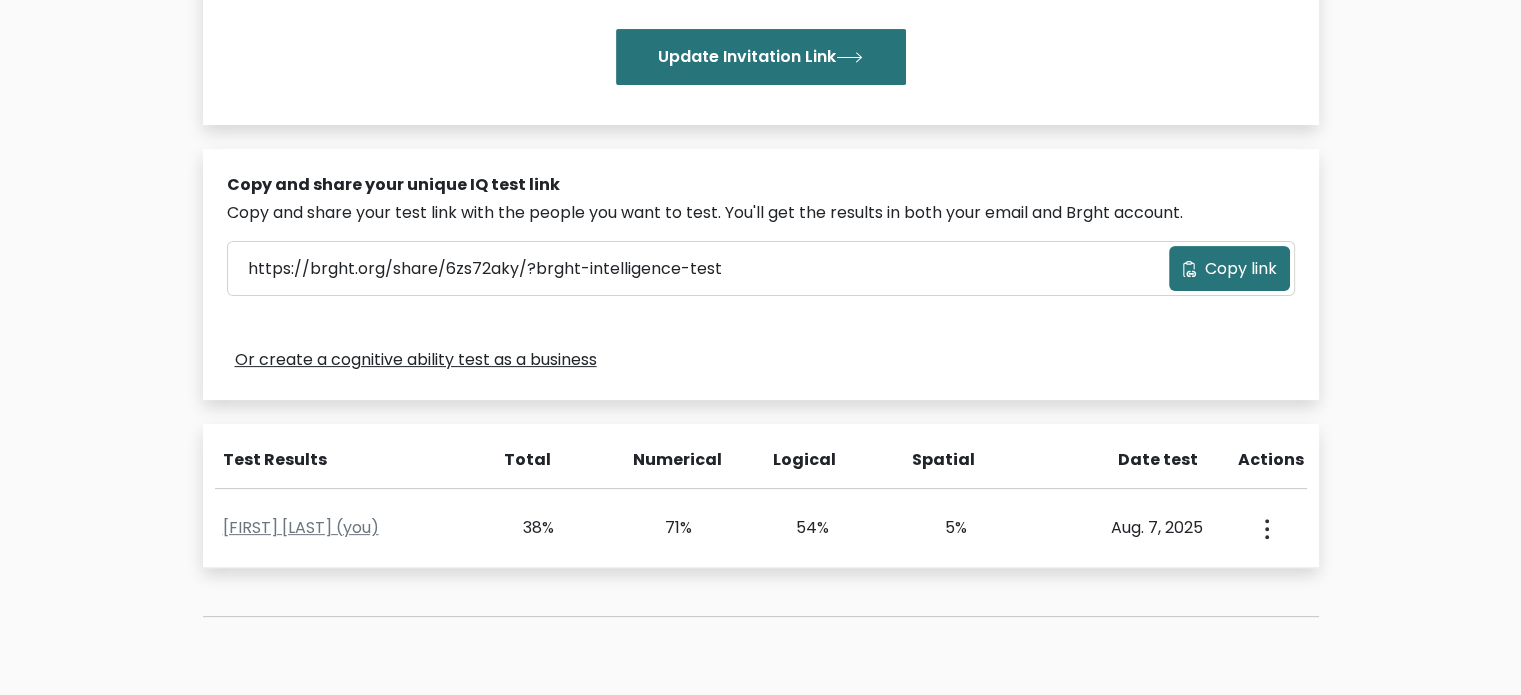 scroll, scrollTop: 500, scrollLeft: 0, axis: vertical 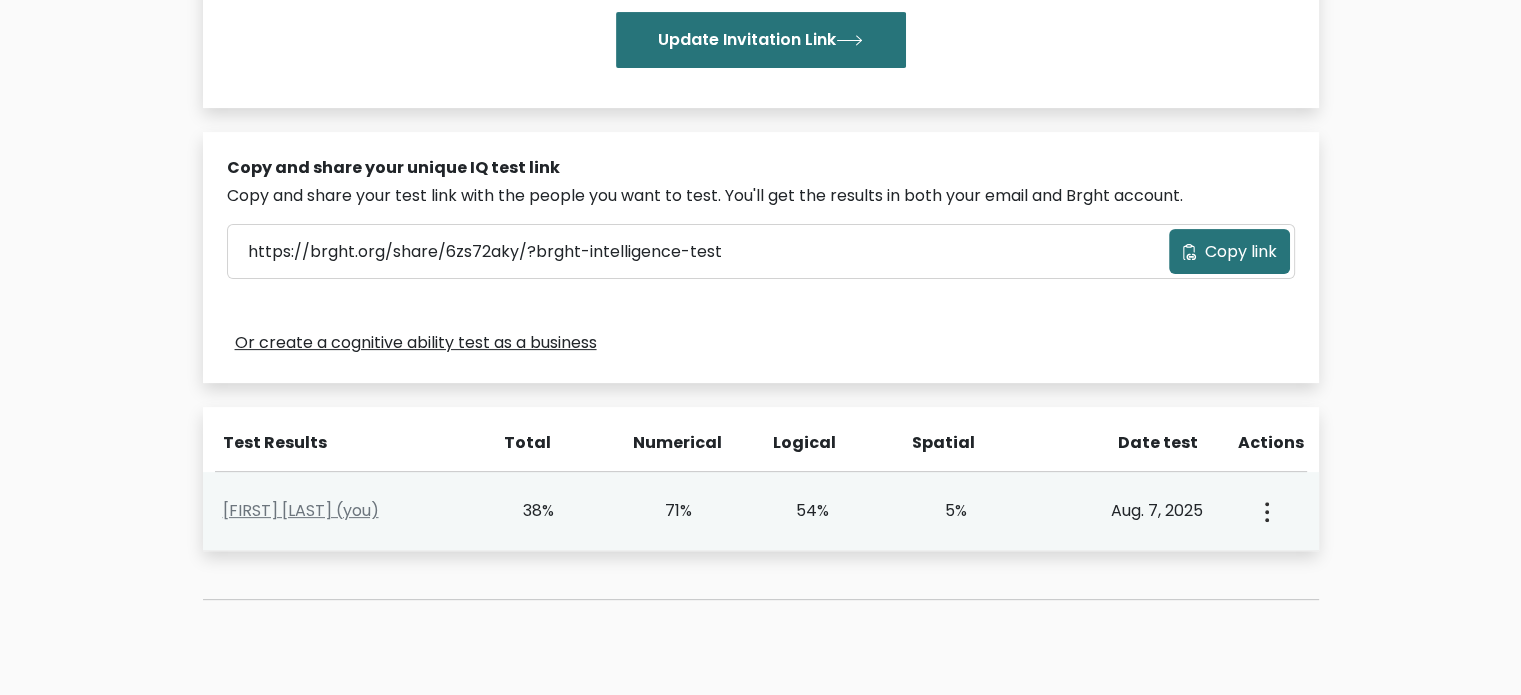 click 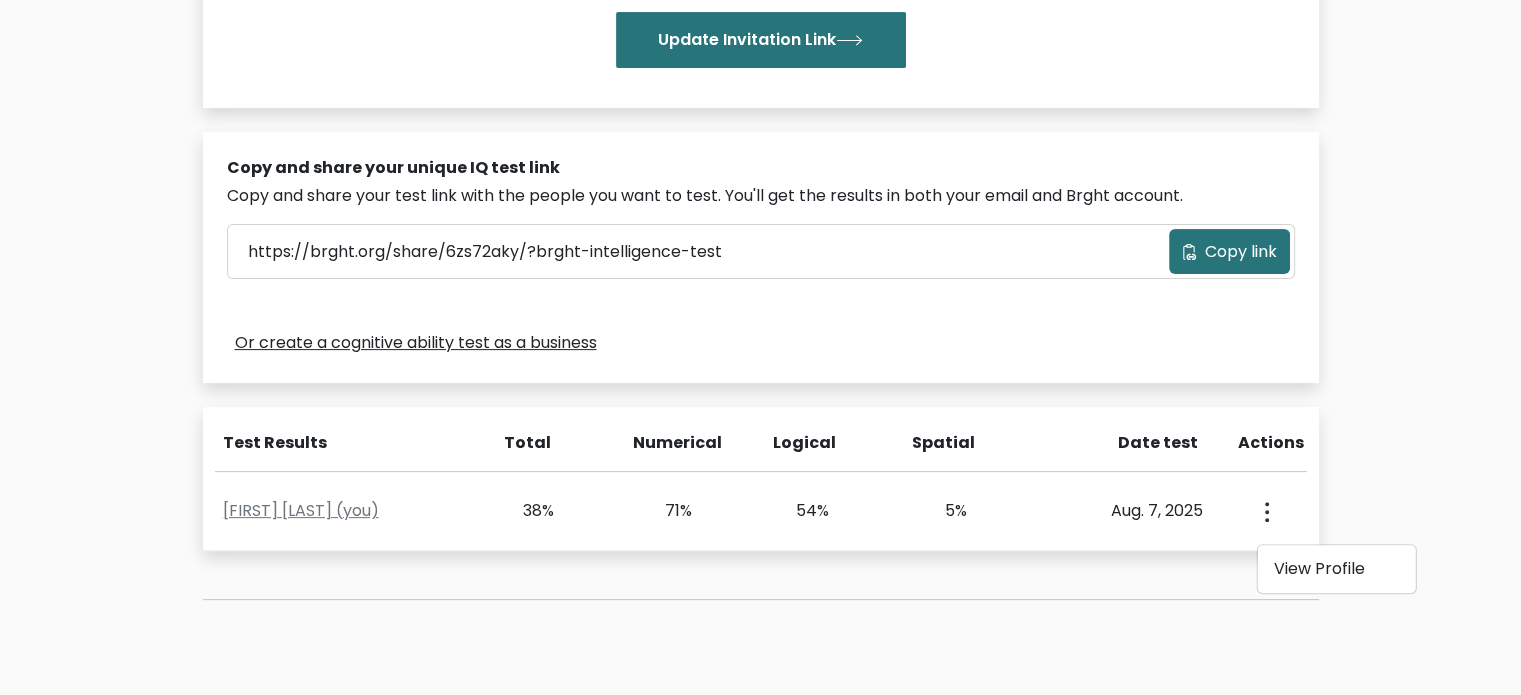 click on "Create your unique IQ test link
Fill out the form below to create a unique link to your IQ test.
[FIRST] [LAST]" at bounding box center (760, 177) 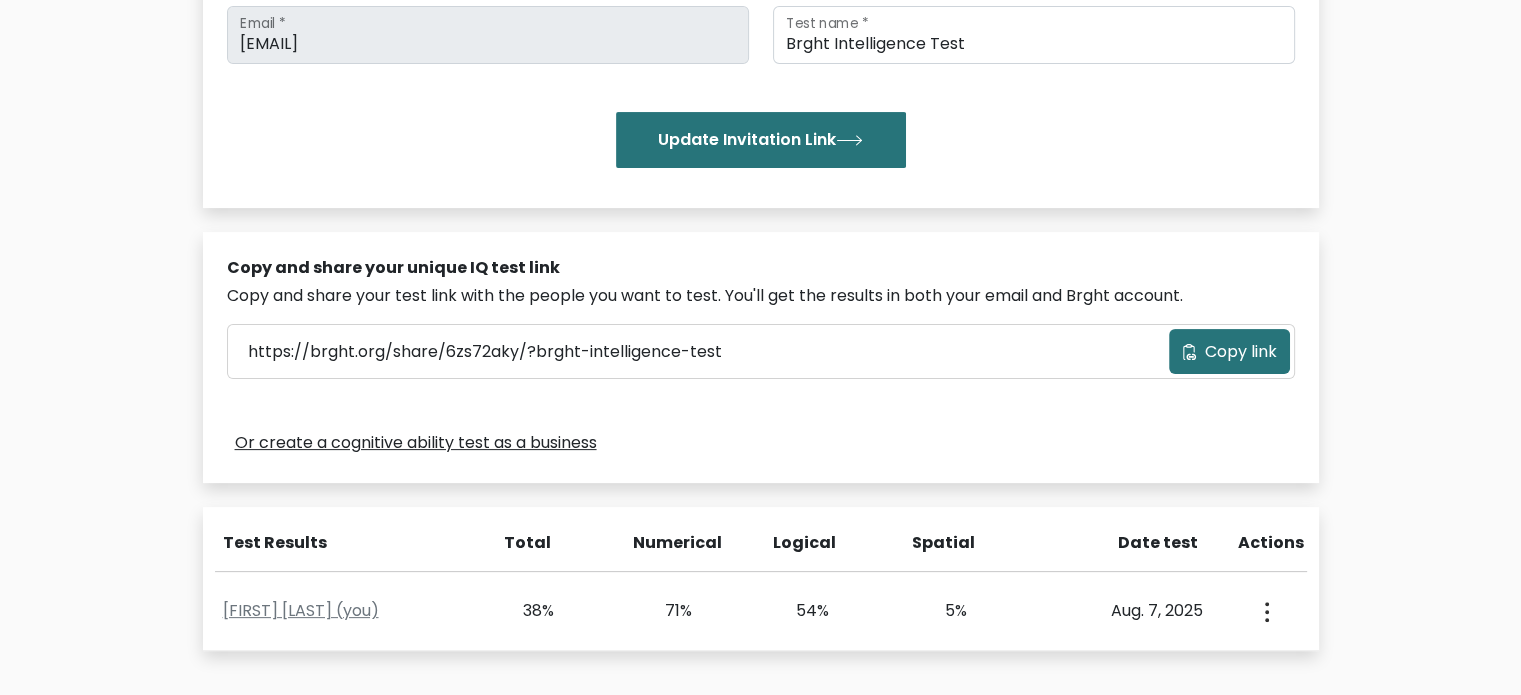 scroll, scrollTop: 0, scrollLeft: 0, axis: both 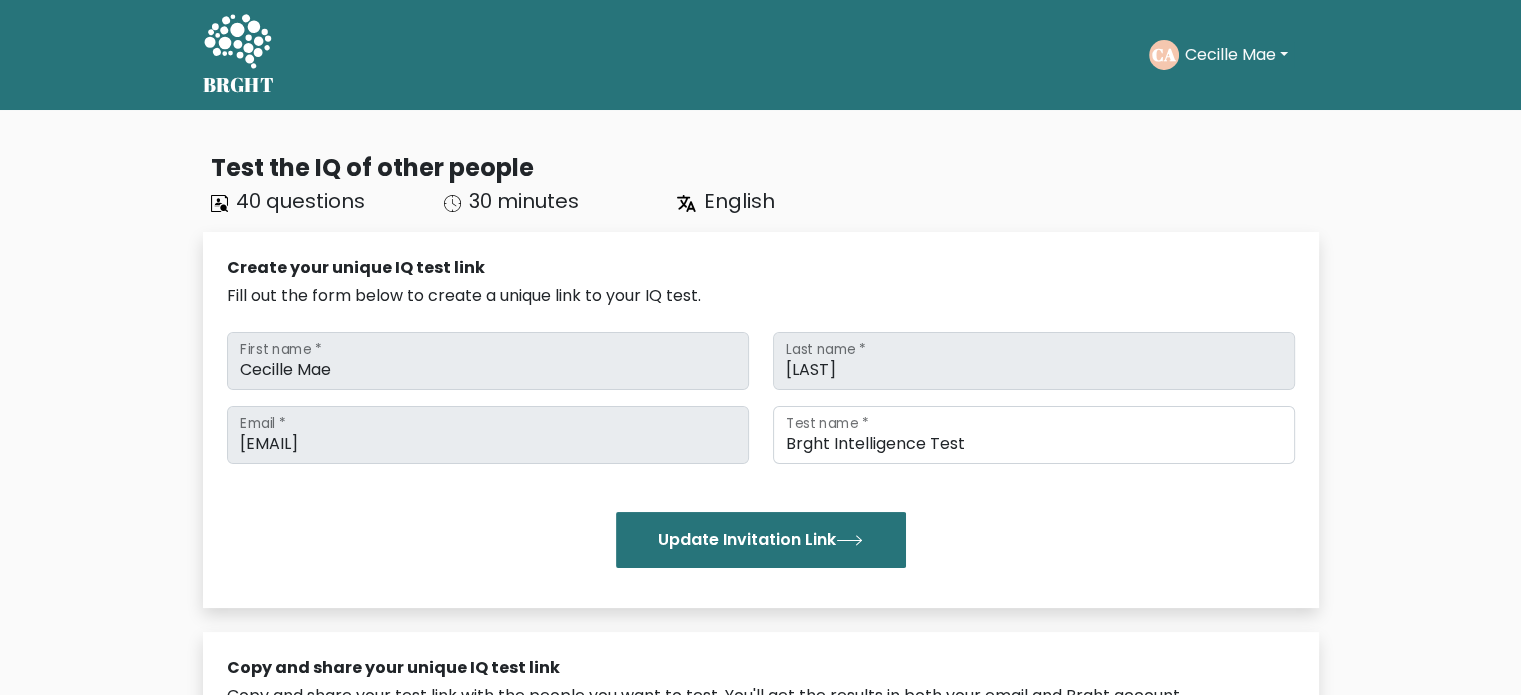 click on "30 minutes" at bounding box center [524, 201] 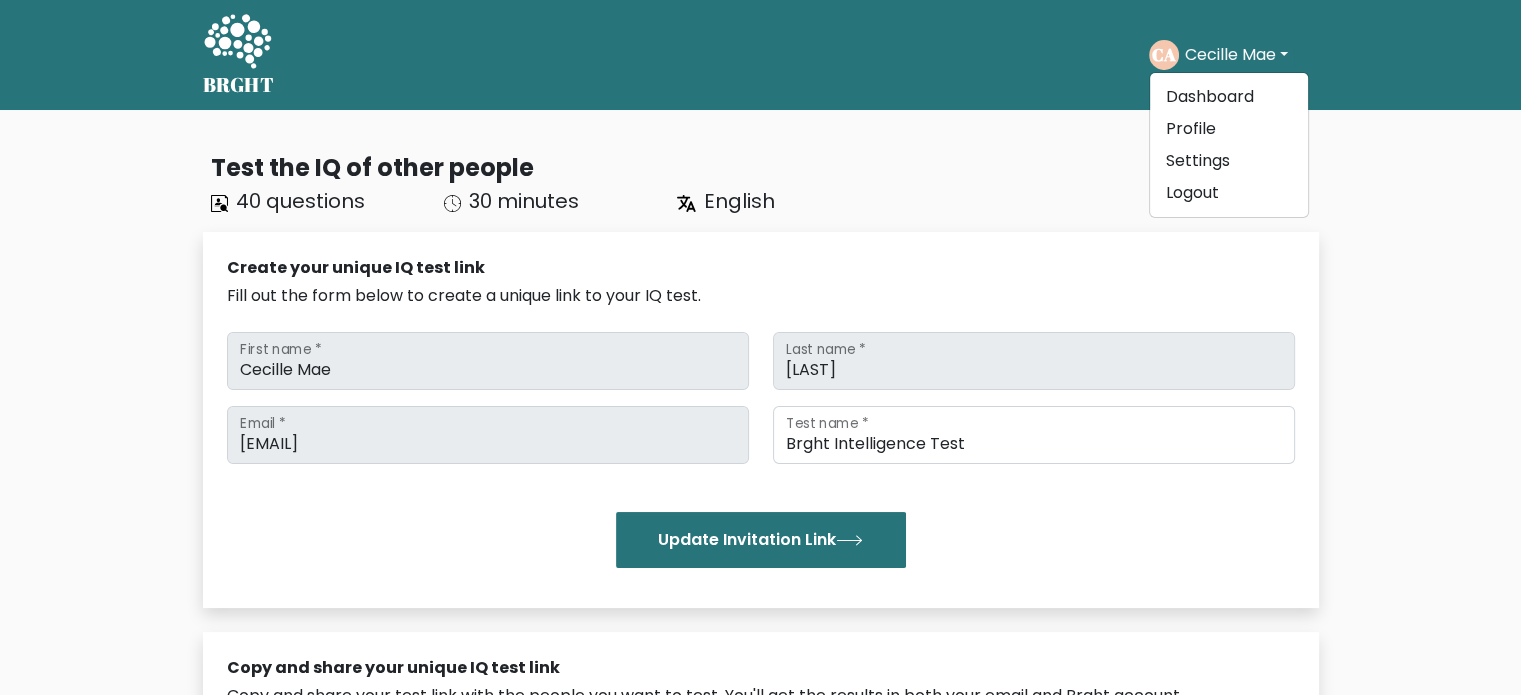 scroll, scrollTop: 400, scrollLeft: 0, axis: vertical 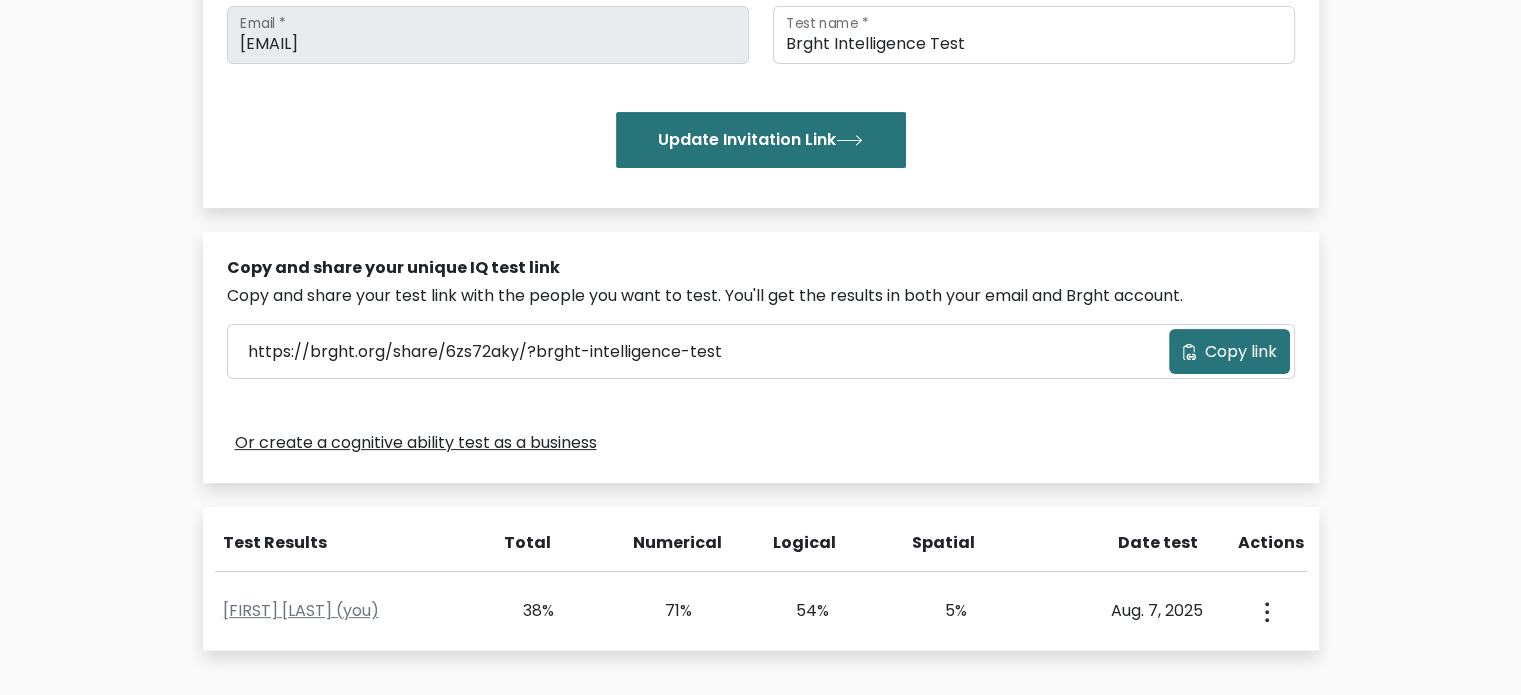 click on "Copy and share your unique IQ test link
Copy and share your test link with the people you want to test. You'll get the results in both your email and Brght account.
https://brght.org/share/6zs72aky/?brght-intelligence-test
Copy  link
Or create a cognitive ability test as a business" at bounding box center [761, 357] 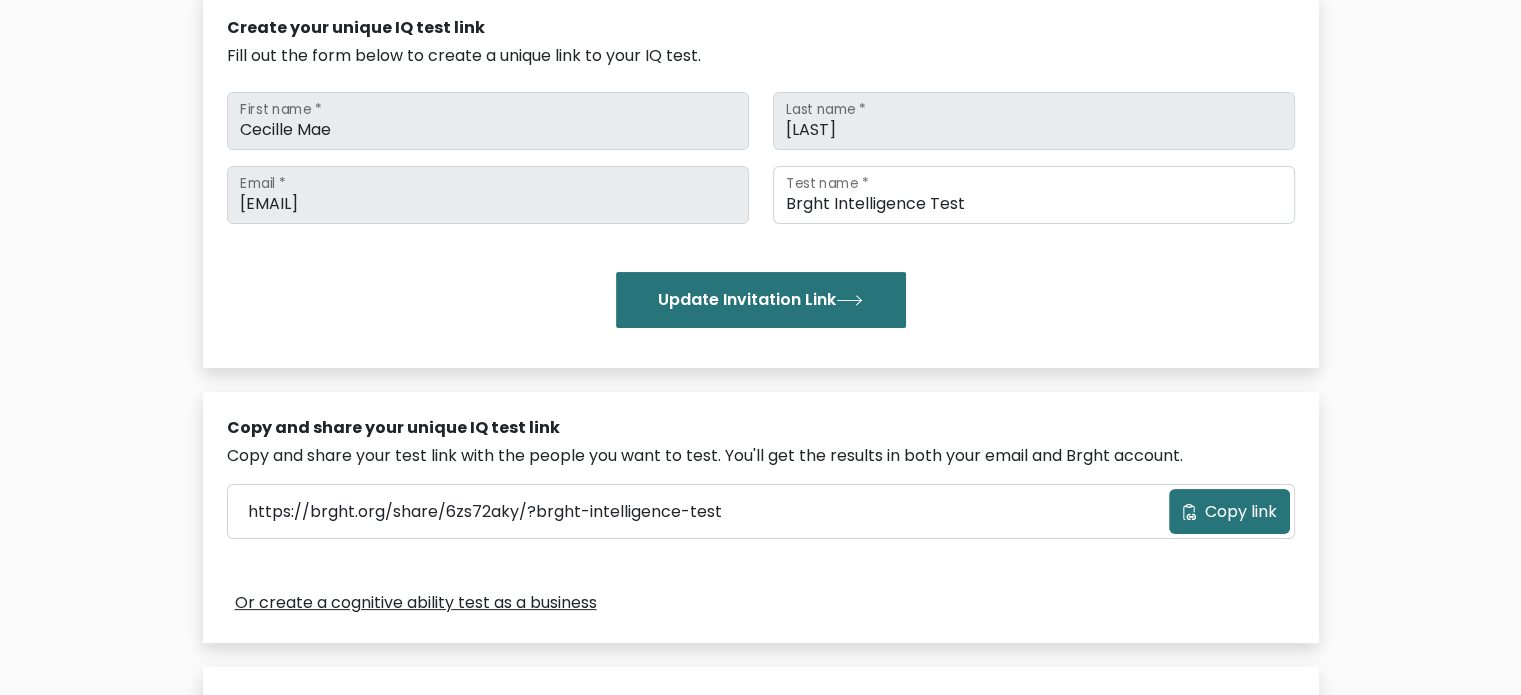 scroll, scrollTop: 0, scrollLeft: 0, axis: both 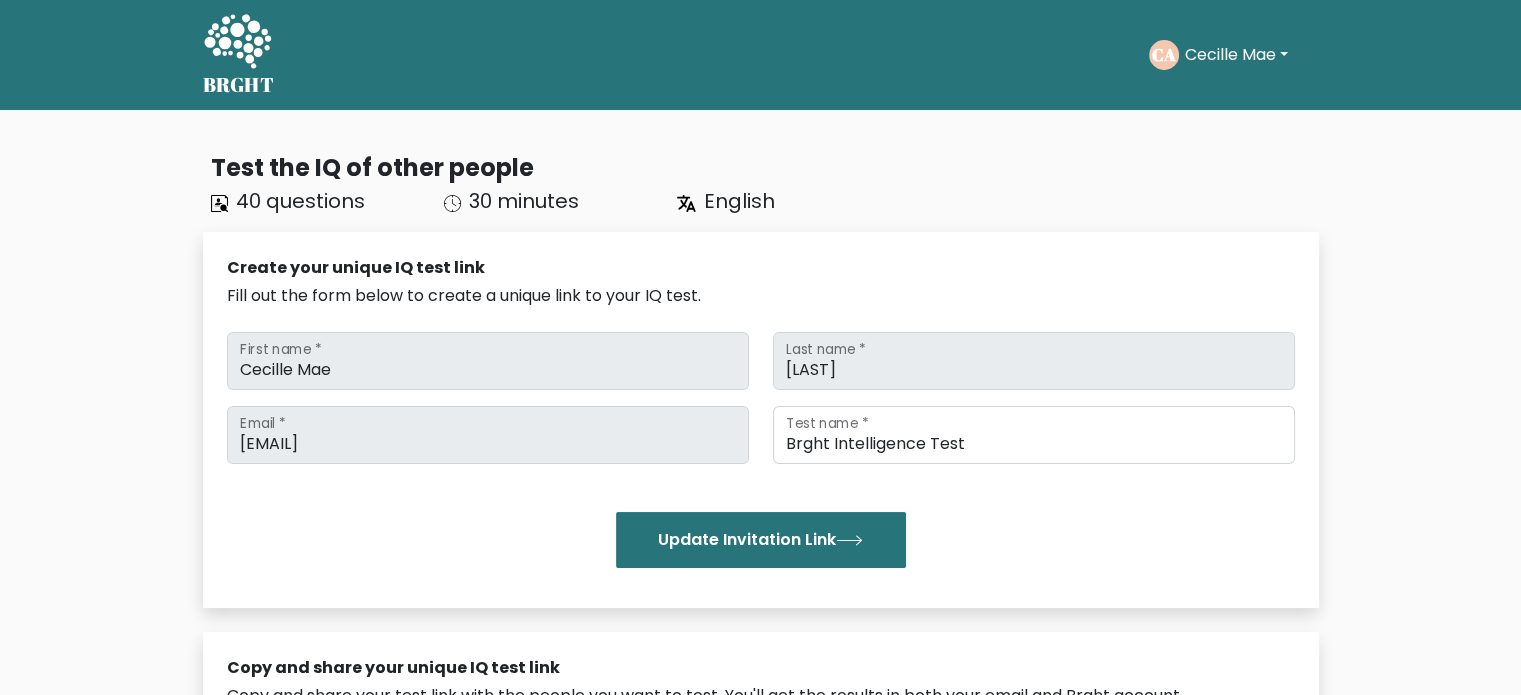 click on "30 minutes" at bounding box center (524, 201) 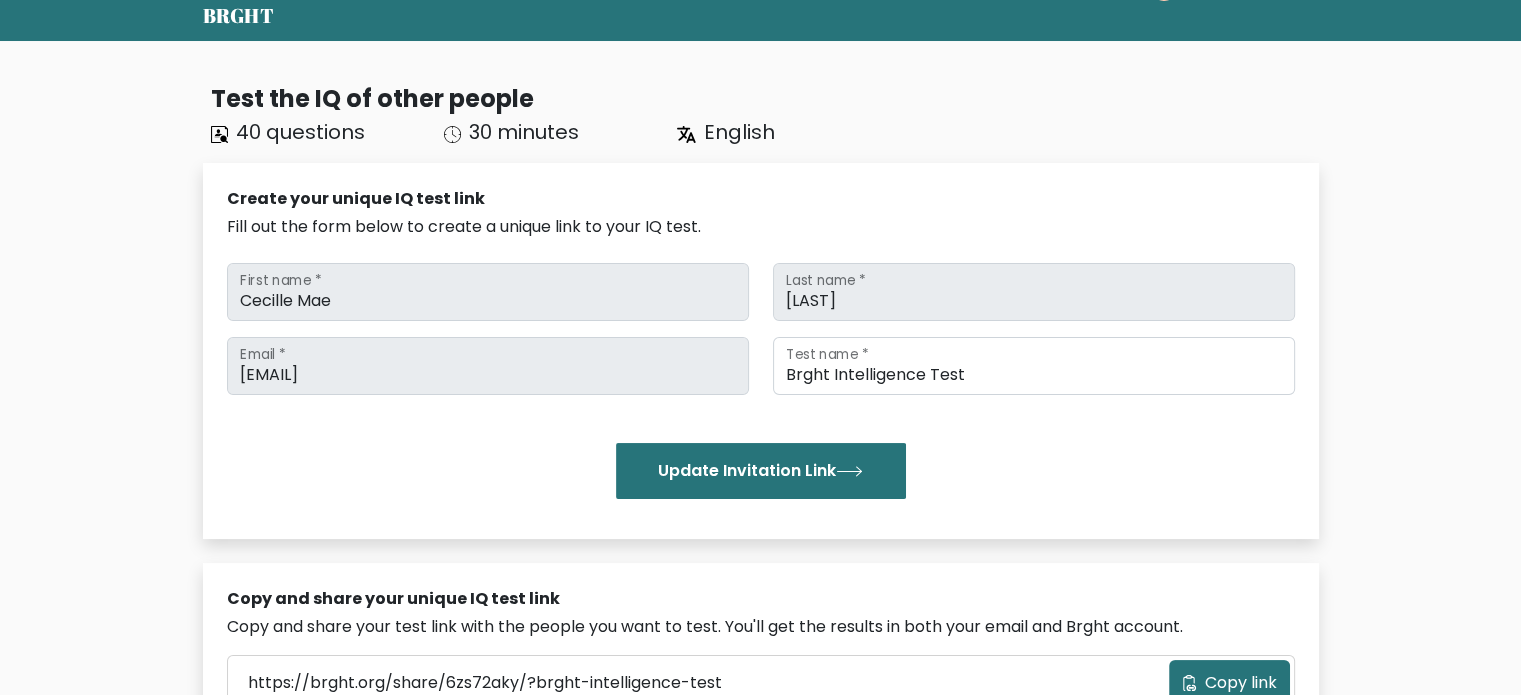 scroll, scrollTop: 0, scrollLeft: 0, axis: both 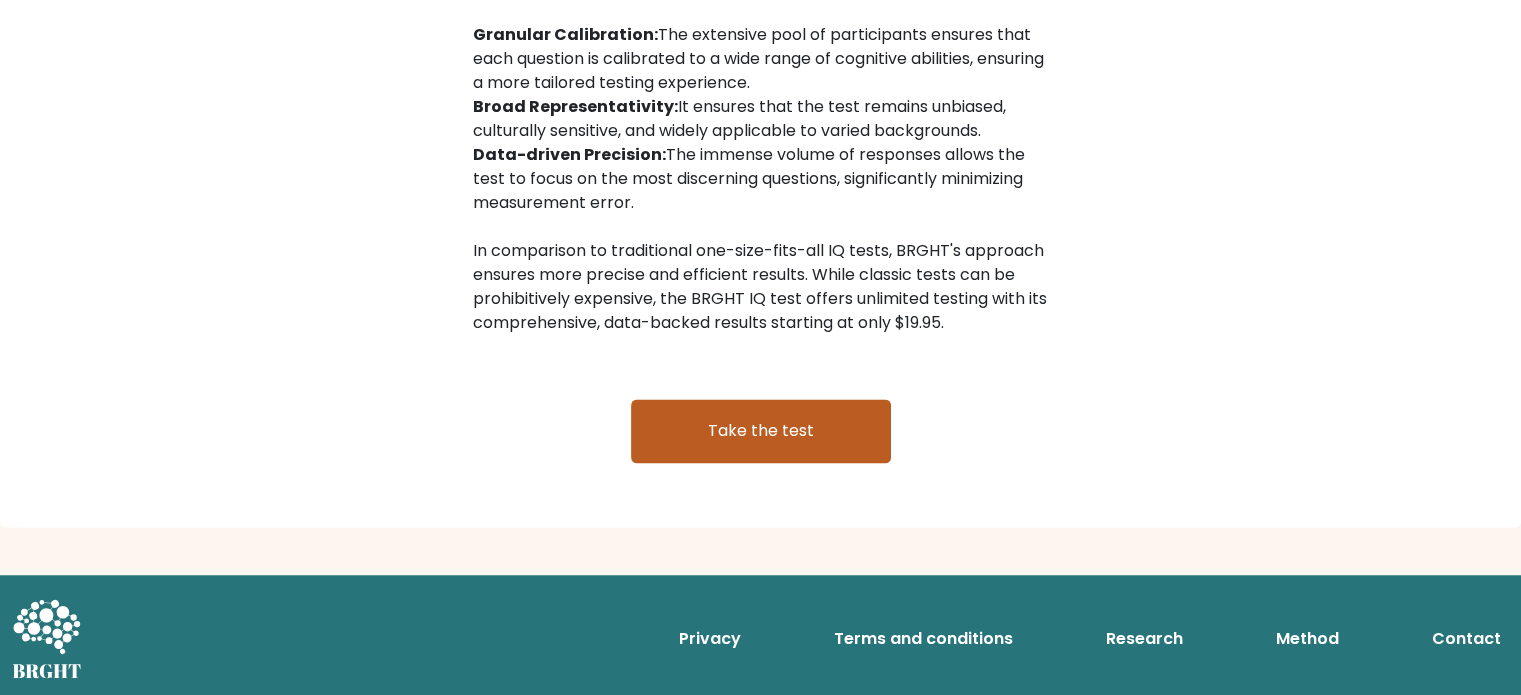 click on "Take the test" at bounding box center (761, 431) 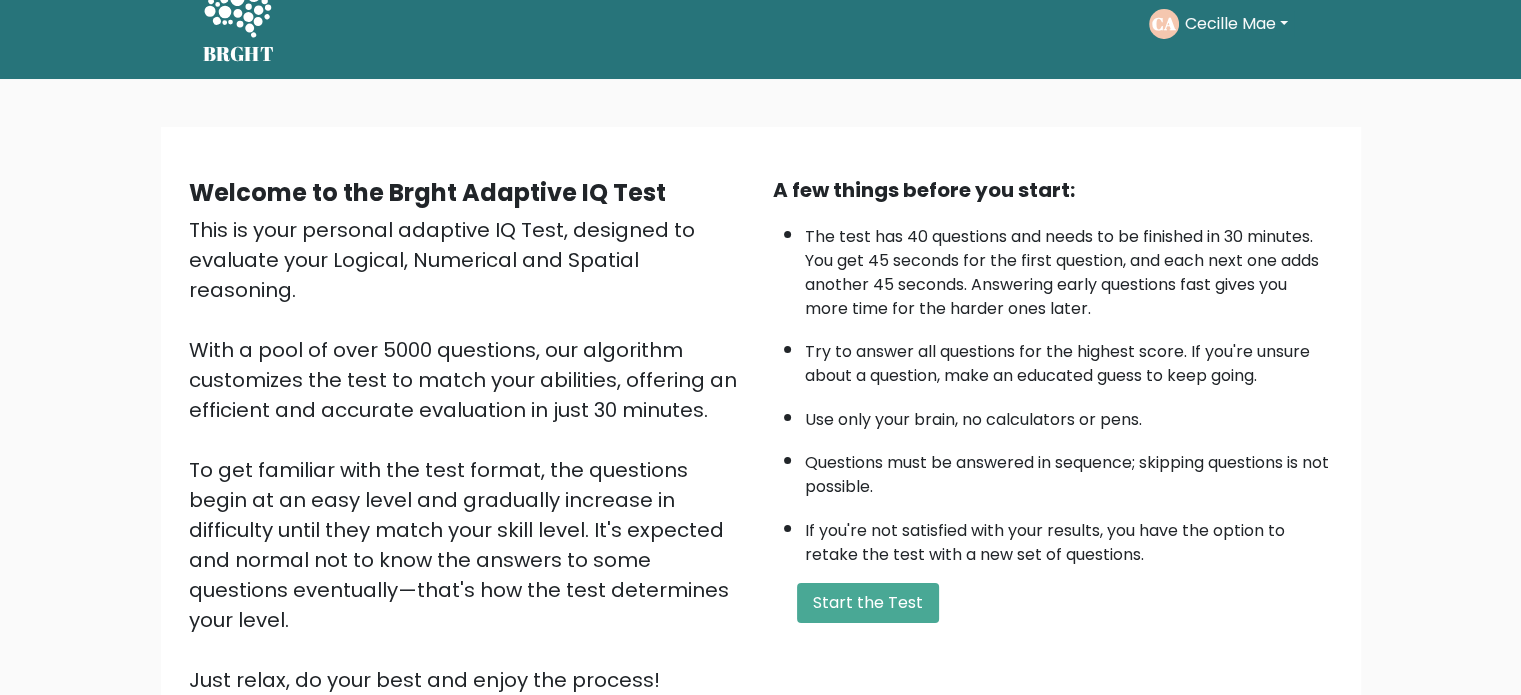 scroll, scrollTop: 0, scrollLeft: 0, axis: both 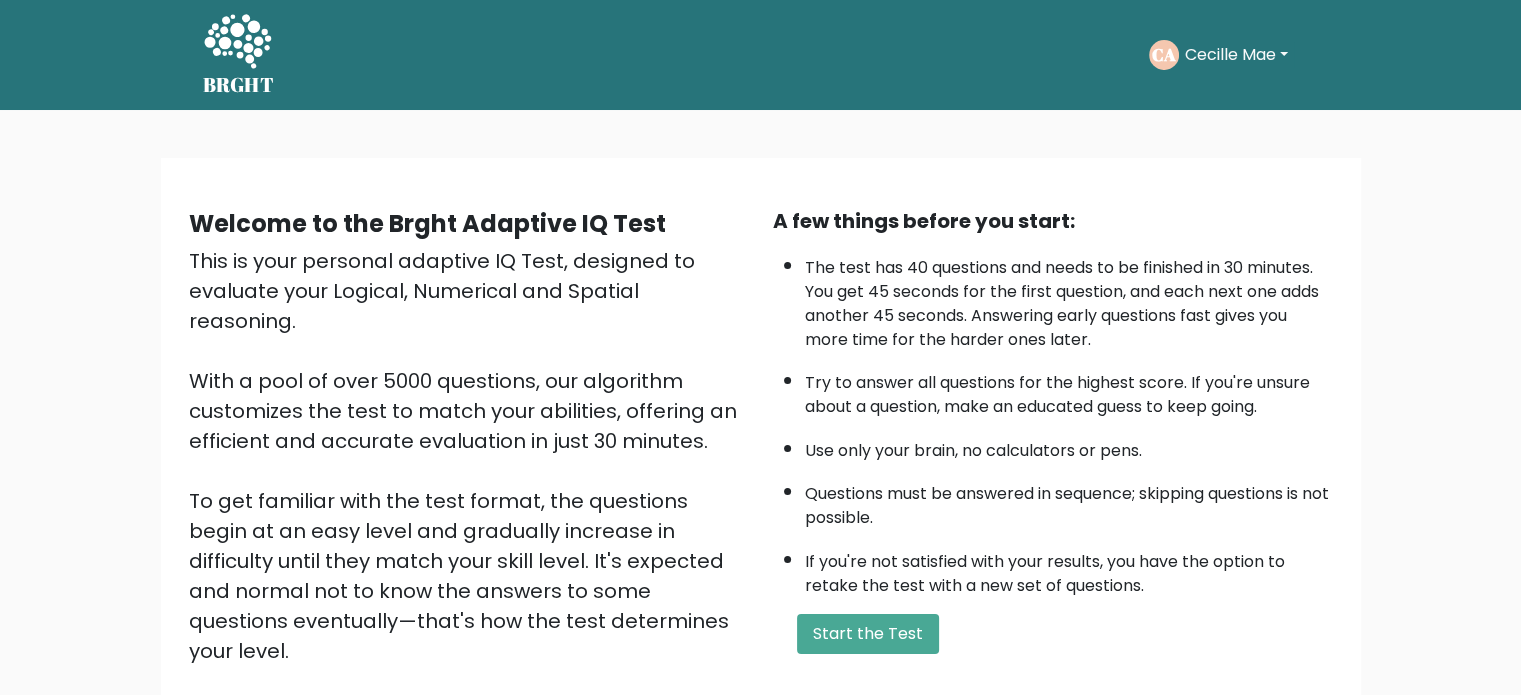 click on "Cecille Mae" at bounding box center (1236, 55) 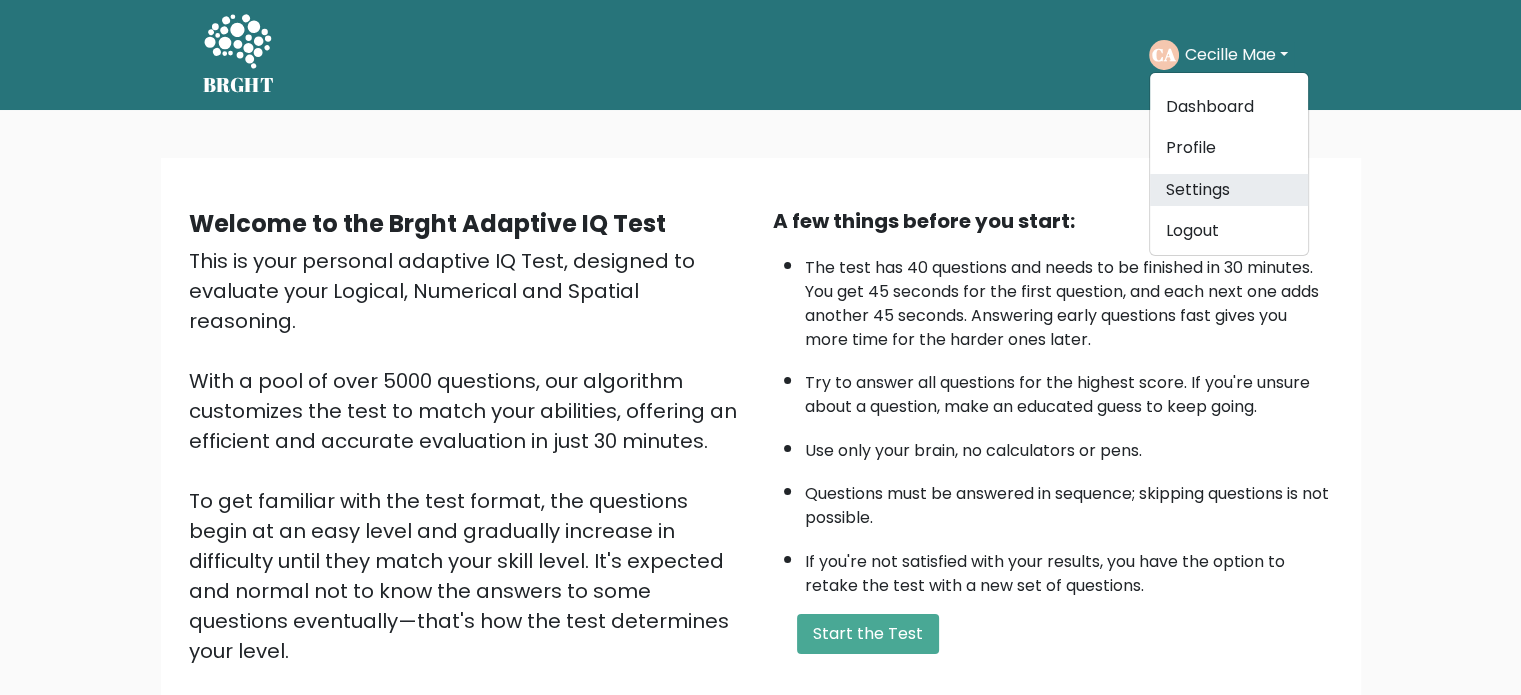 click on "Settings" at bounding box center (1229, 190) 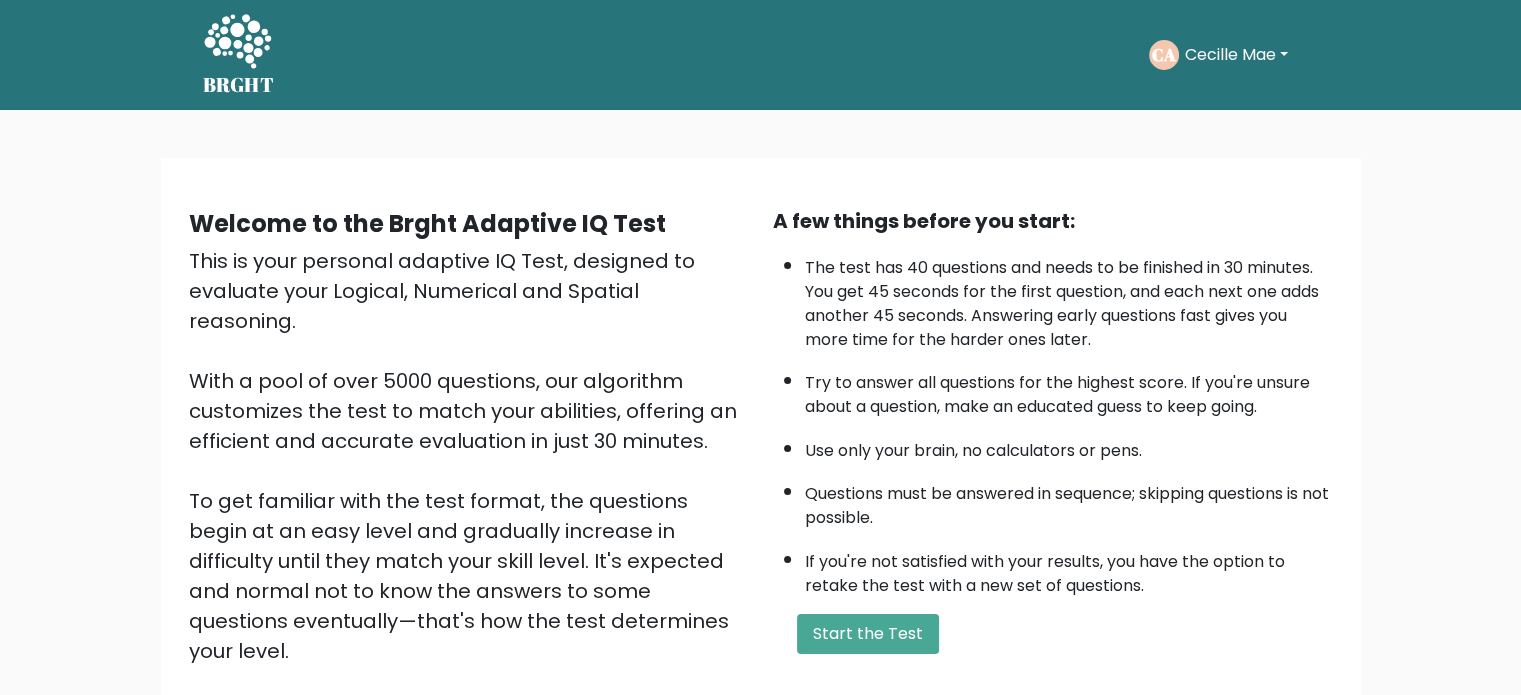click on "Cecille Mae" at bounding box center [1236, 55] 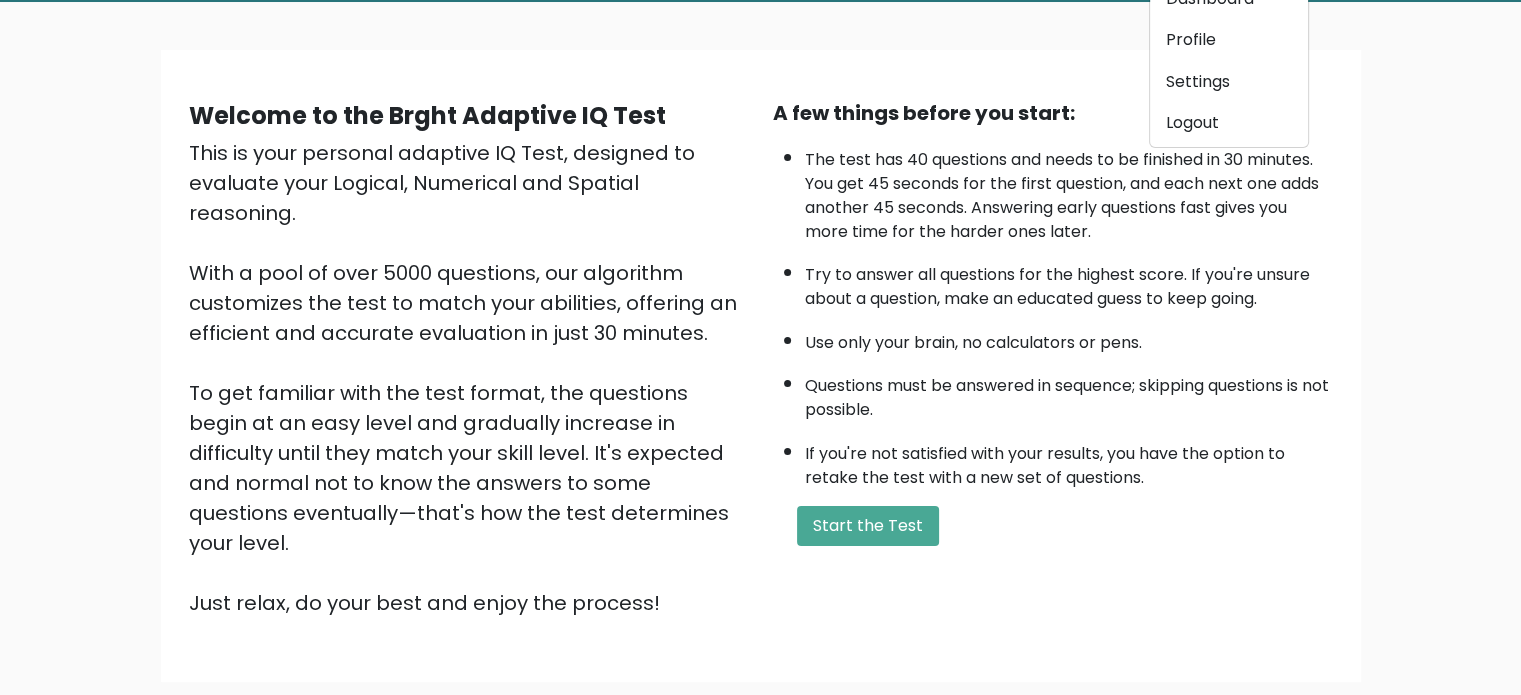 scroll, scrollTop: 0, scrollLeft: 0, axis: both 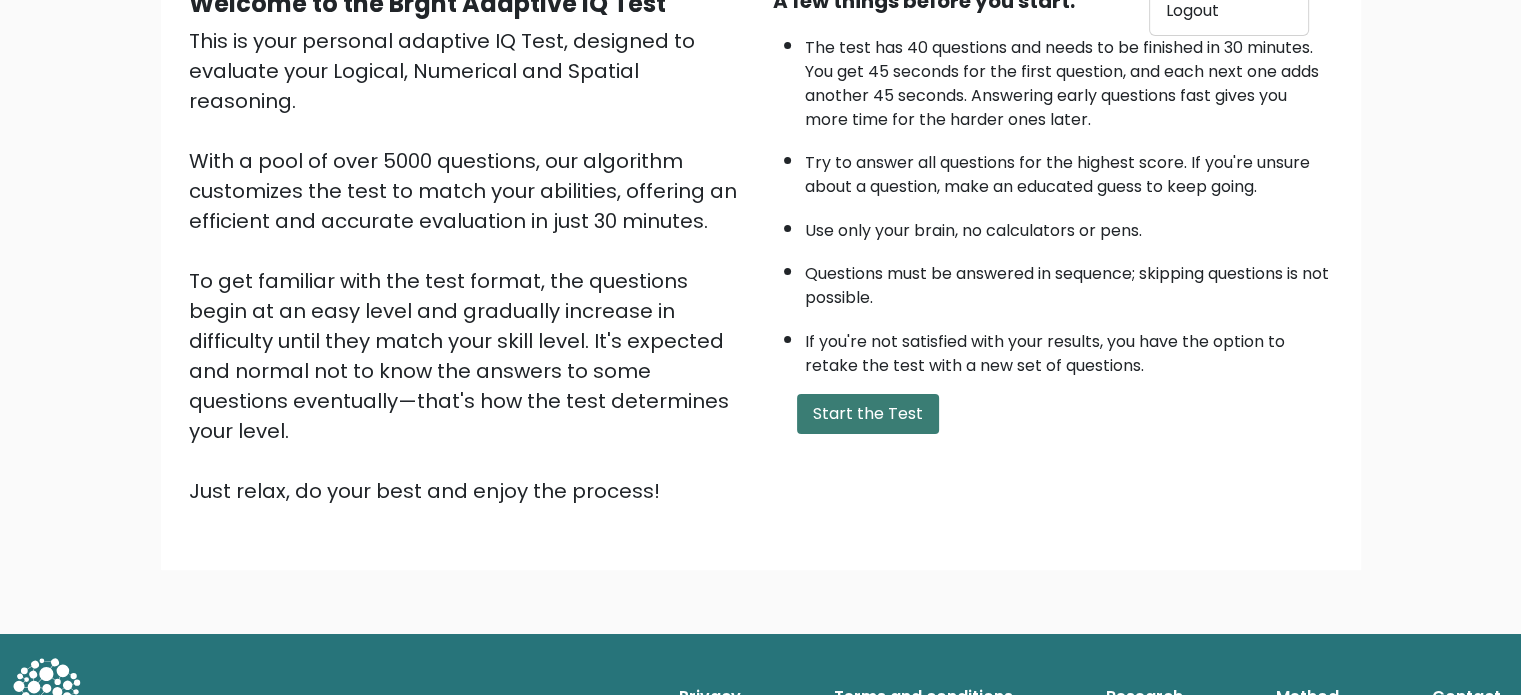 click on "Start the Test" at bounding box center [868, 414] 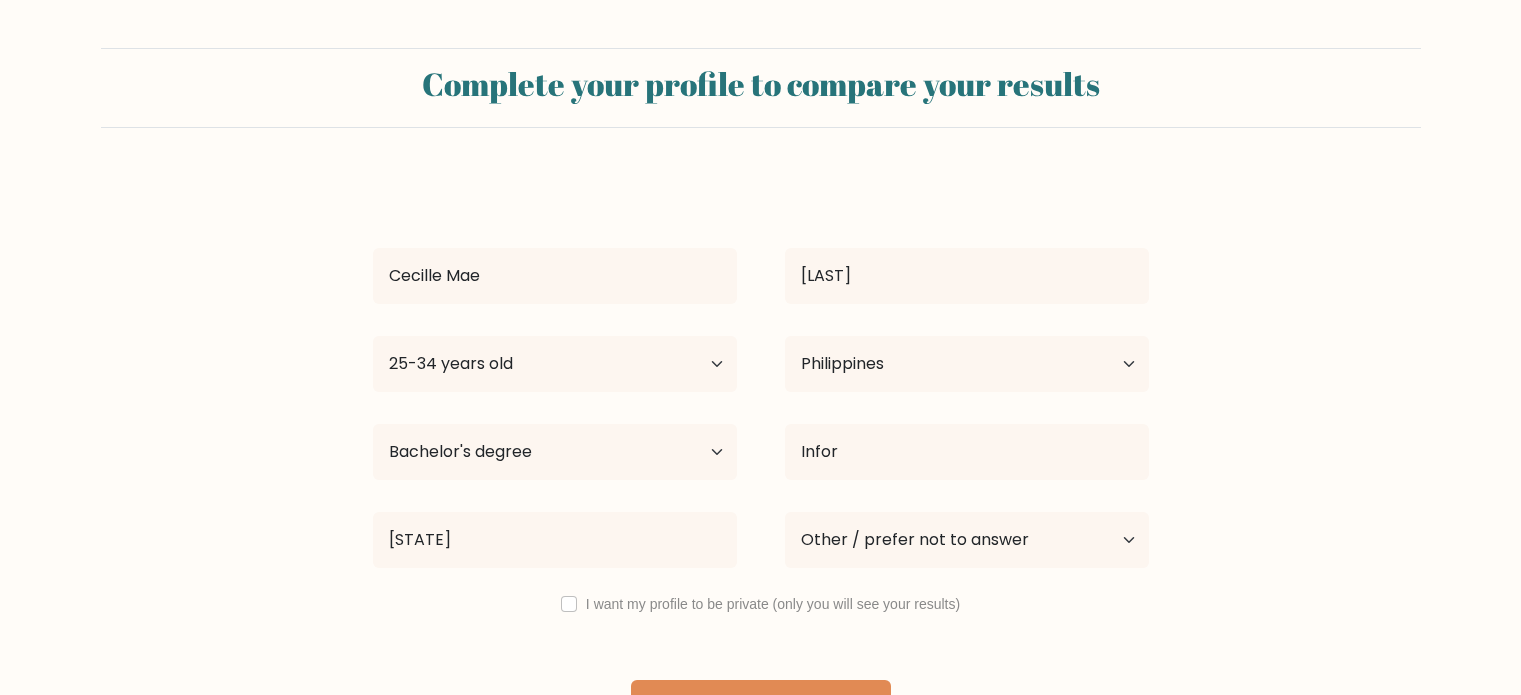 select on "25_34" 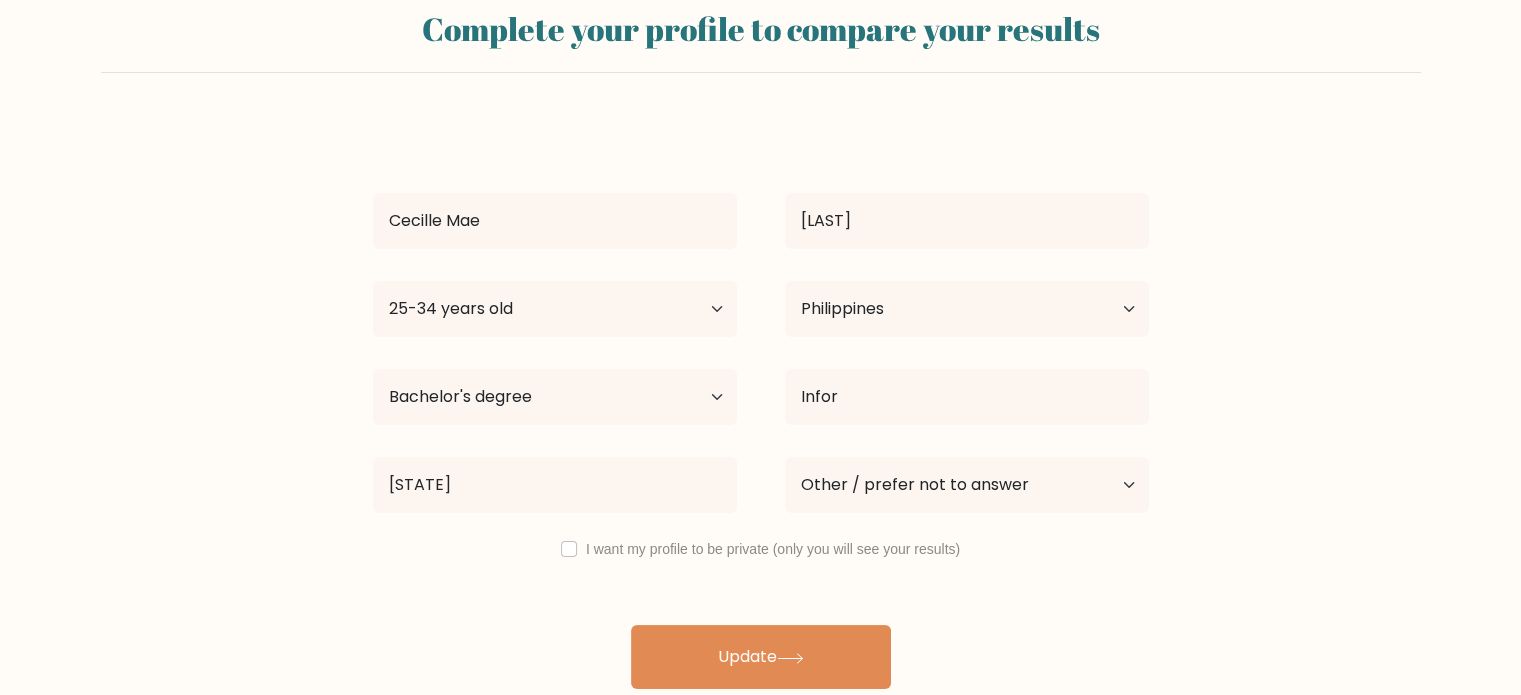 scroll, scrollTop: 0, scrollLeft: 0, axis: both 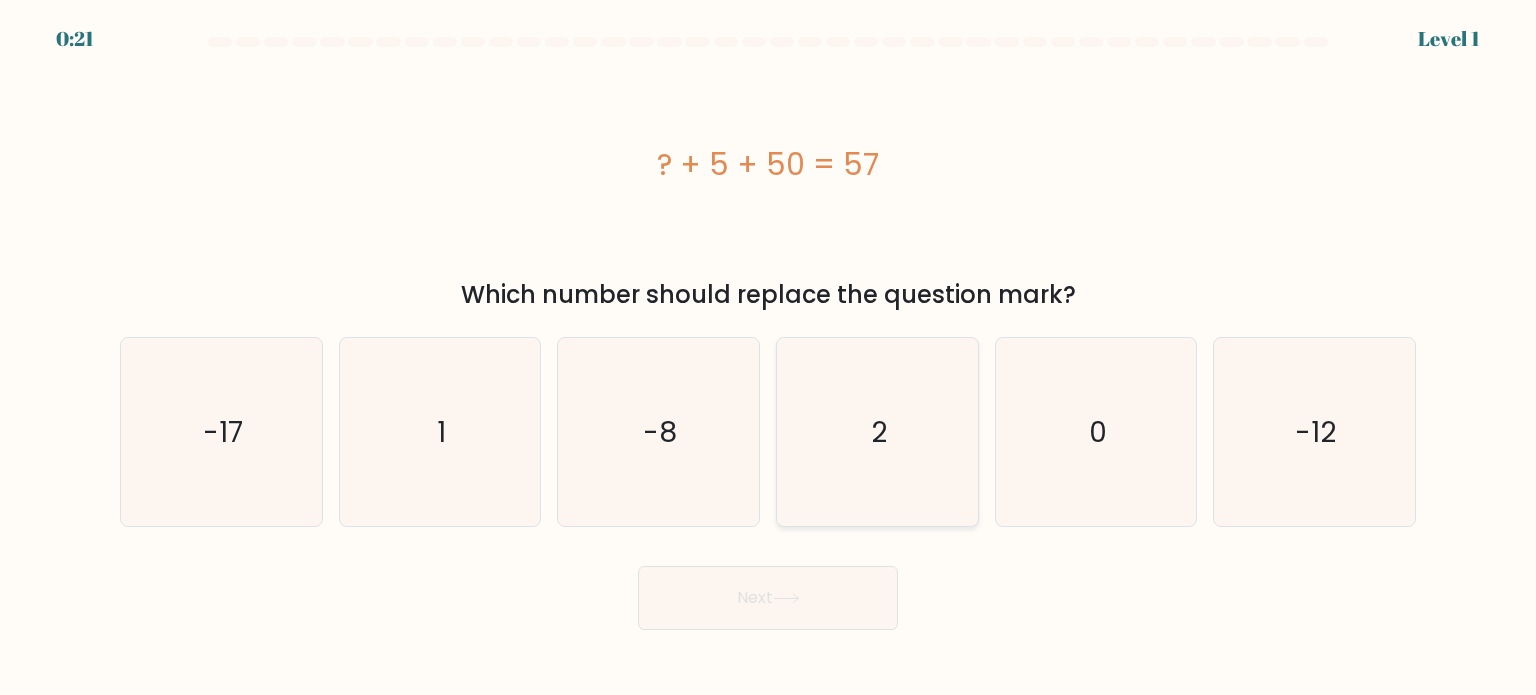 click on "2" 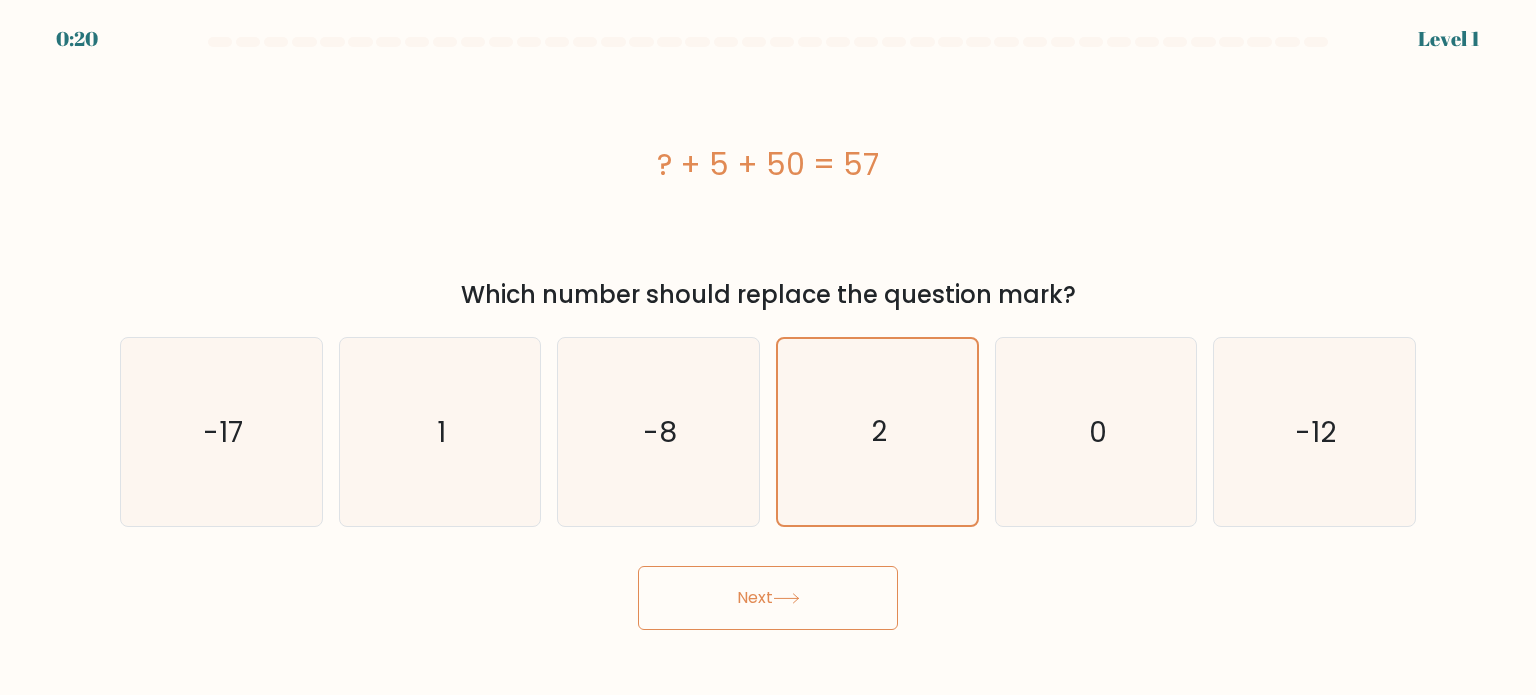 click on "Next" at bounding box center (768, 598) 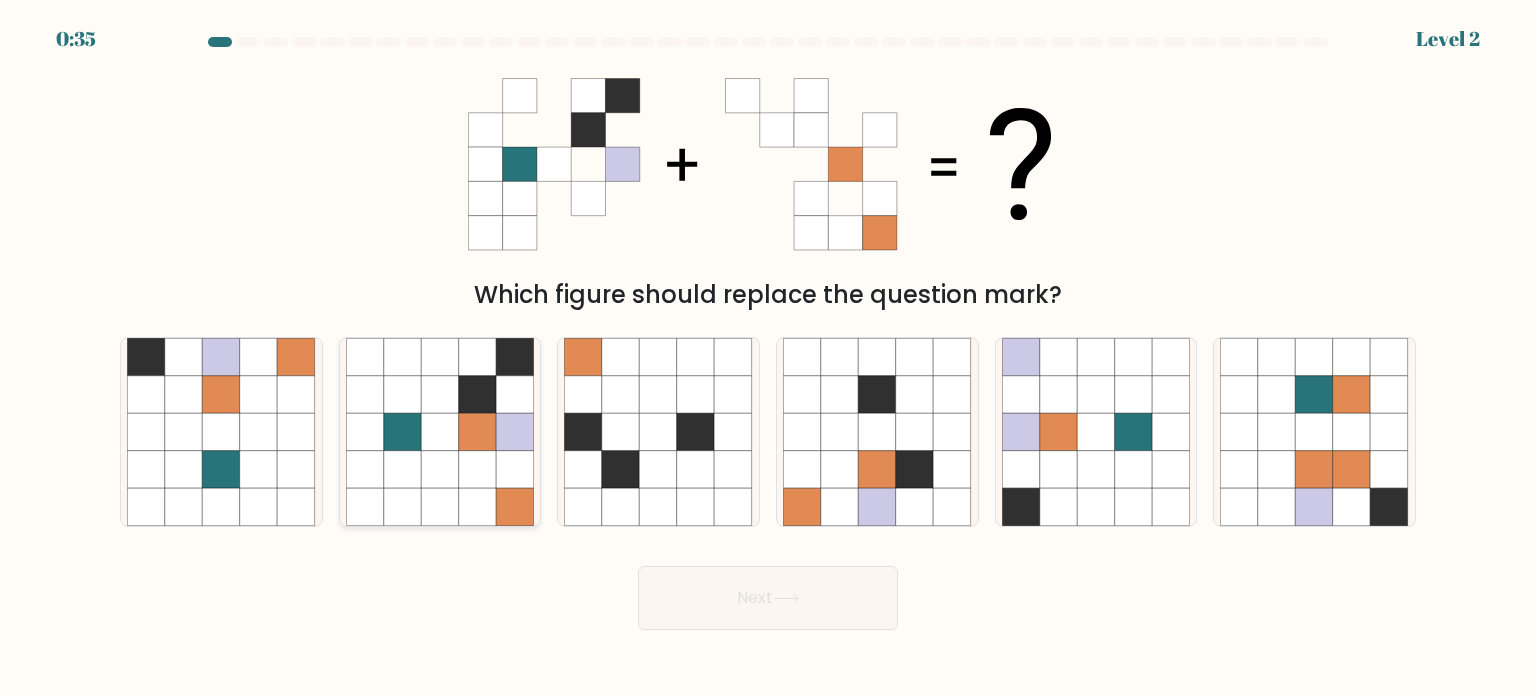 click 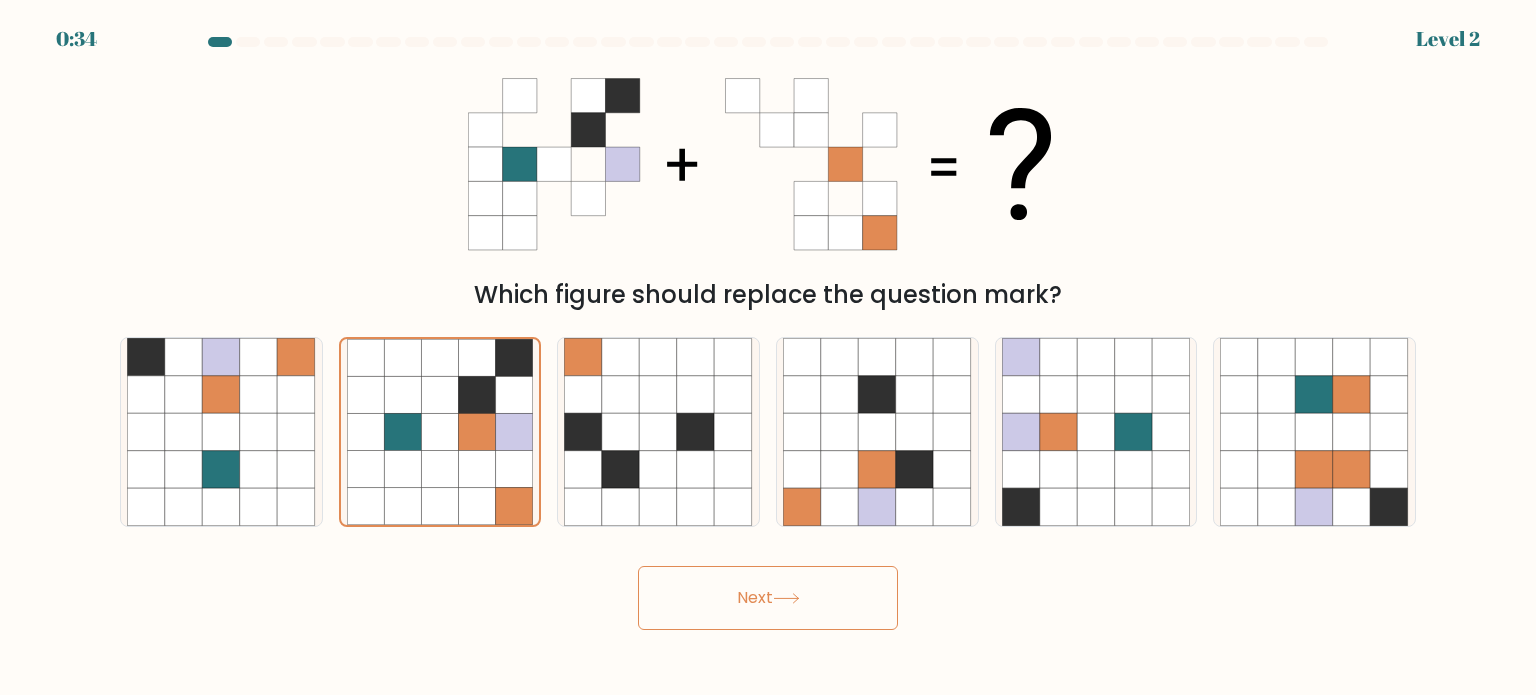 click 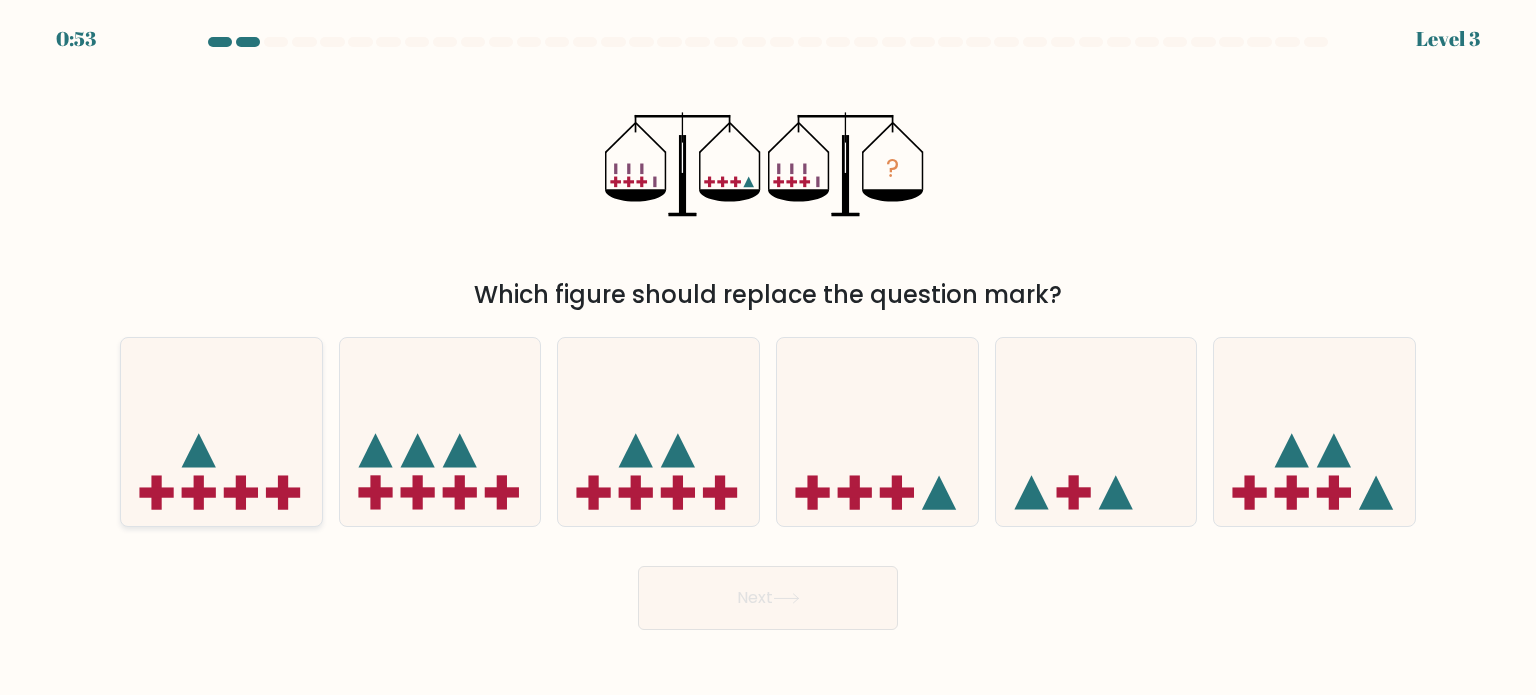 click 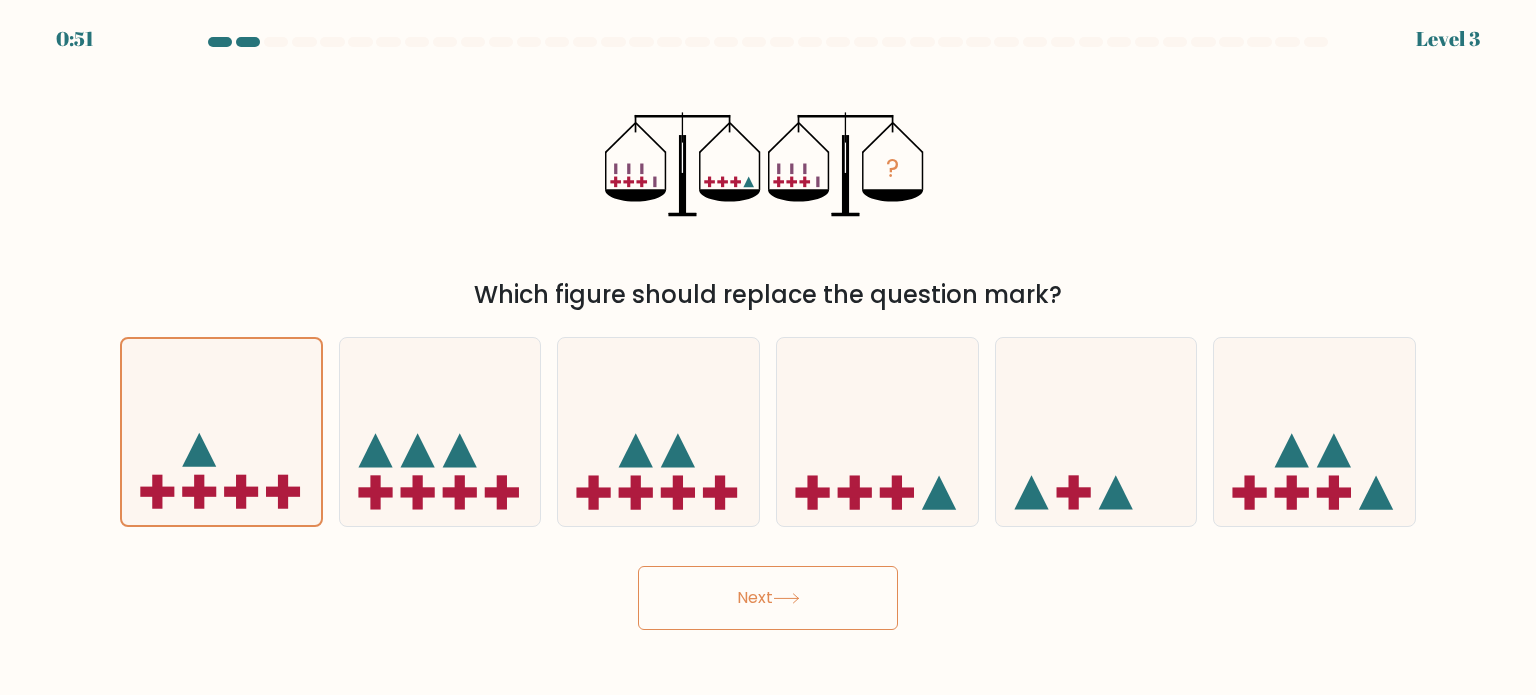 click on "Next" at bounding box center (768, 598) 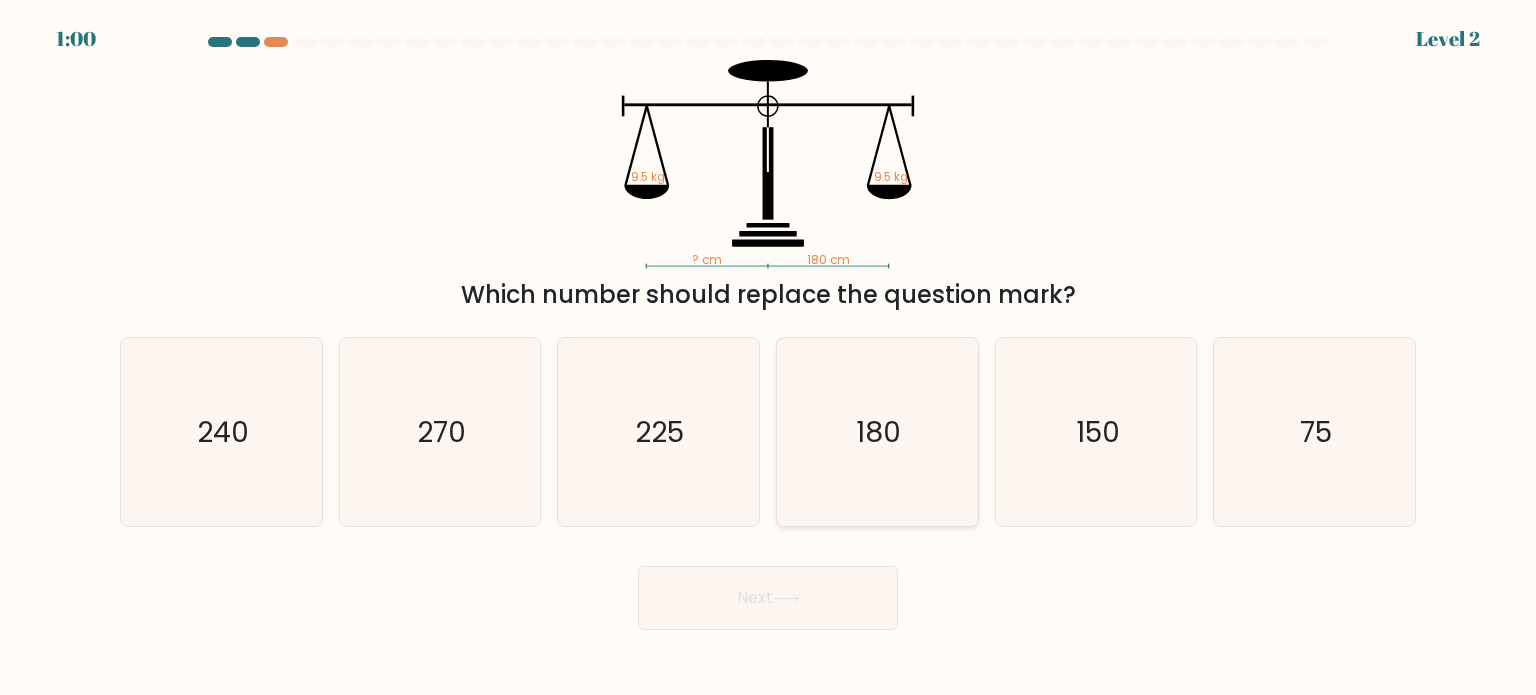 click on "180" 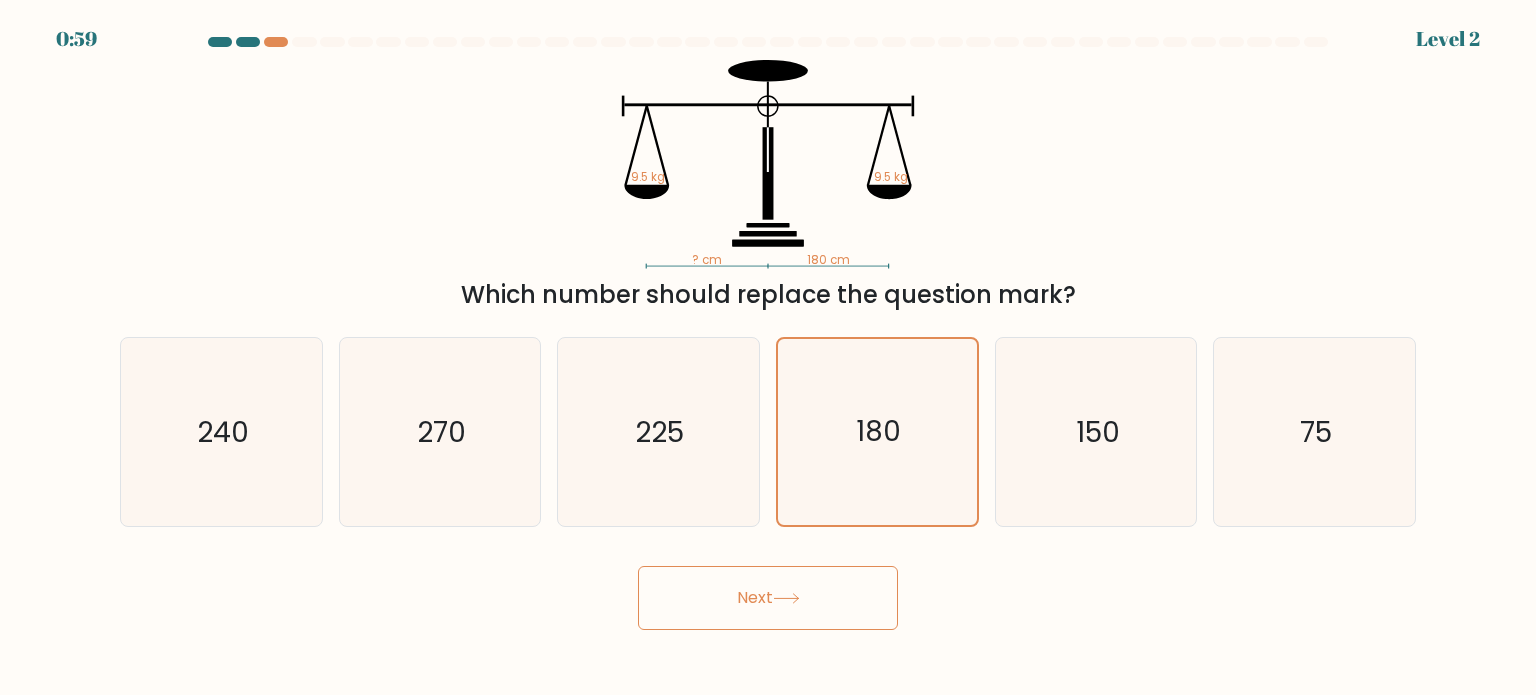 click on "Next" at bounding box center [768, 598] 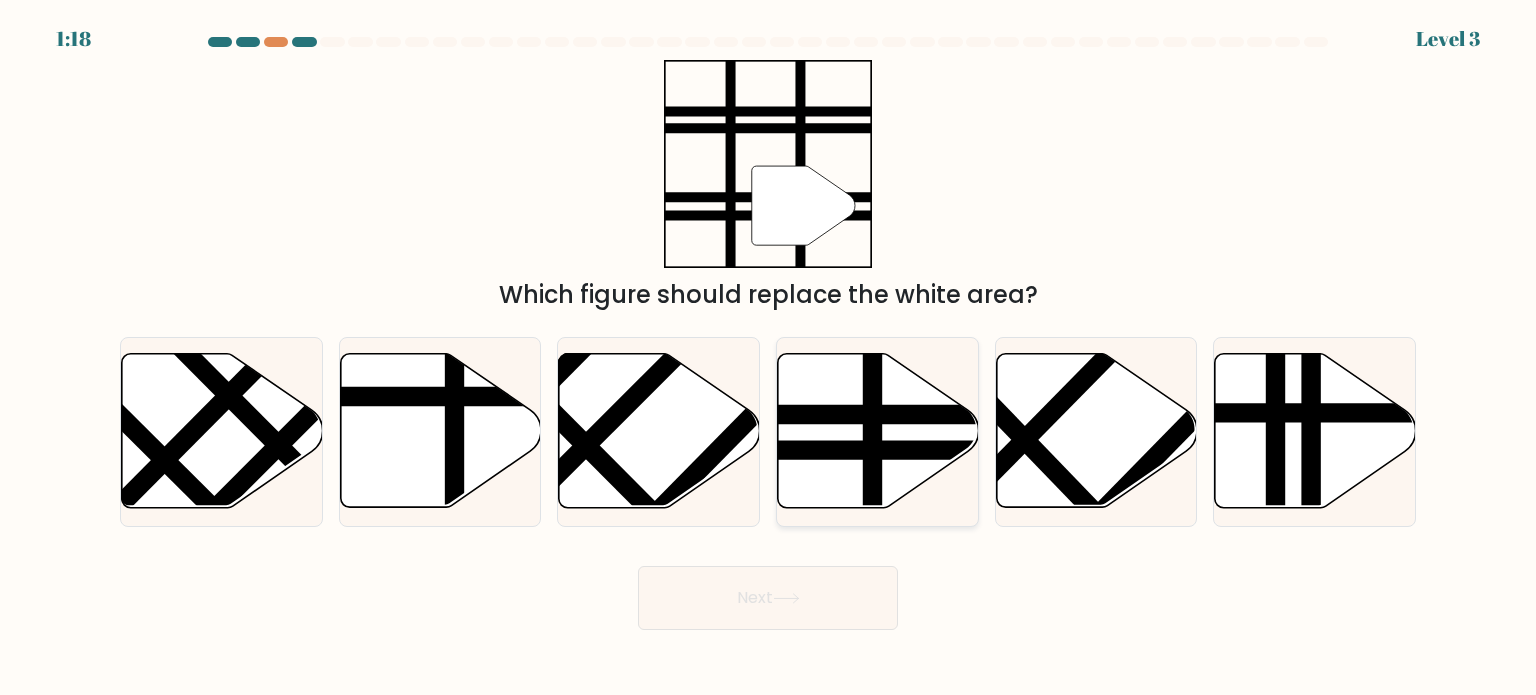 click 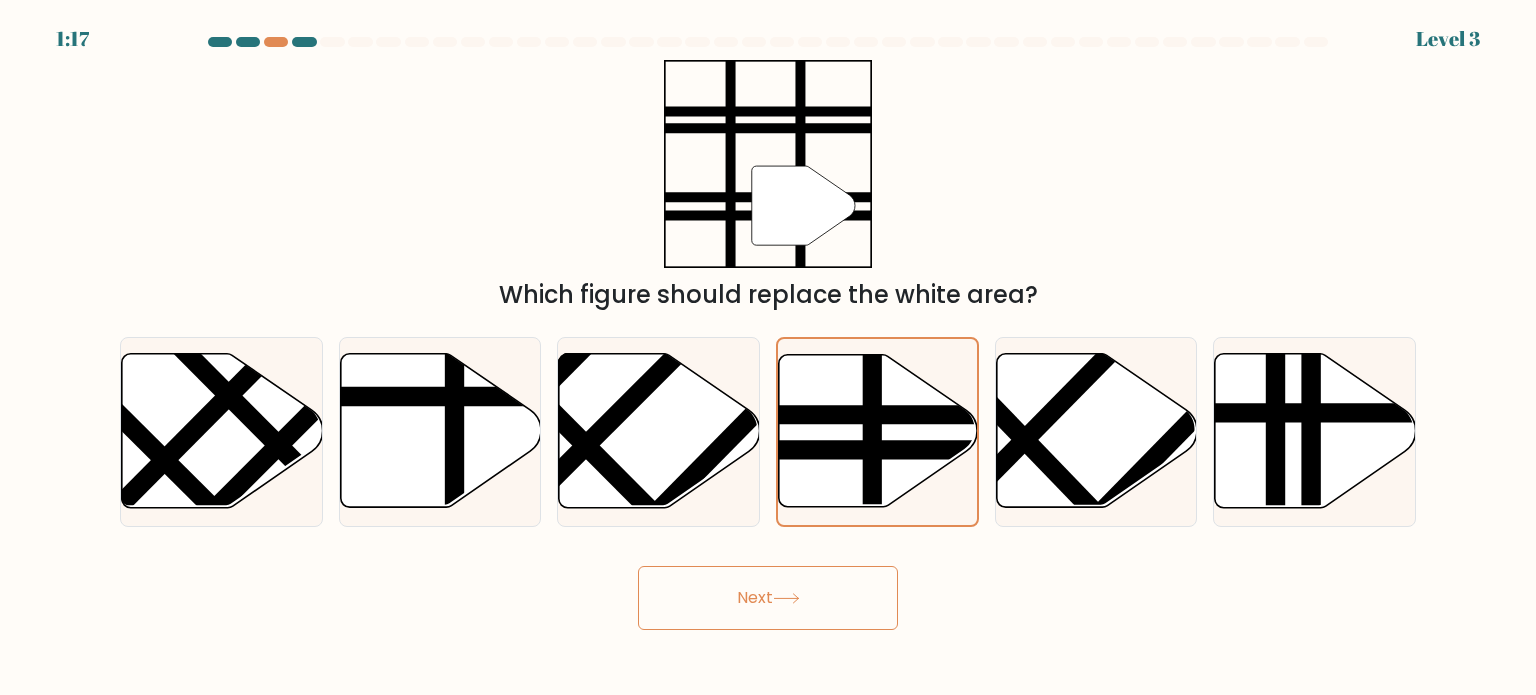click on "Next" at bounding box center [768, 598] 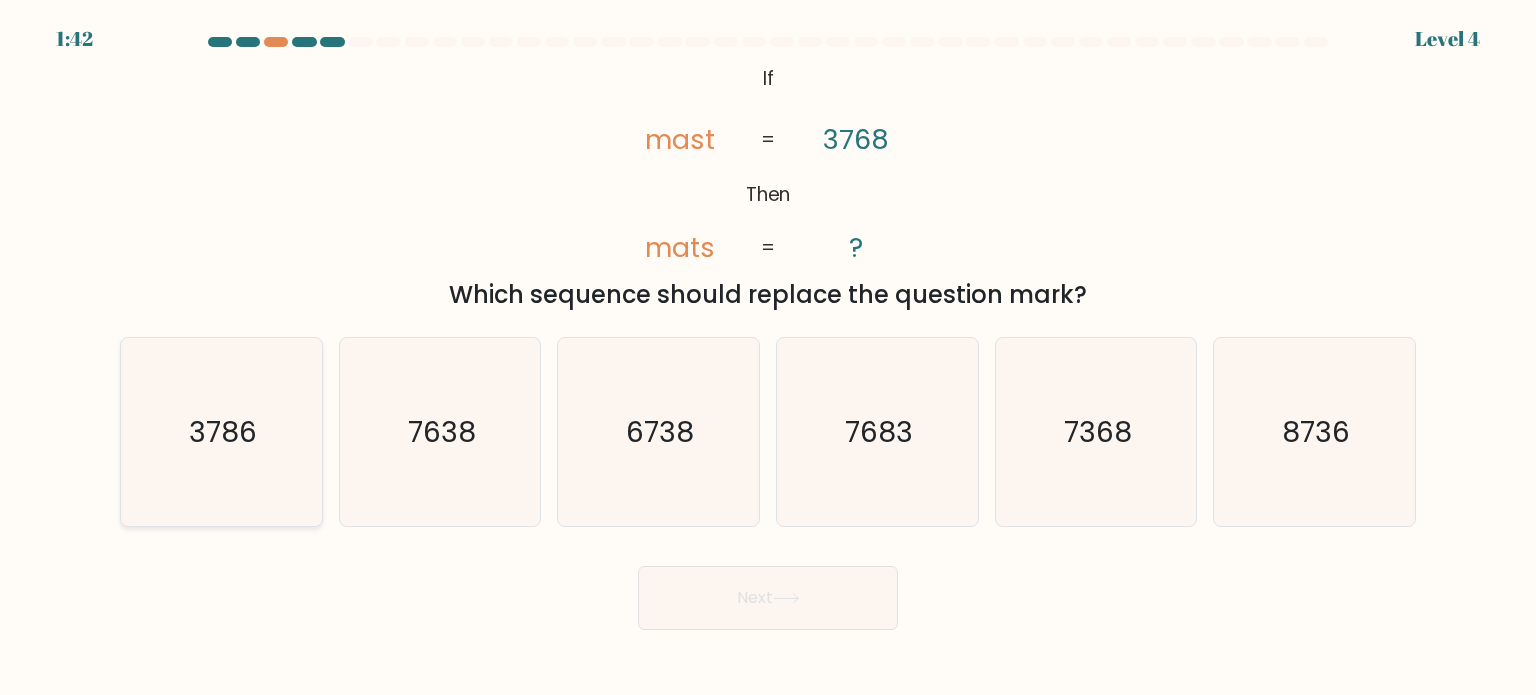 click on "3786" 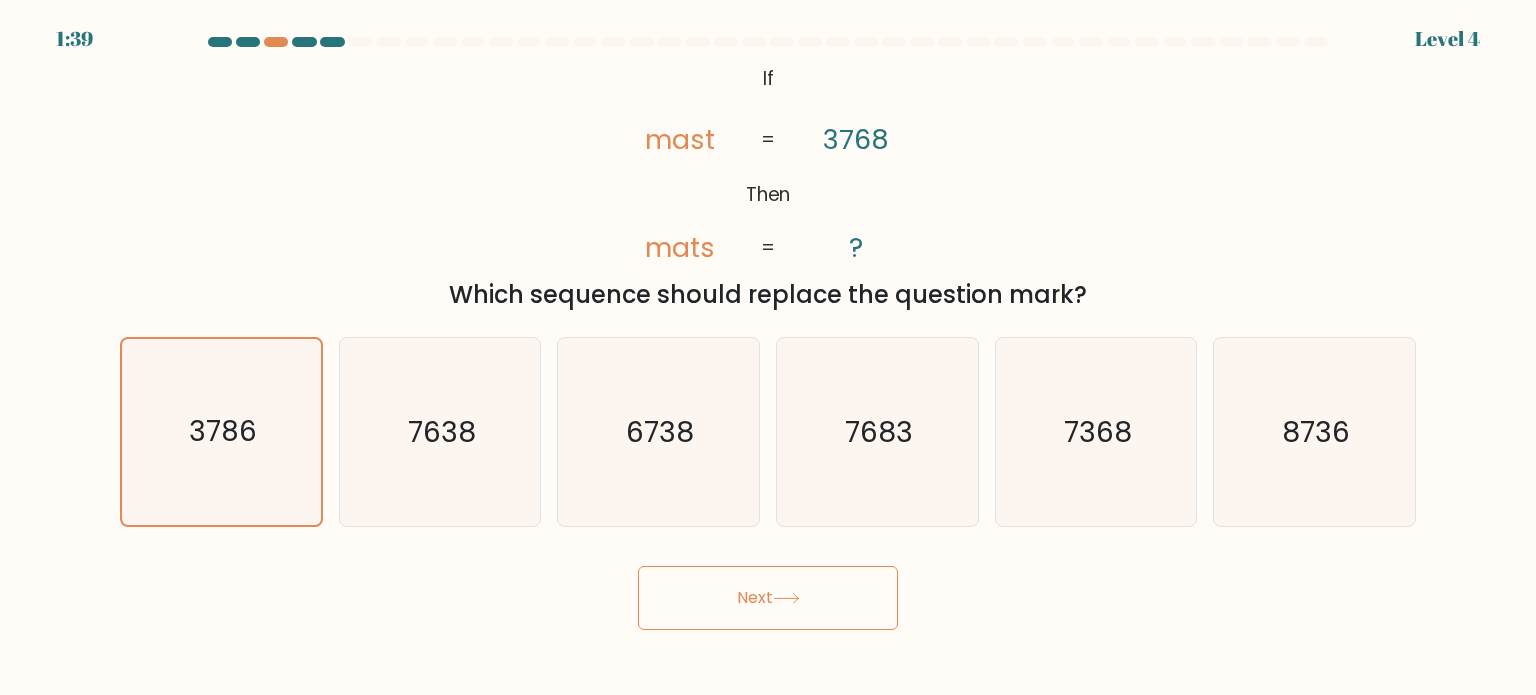 click on "Next" at bounding box center [768, 598] 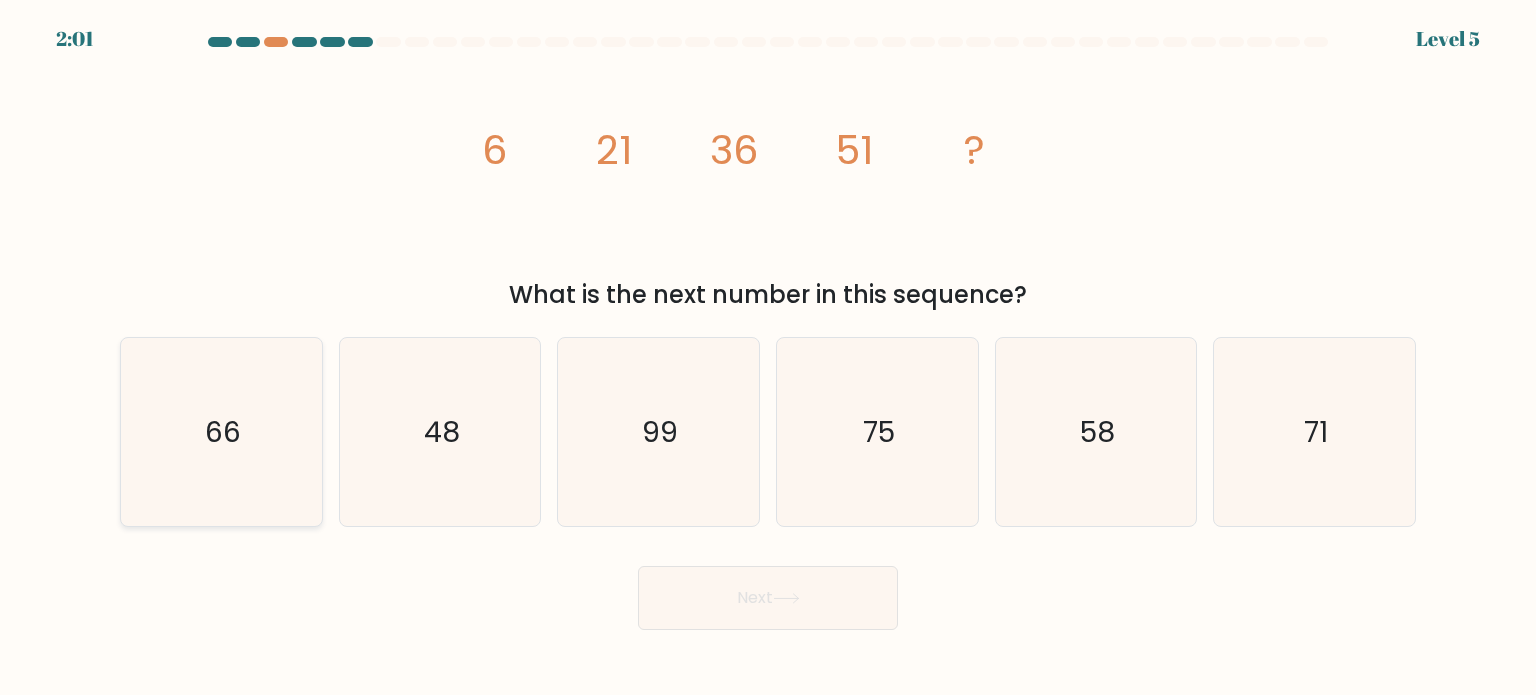 click on "66" 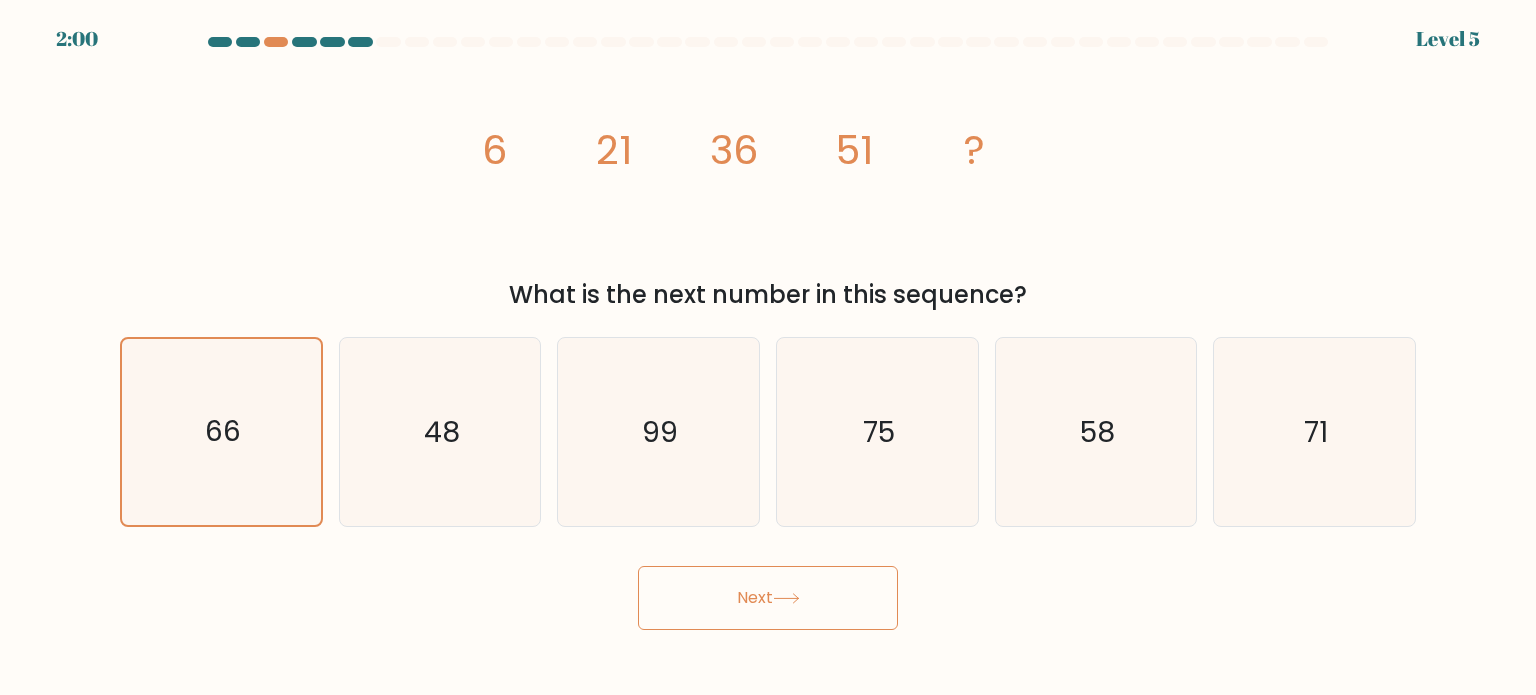 click on "Next" at bounding box center [768, 598] 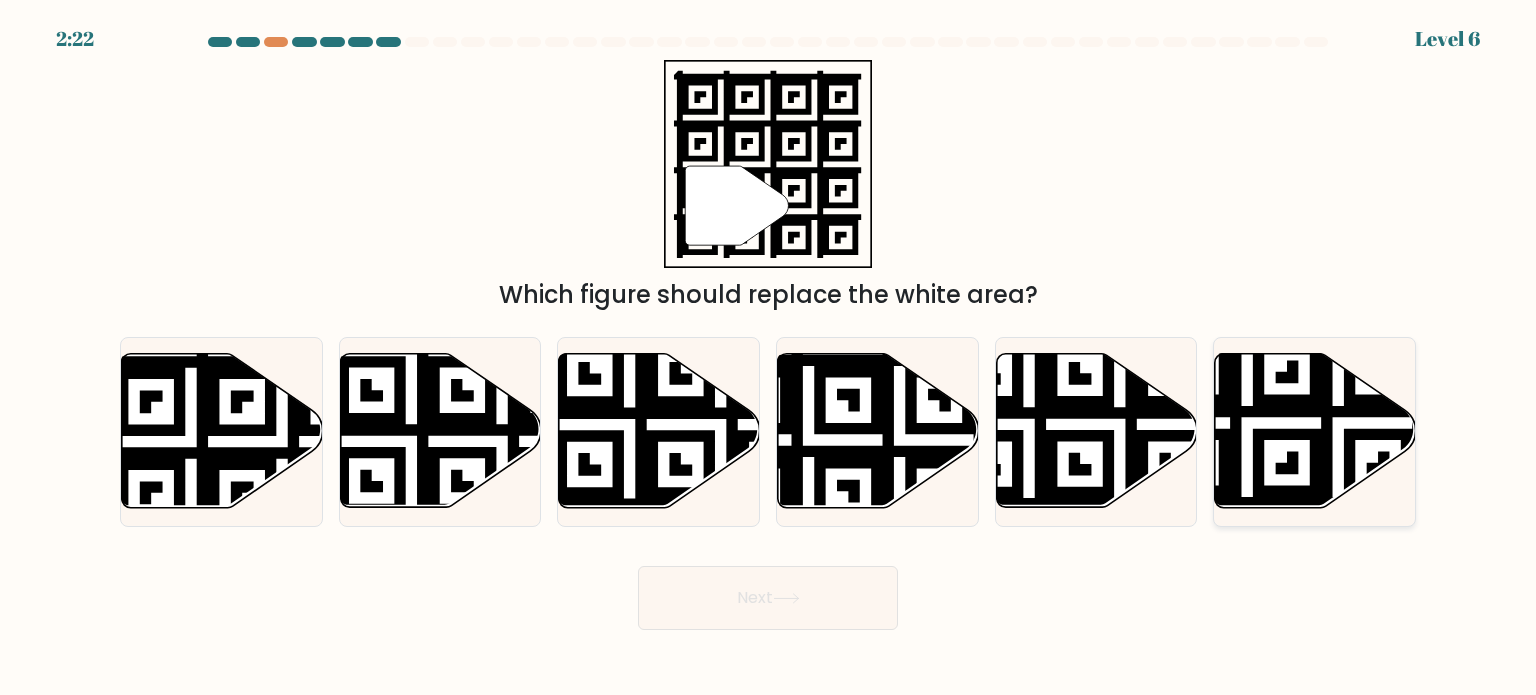 click 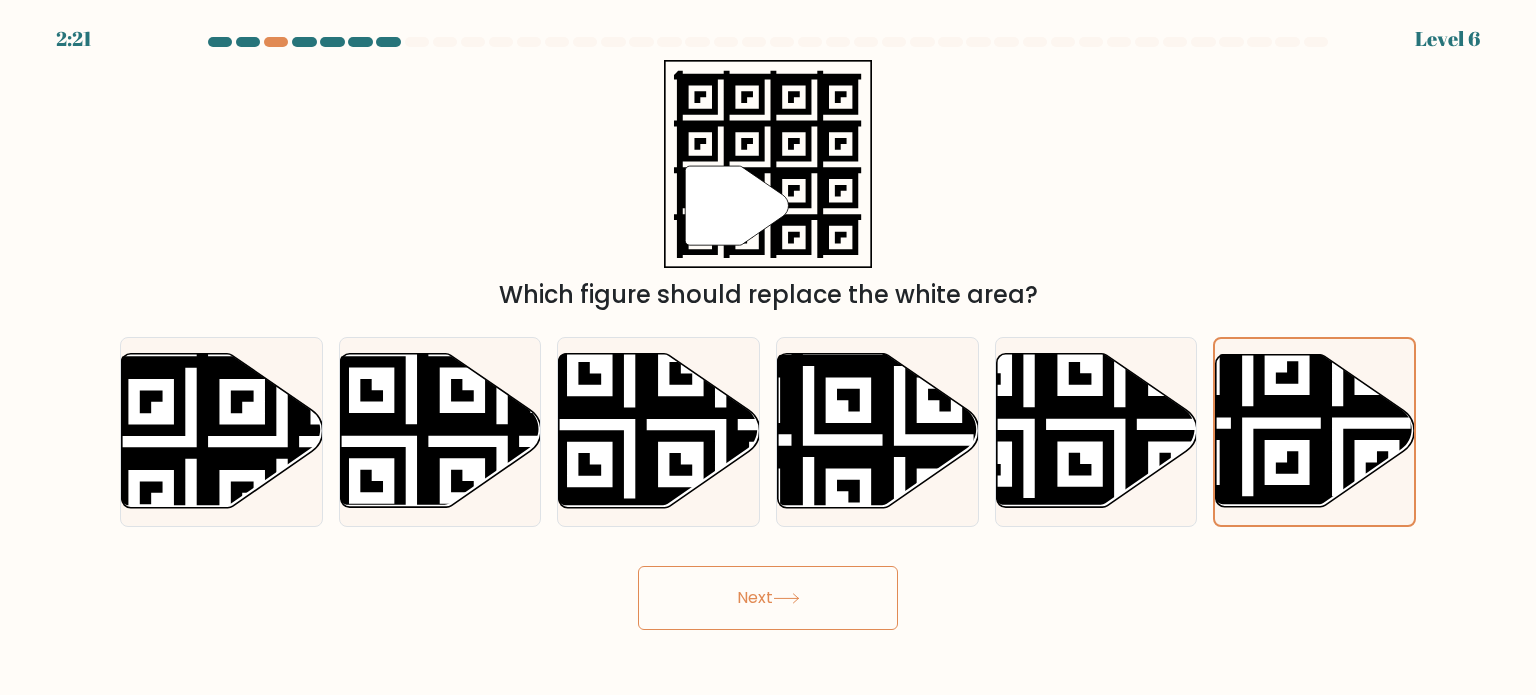 click 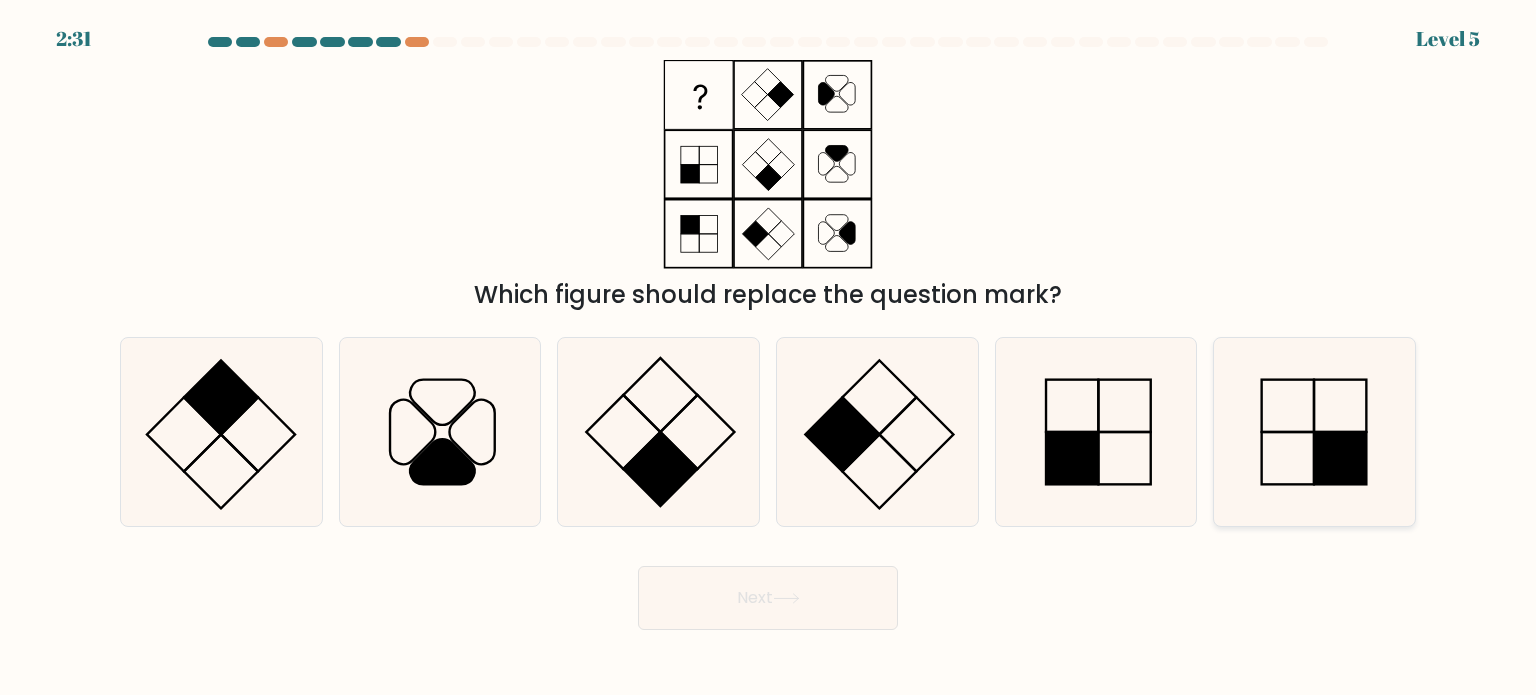click 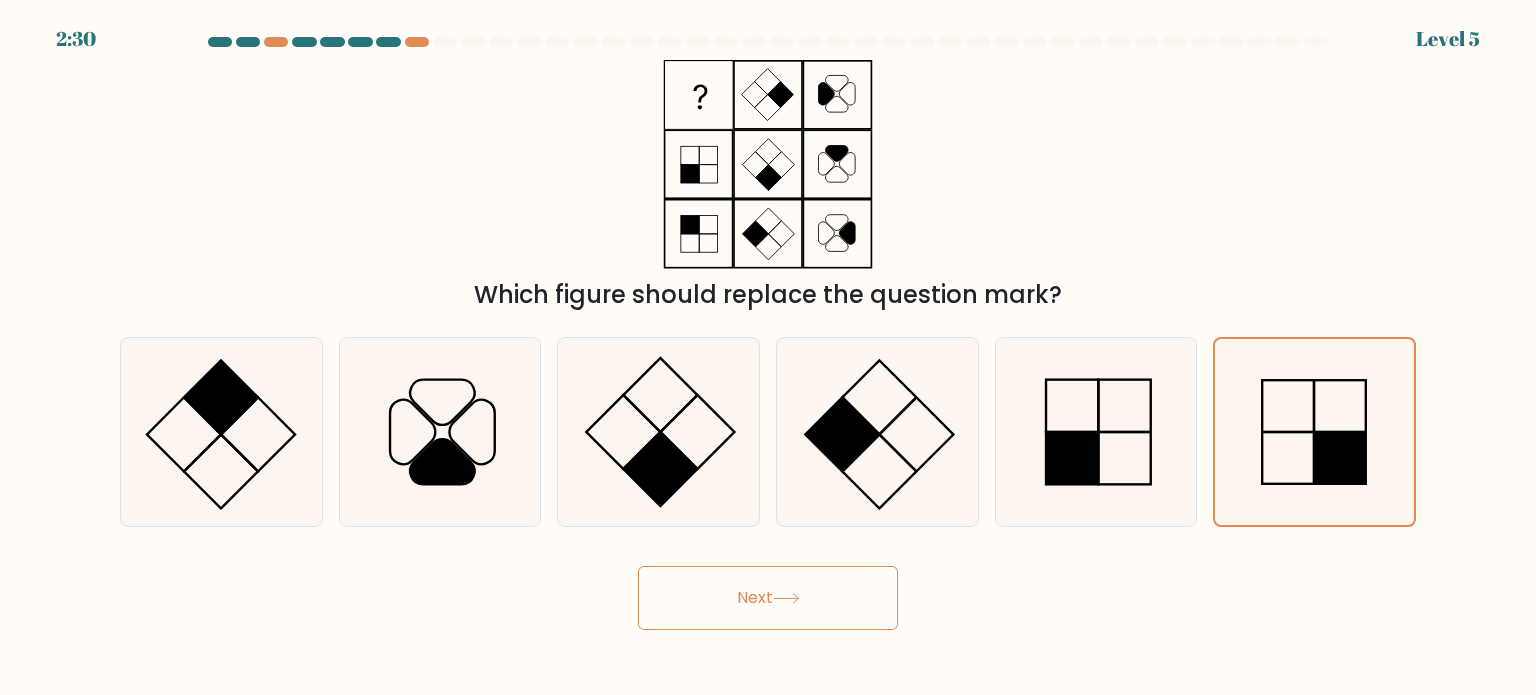 click on "Next" at bounding box center [768, 598] 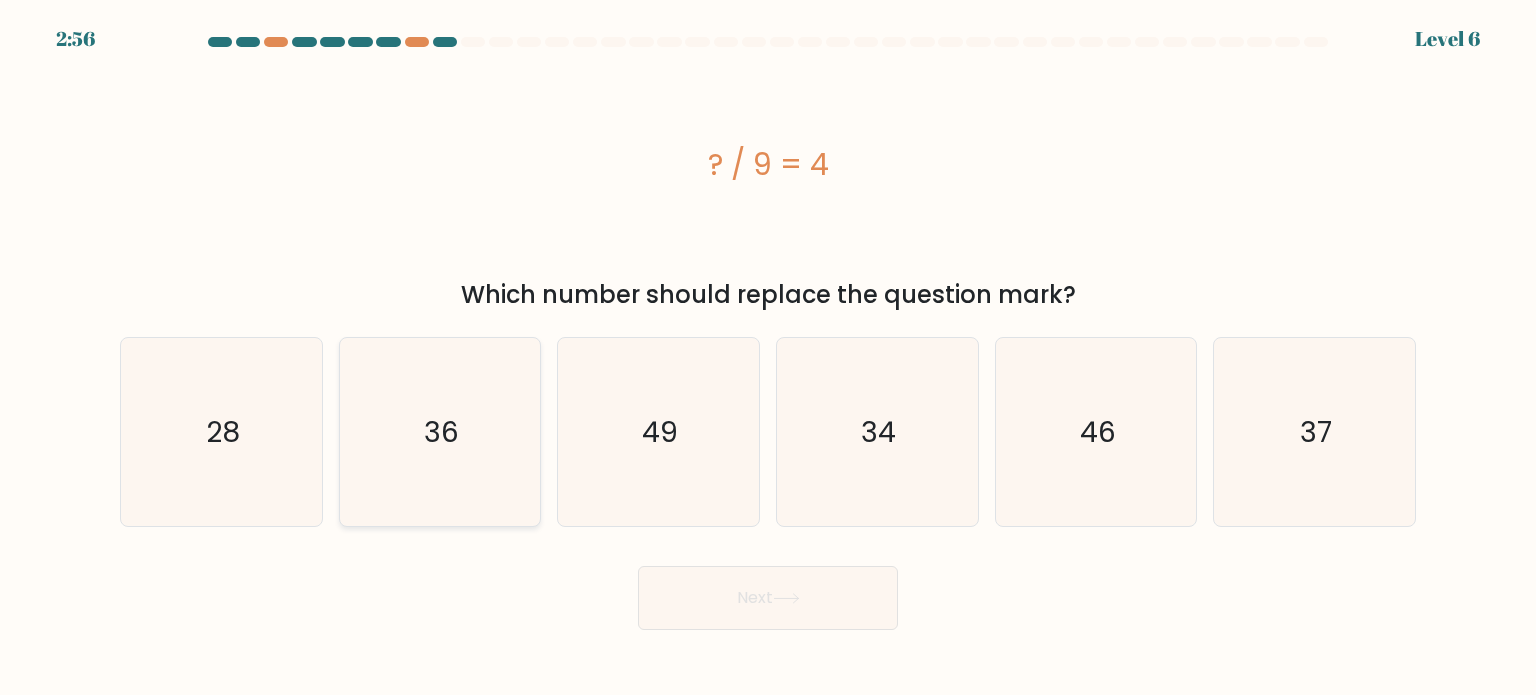 click on "36" 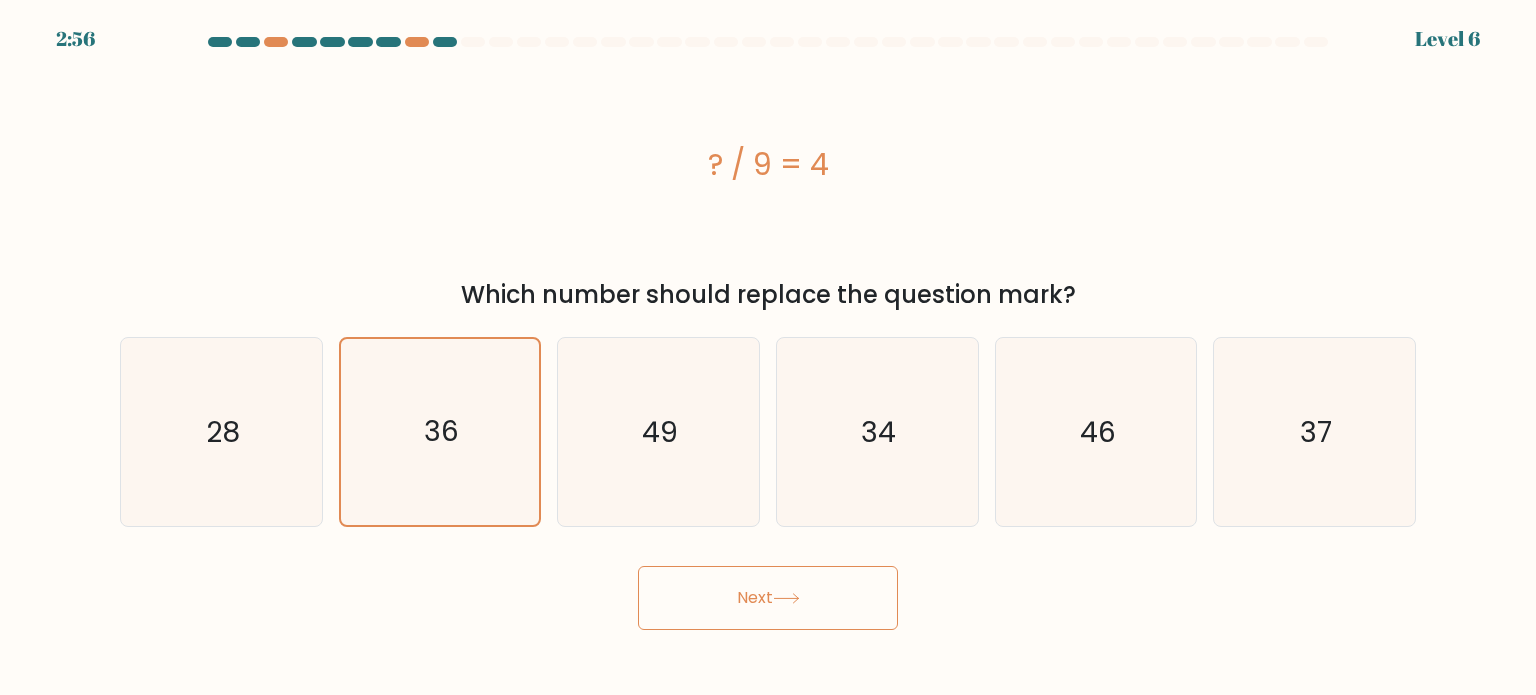 click on "Next" at bounding box center (768, 598) 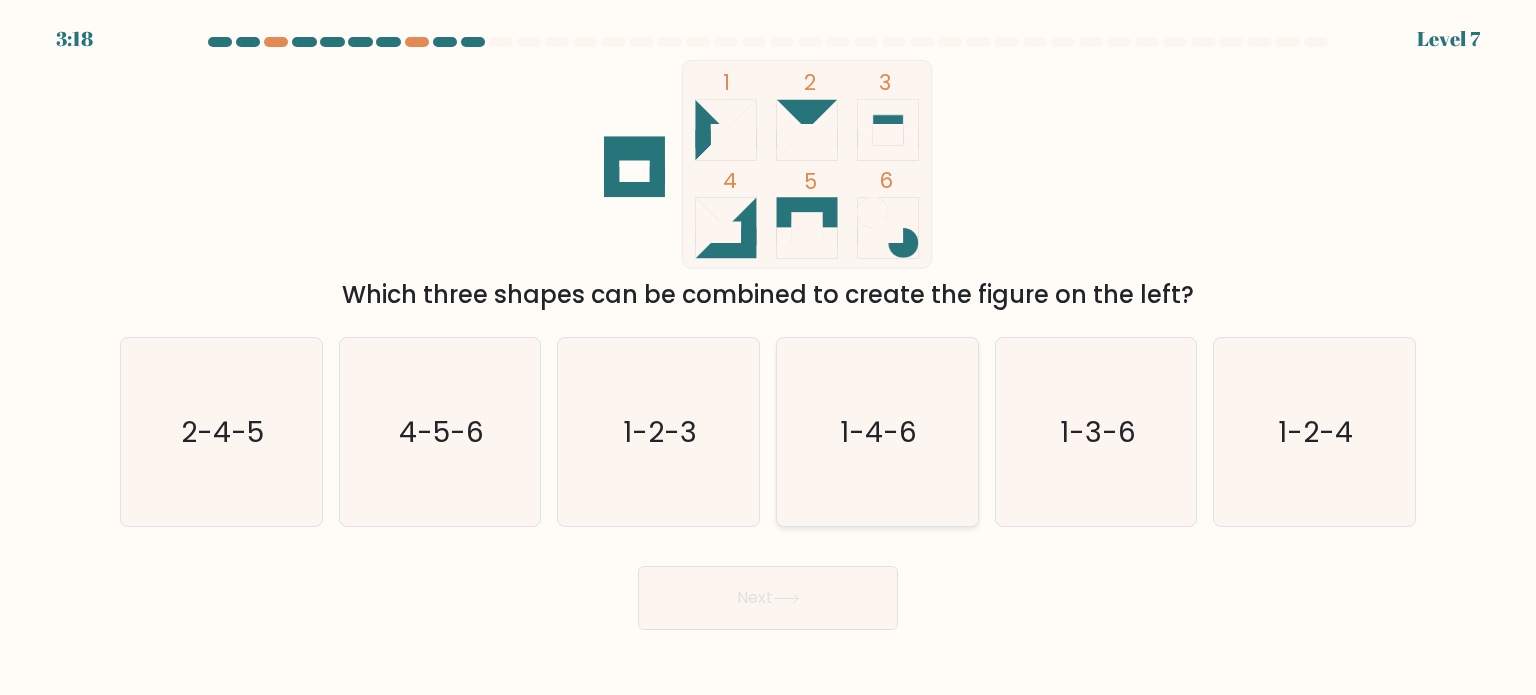 click on "1-4-6" 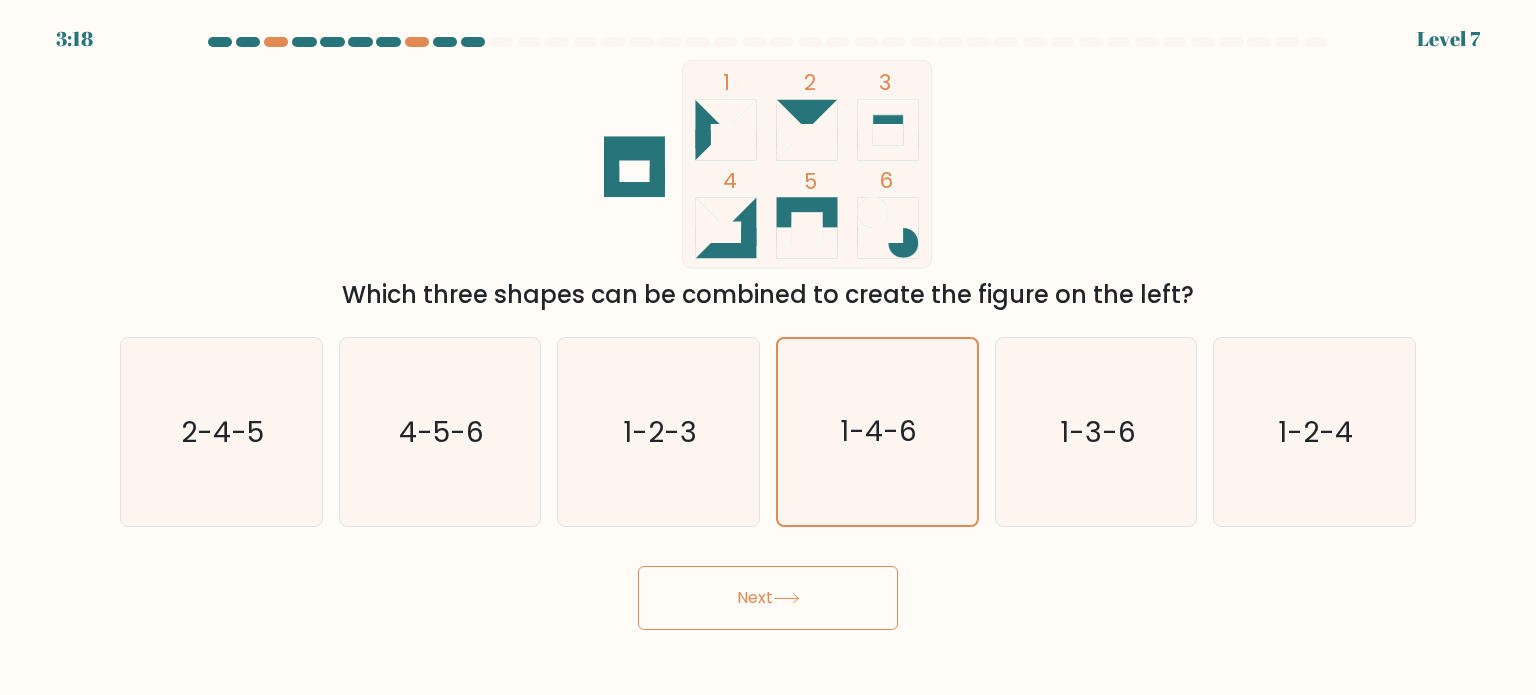 click on "Next" at bounding box center (768, 598) 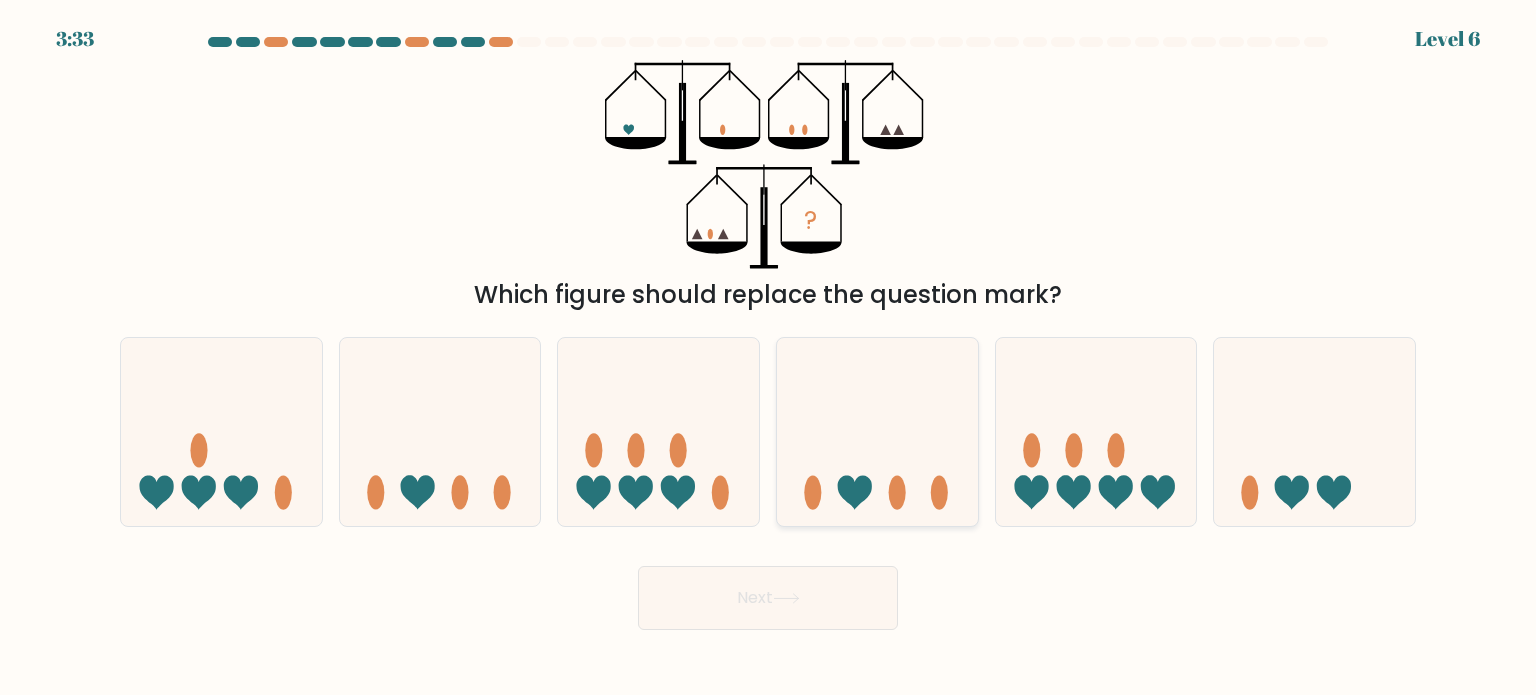 click 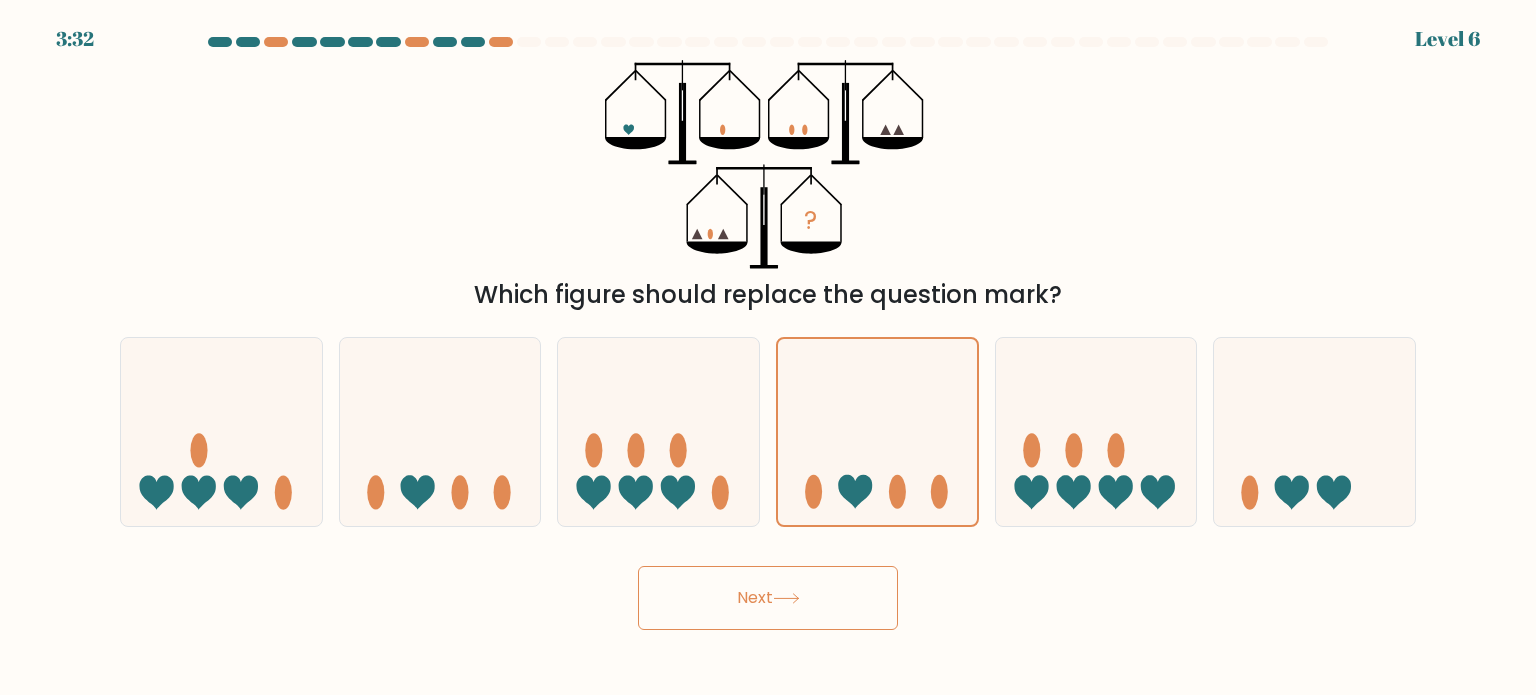 click on "Next" at bounding box center (768, 598) 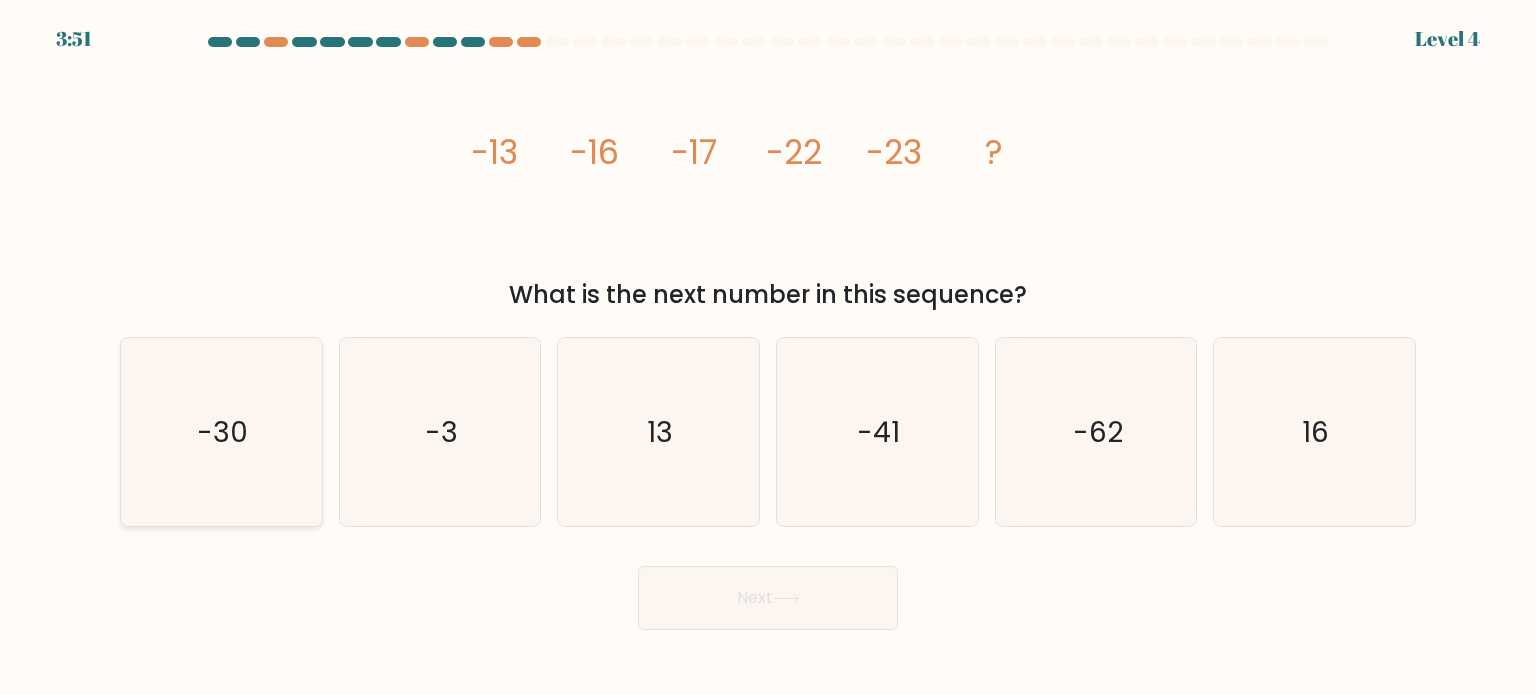 click on "-30" 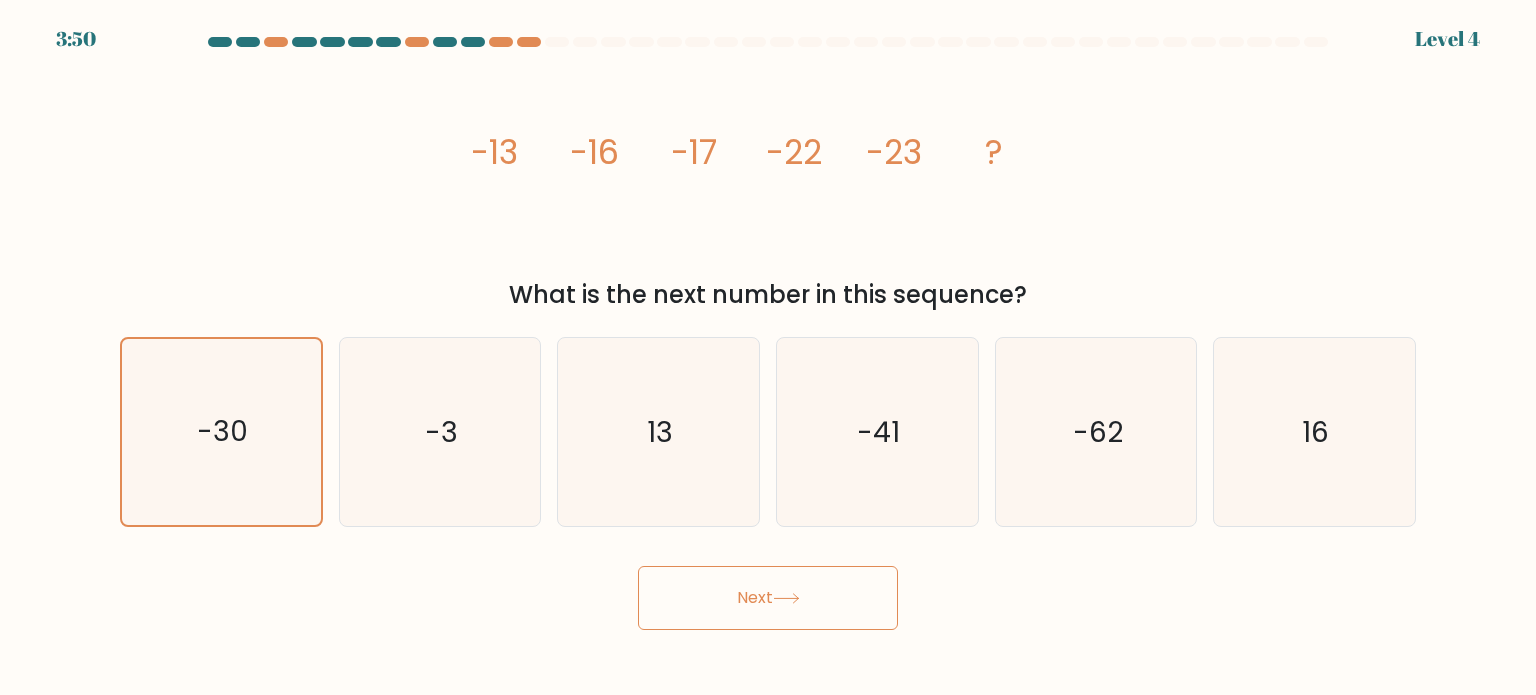 click on "Next" at bounding box center (768, 598) 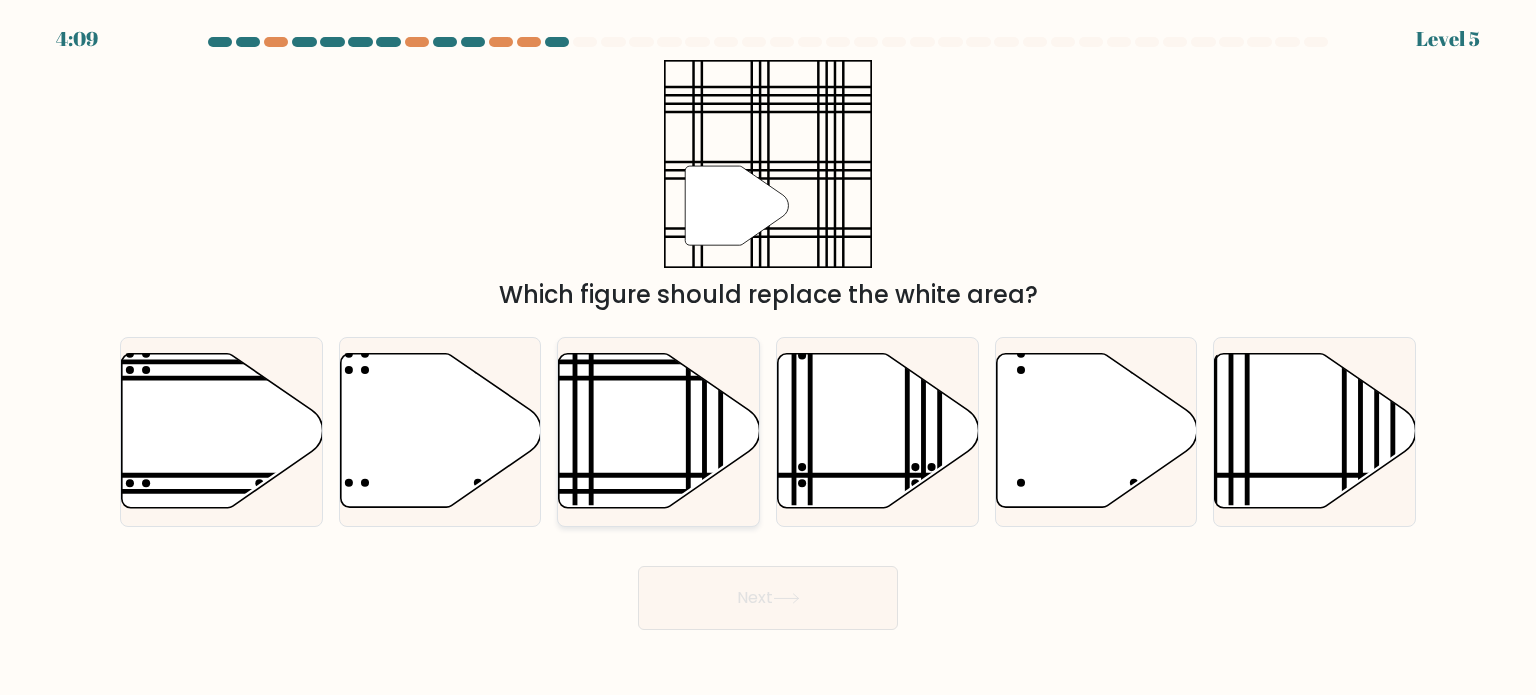click 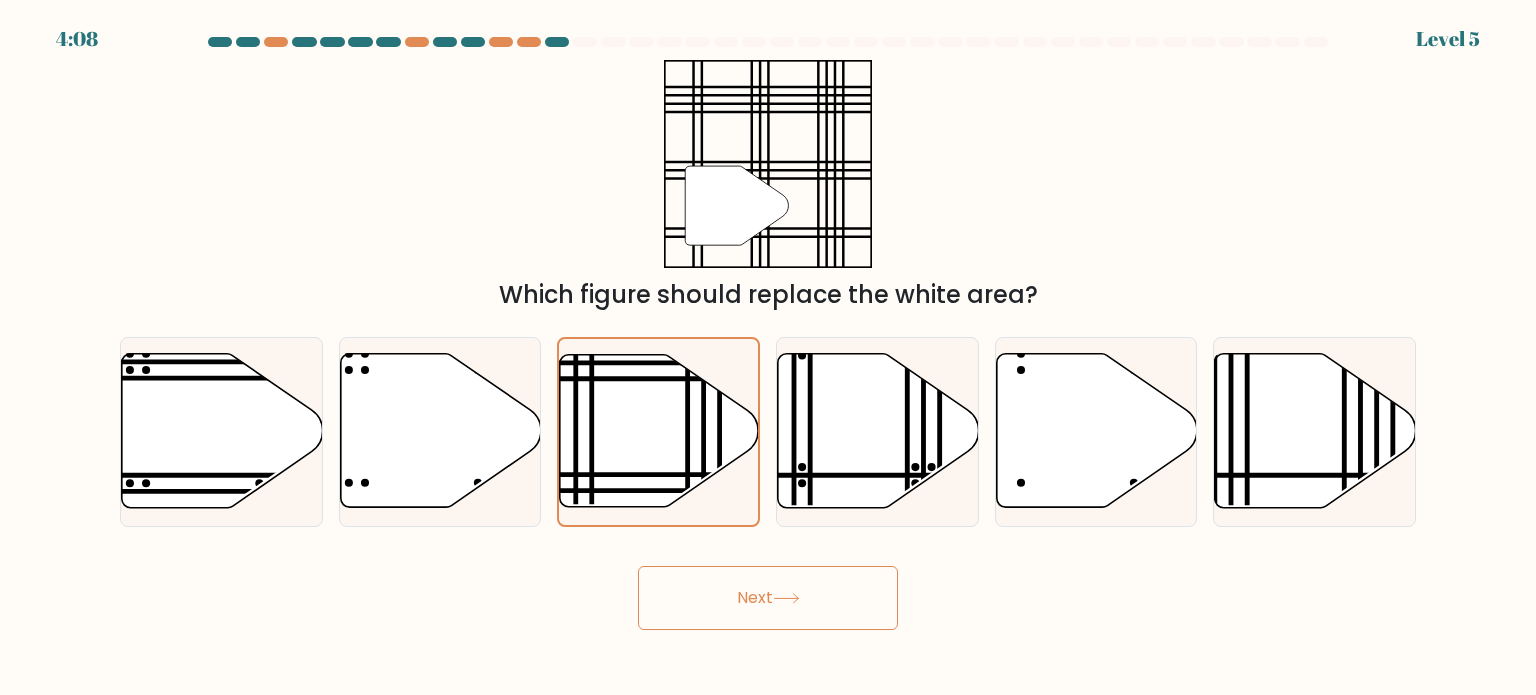 click 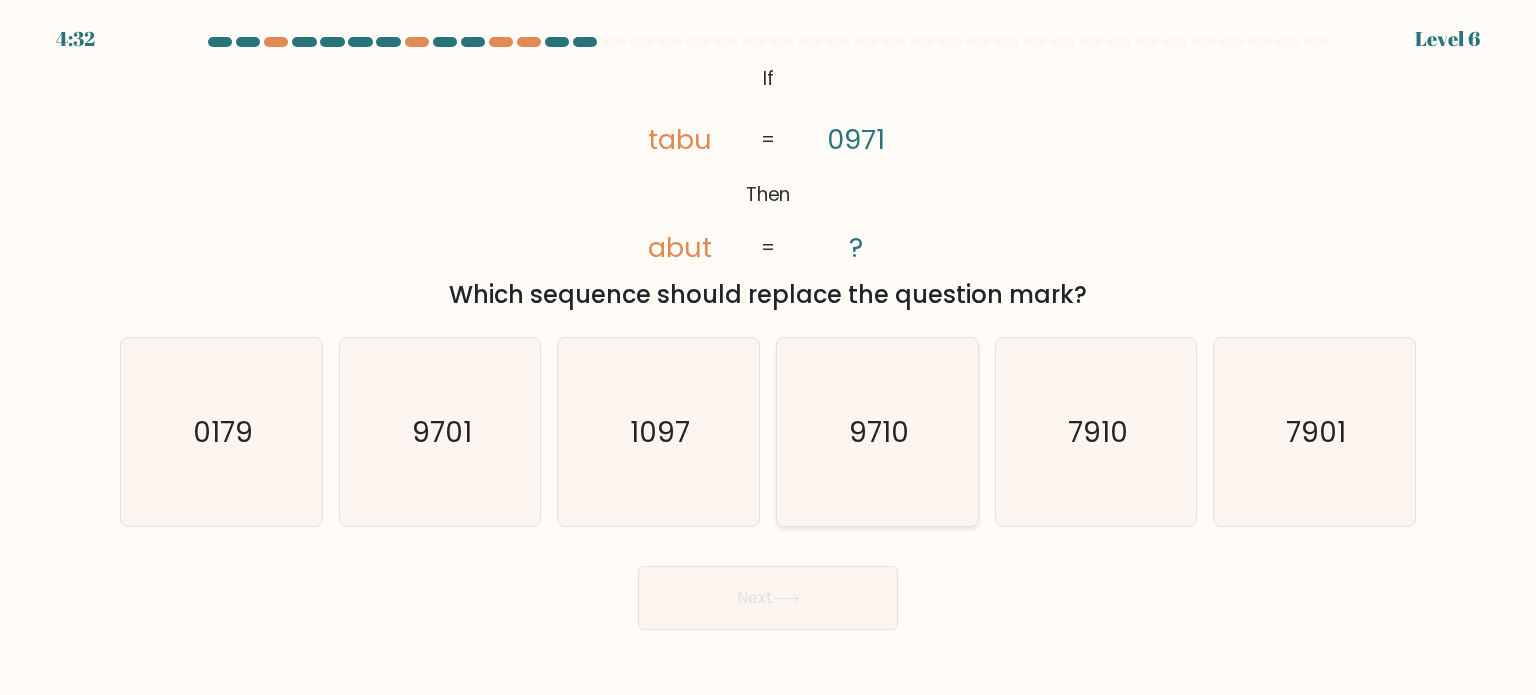 click on "9710" 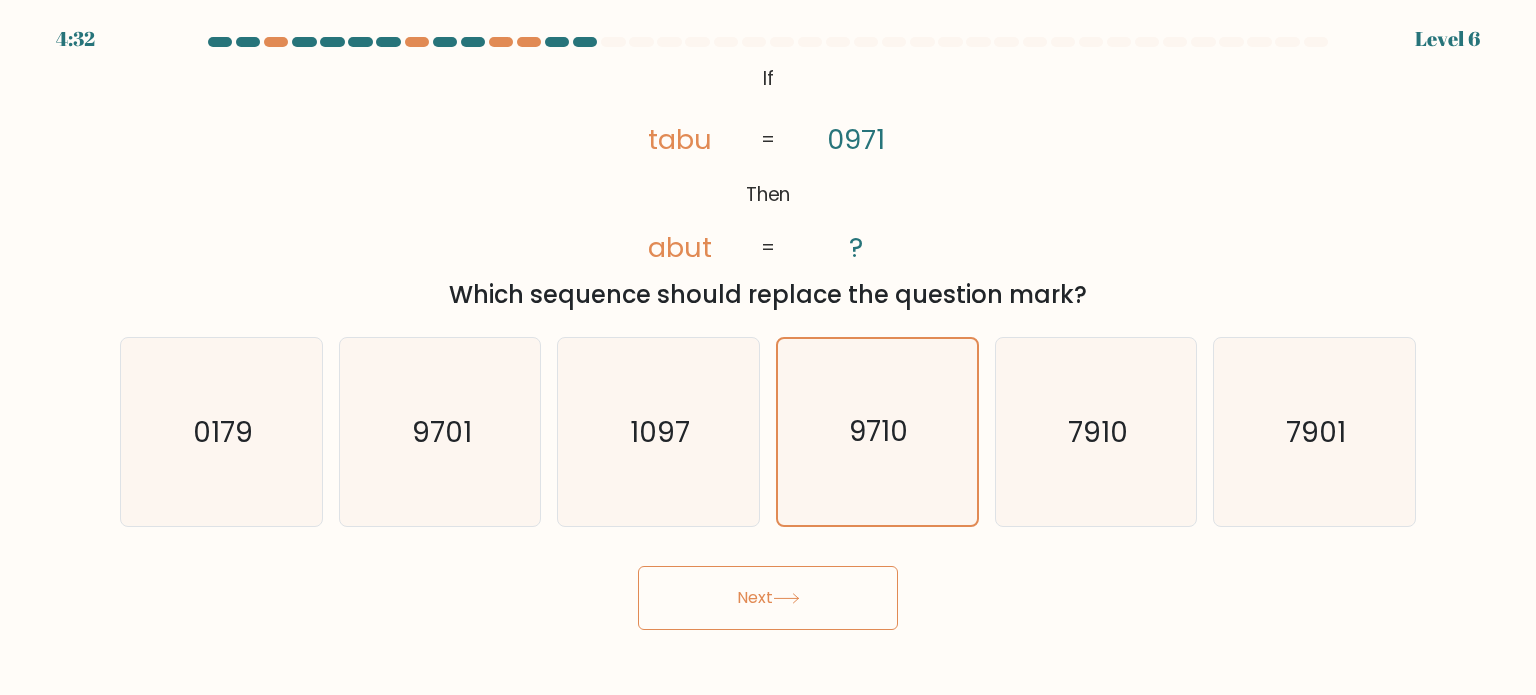 click 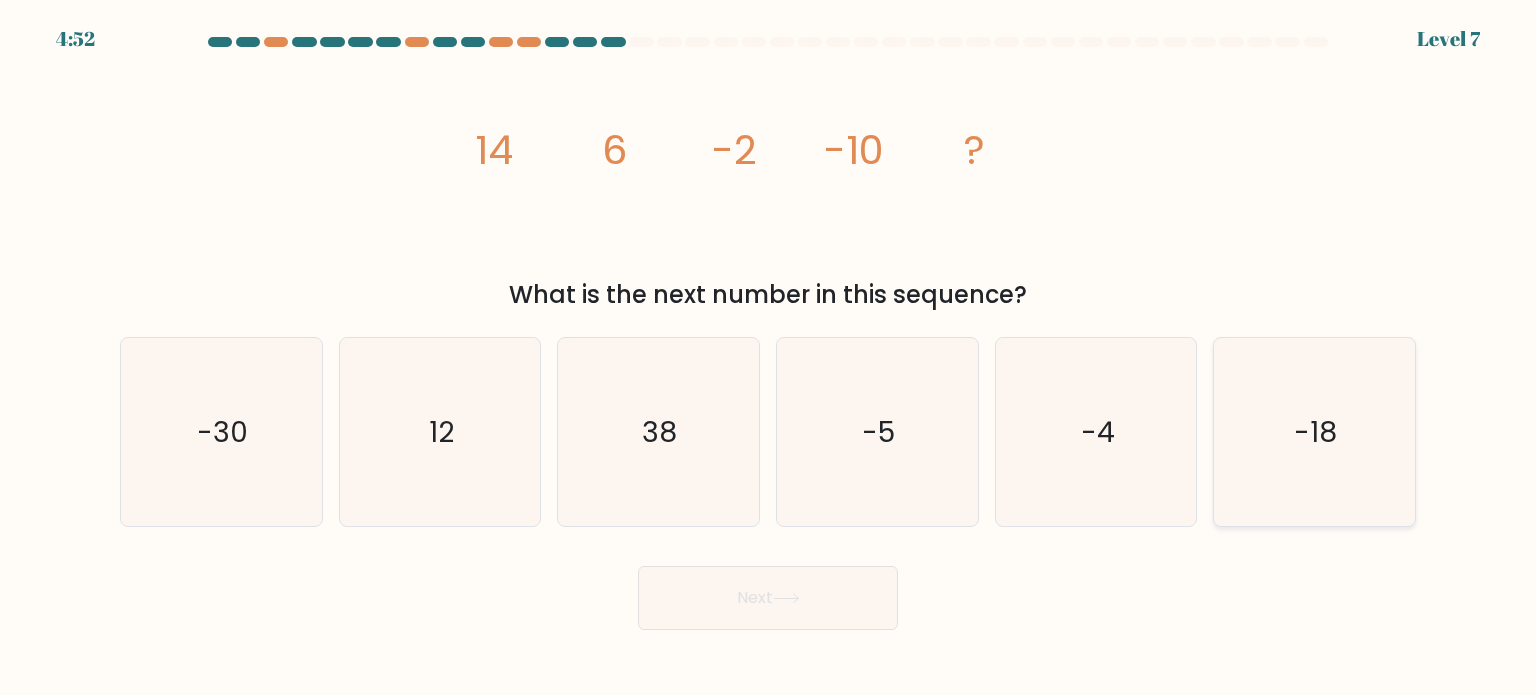 drag, startPoint x: 1319, startPoint y: 438, endPoint x: 1232, endPoint y: 482, distance: 97.49359 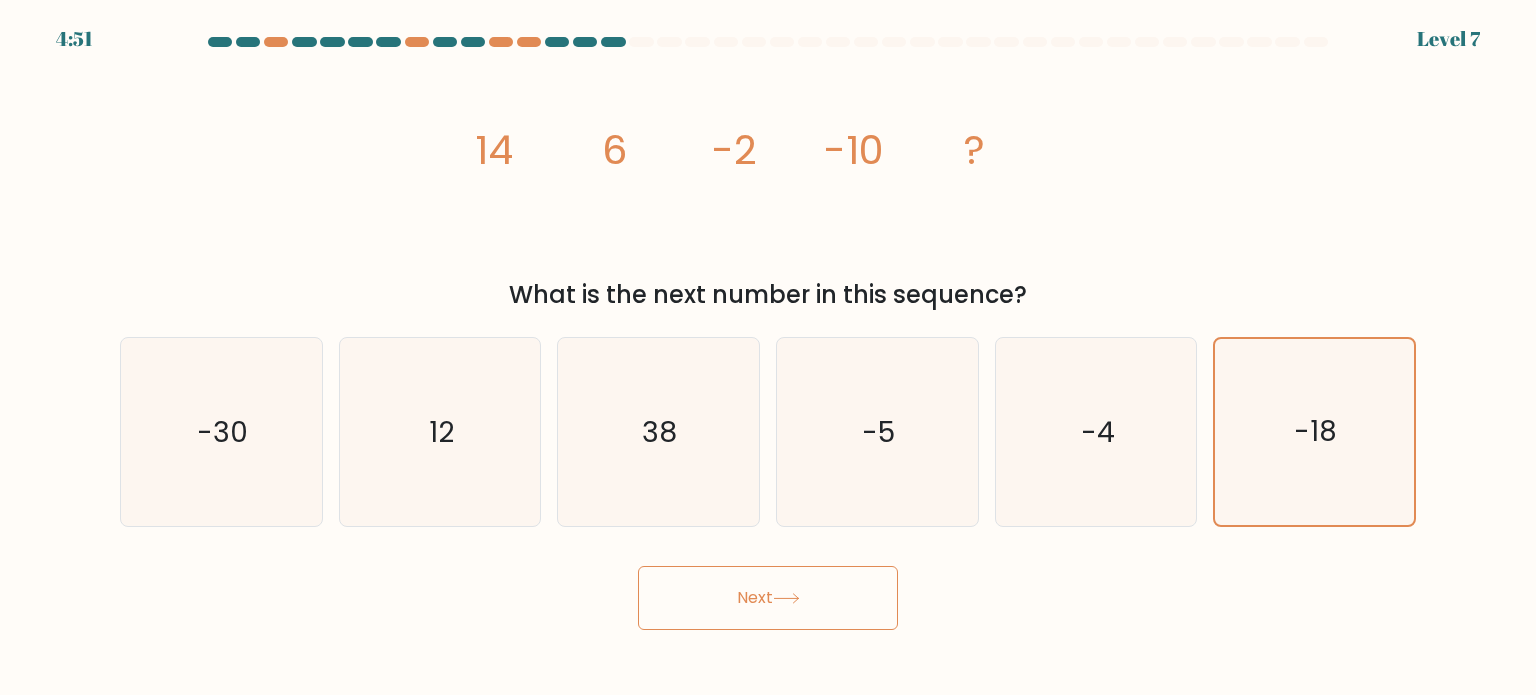 click 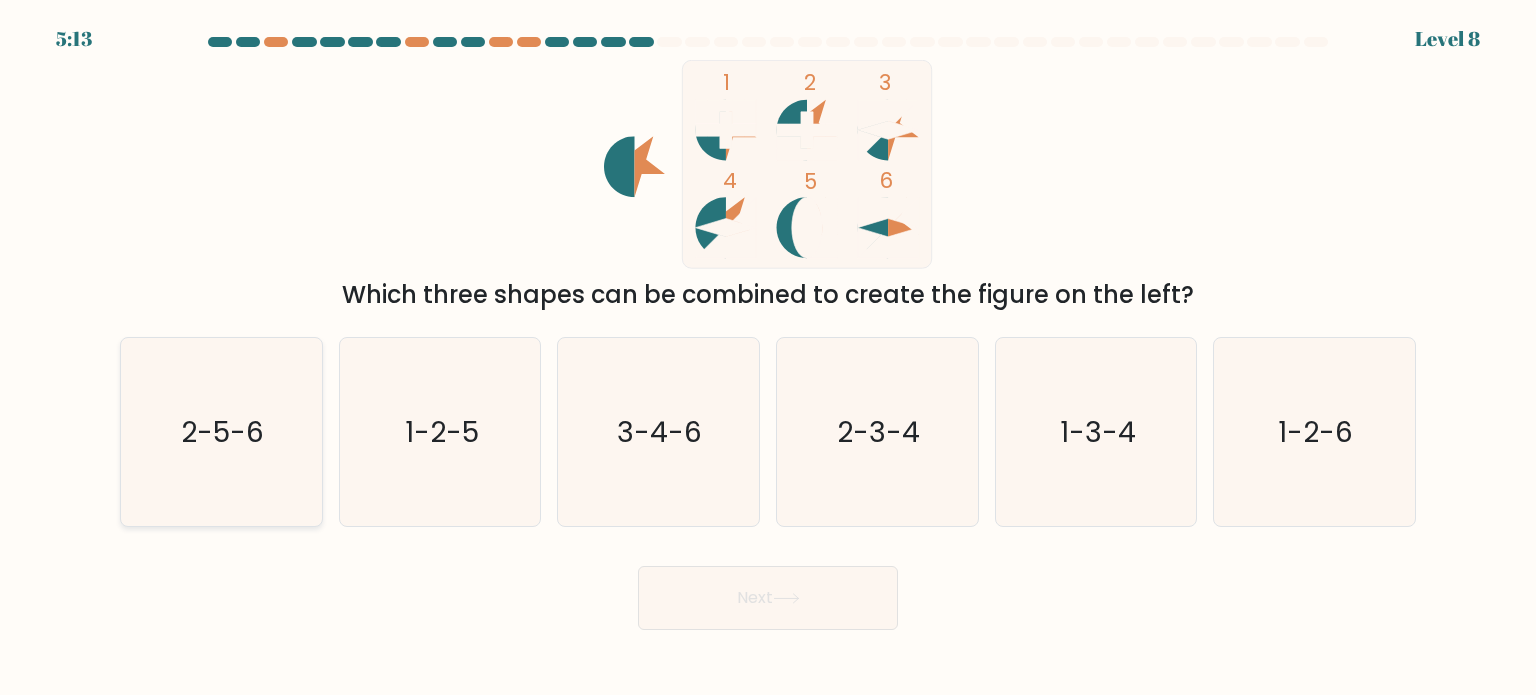 click on "2-5-6" 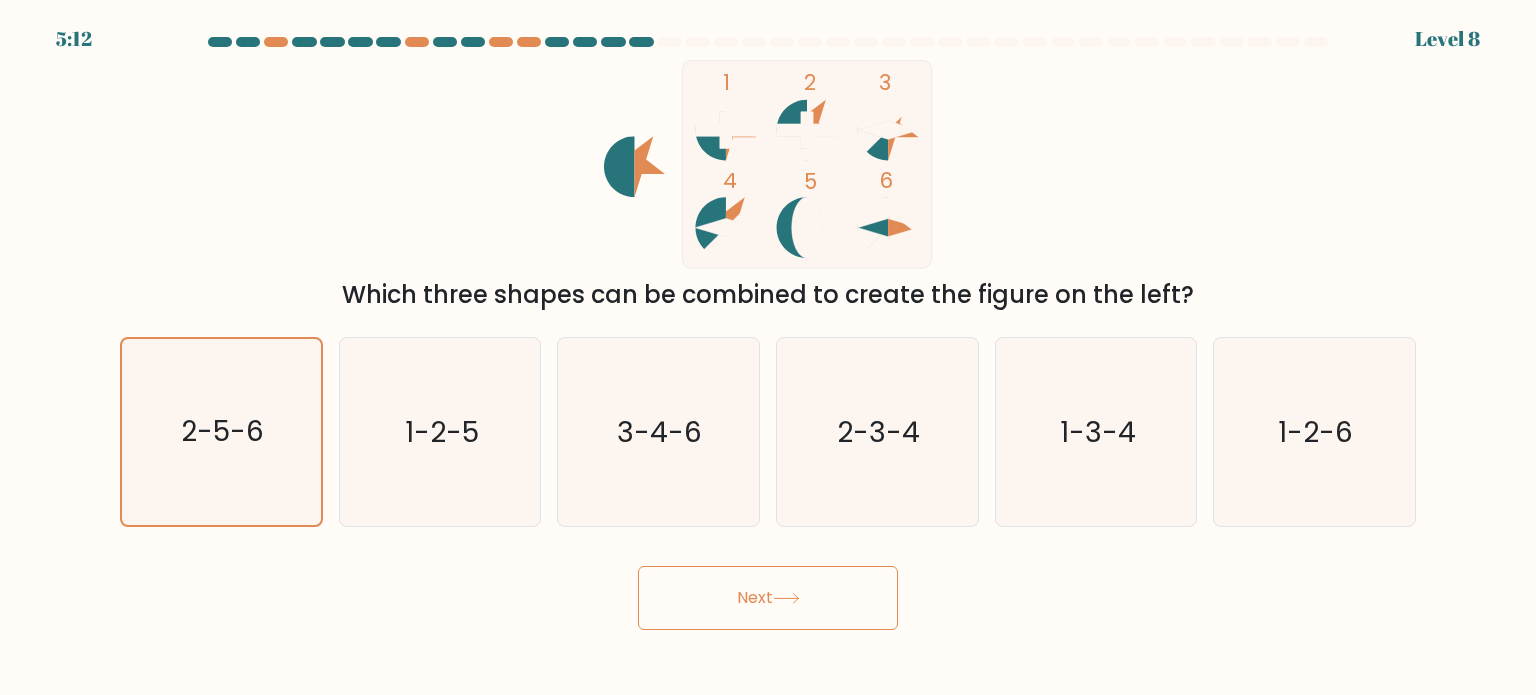 click on "Next" at bounding box center (768, 598) 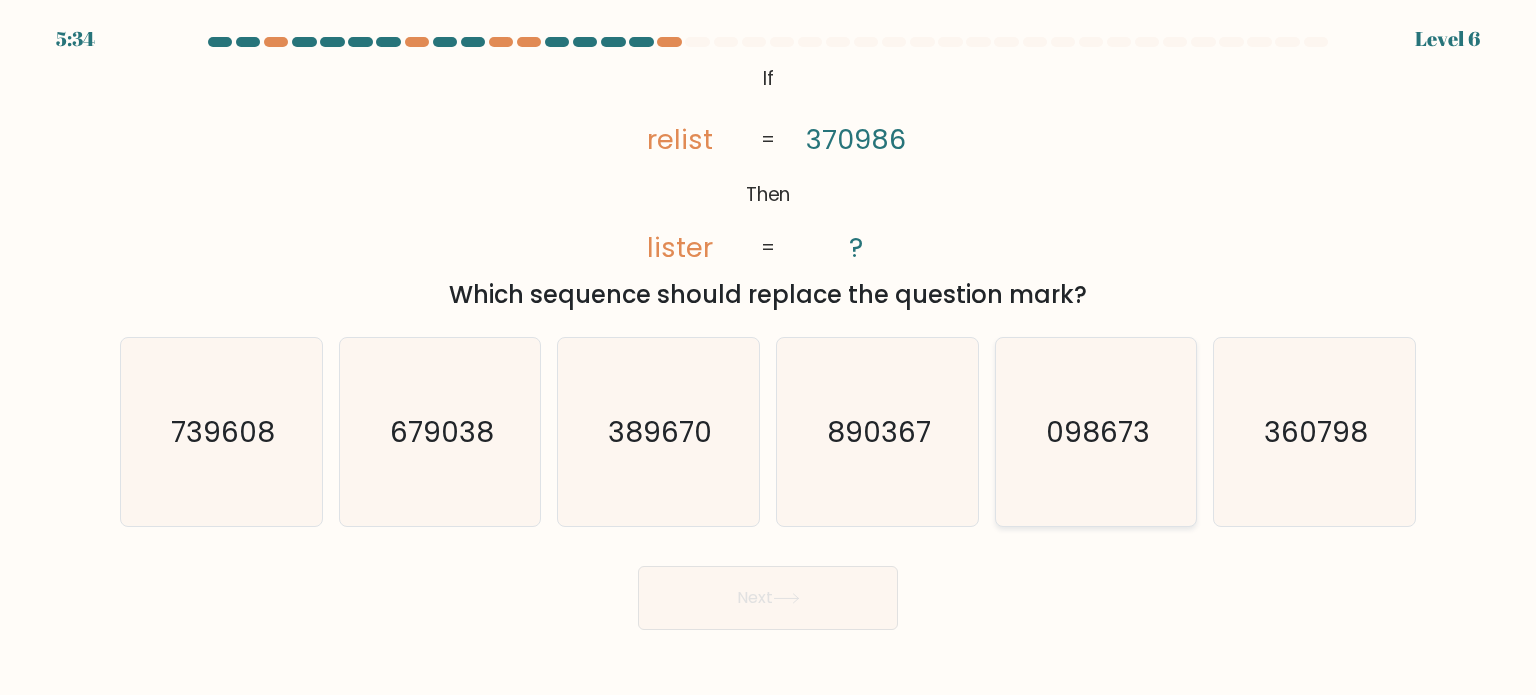 click on "098673" 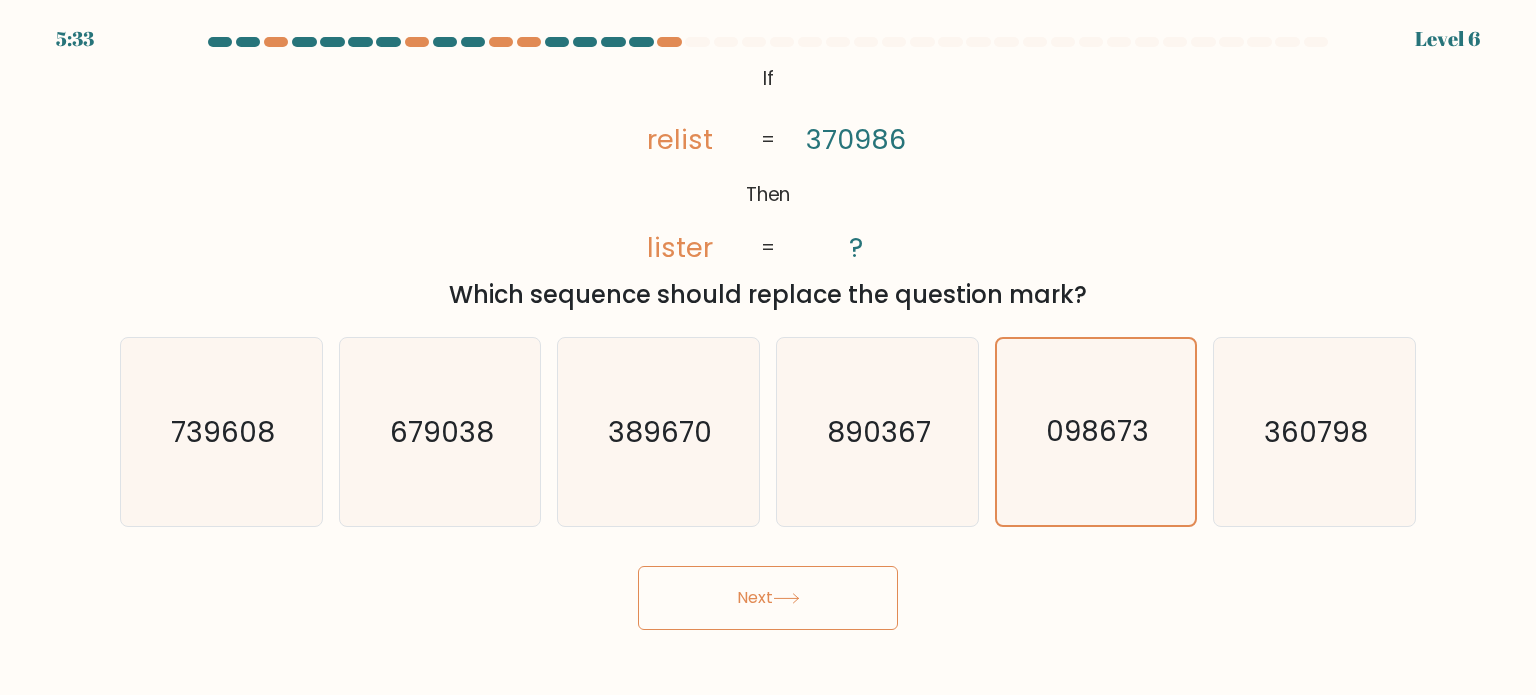 click on "Next" at bounding box center [768, 598] 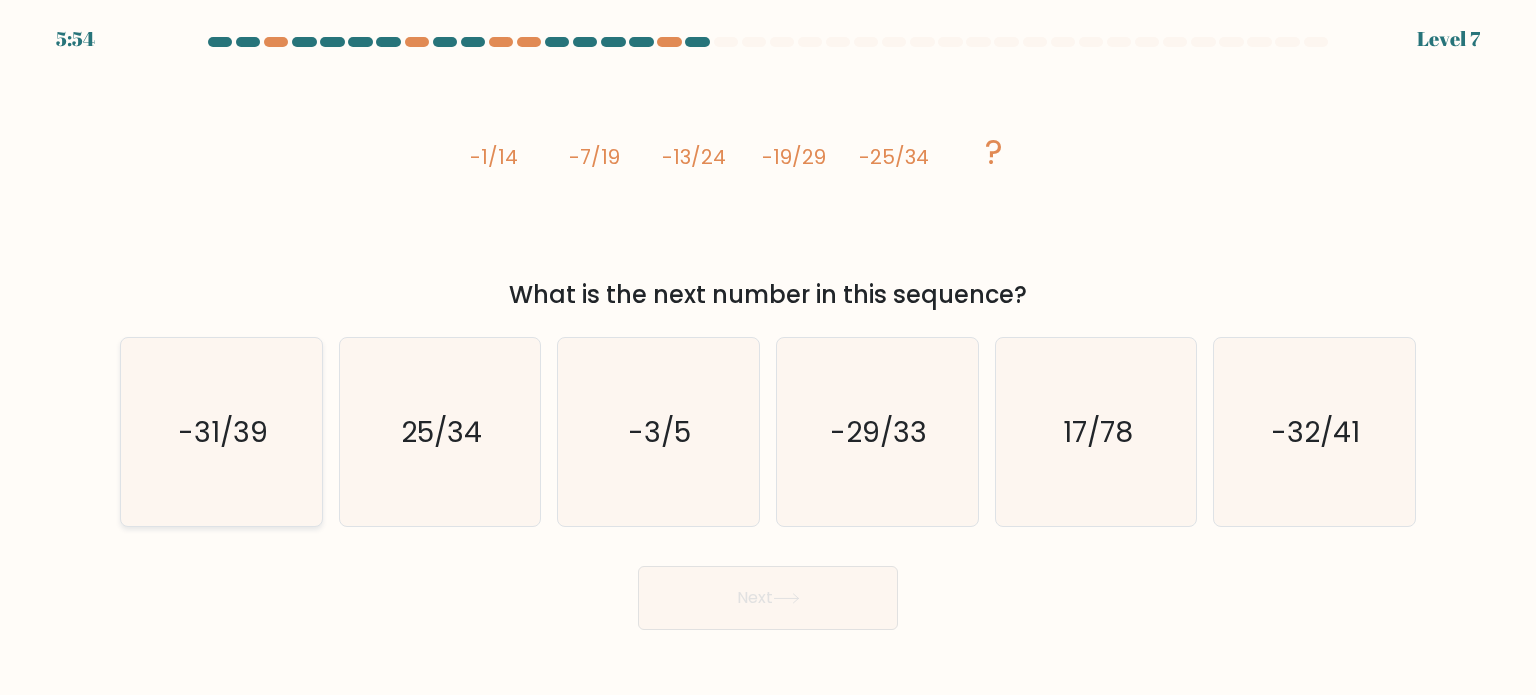 click on "-31/39" 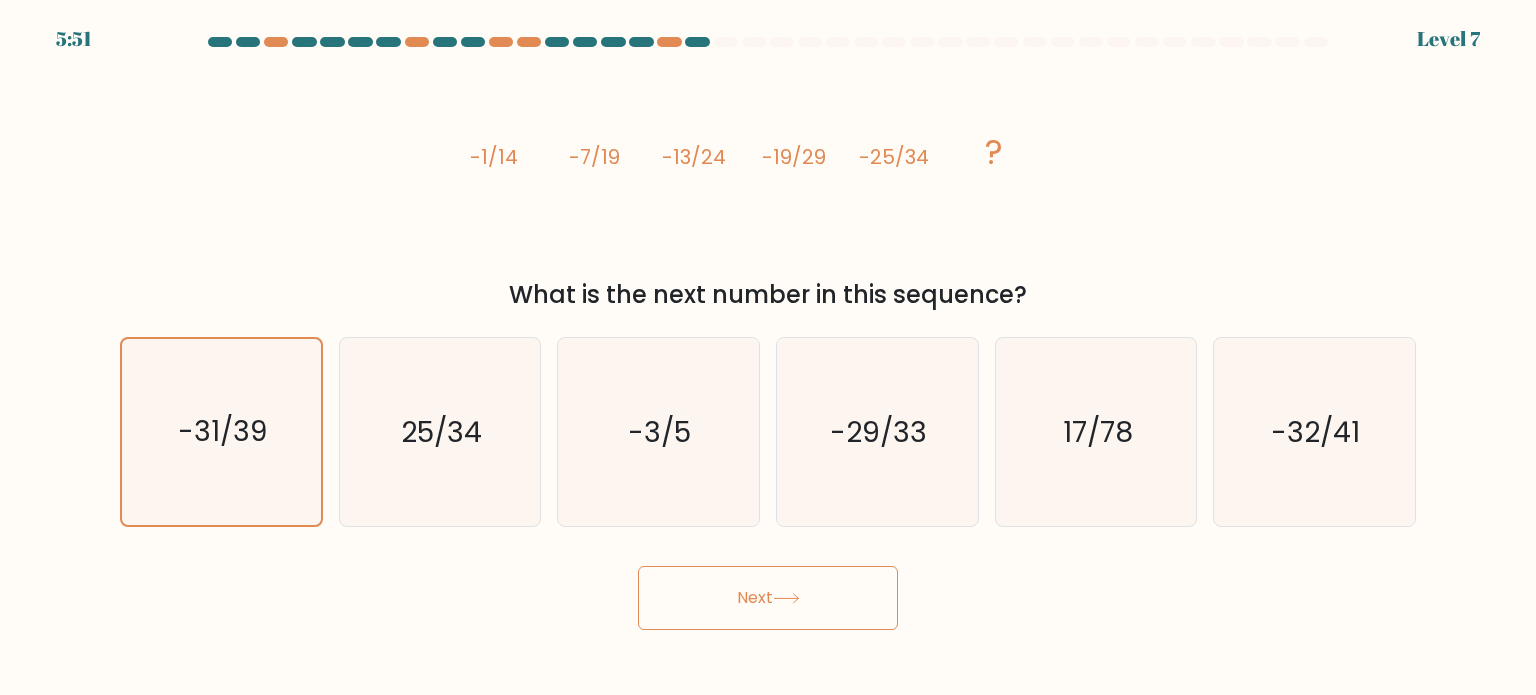 click on "Next" at bounding box center [768, 598] 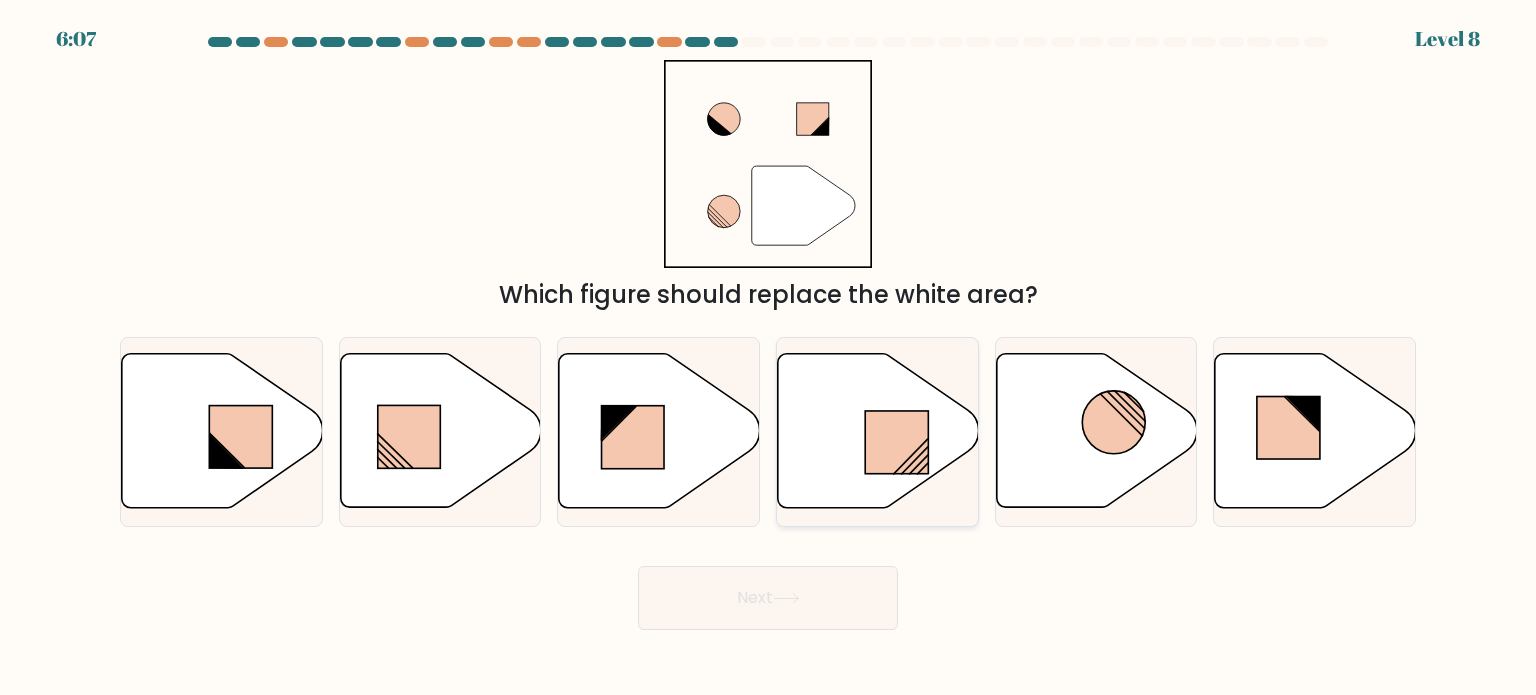 click 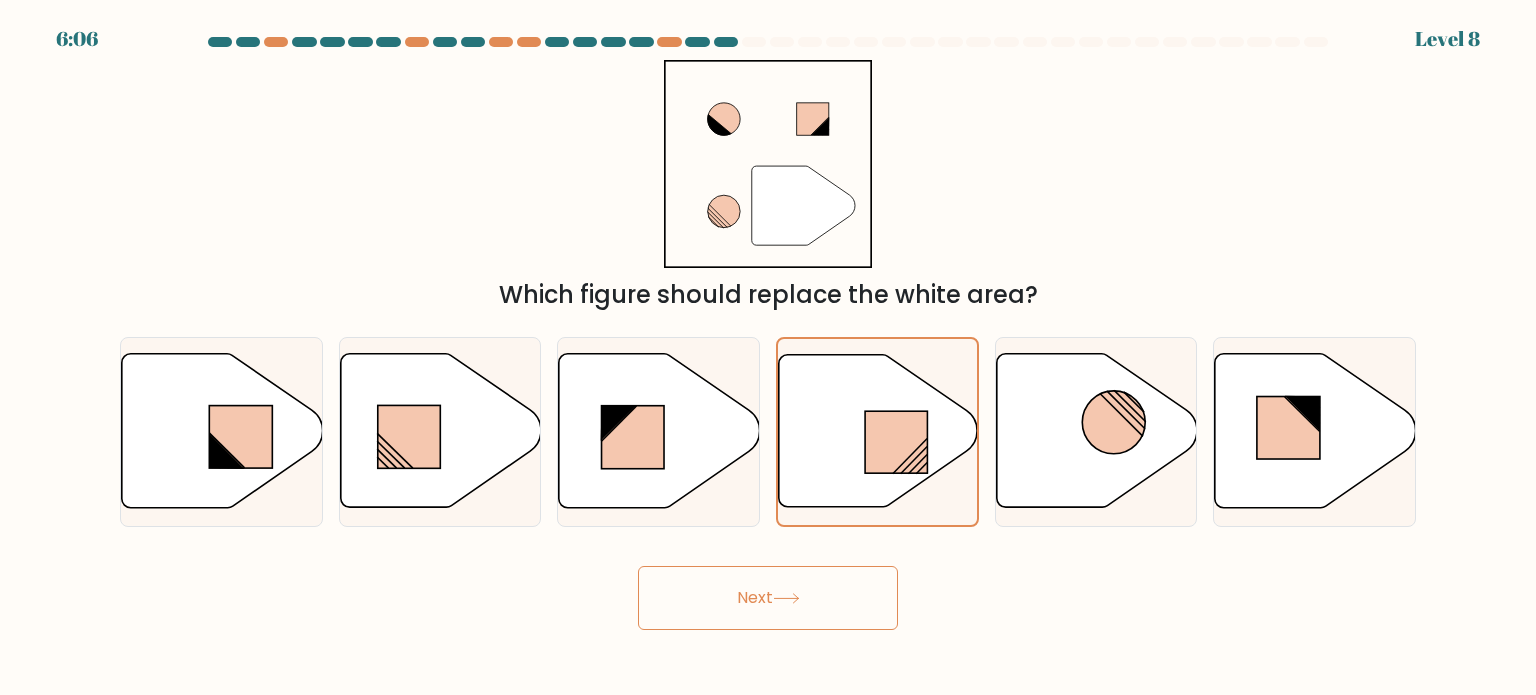click on "Next" at bounding box center (768, 598) 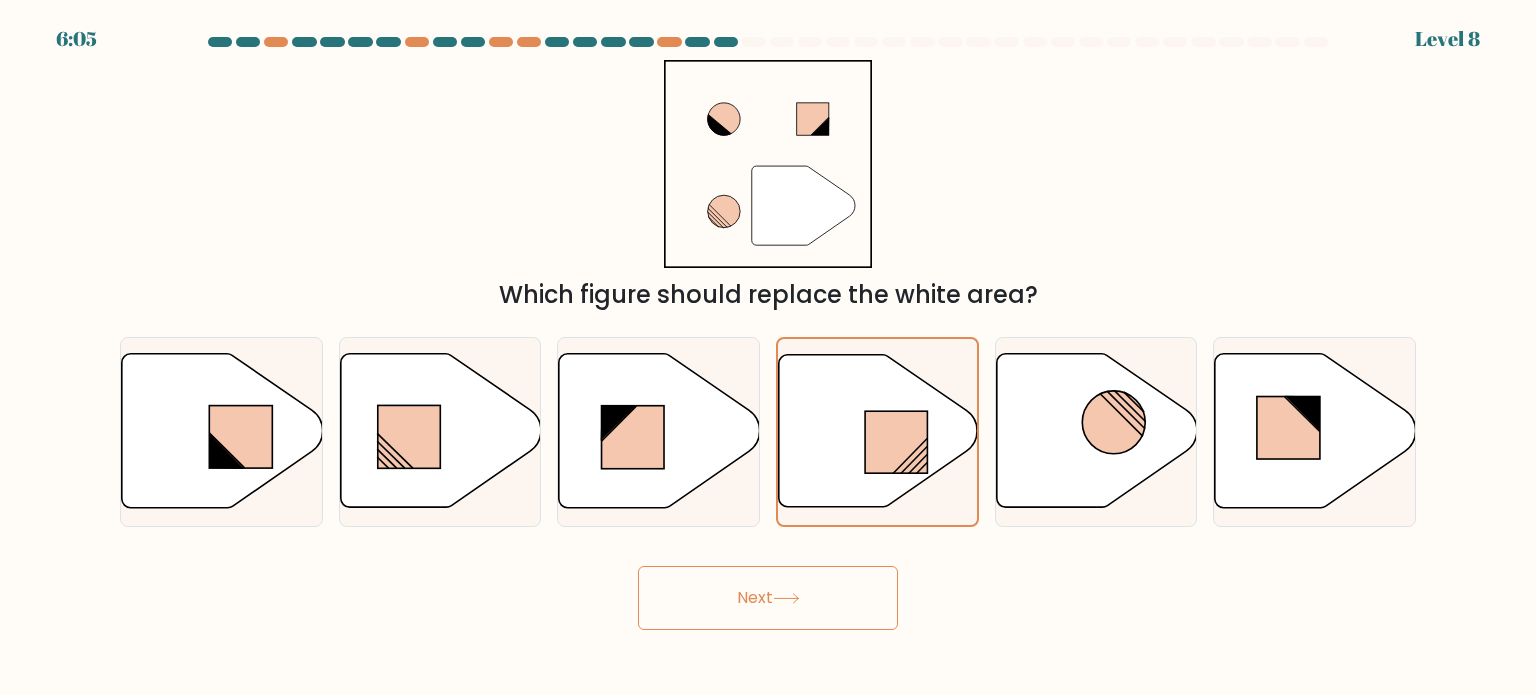 click on "Next" at bounding box center [768, 598] 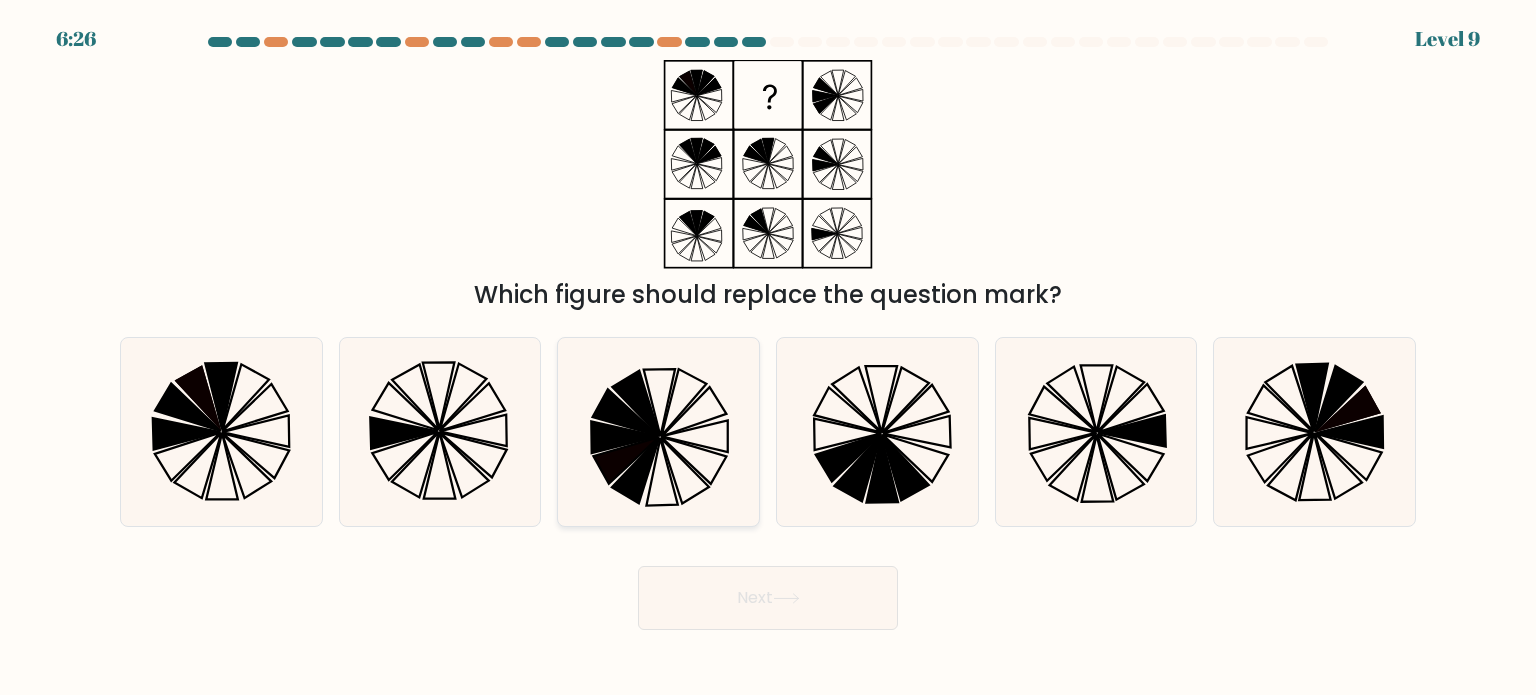 click 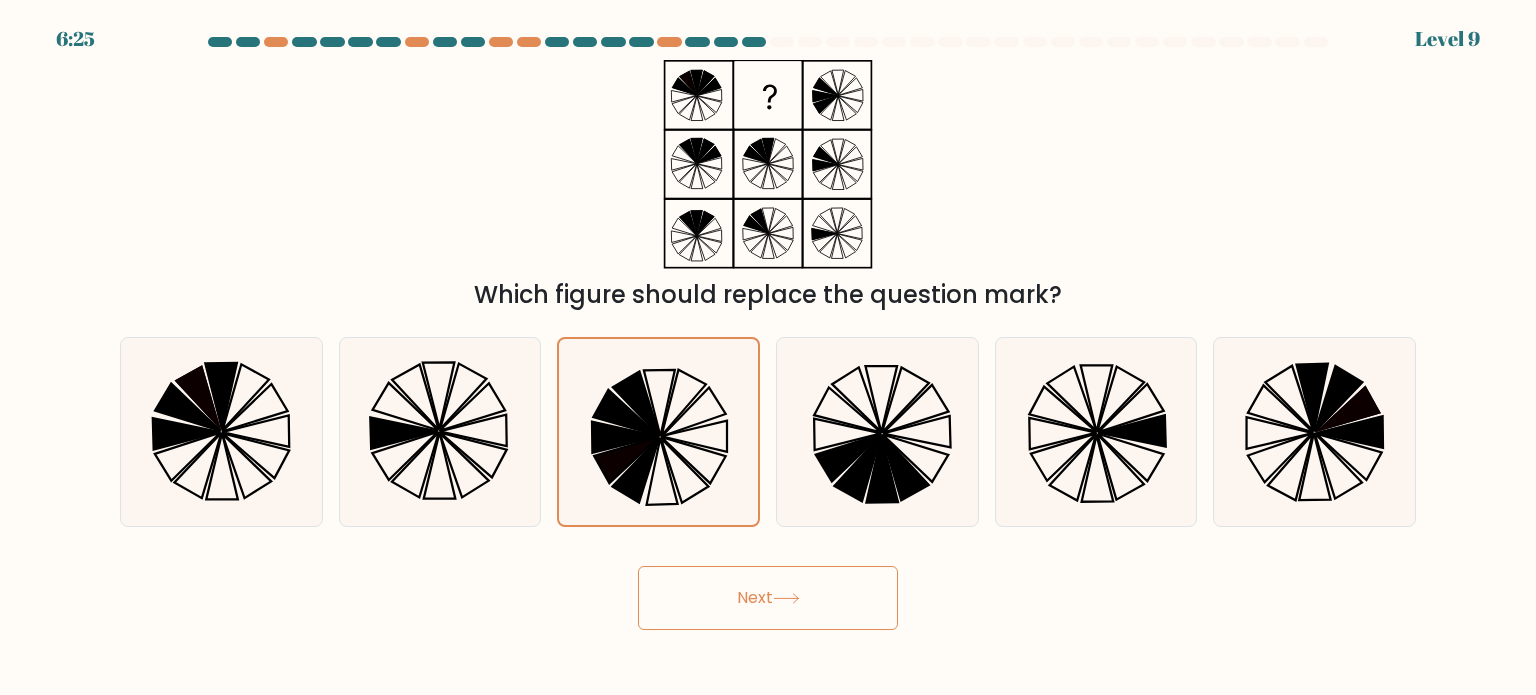 click on "Next" at bounding box center (768, 598) 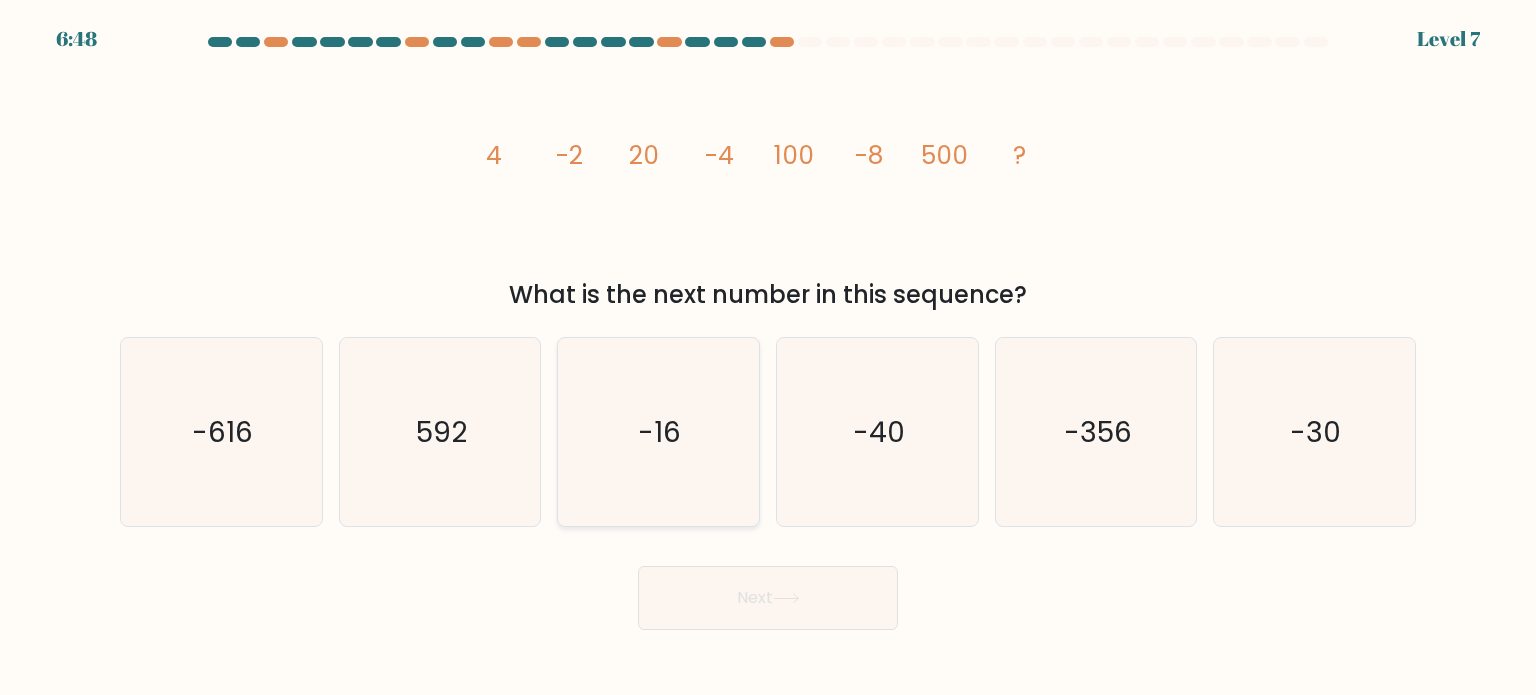 click on "-16" 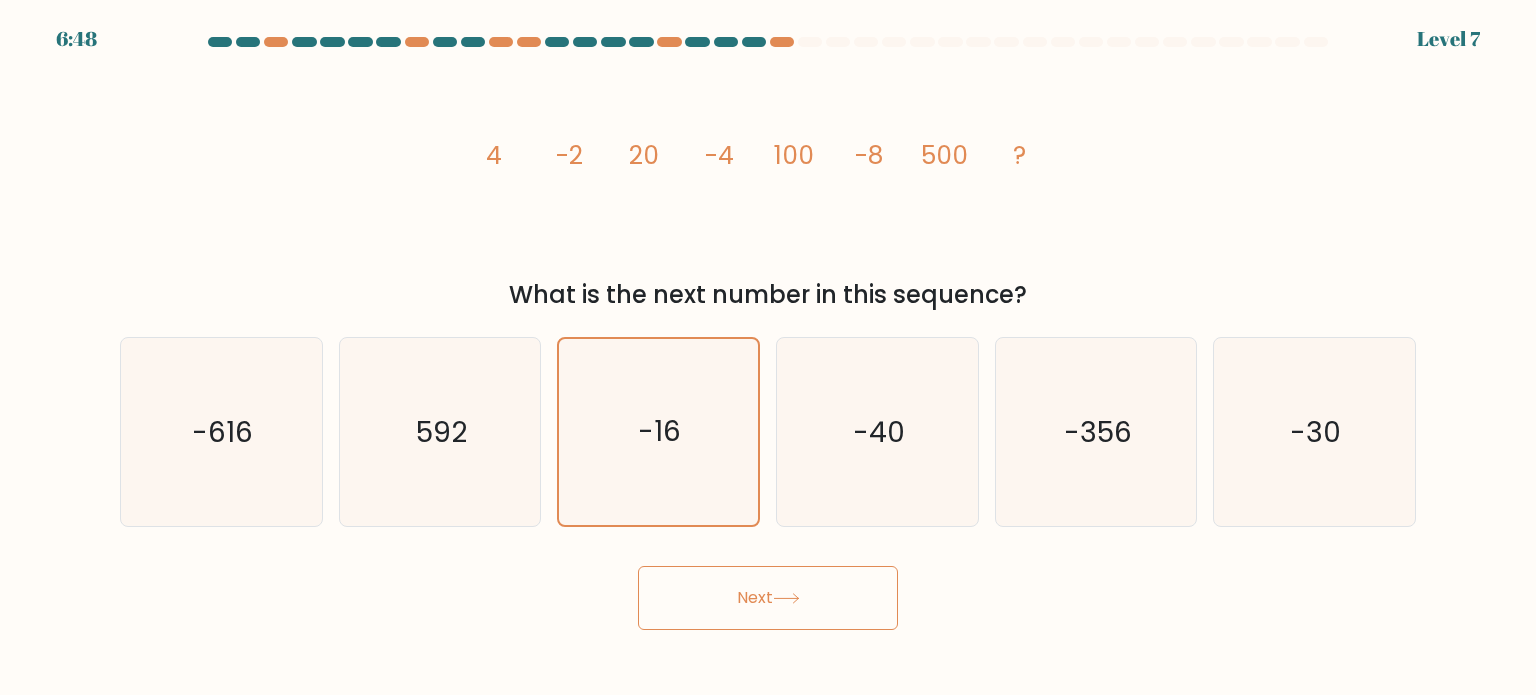 click on "Next" at bounding box center (768, 598) 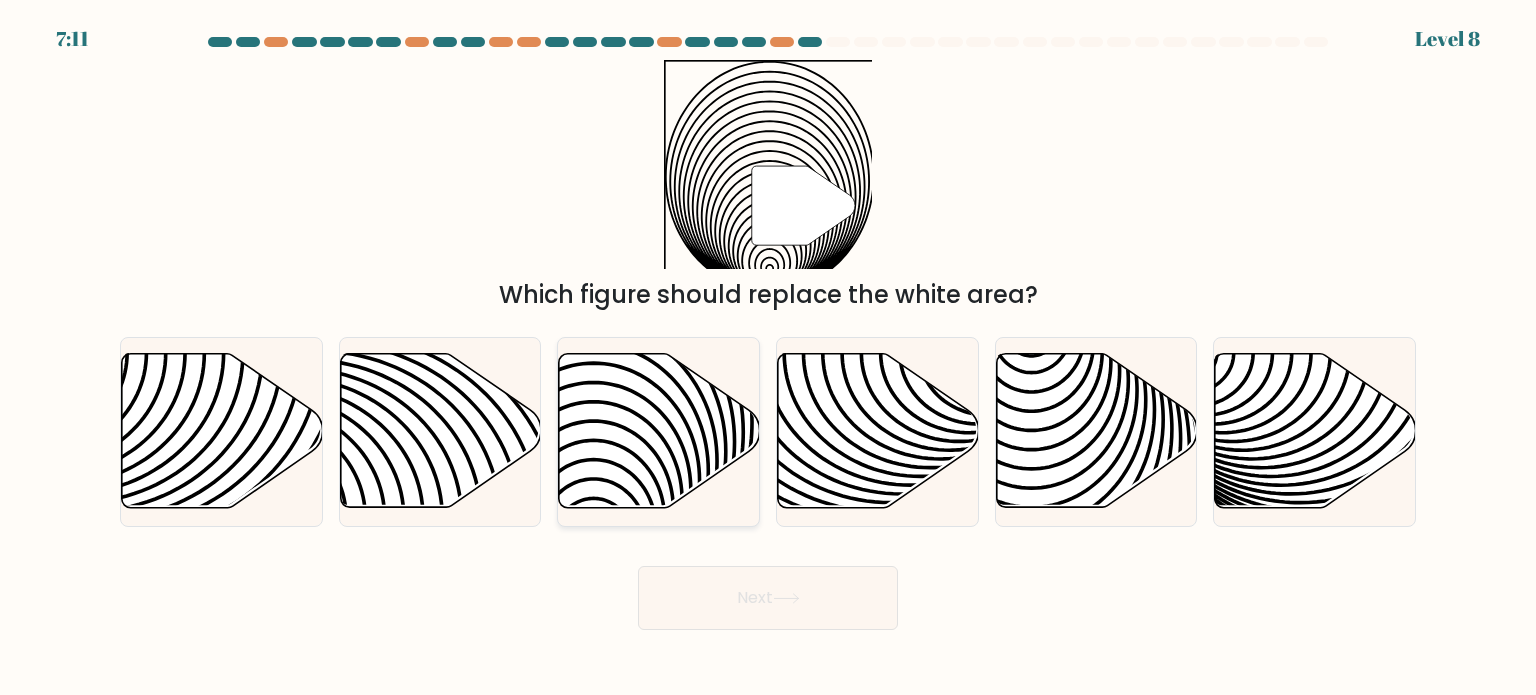 click 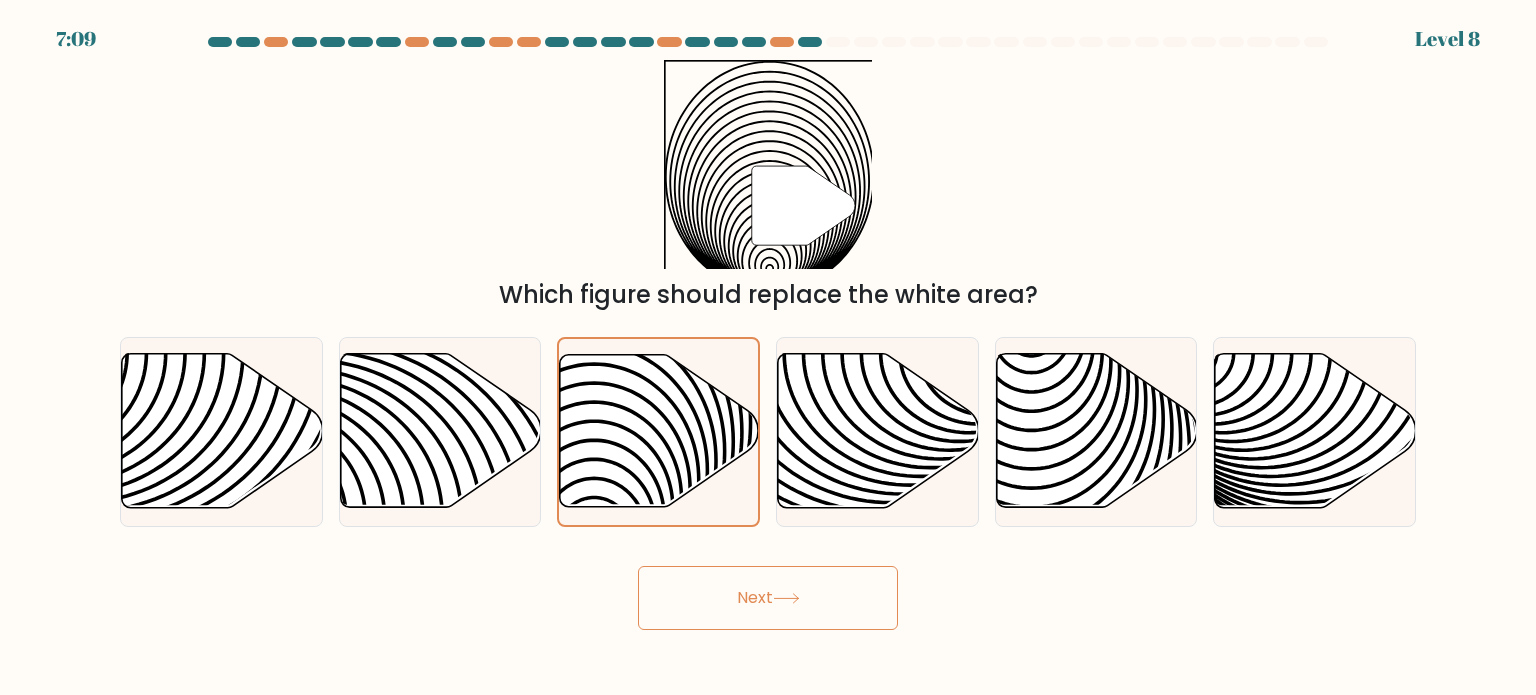 click on "Next" at bounding box center (768, 598) 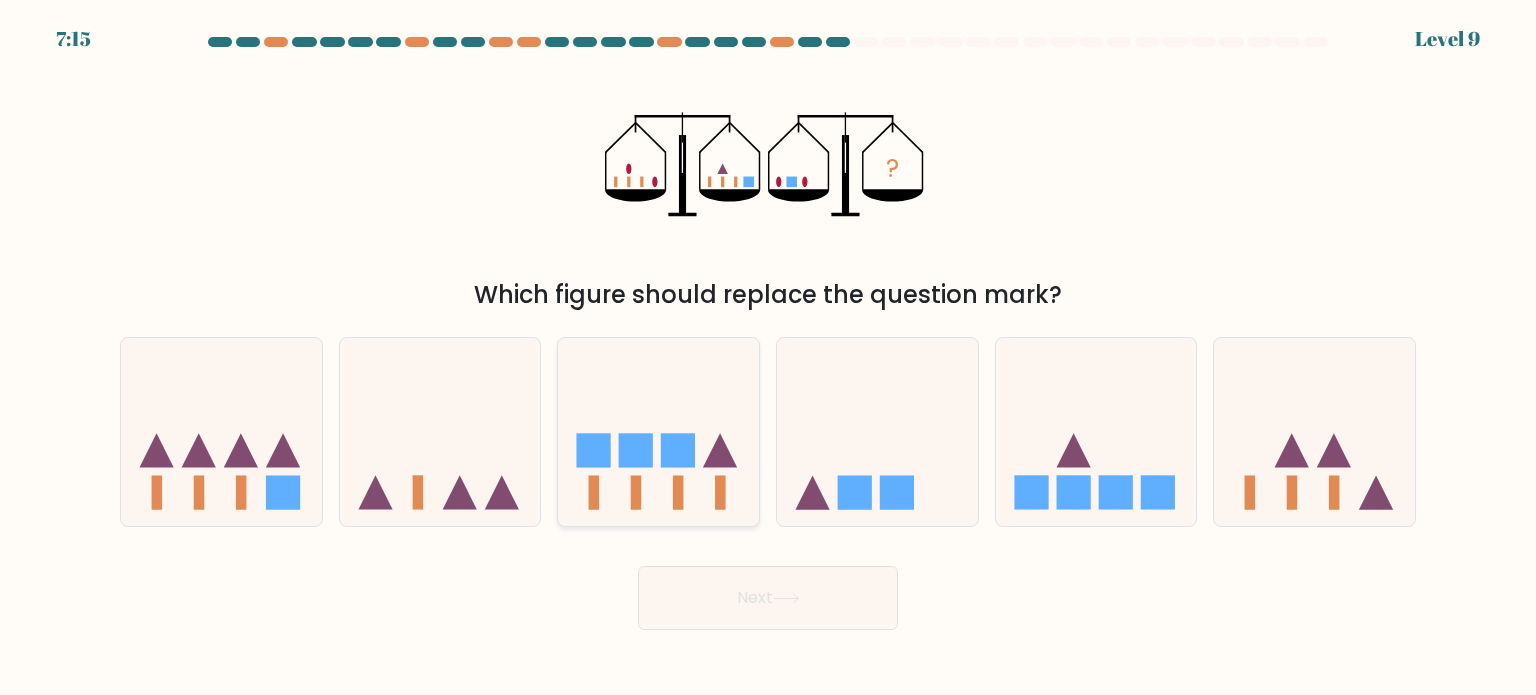 click 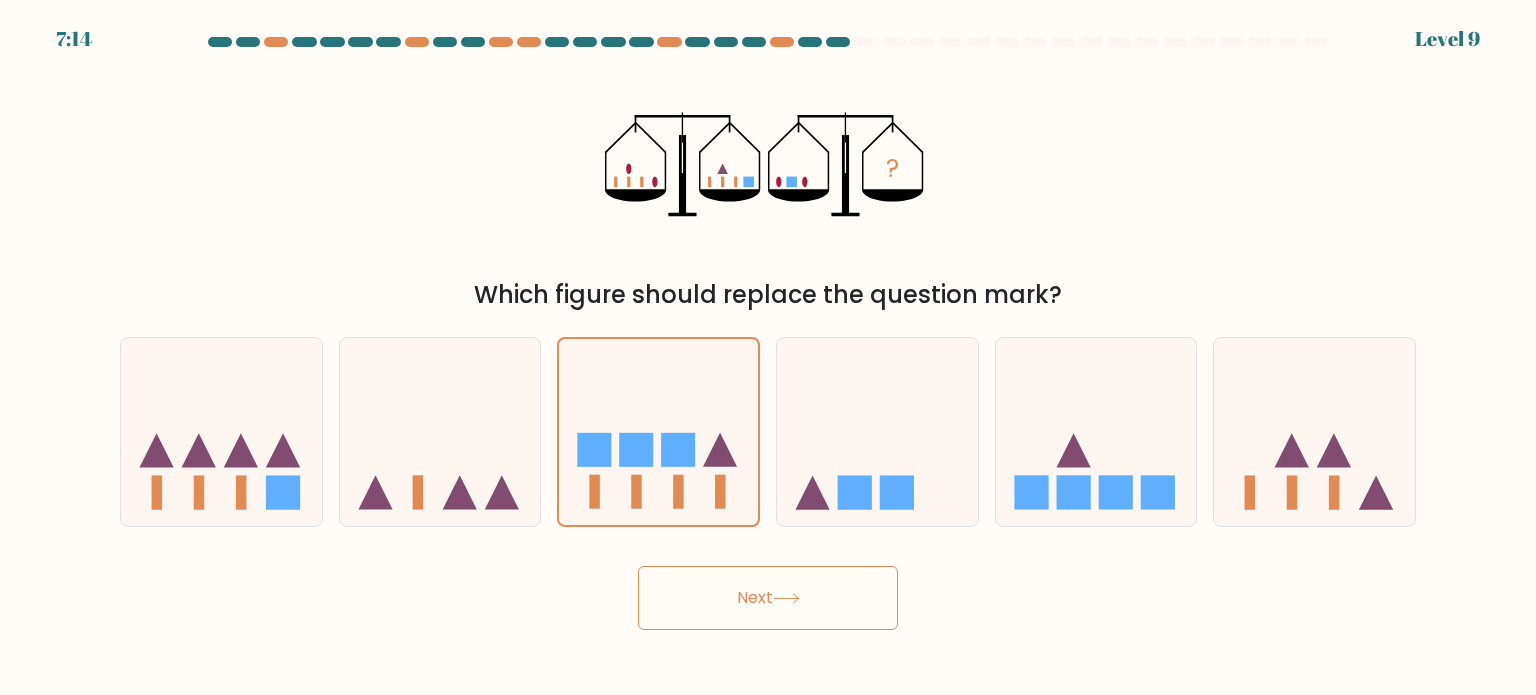 click on "Next" at bounding box center [768, 598] 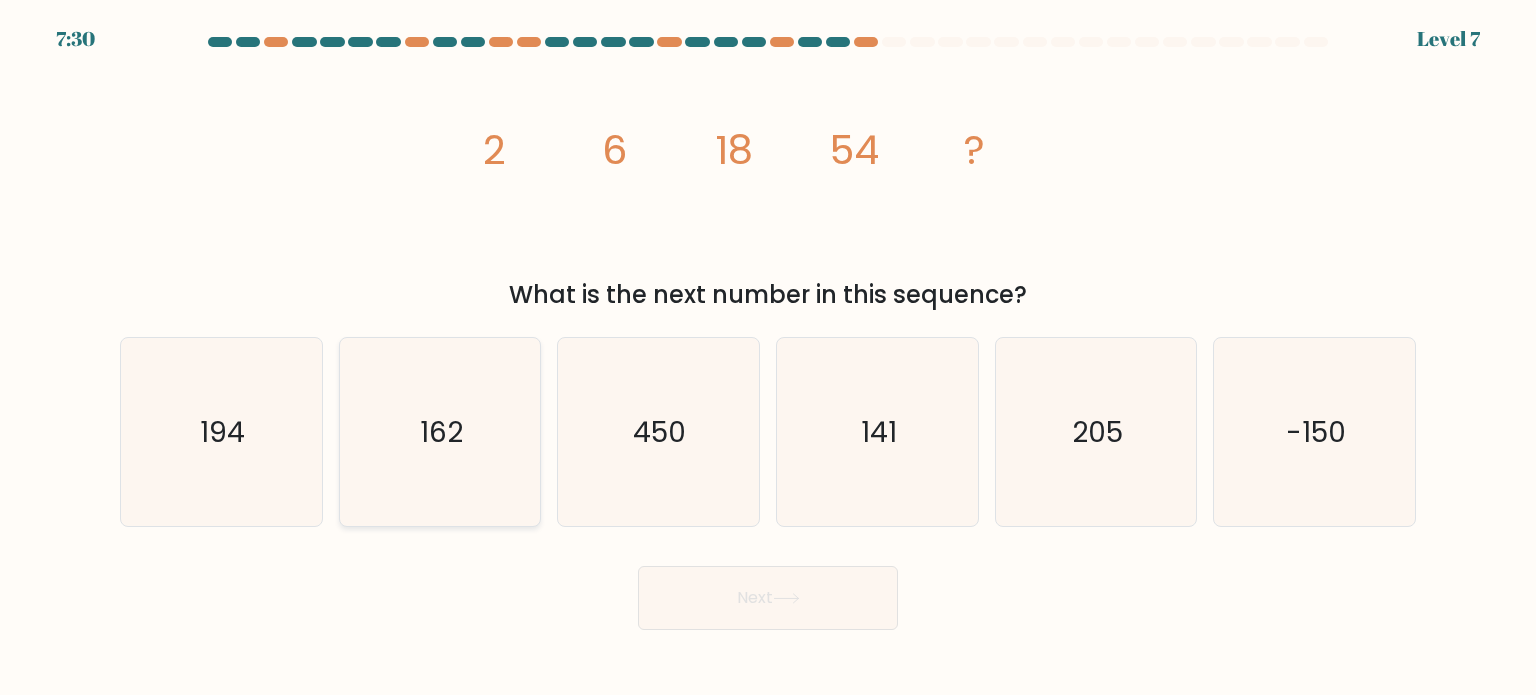 click on "162" 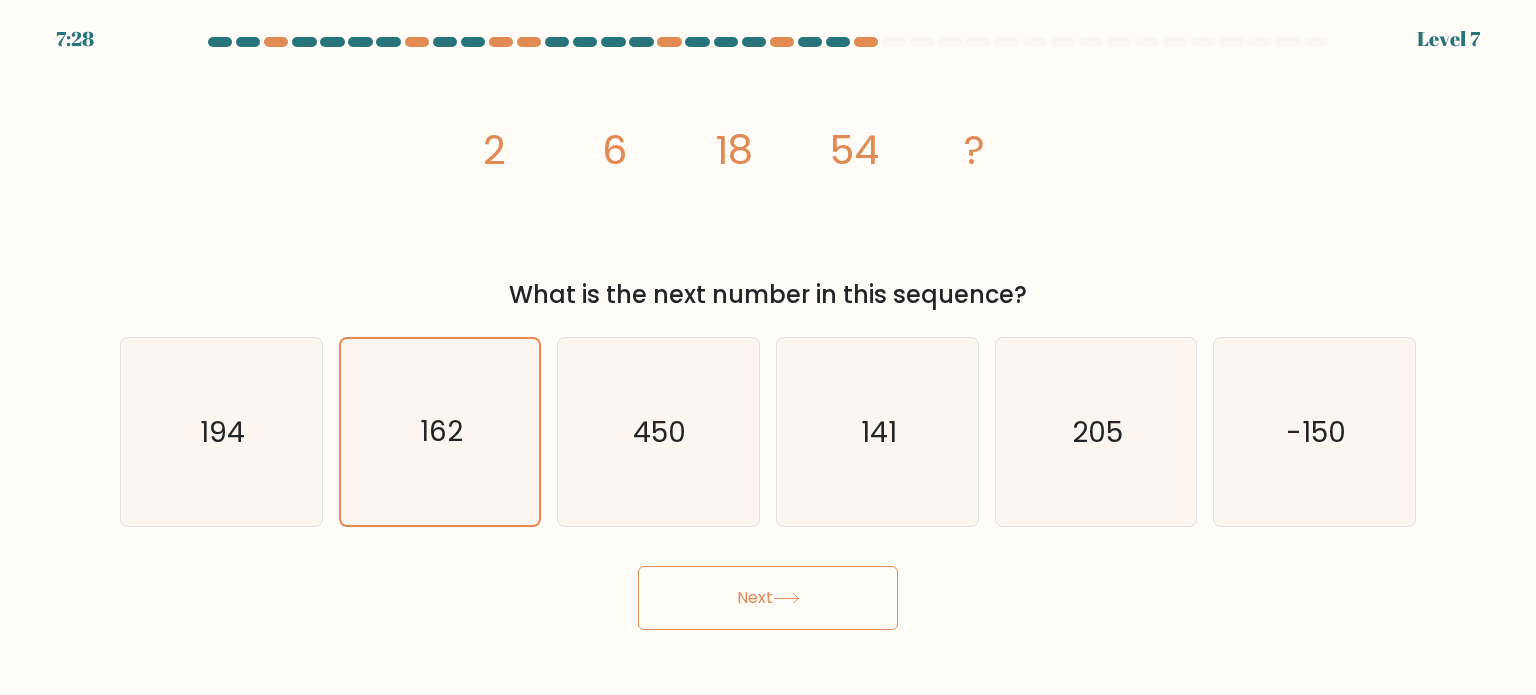 click 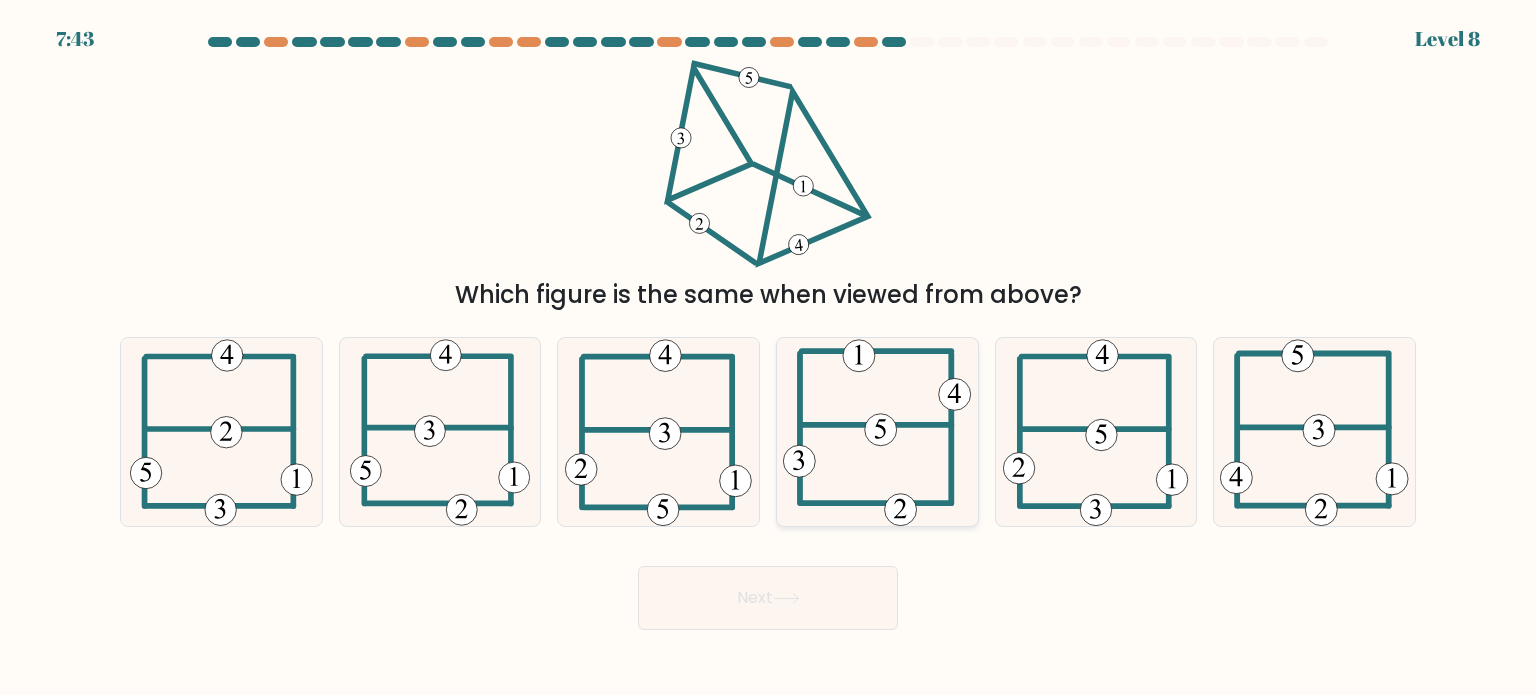 click 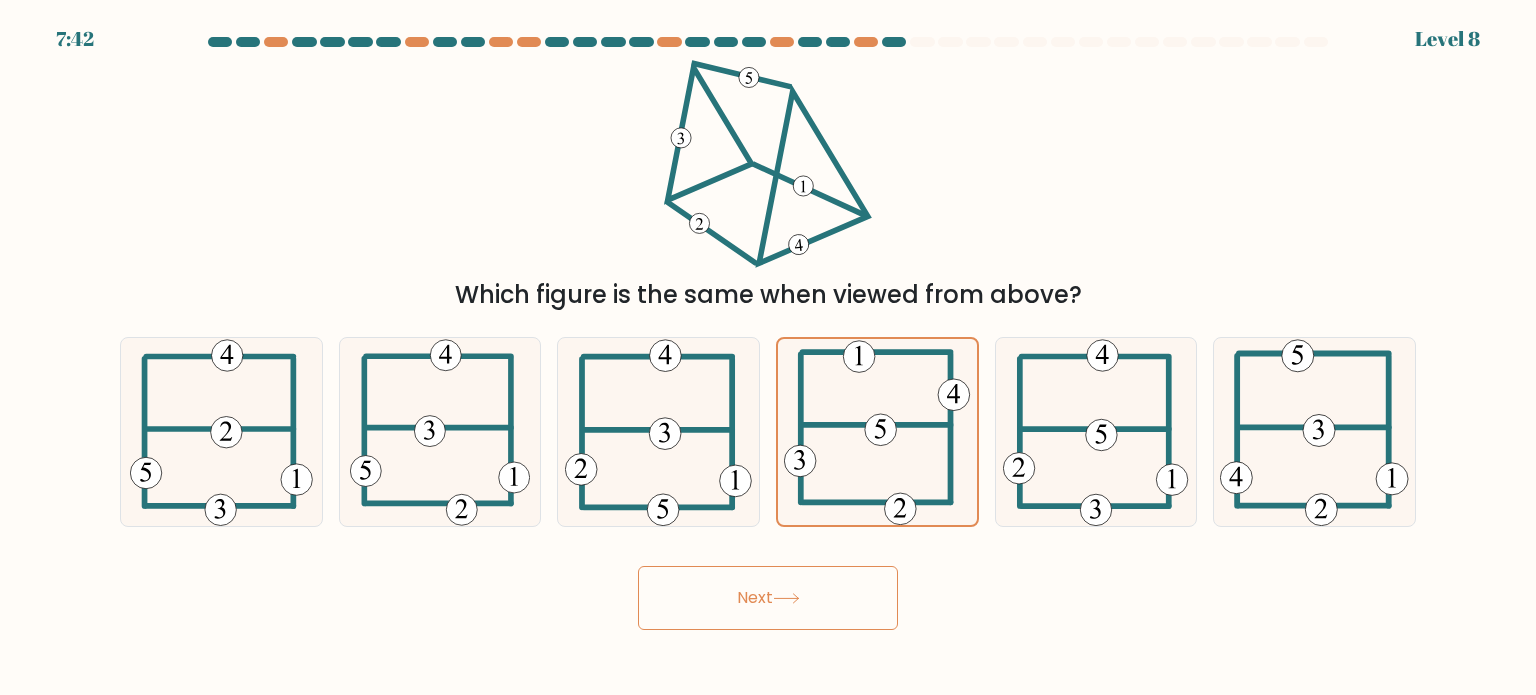 click on "Next" at bounding box center (768, 598) 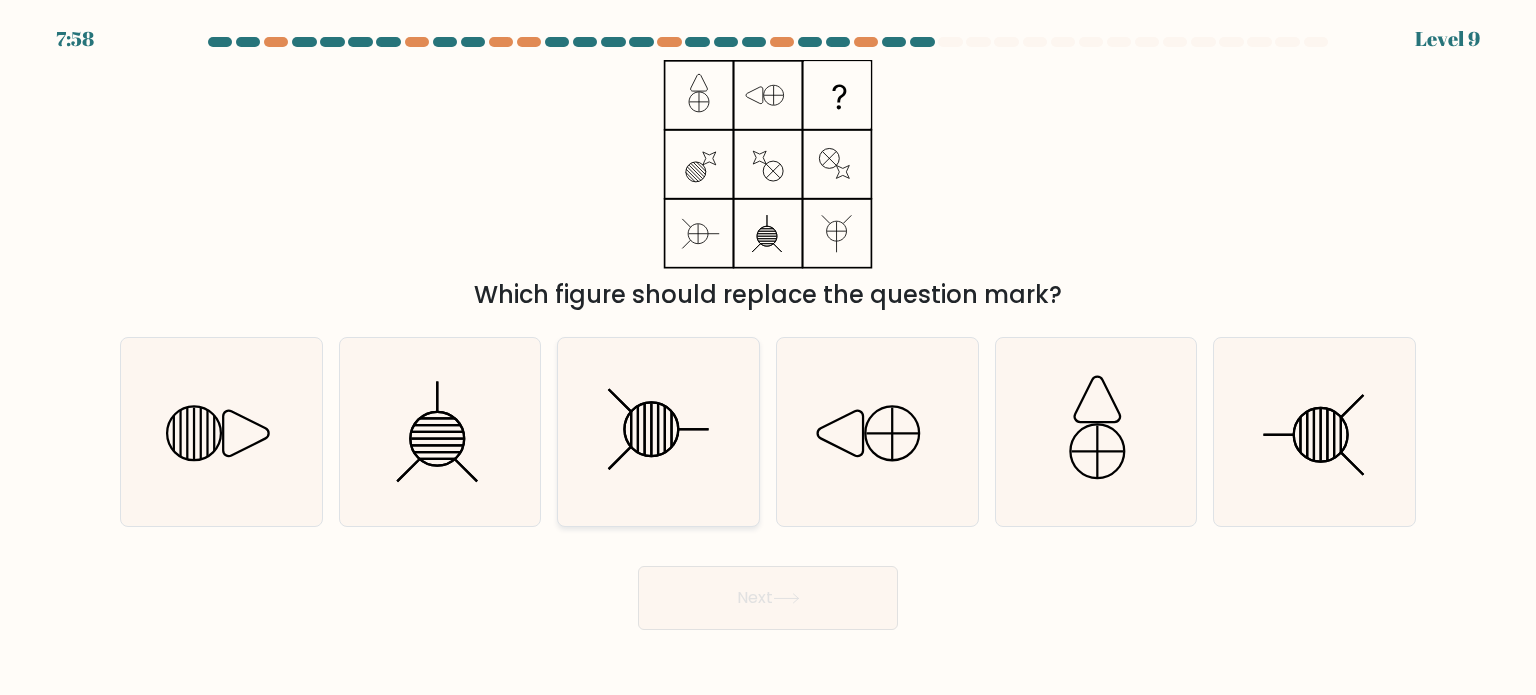 click 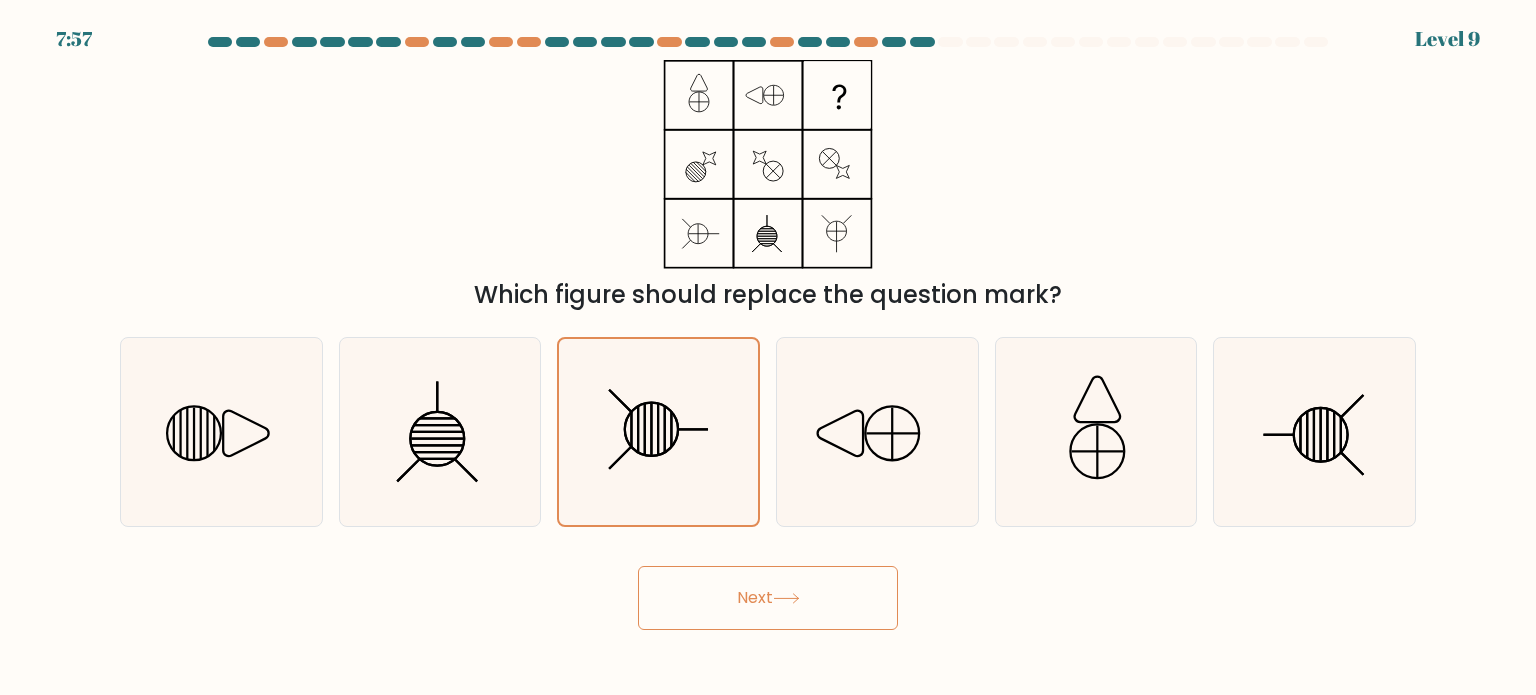 click on "Next" at bounding box center [768, 598] 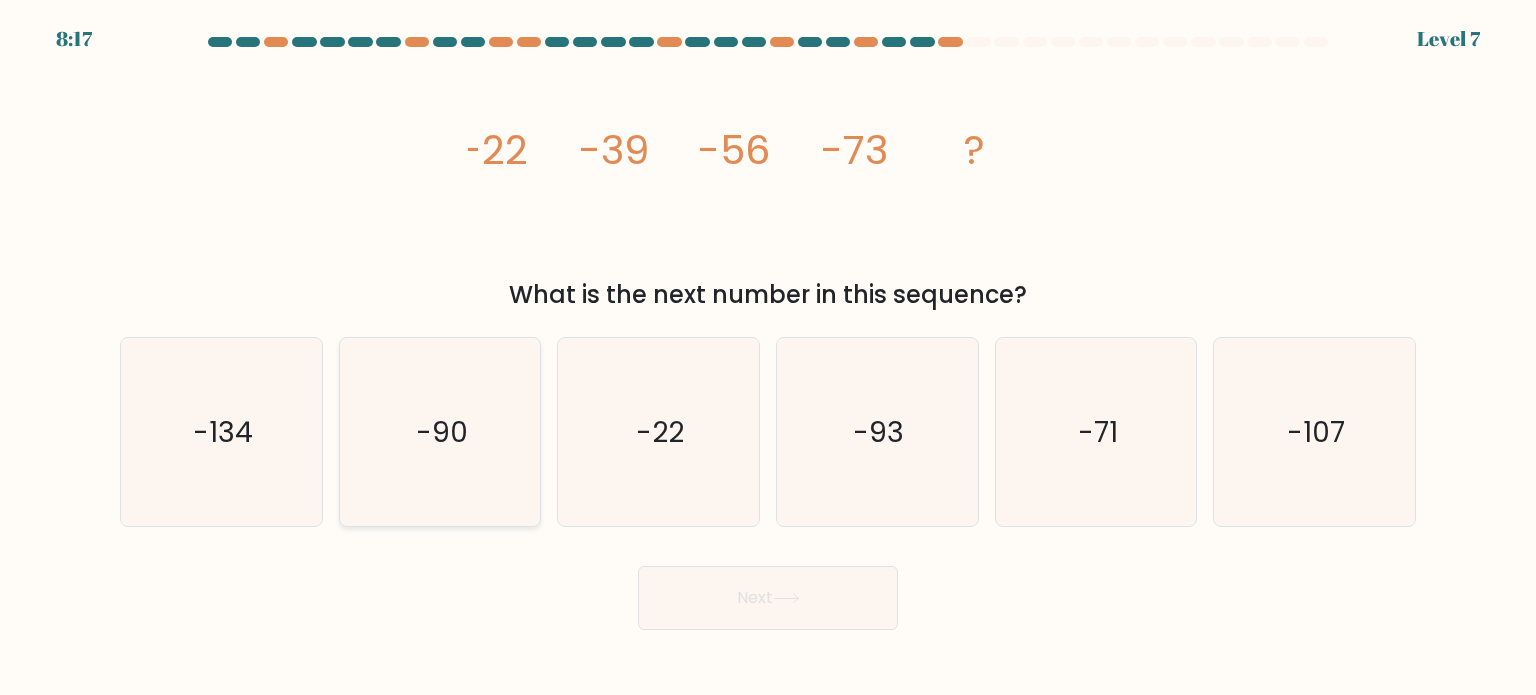 click on "-90" 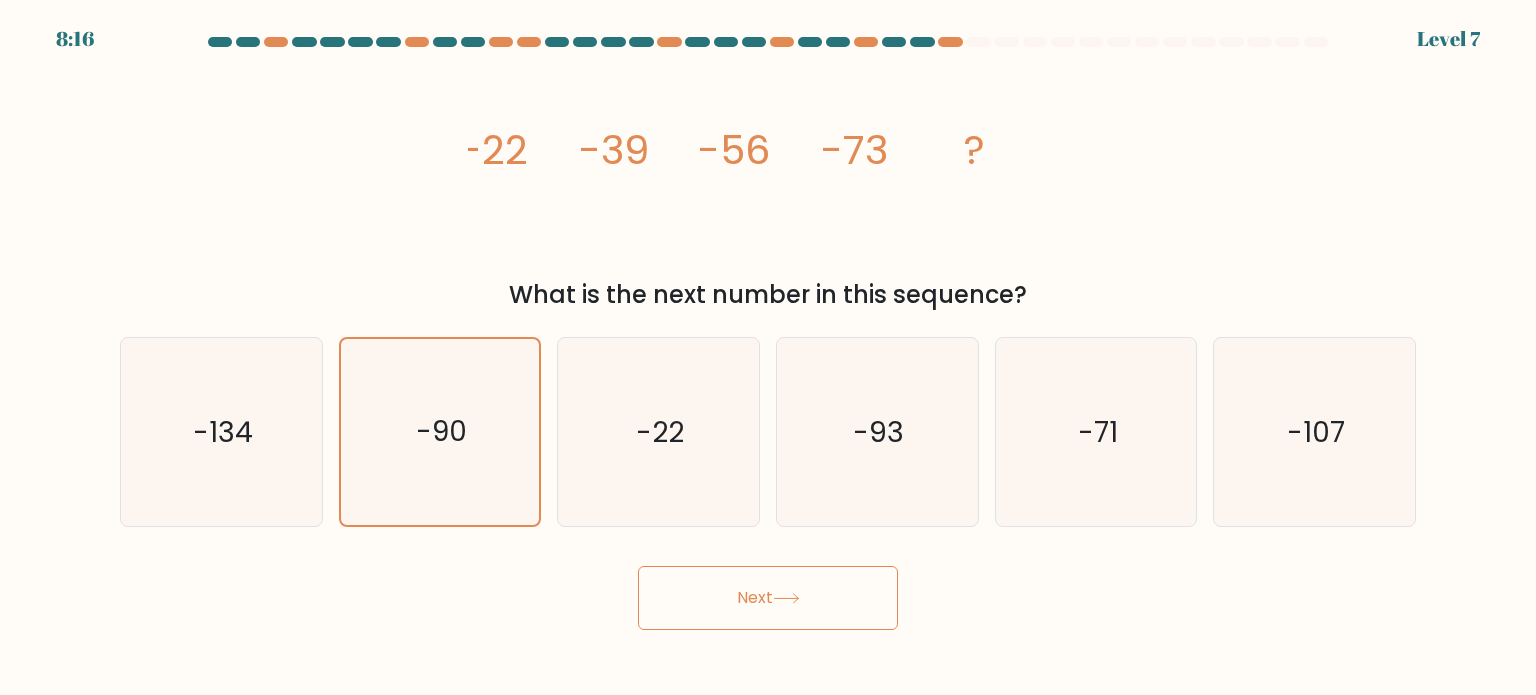 click on "Next" at bounding box center [768, 598] 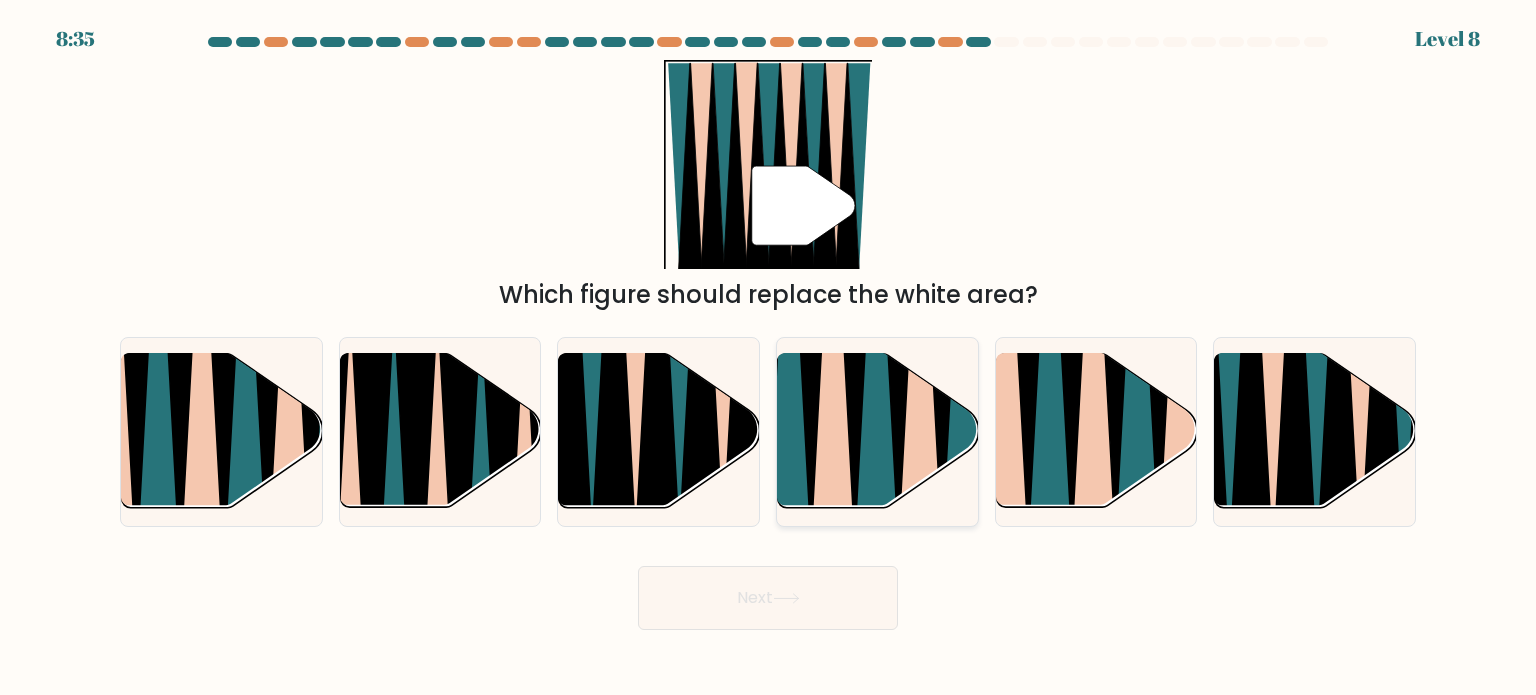 click 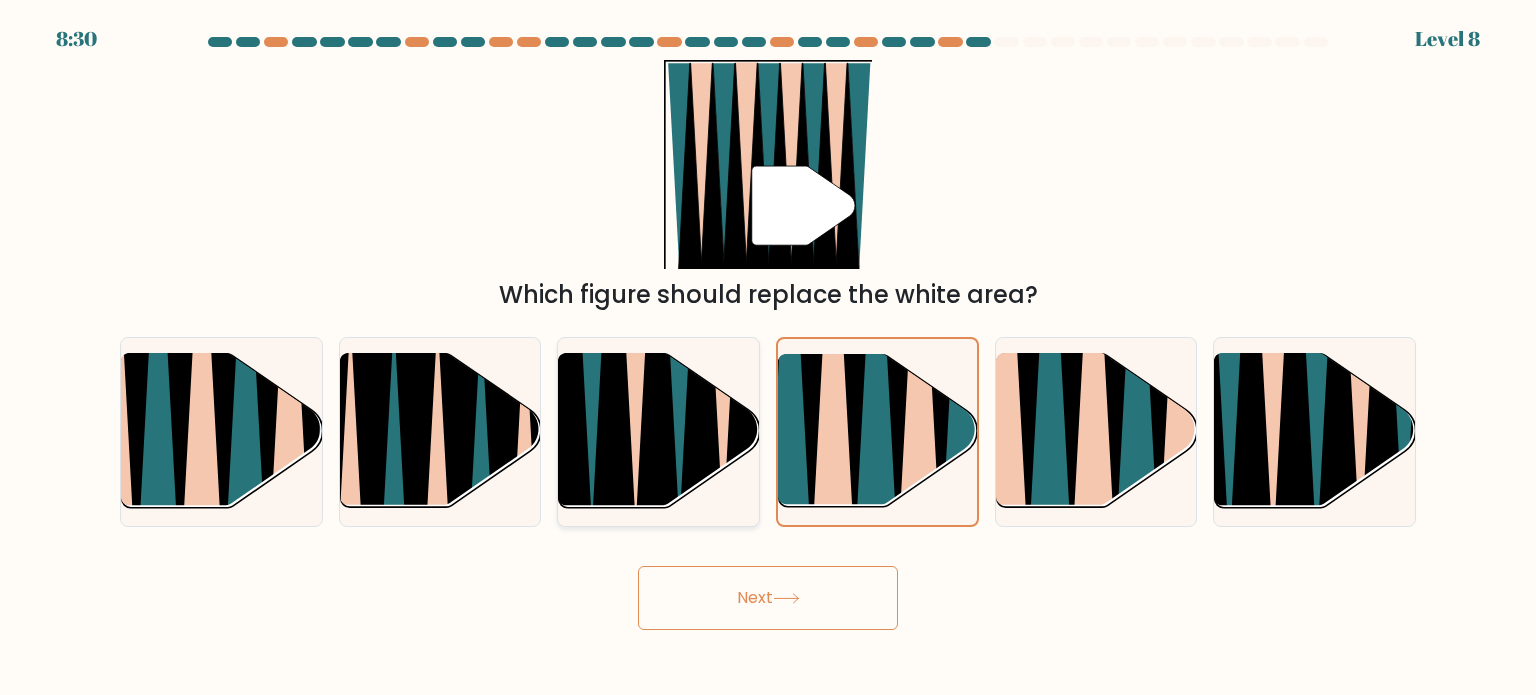 click 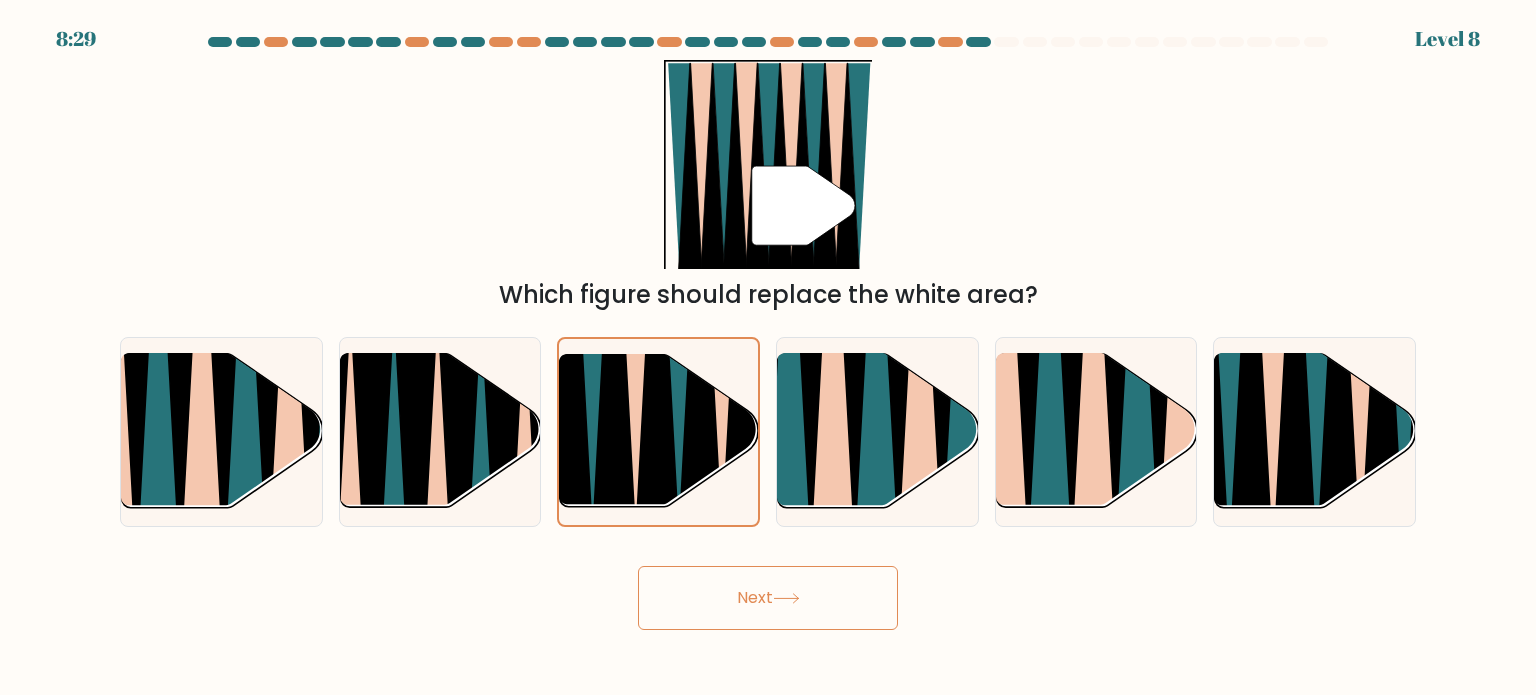 click on "Next" at bounding box center [768, 598] 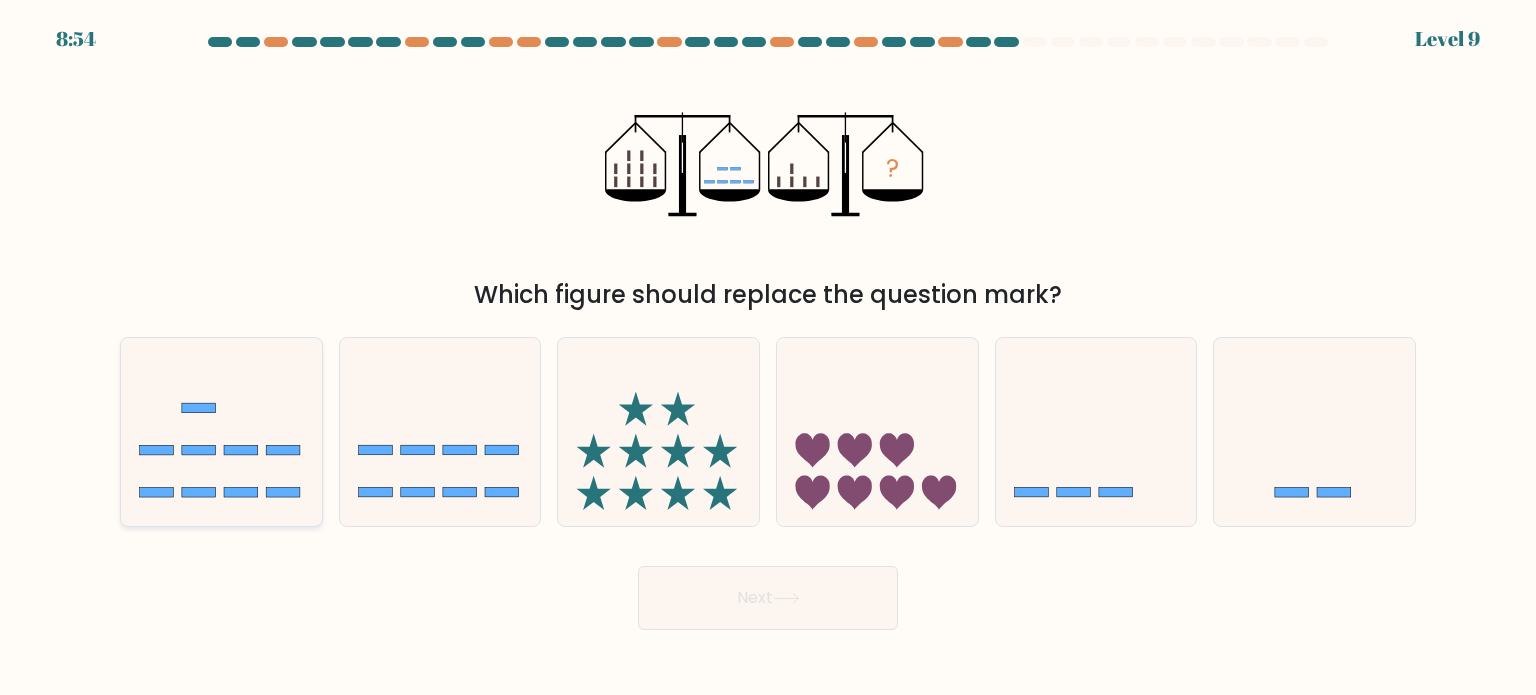 click 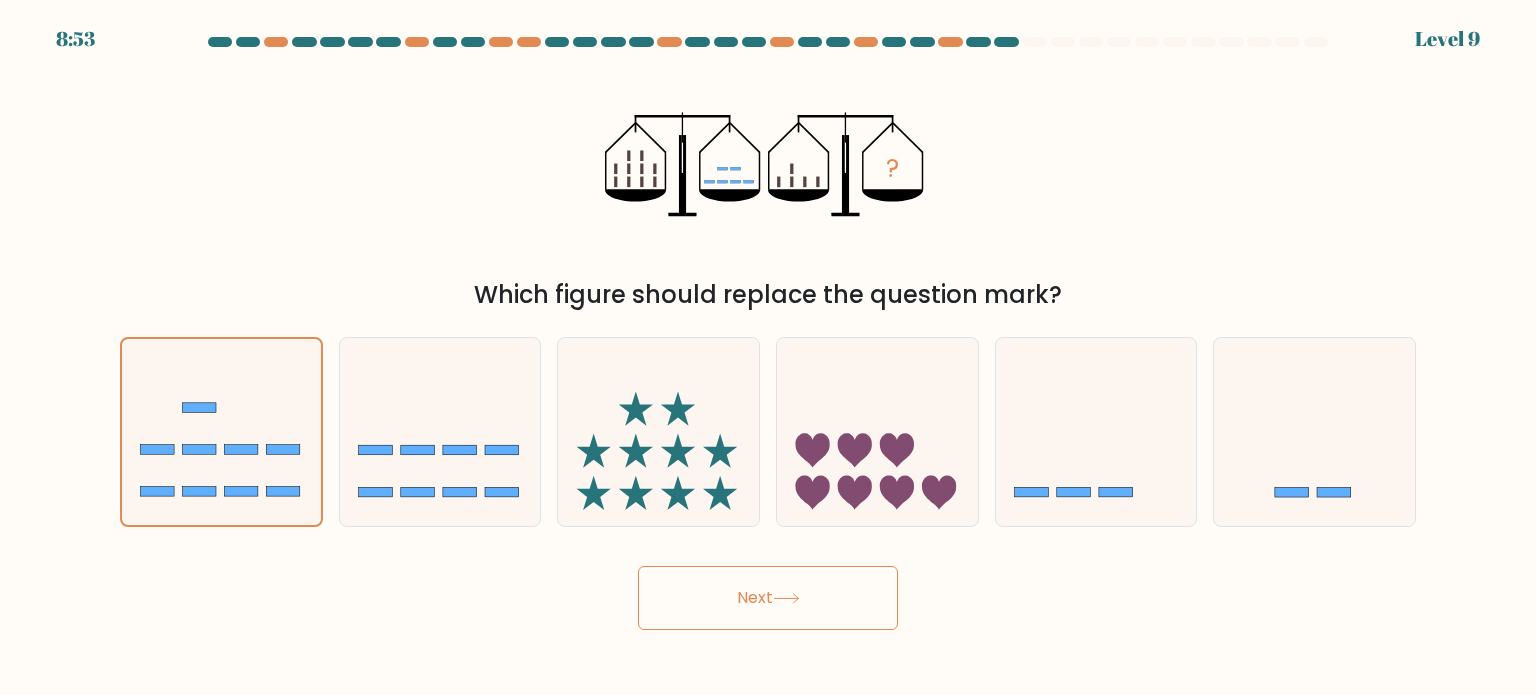 click on "Next" at bounding box center (768, 598) 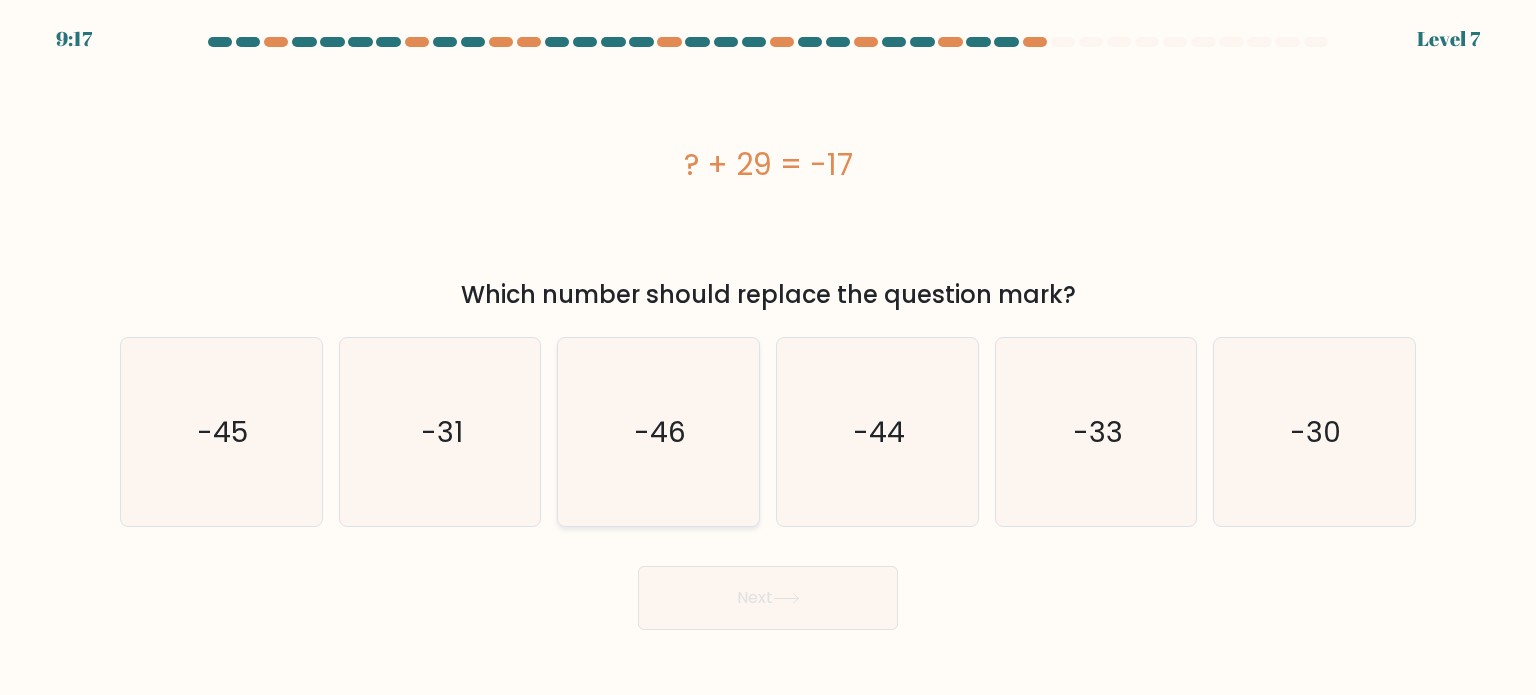click on "-46" 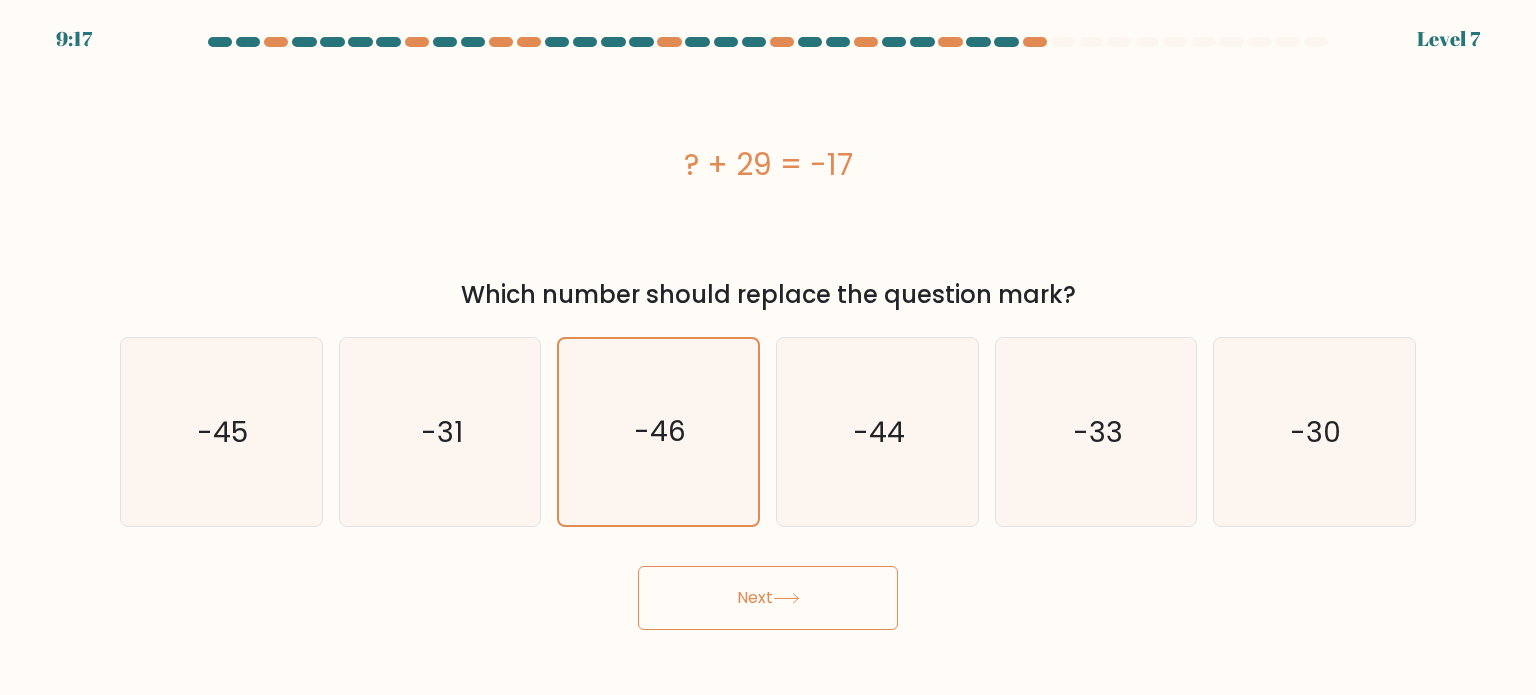 click on "Next" at bounding box center [768, 598] 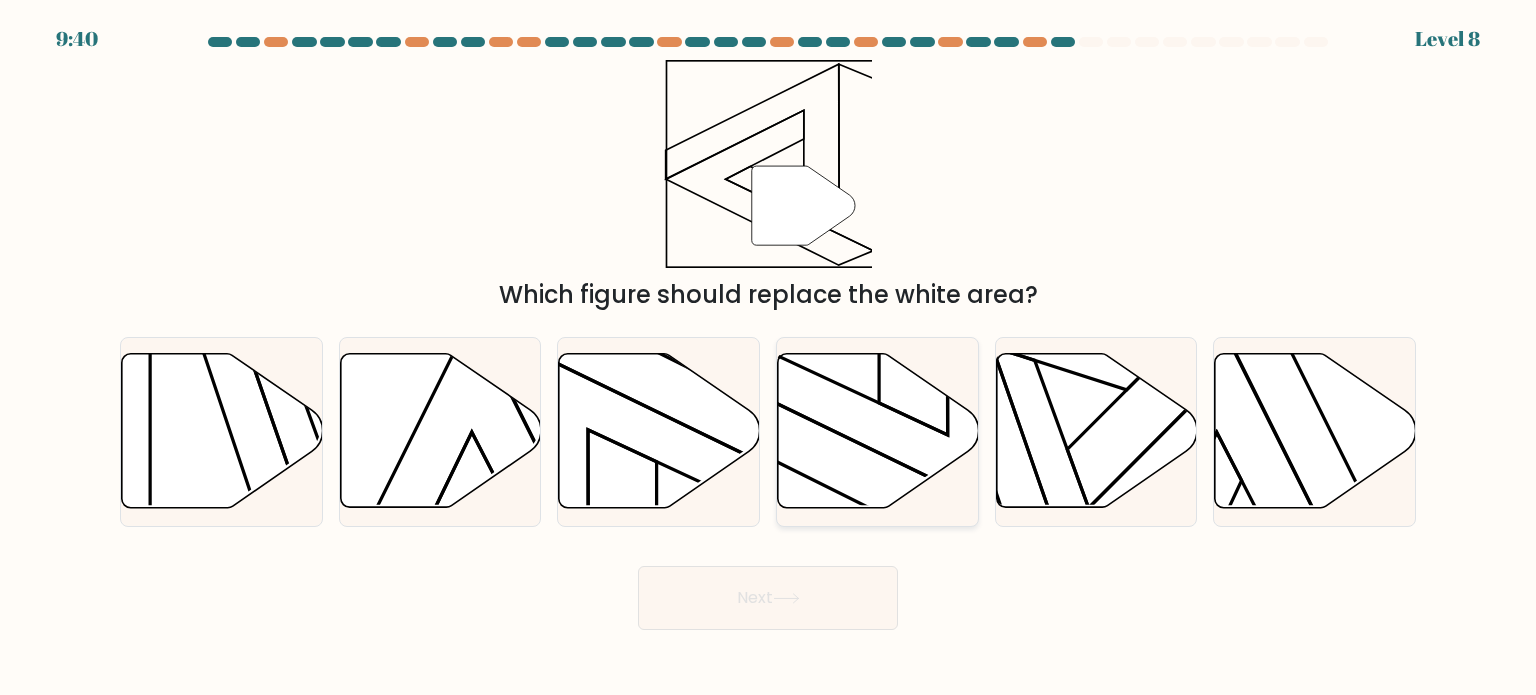 click 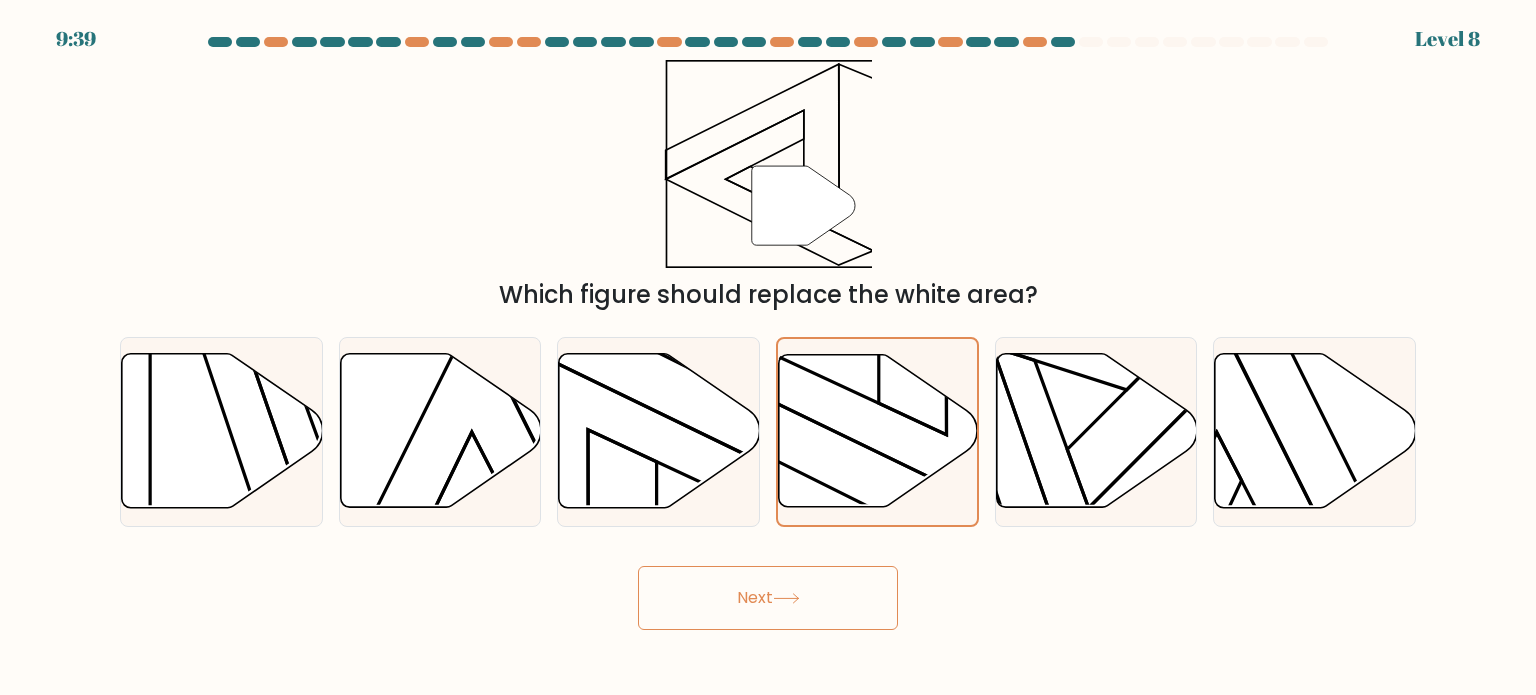 click on "Next" at bounding box center (768, 598) 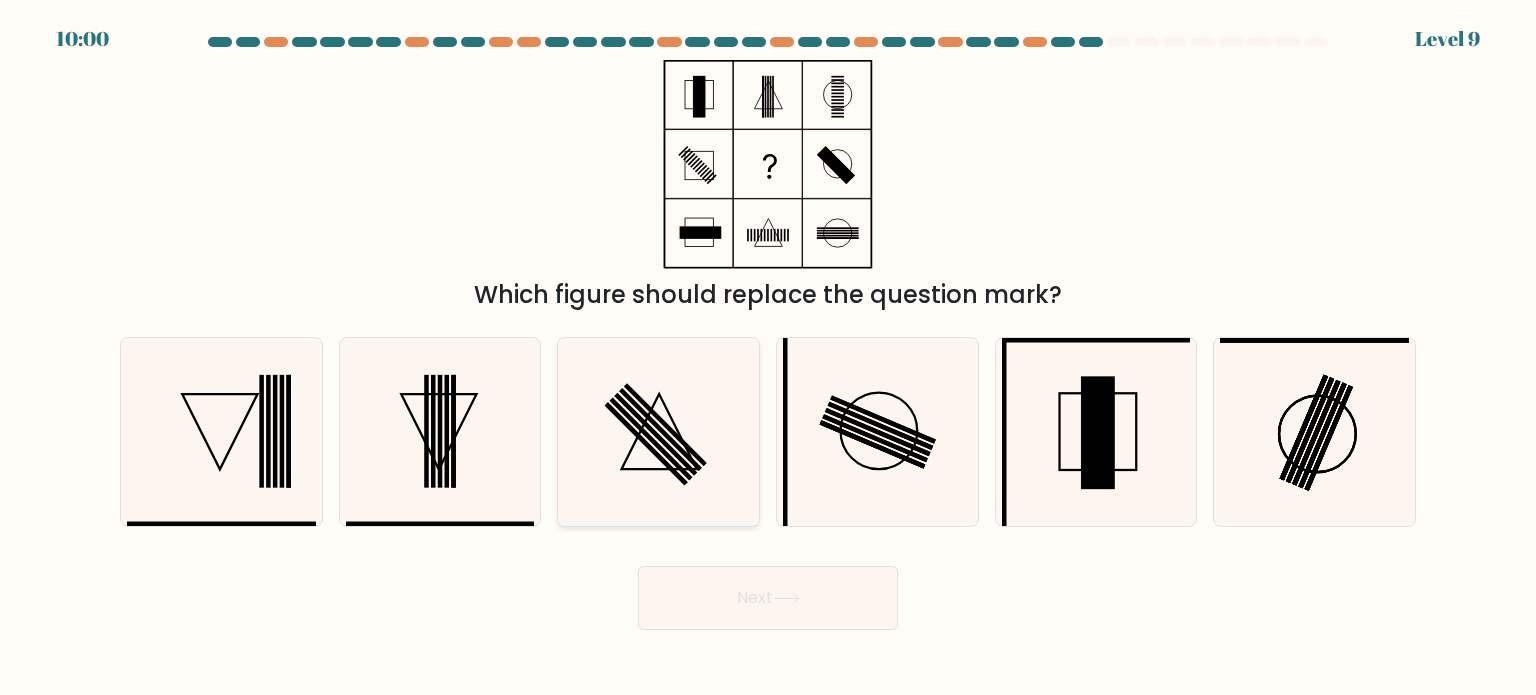 click 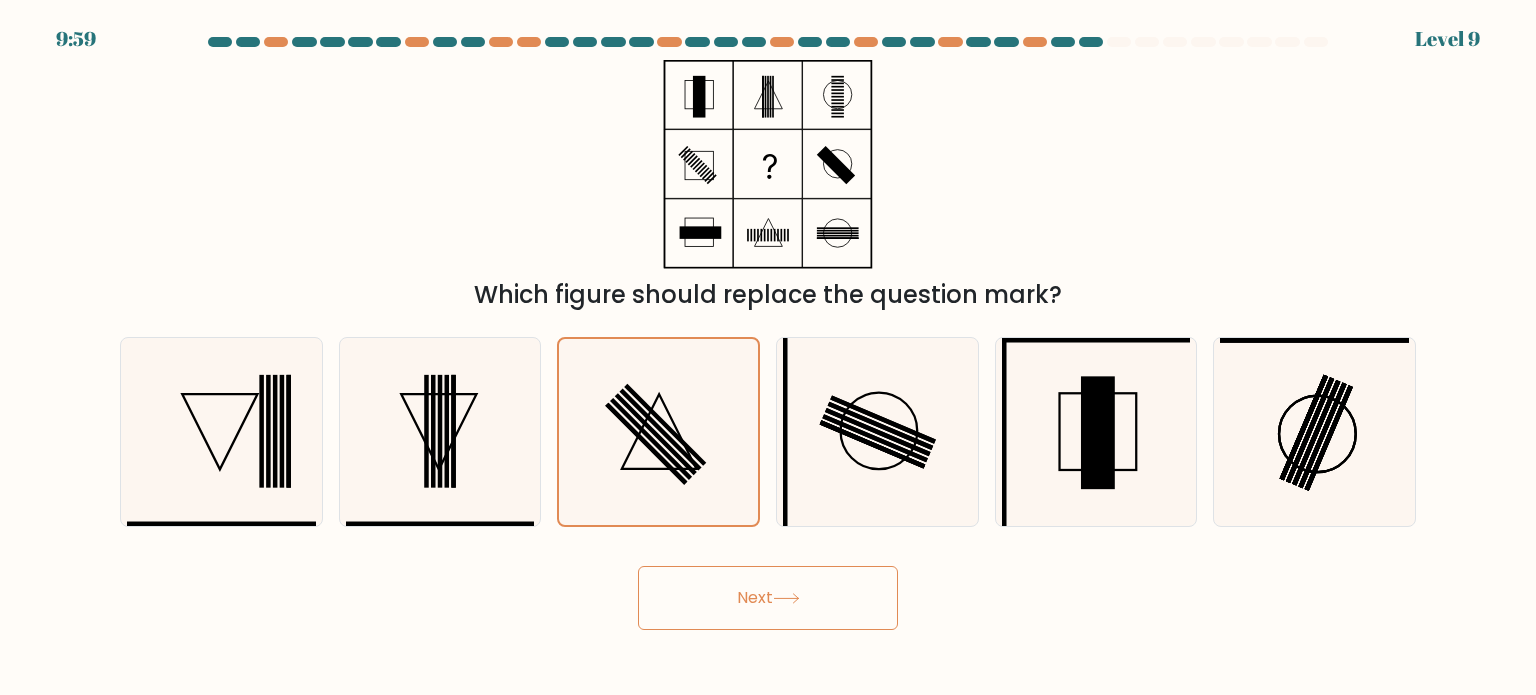 click on "Next" at bounding box center (768, 598) 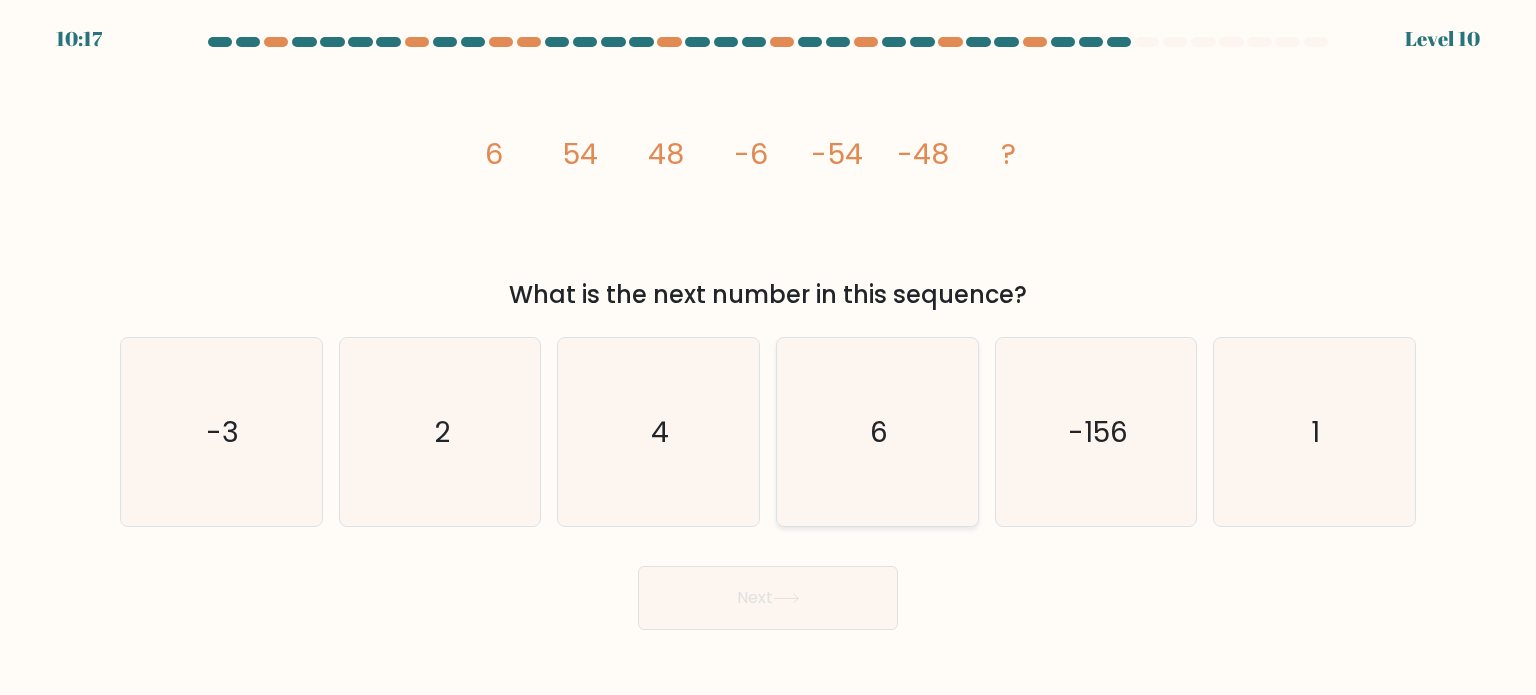 click on "6" 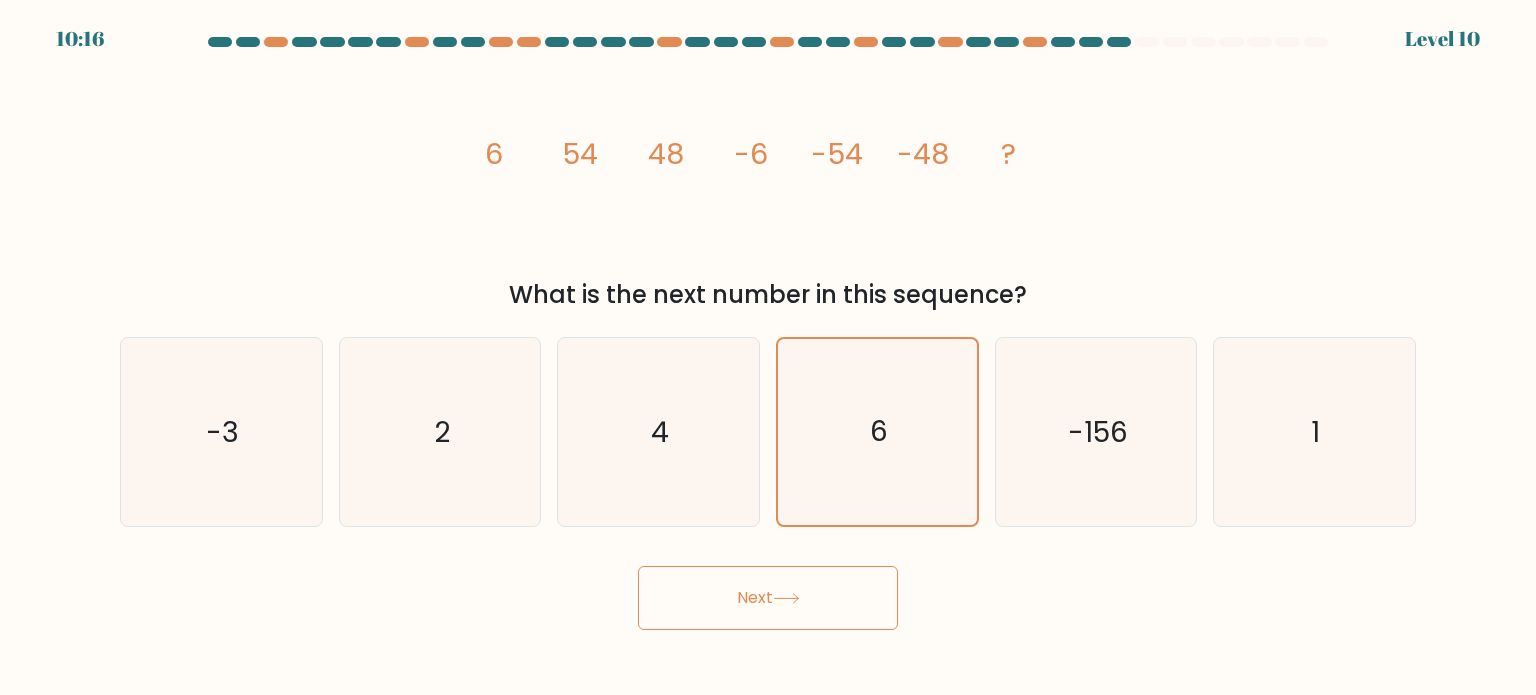 click on "Next" at bounding box center [768, 598] 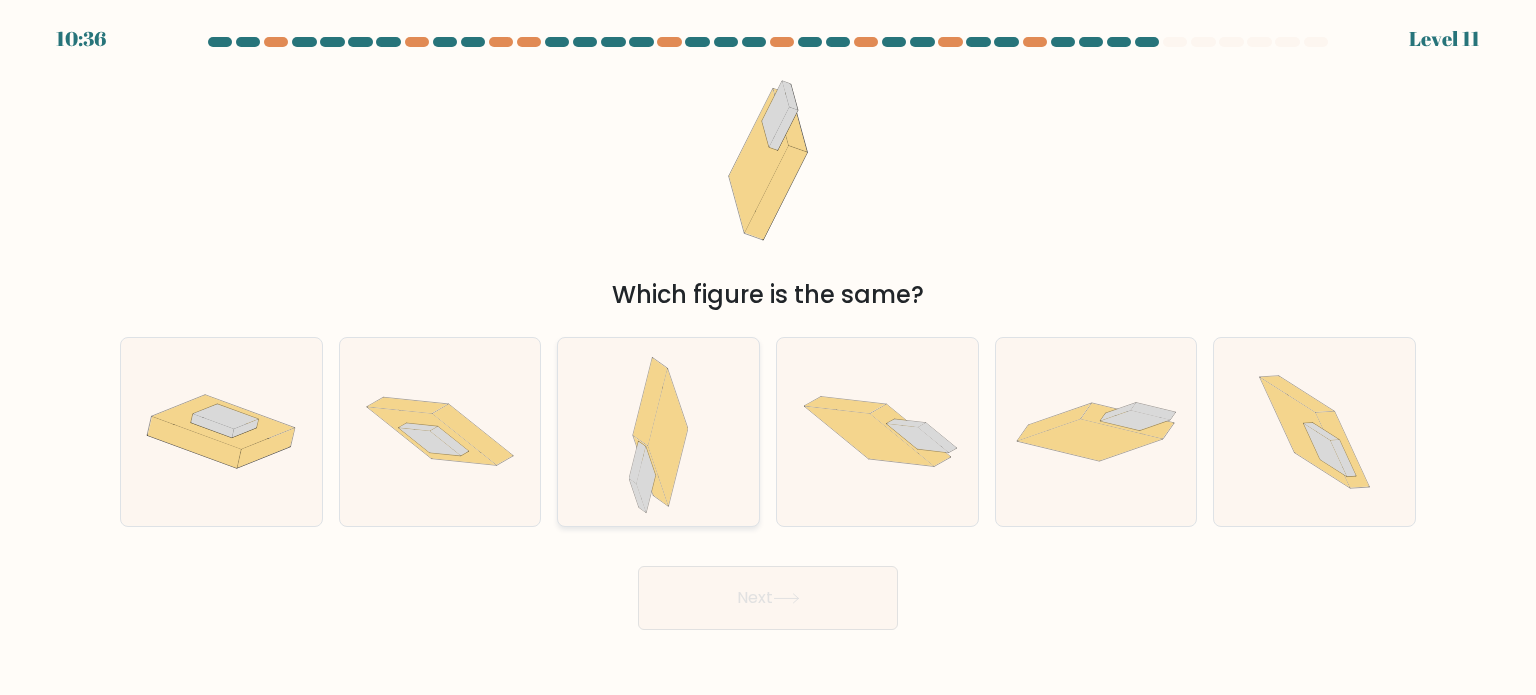 click 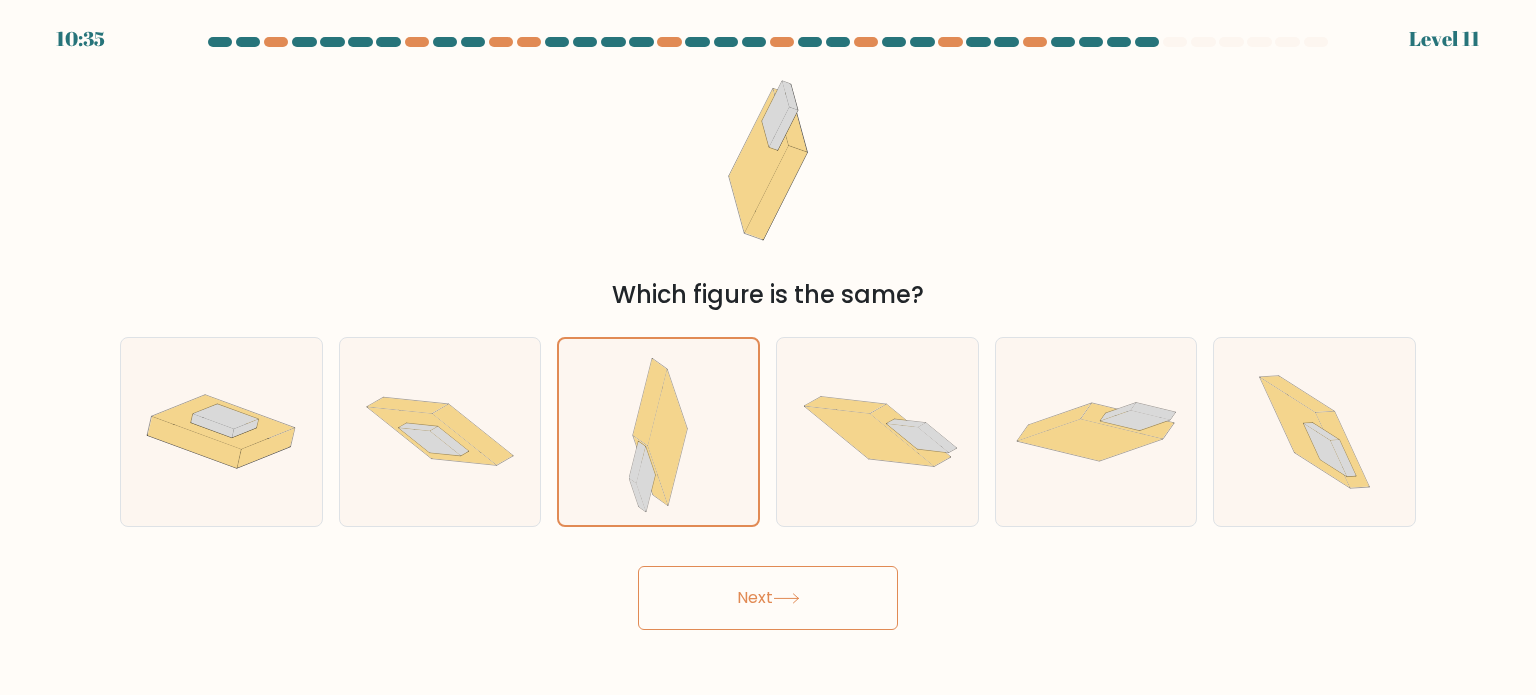 click on "Next" at bounding box center (768, 598) 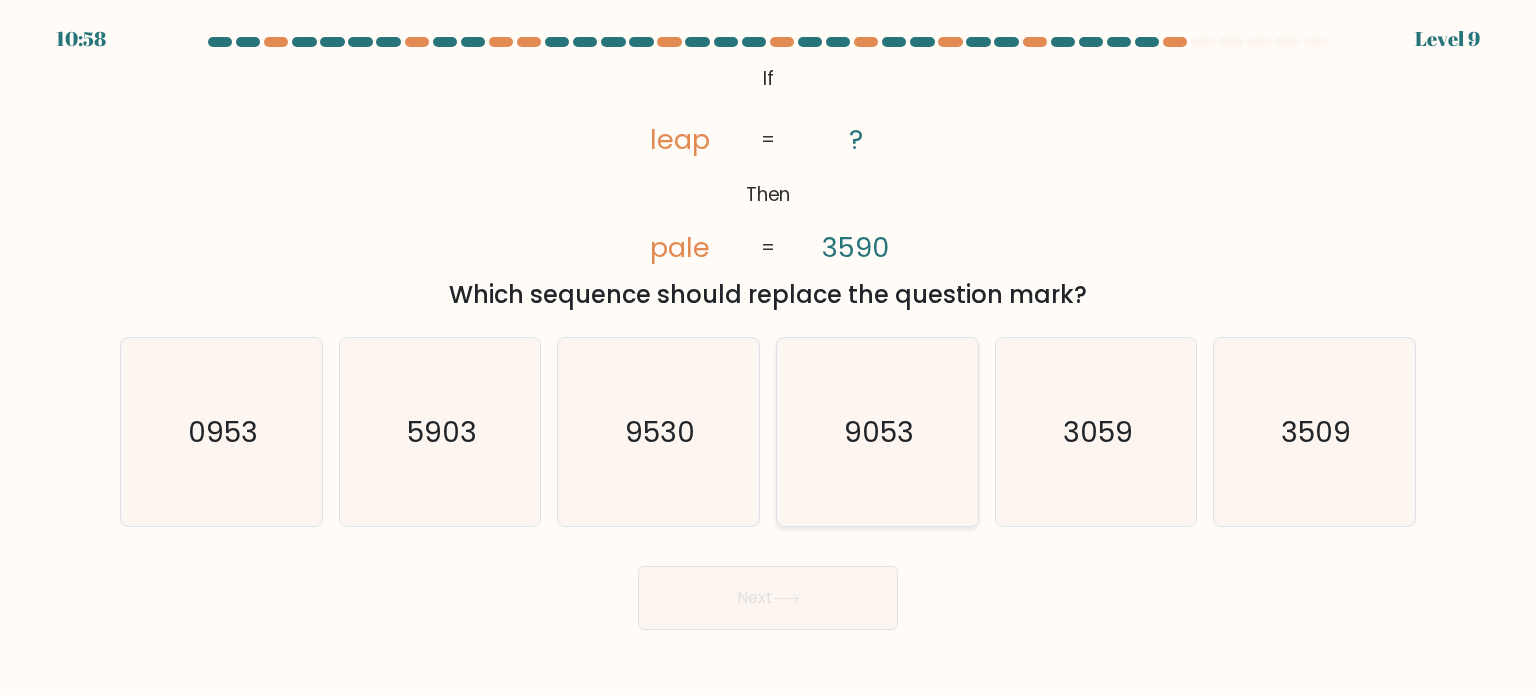 click on "9053" 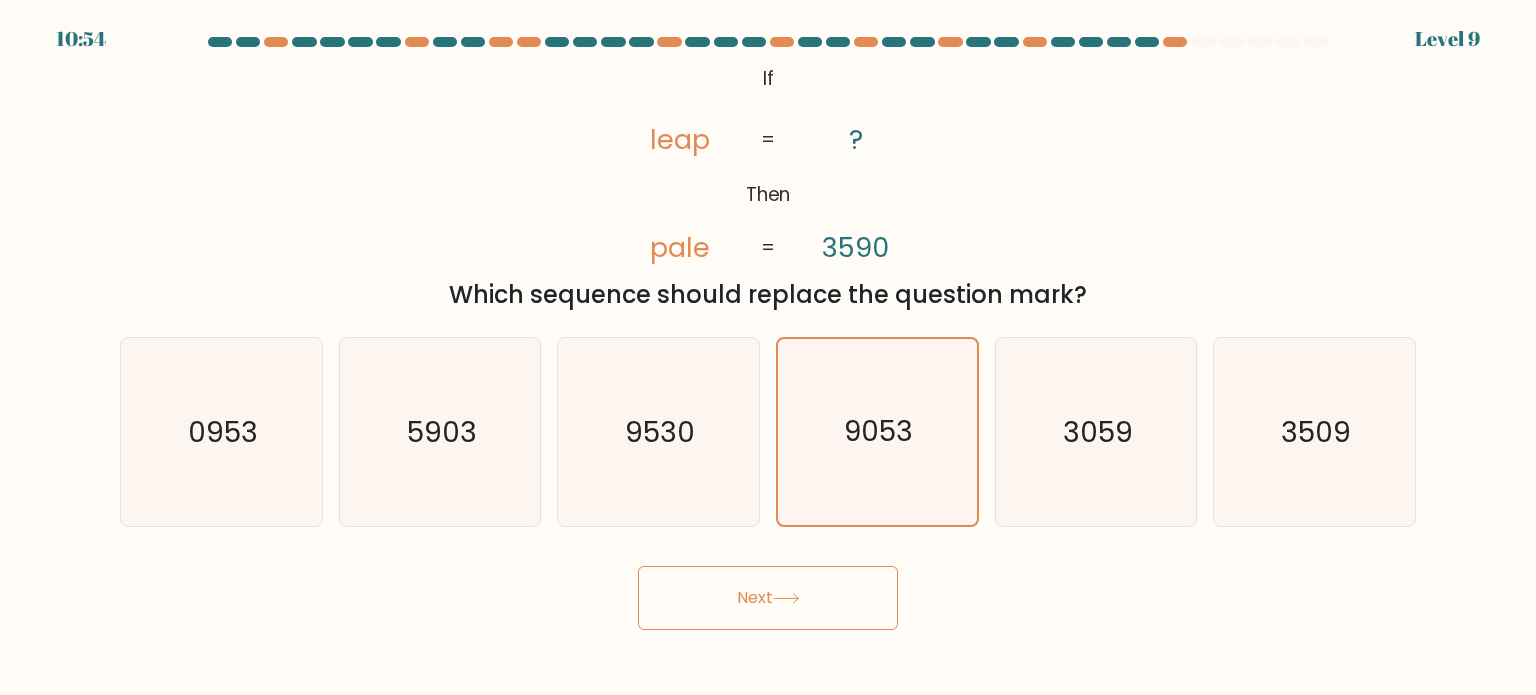 click 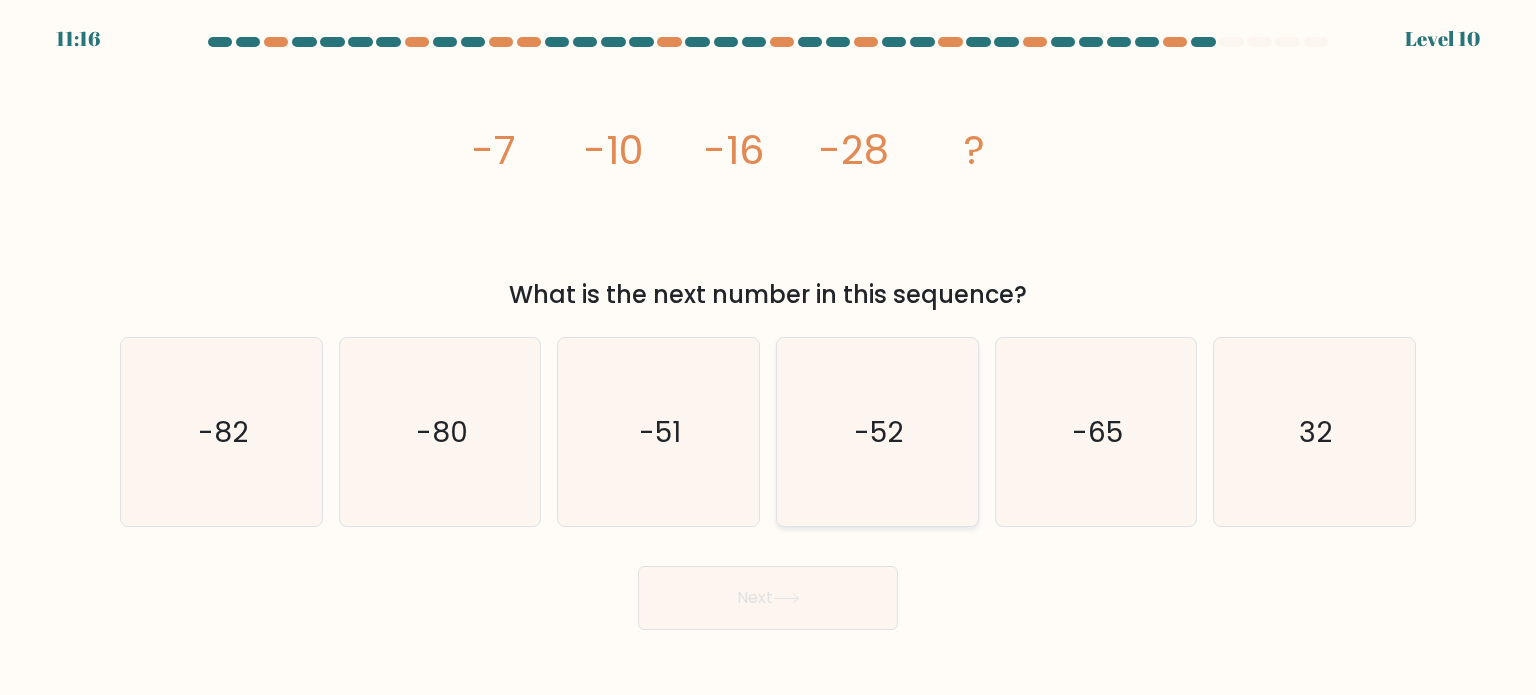 click on "-52" 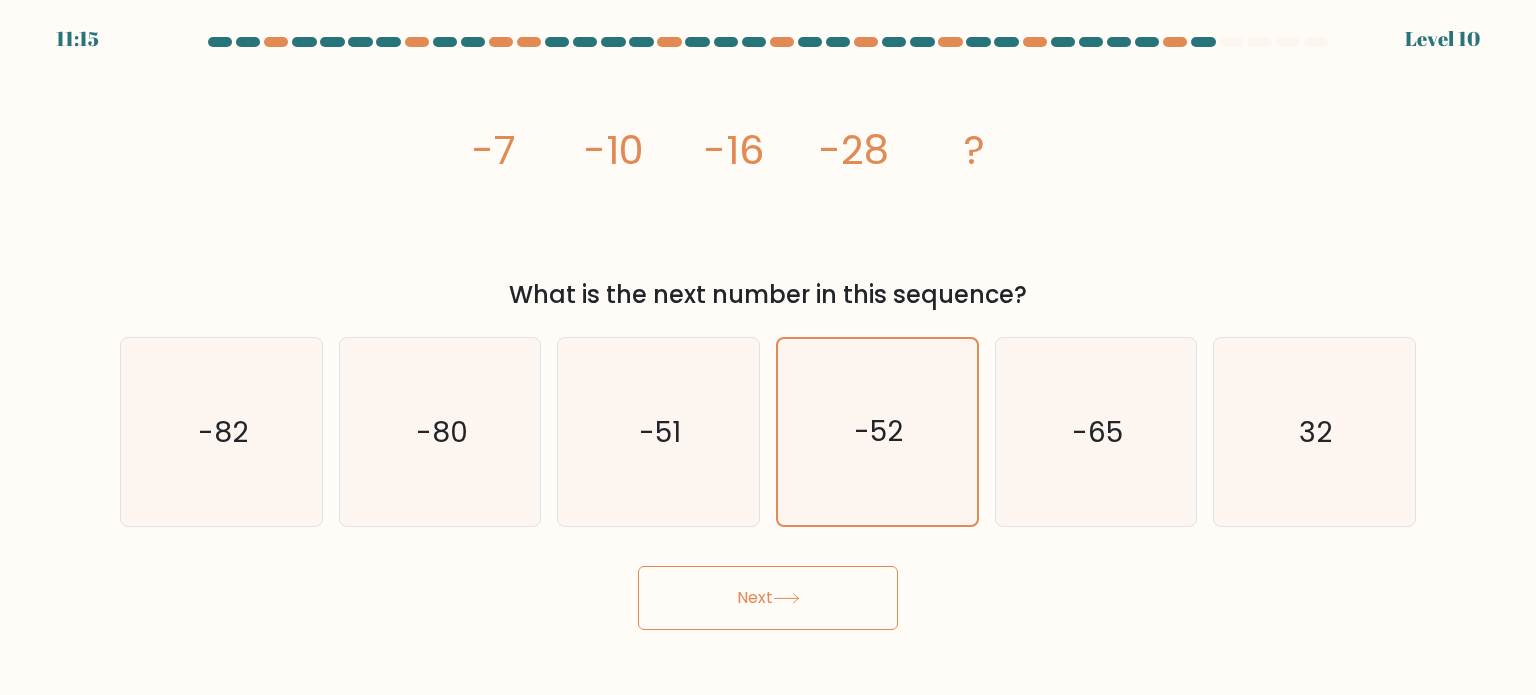 click on "Next" at bounding box center [768, 598] 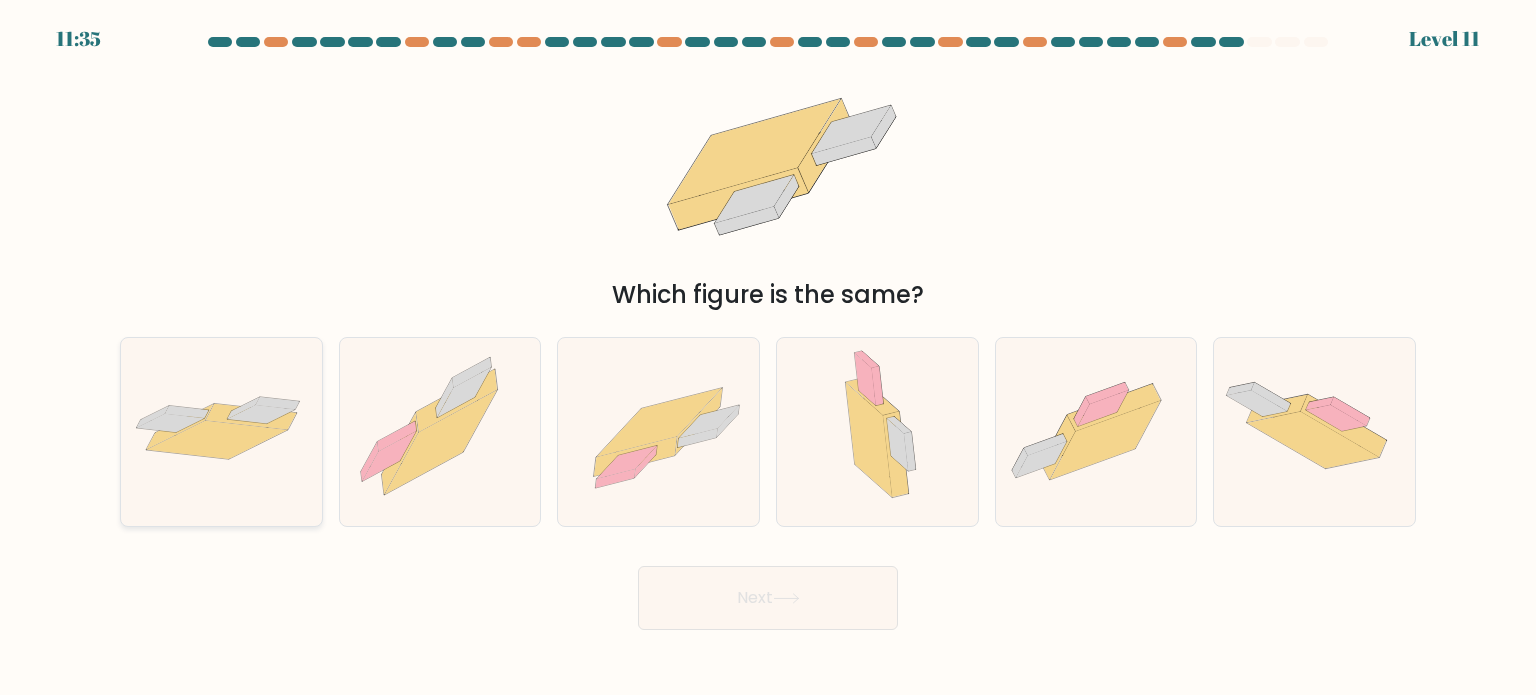 click 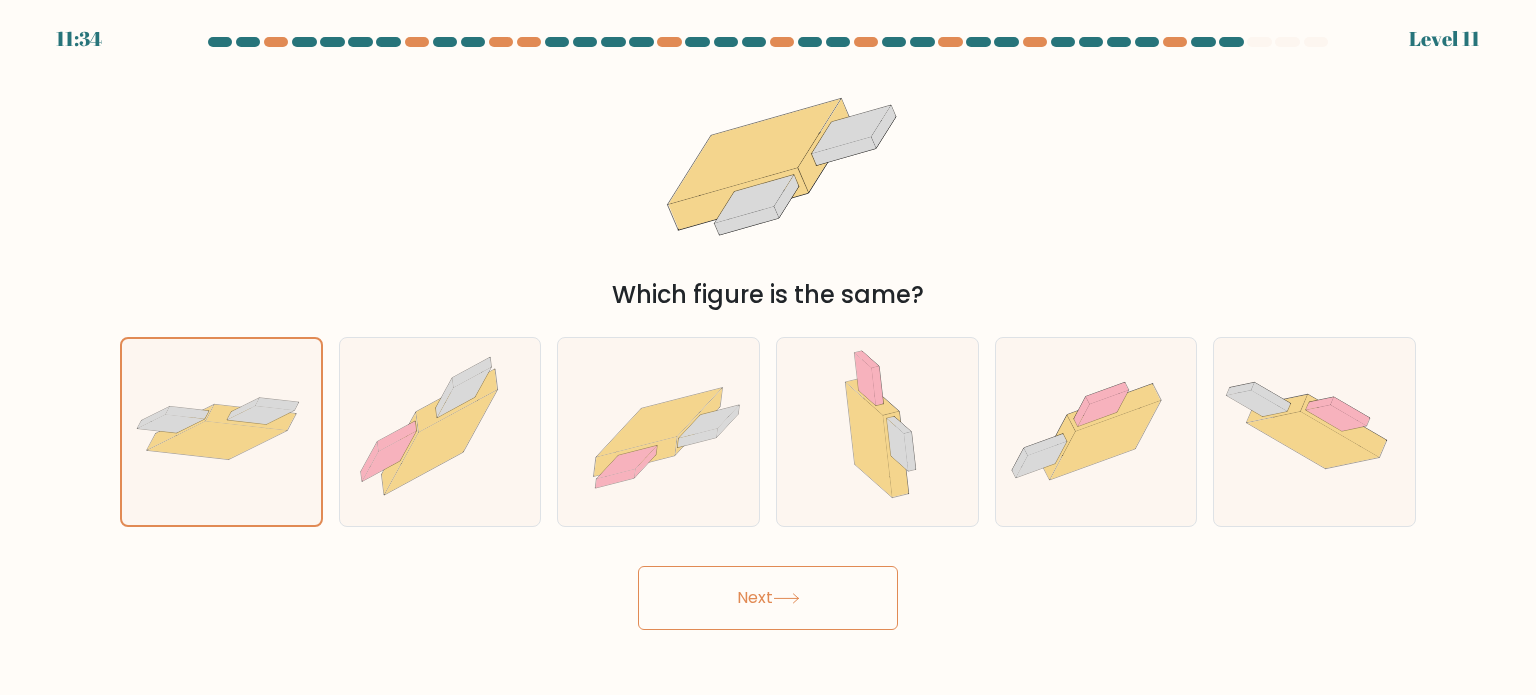 click on "Next" at bounding box center (768, 598) 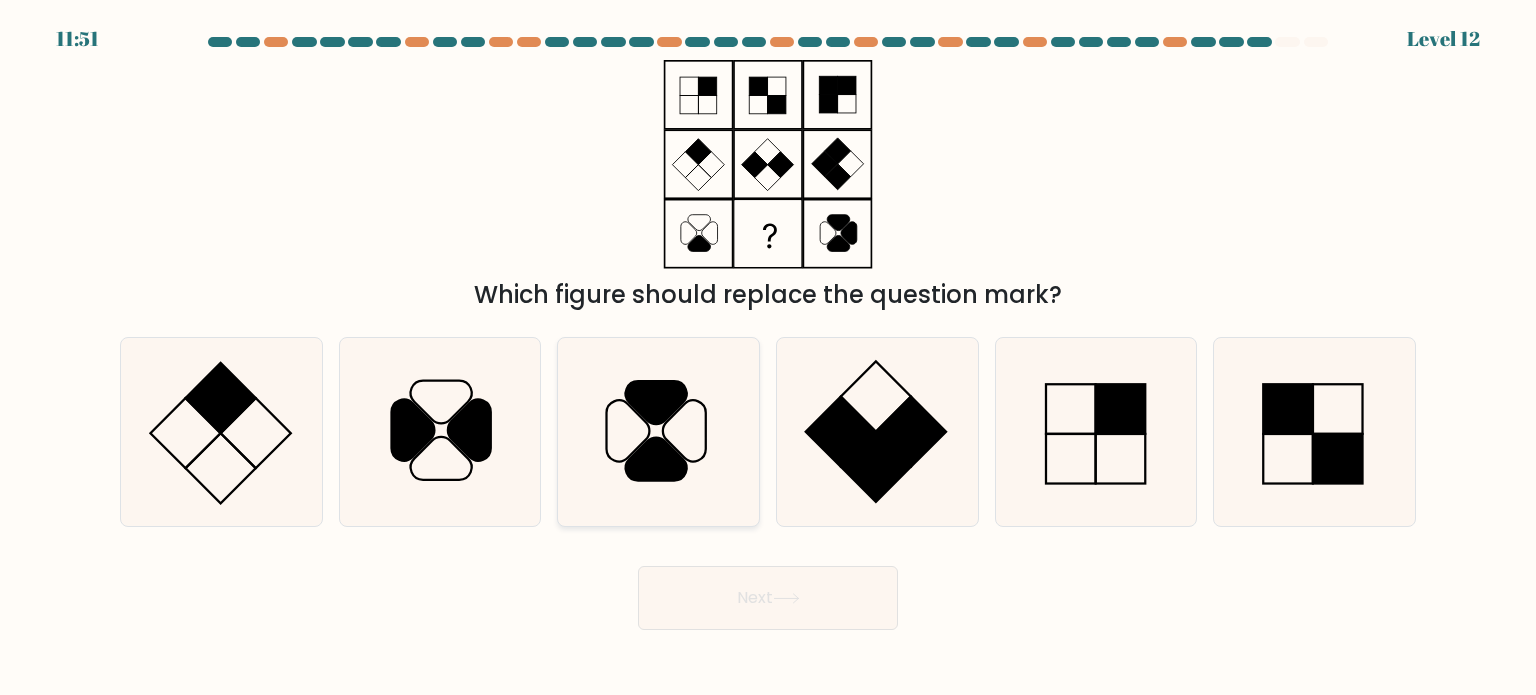 click 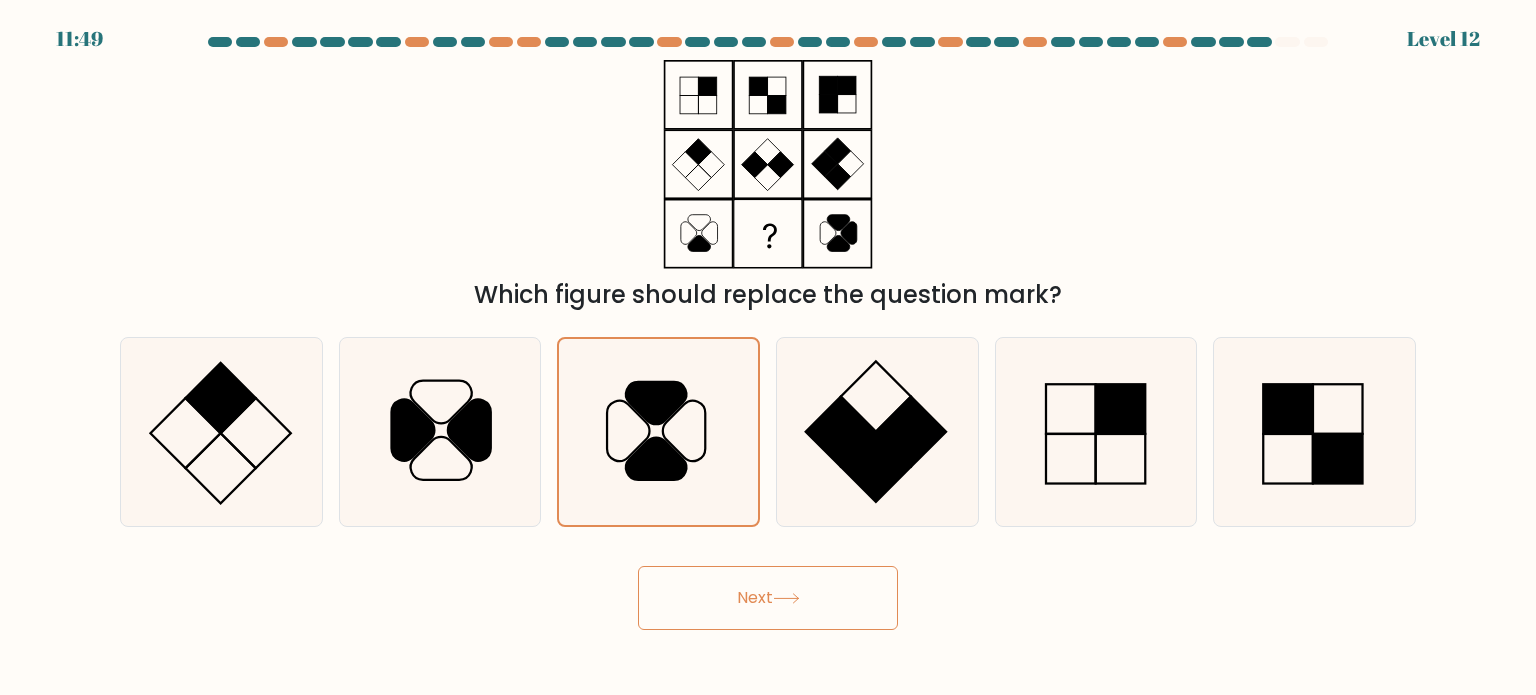 click on "Next" at bounding box center [768, 598] 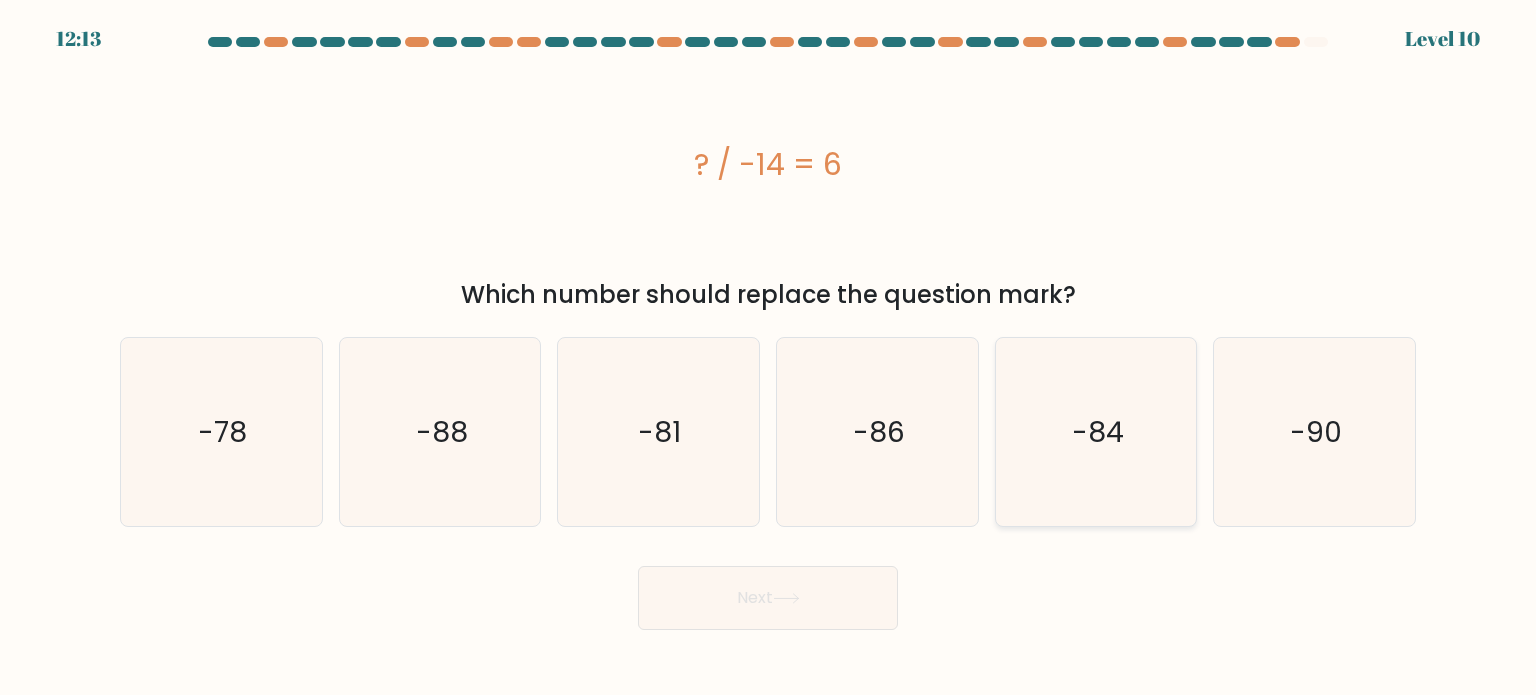 click on "-84" 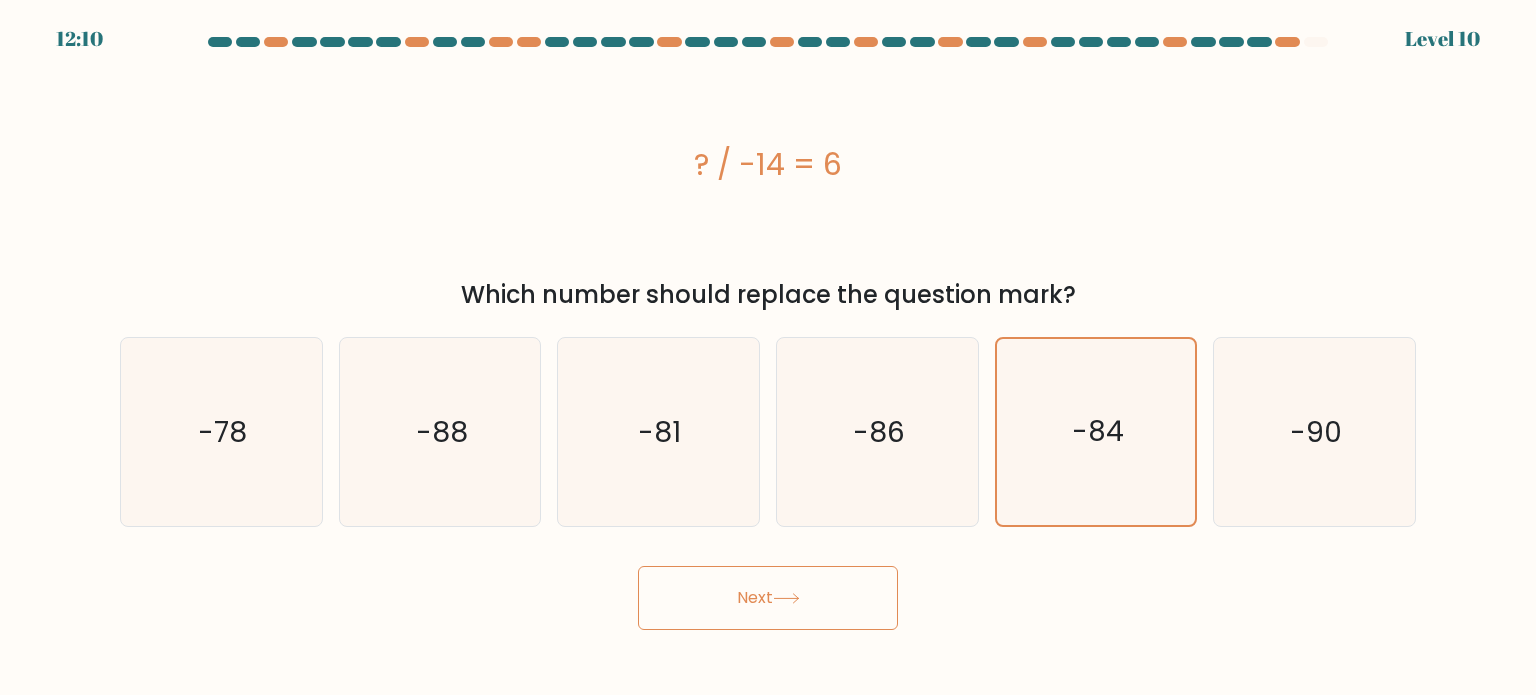 click on "Next" at bounding box center (768, 598) 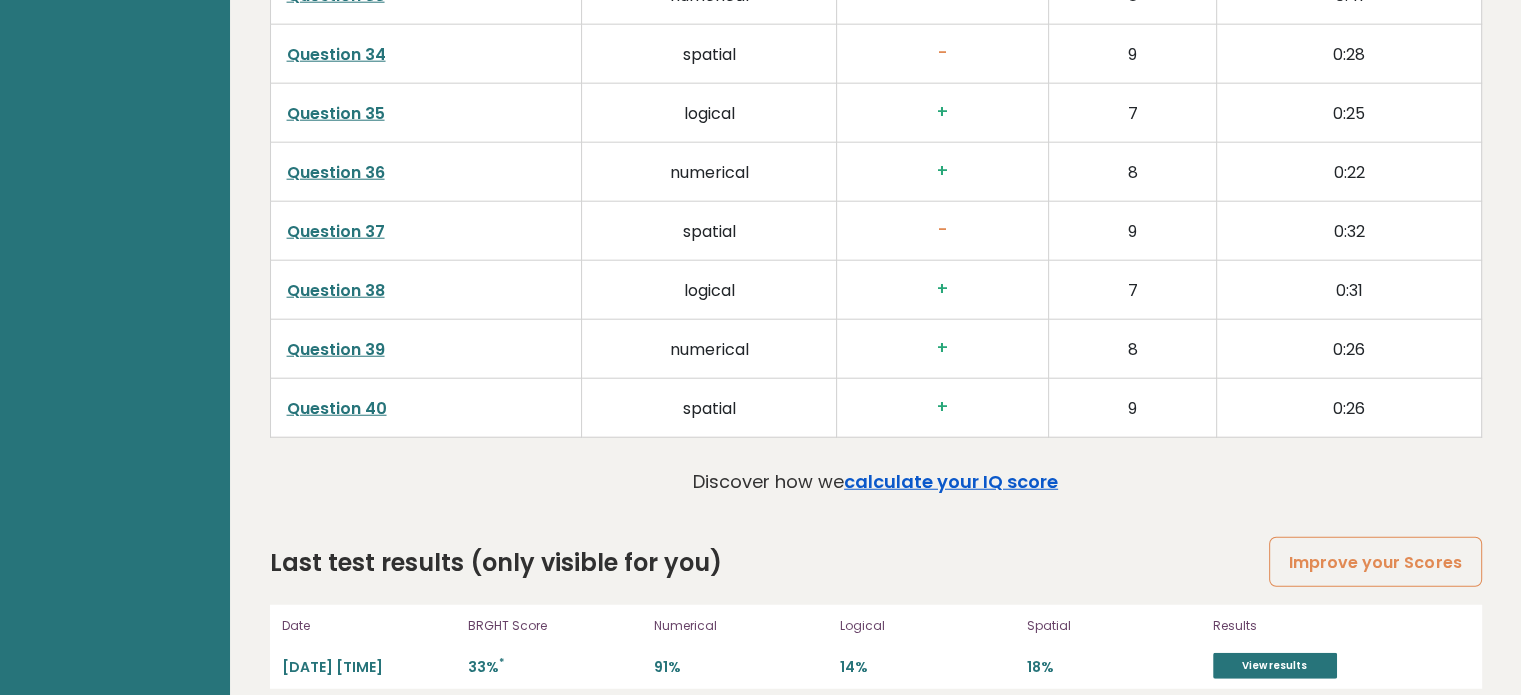scroll, scrollTop: 5242, scrollLeft: 0, axis: vertical 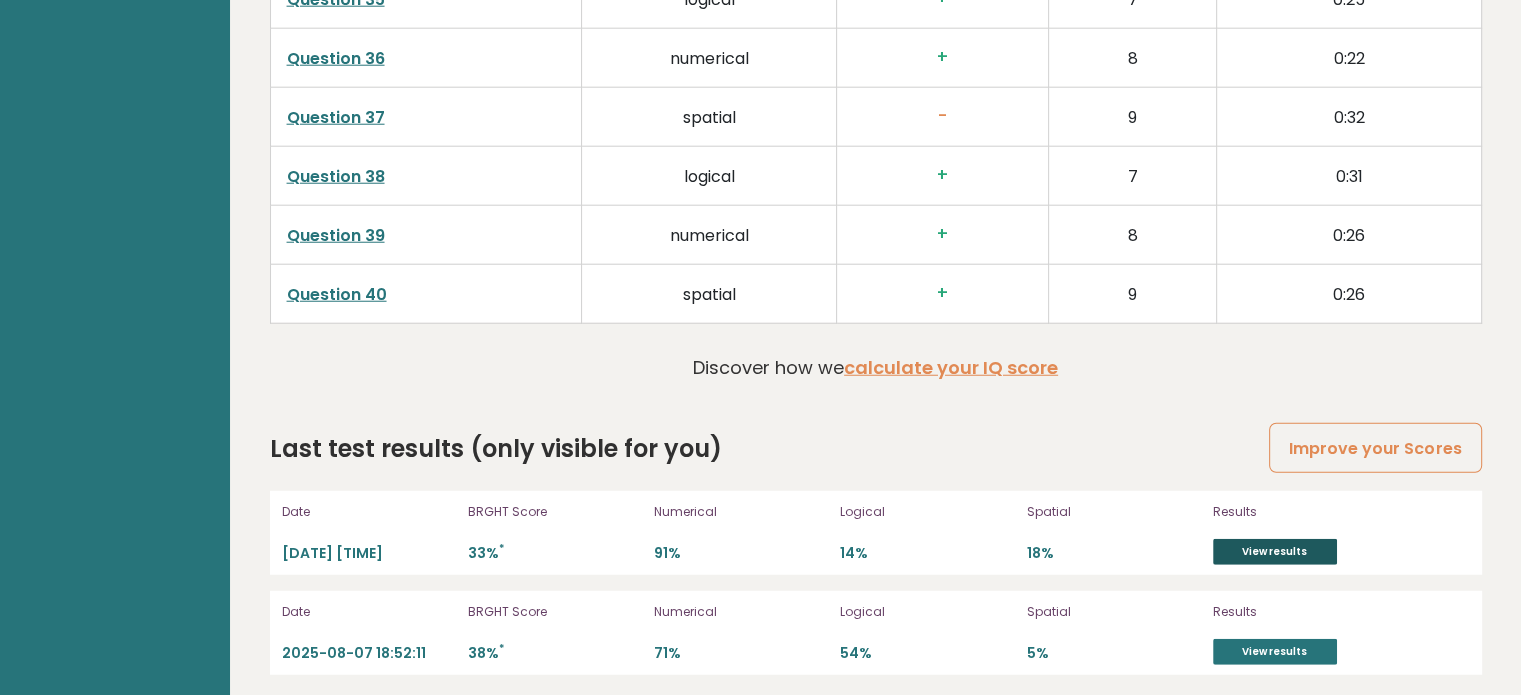 click on "View results" at bounding box center (1275, 552) 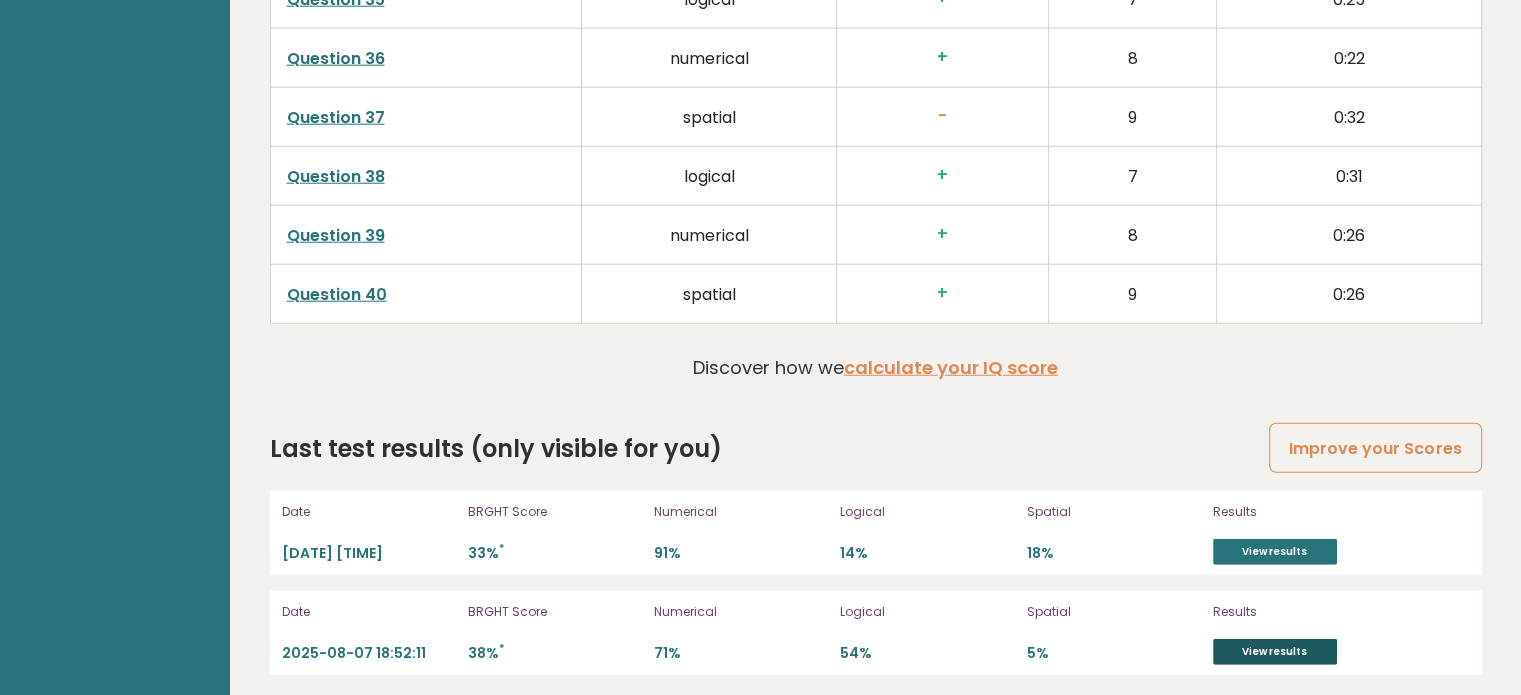 click on "View results" at bounding box center [1275, 652] 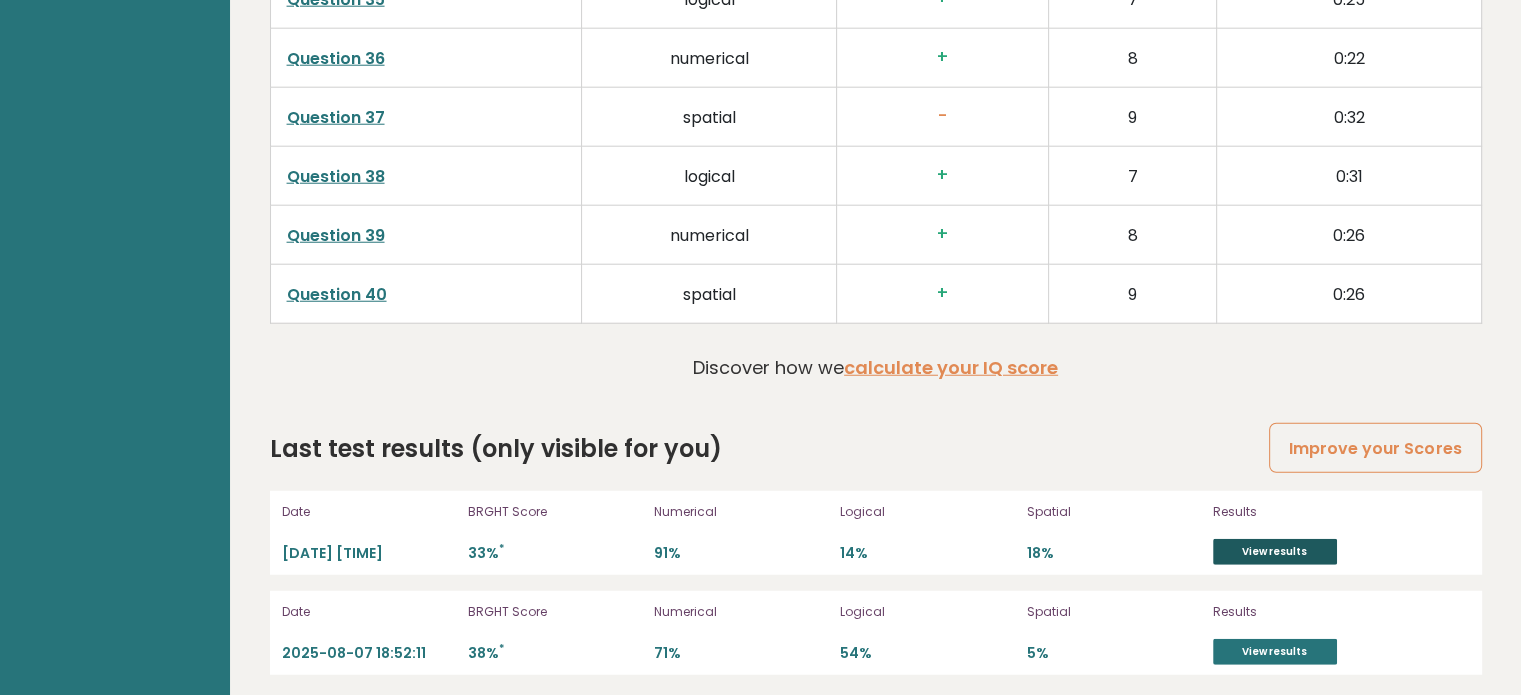 click on "View results" at bounding box center [1275, 552] 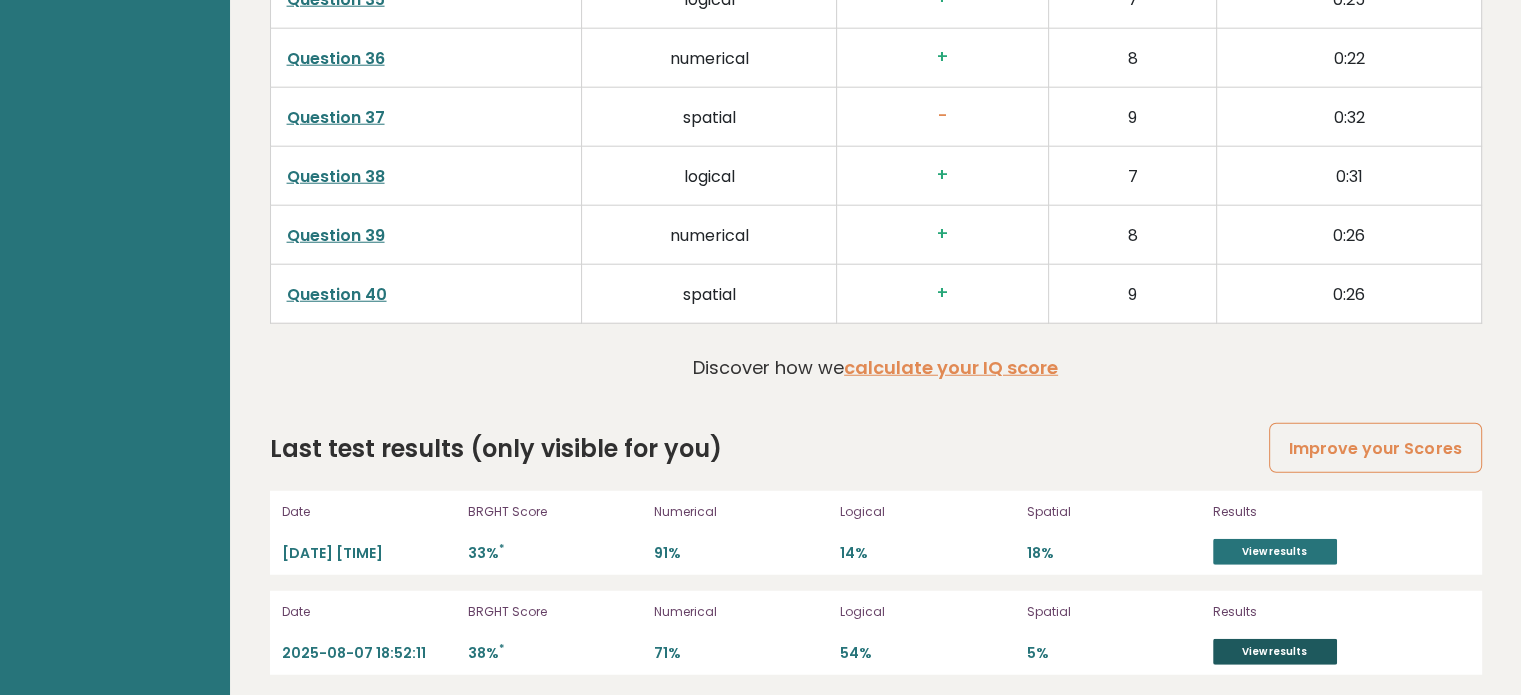 click on "View results" at bounding box center (1275, 652) 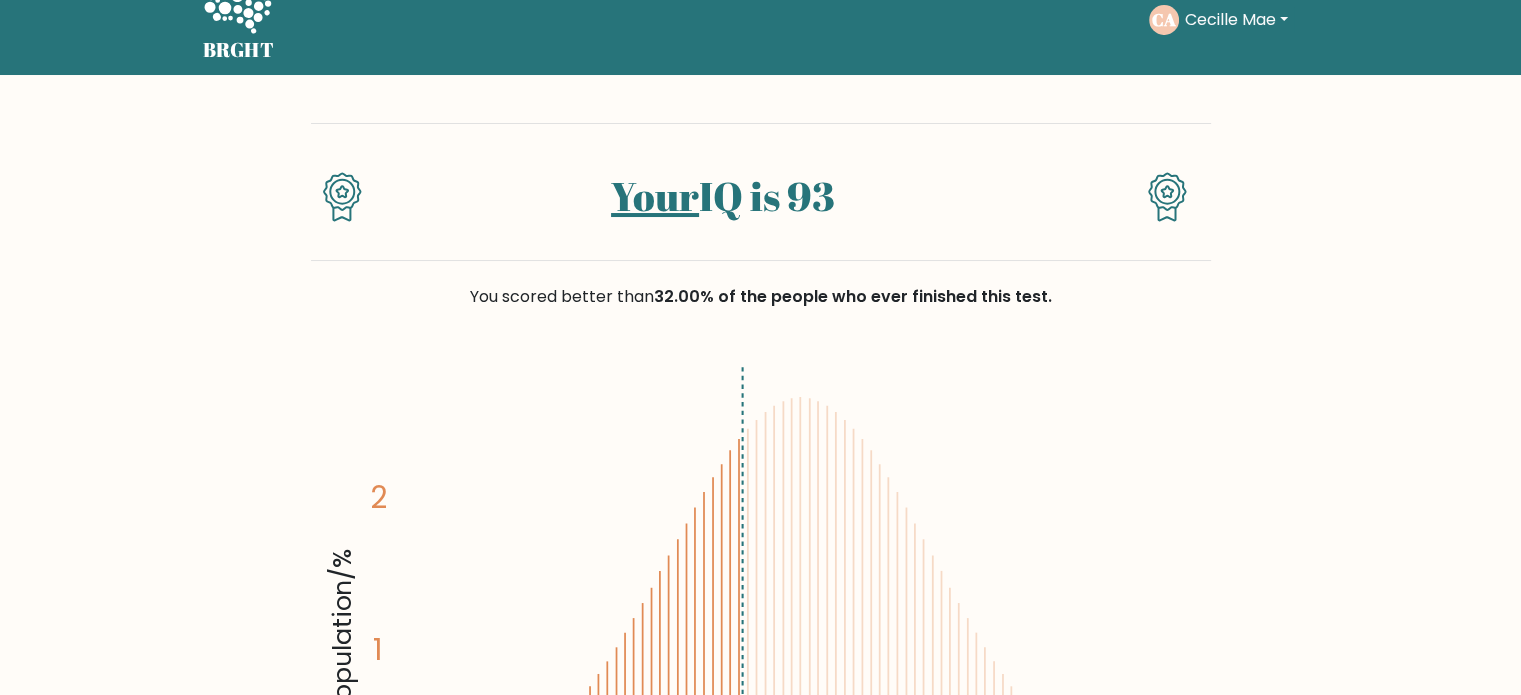 scroll, scrollTop: 0, scrollLeft: 0, axis: both 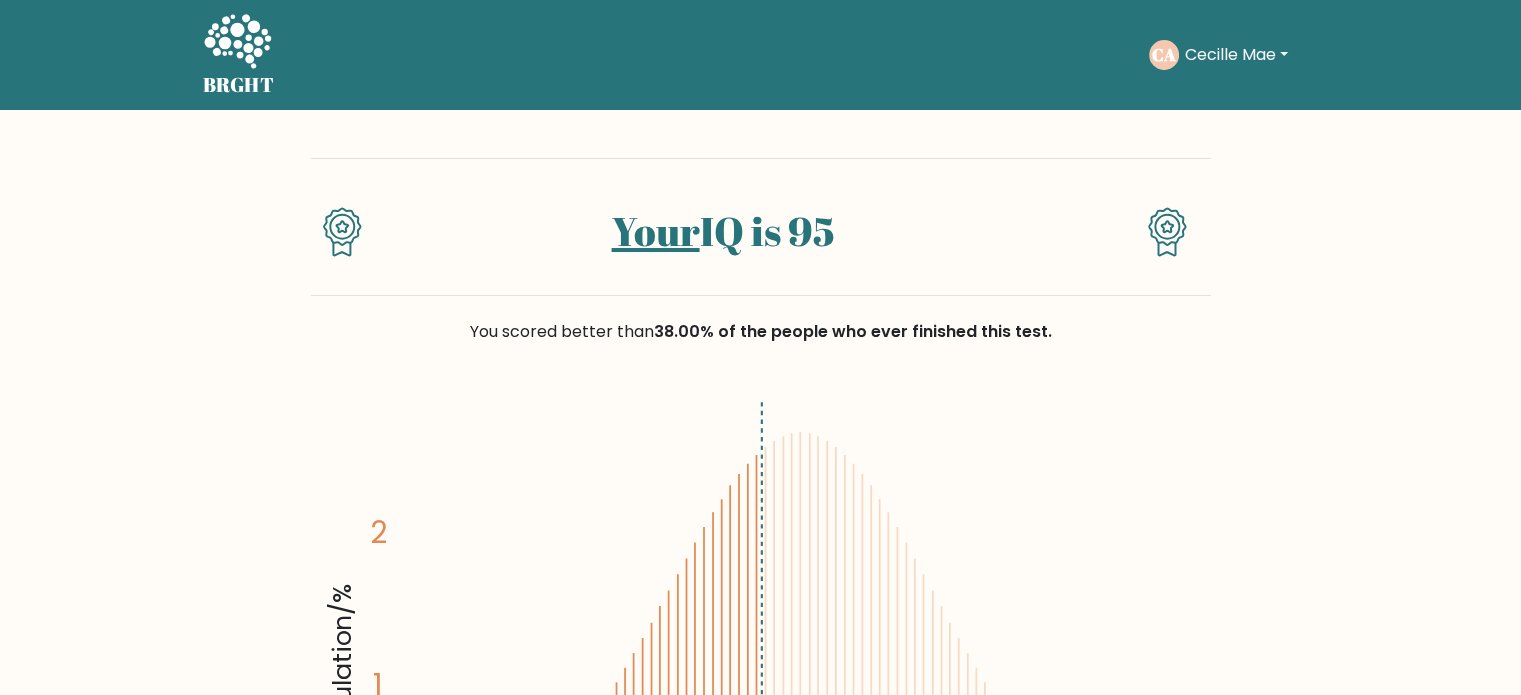 click on "Cecille Mae" at bounding box center [1236, 55] 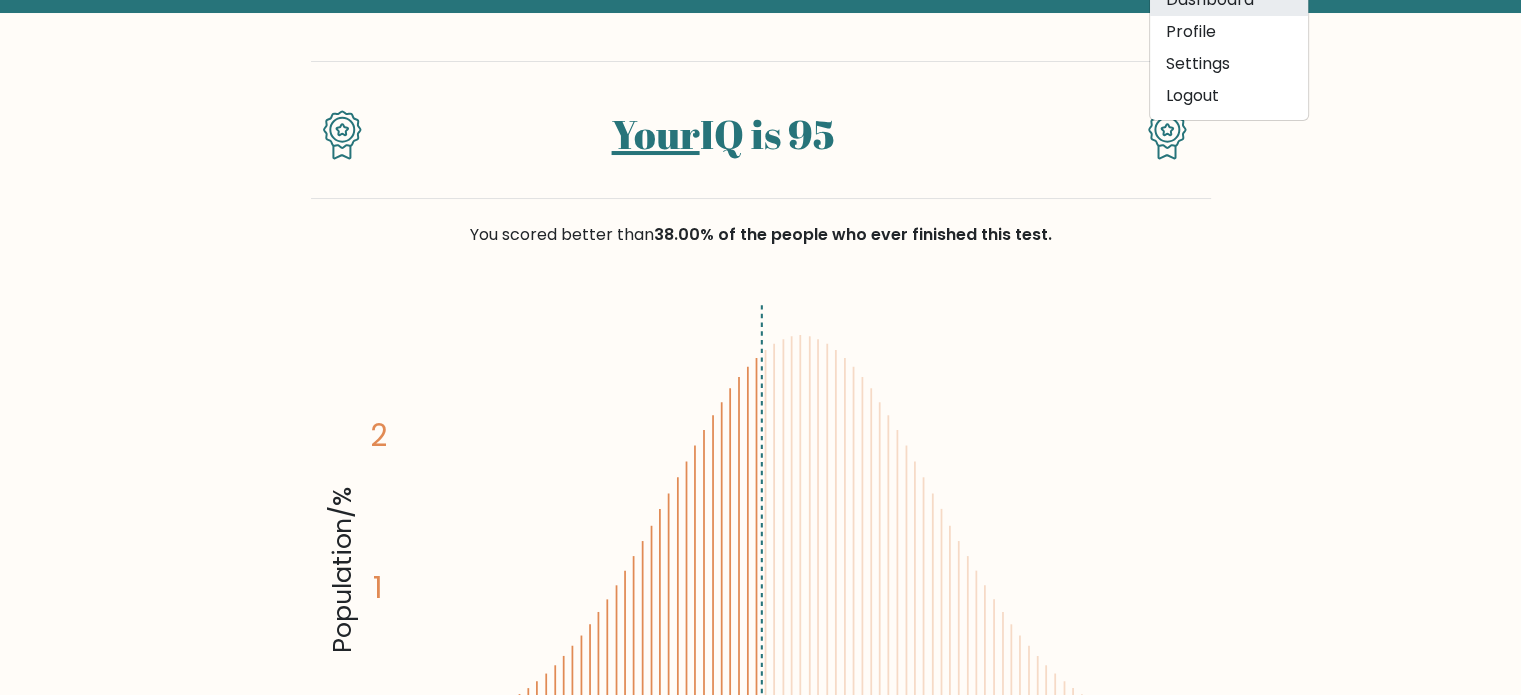 scroll, scrollTop: 0, scrollLeft: 0, axis: both 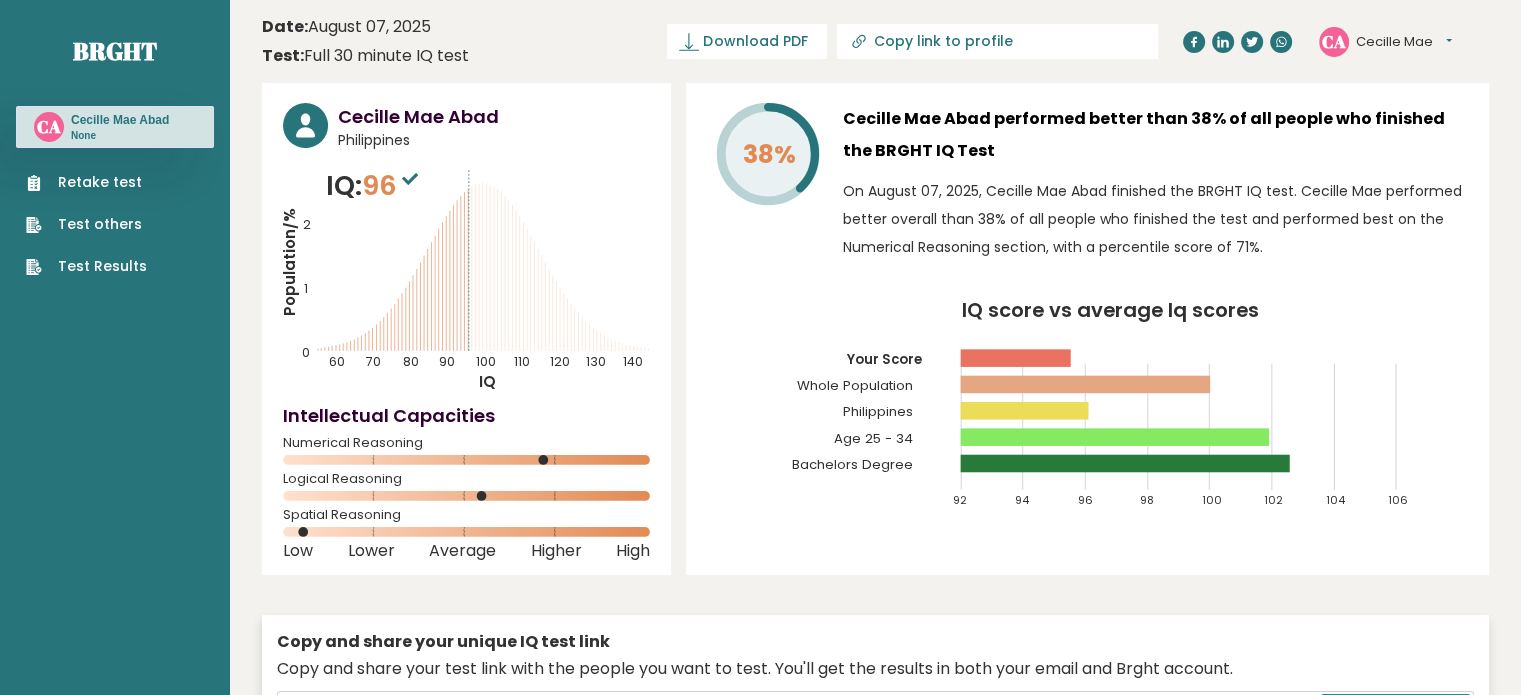 click on "Cecille Mae" at bounding box center [1404, 42] 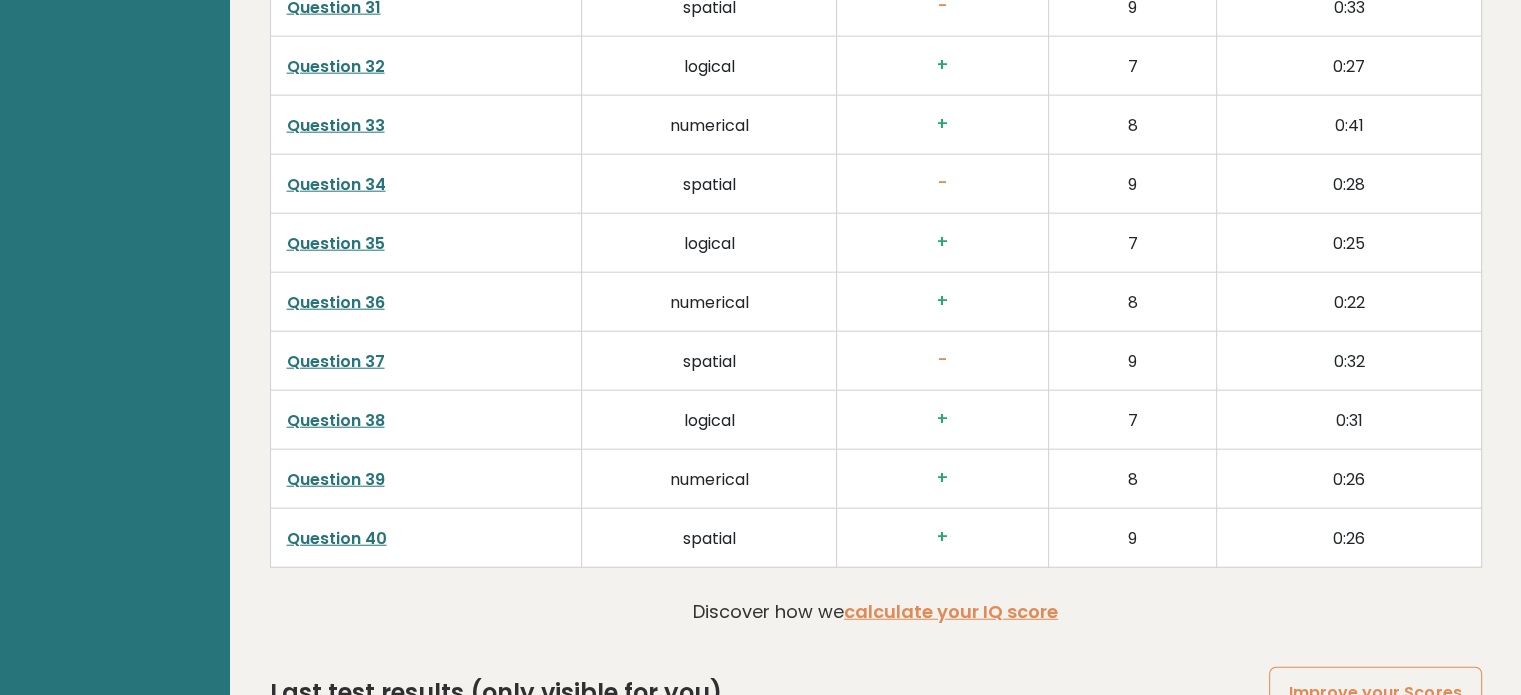 scroll, scrollTop: 5142, scrollLeft: 0, axis: vertical 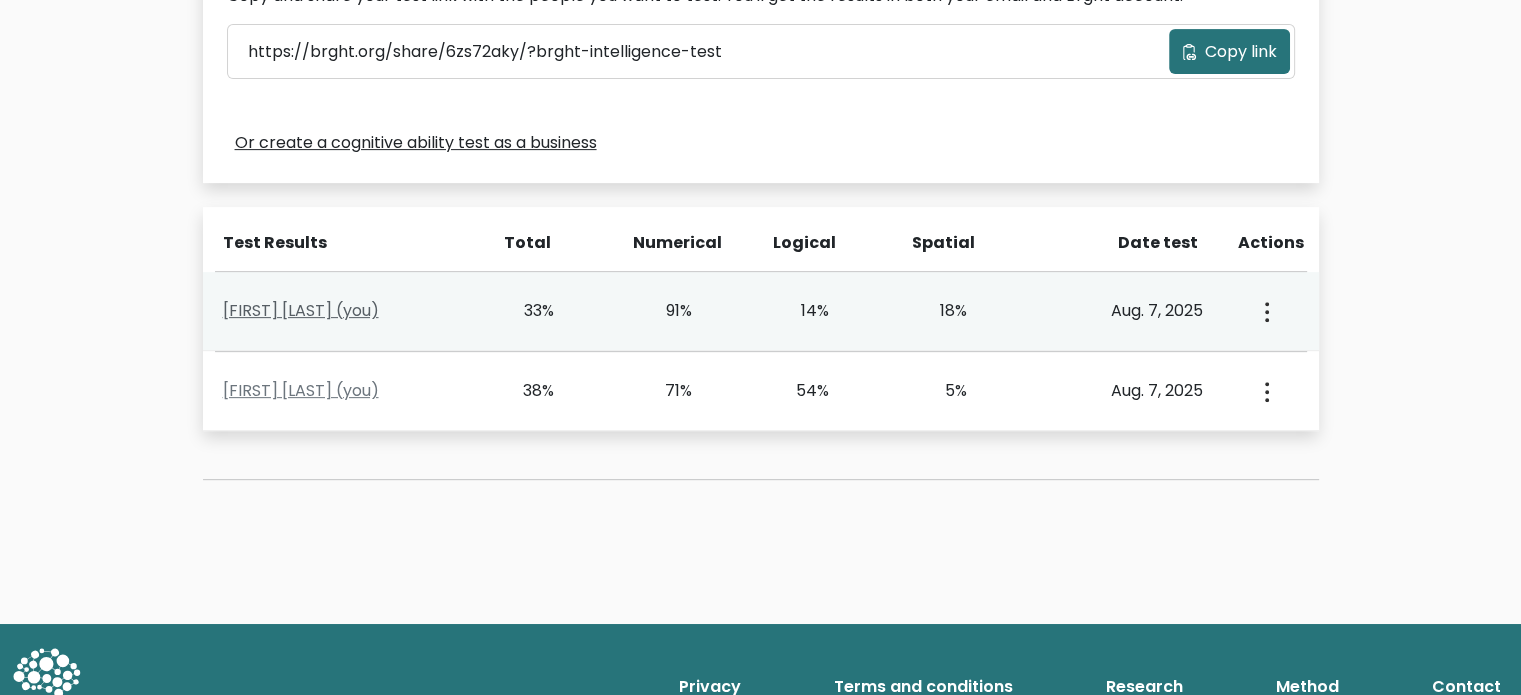 click on "[FIRST] [LAST] (you)" at bounding box center (301, 310) 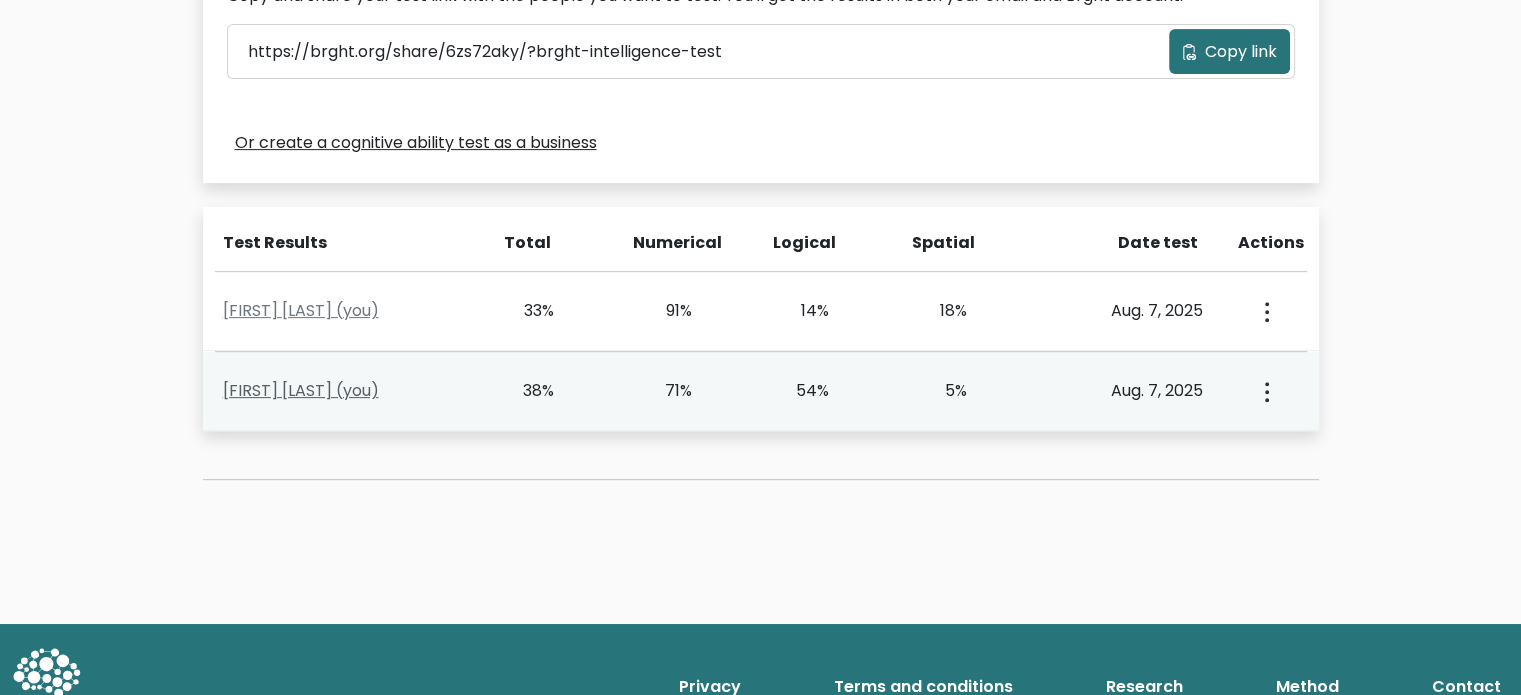 click on "[FIRST] [LAST] (you)" at bounding box center [301, 390] 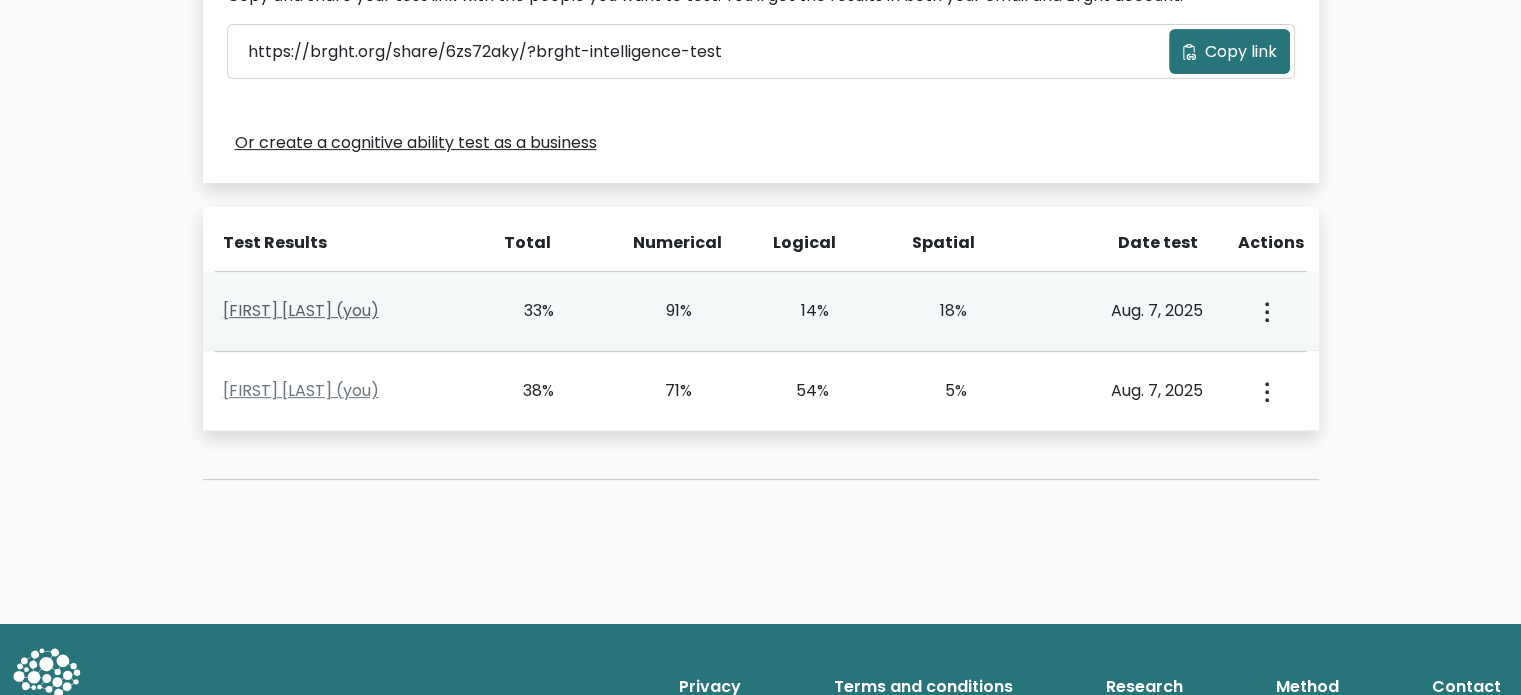click on "[FIRST] [LAST] (you)" at bounding box center [301, 310] 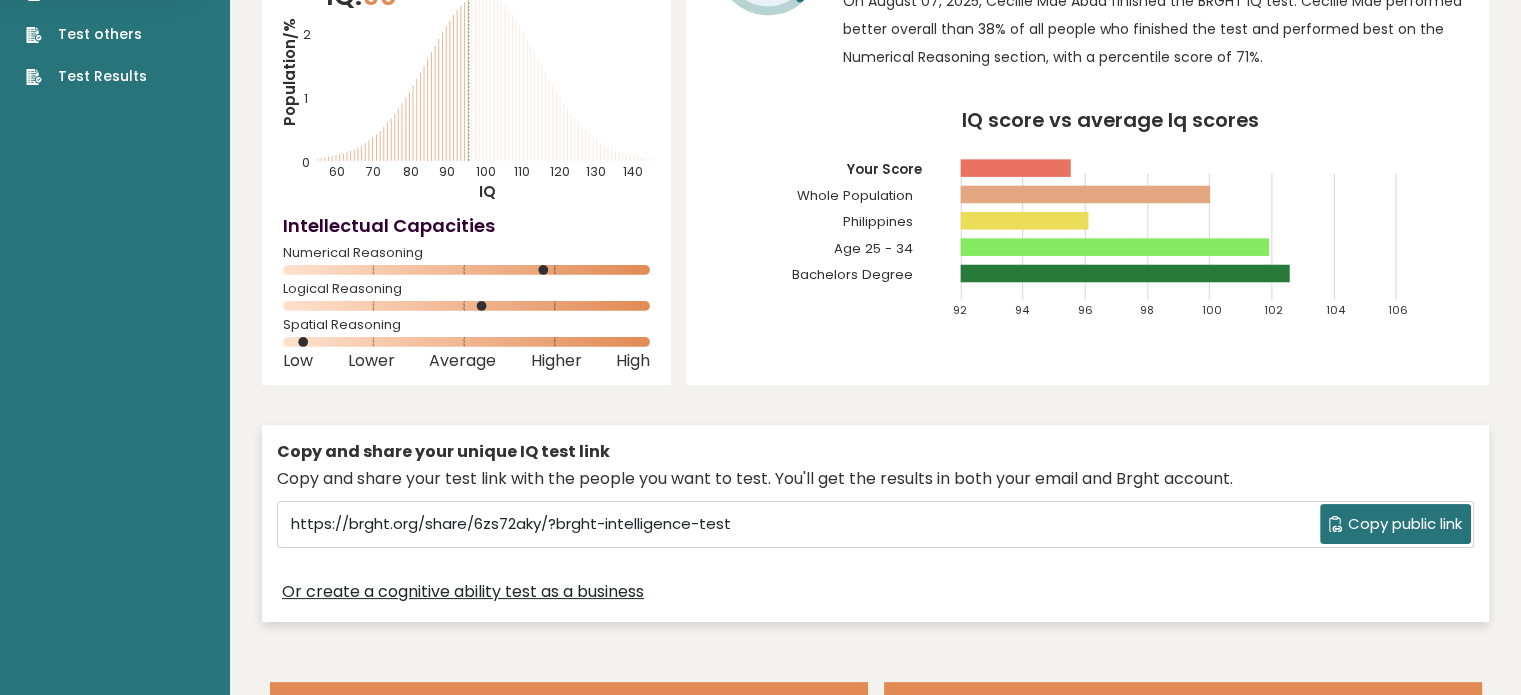 scroll, scrollTop: 0, scrollLeft: 0, axis: both 